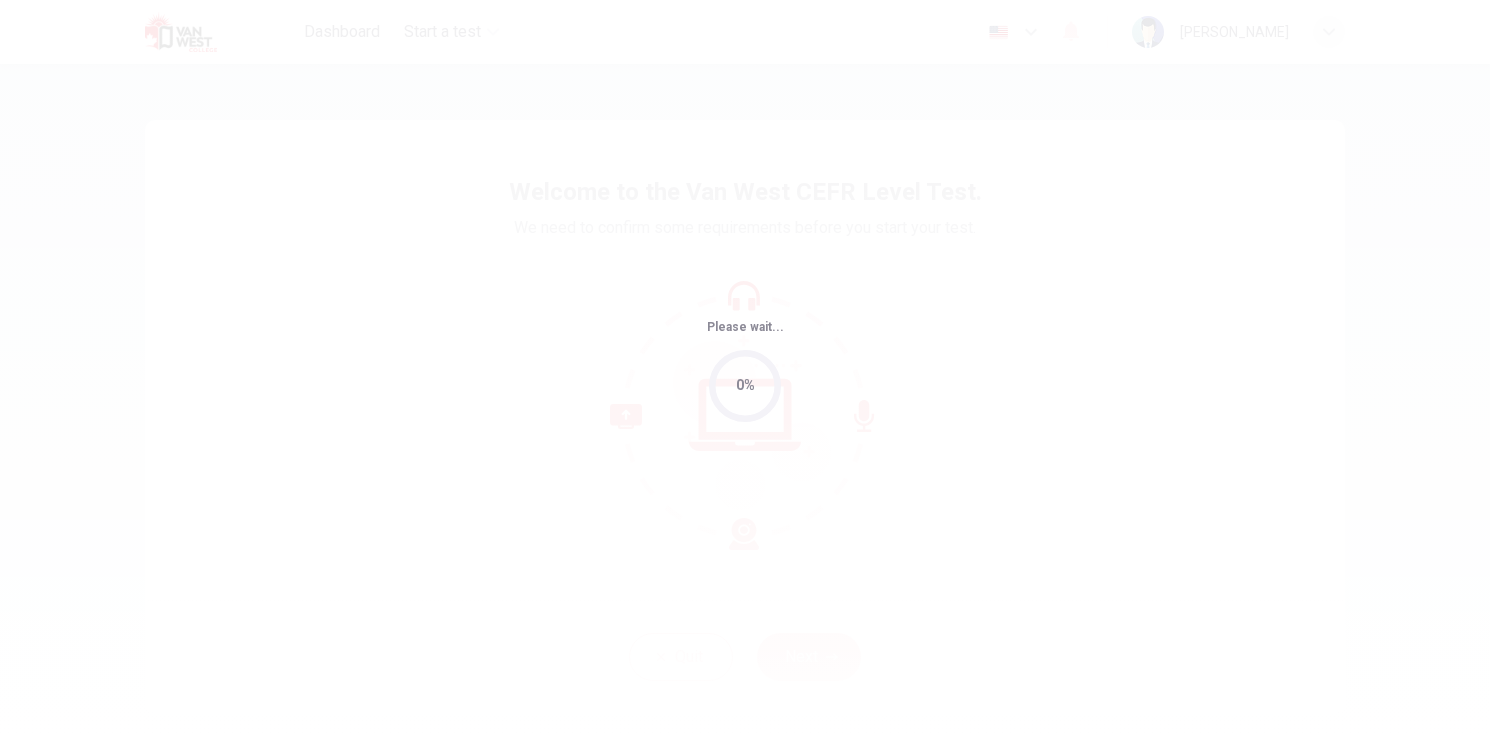 scroll, scrollTop: 0, scrollLeft: 0, axis: both 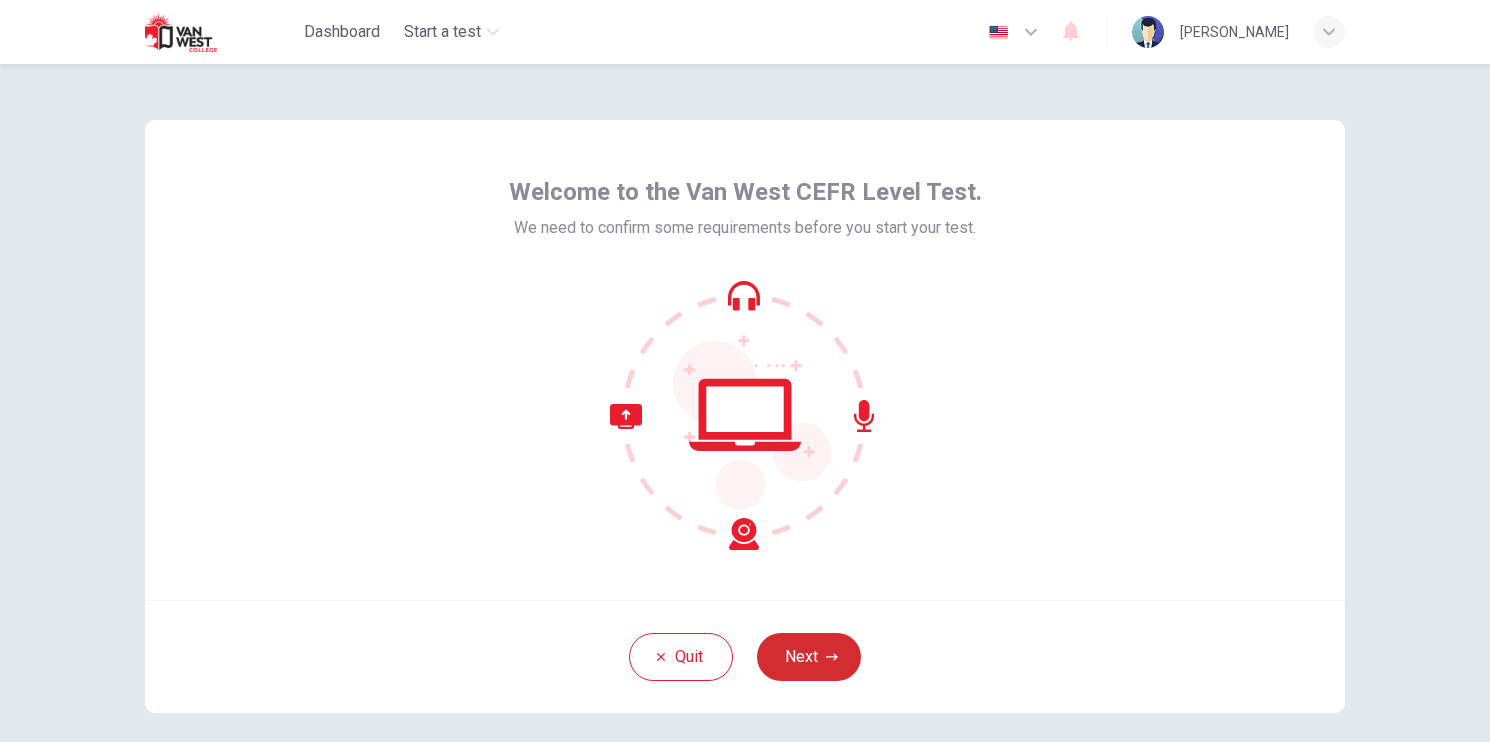click on "Next" at bounding box center (809, 657) 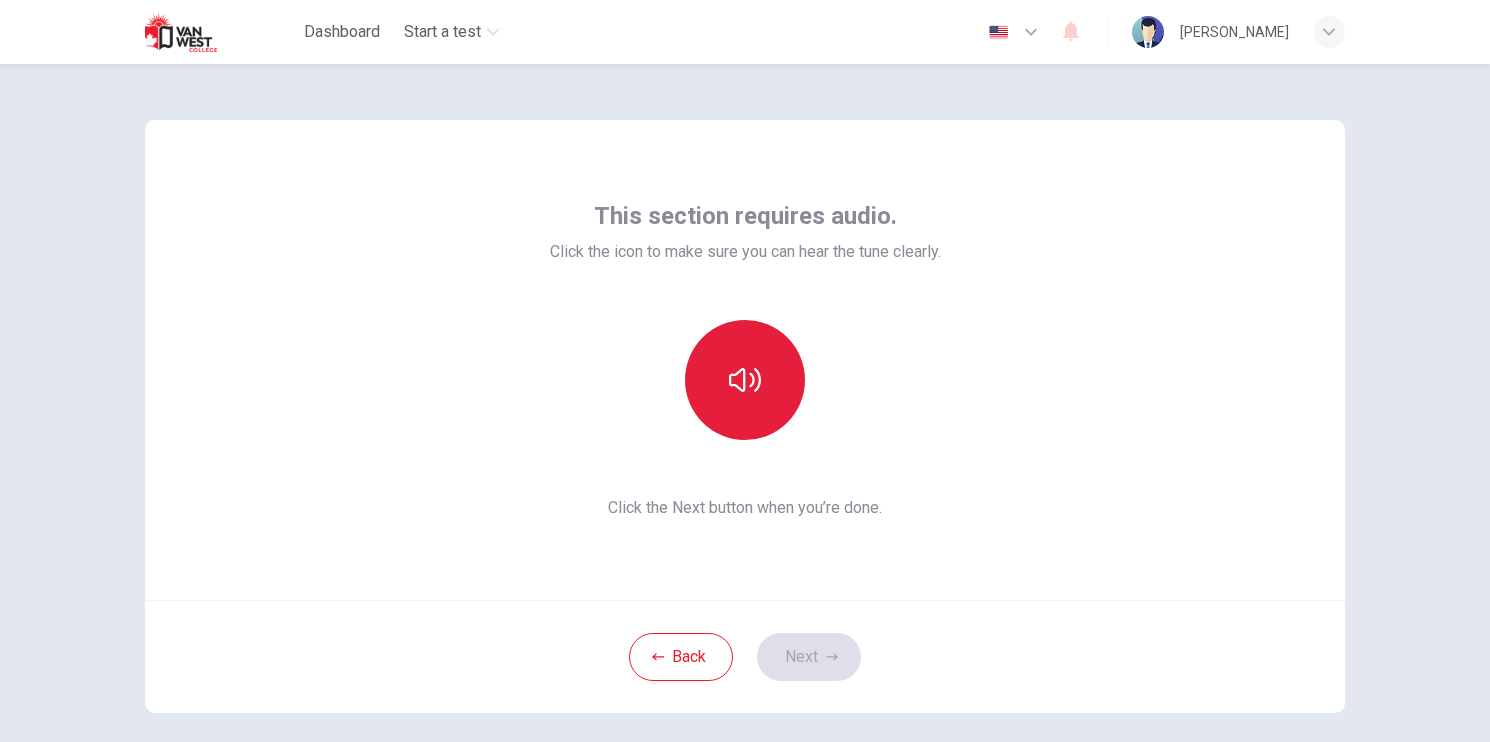 click 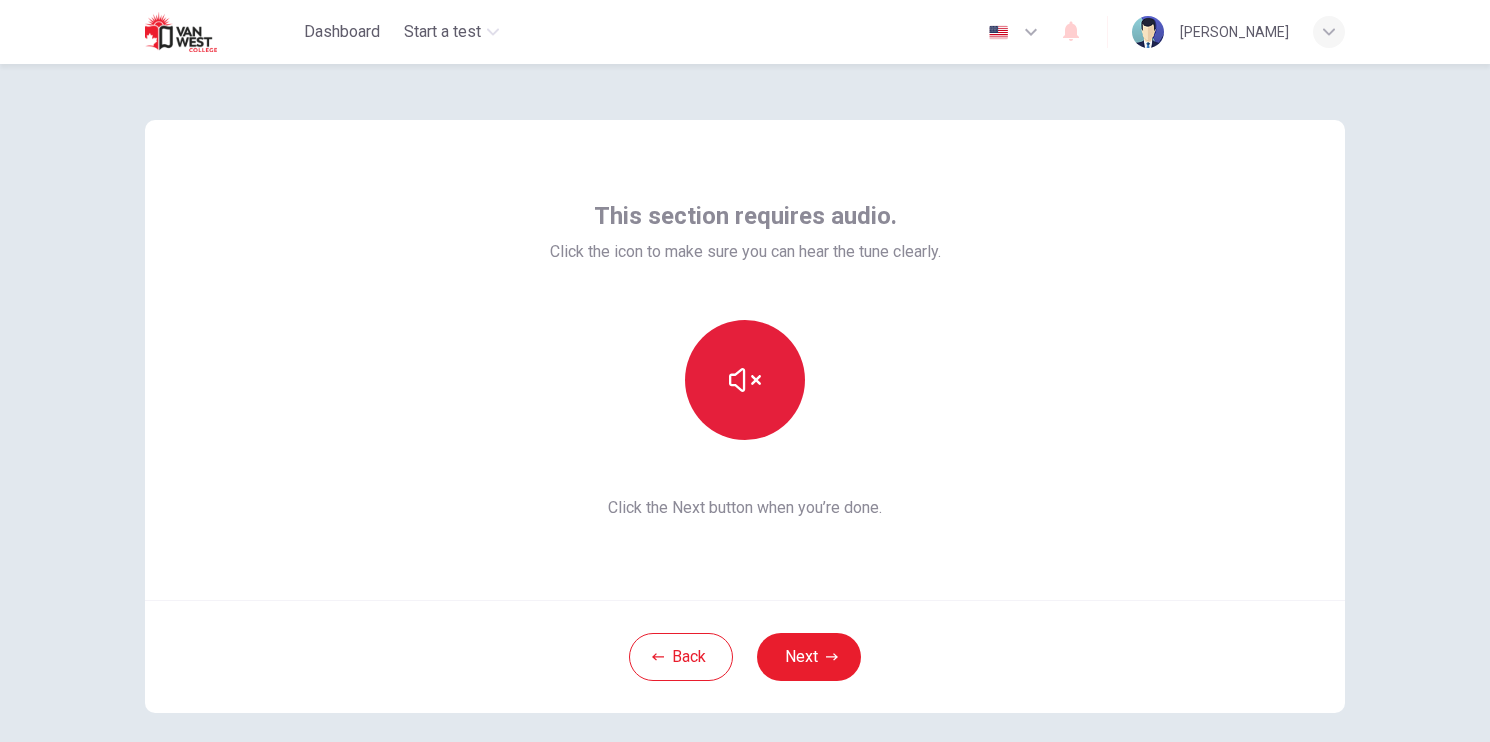 click 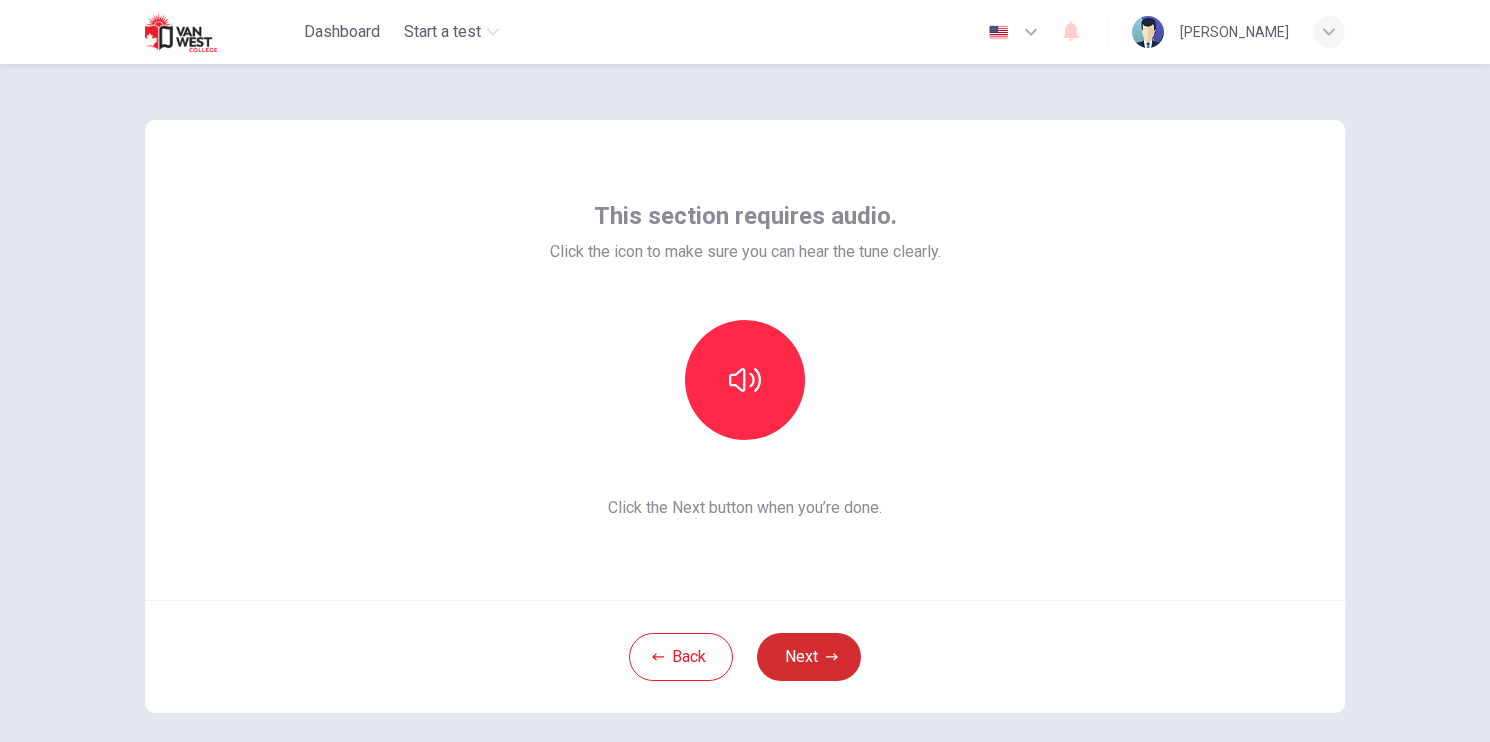 click on "Next" at bounding box center (809, 657) 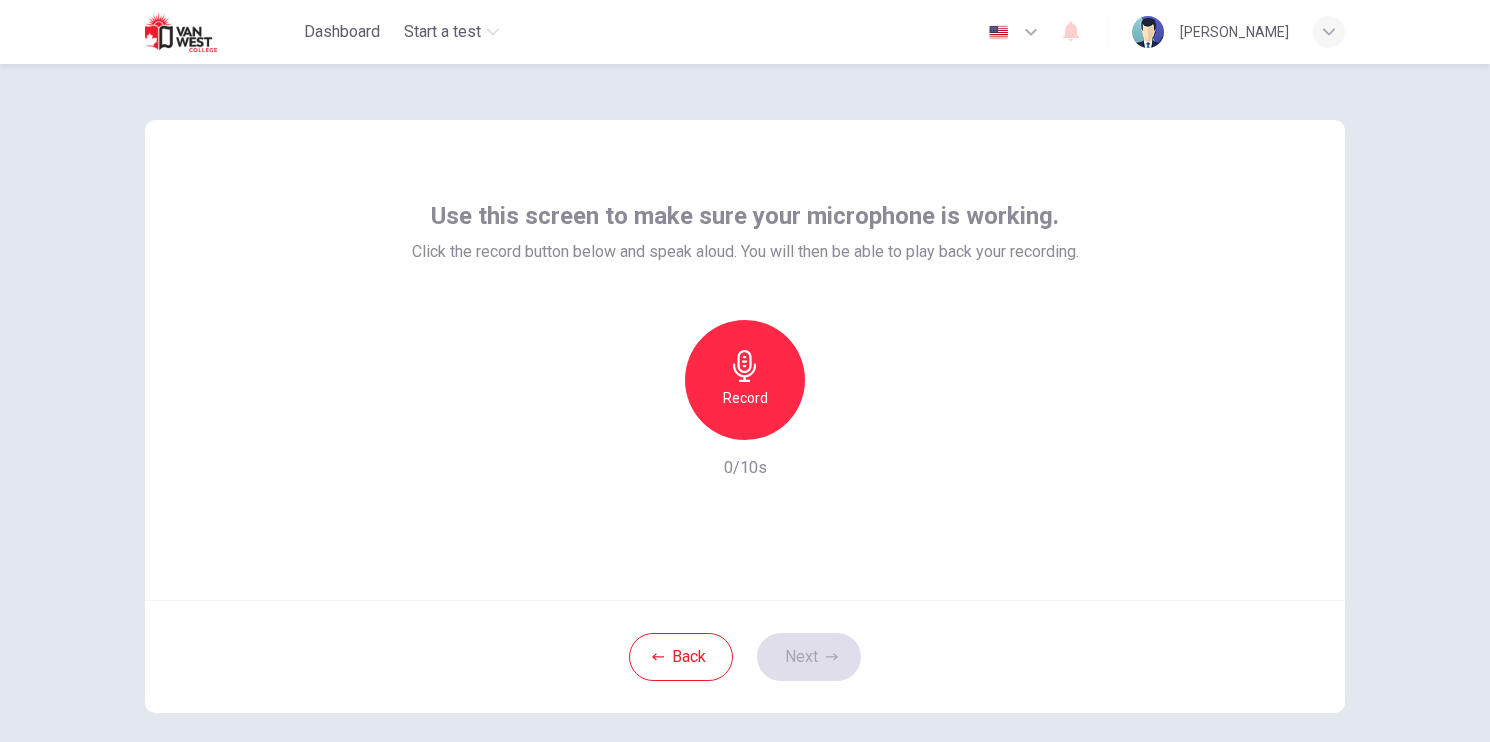 click on "Record" at bounding box center (745, 380) 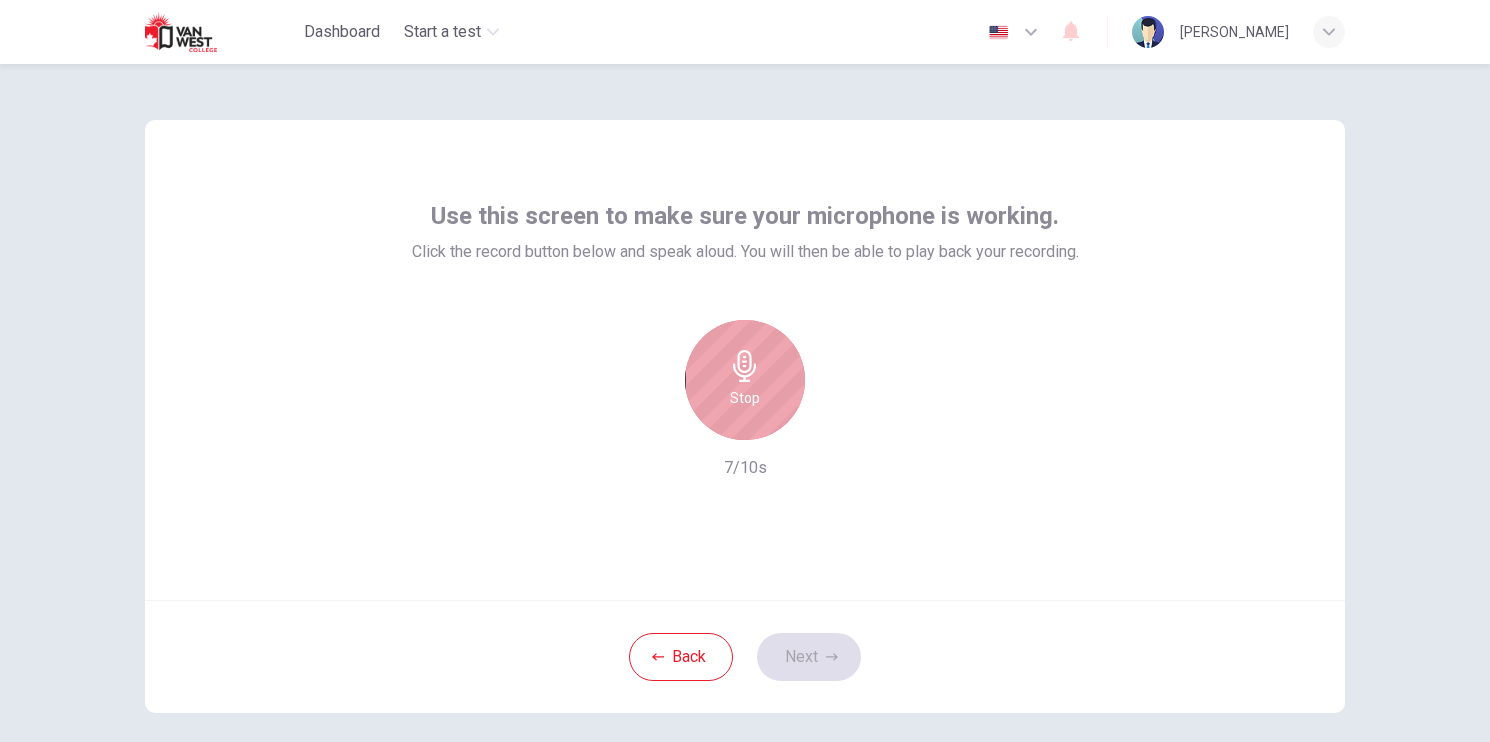 click on "Stop" at bounding box center [745, 398] 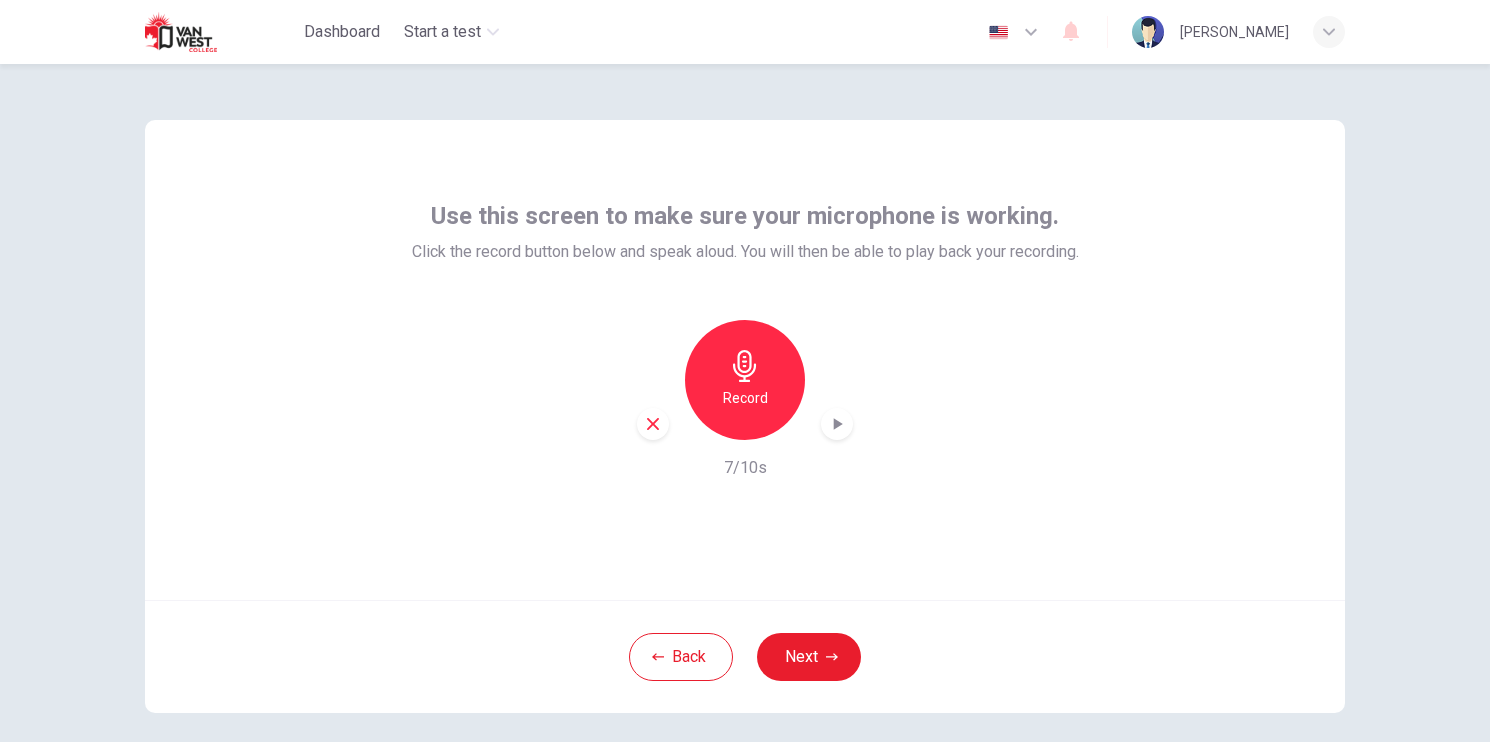 click on "Record" at bounding box center (745, 398) 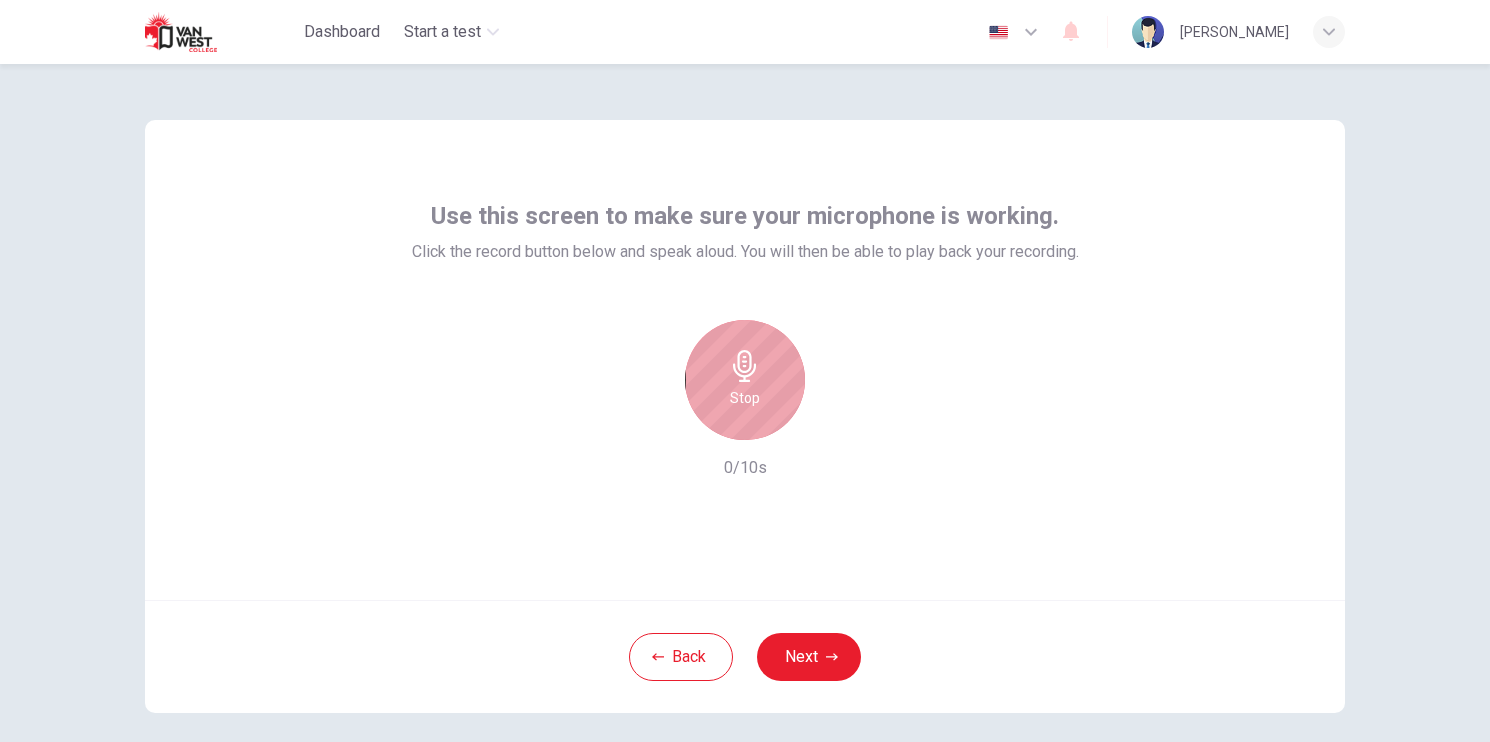 click on "Stop" at bounding box center [745, 398] 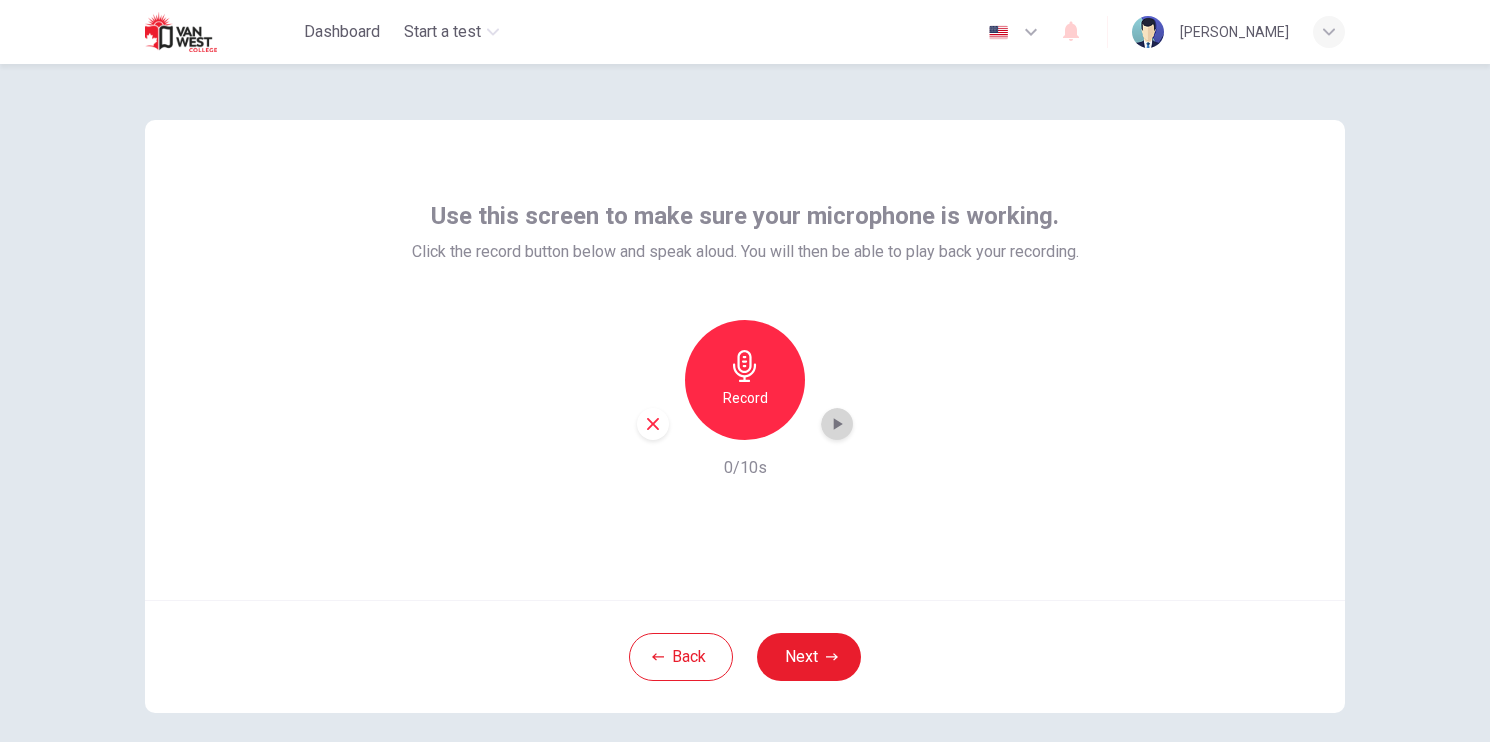 click 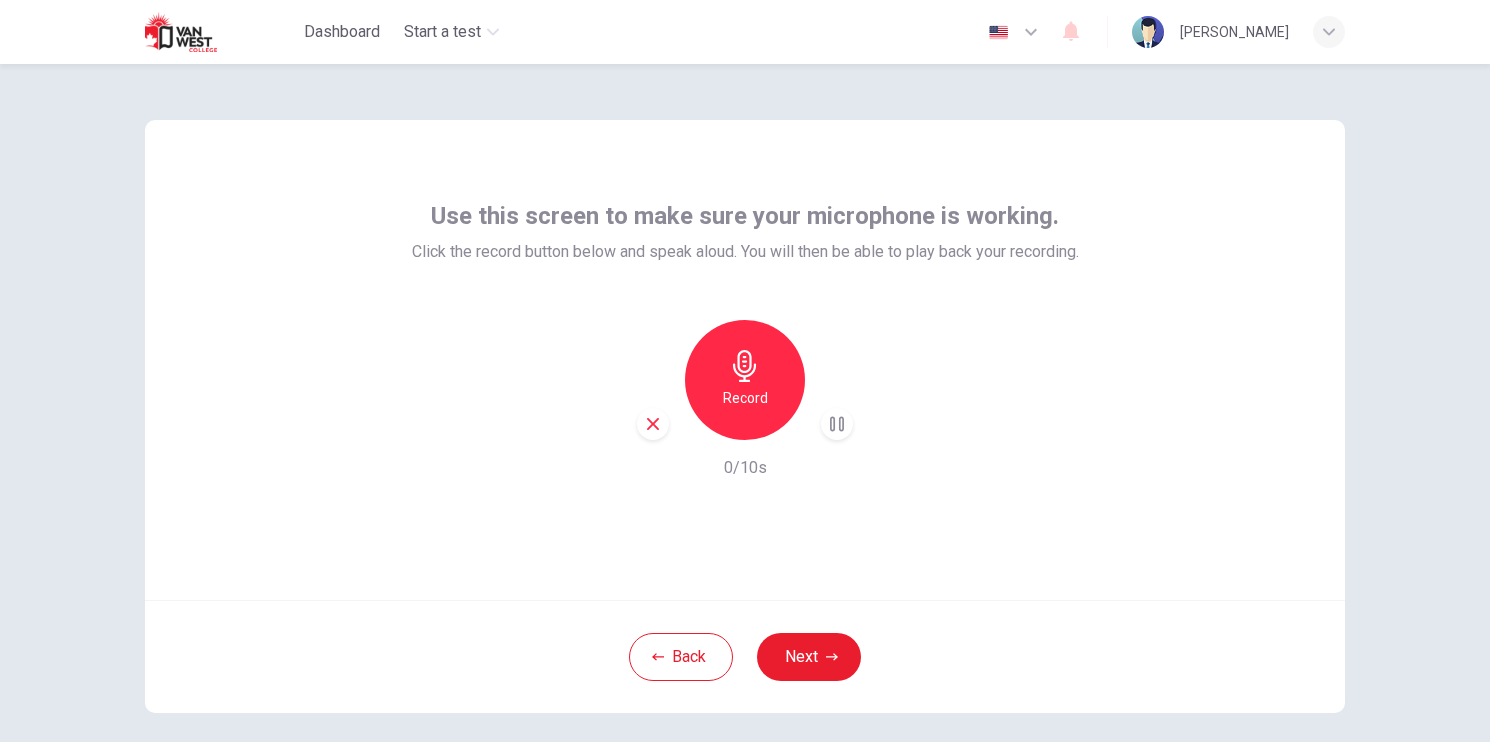 click 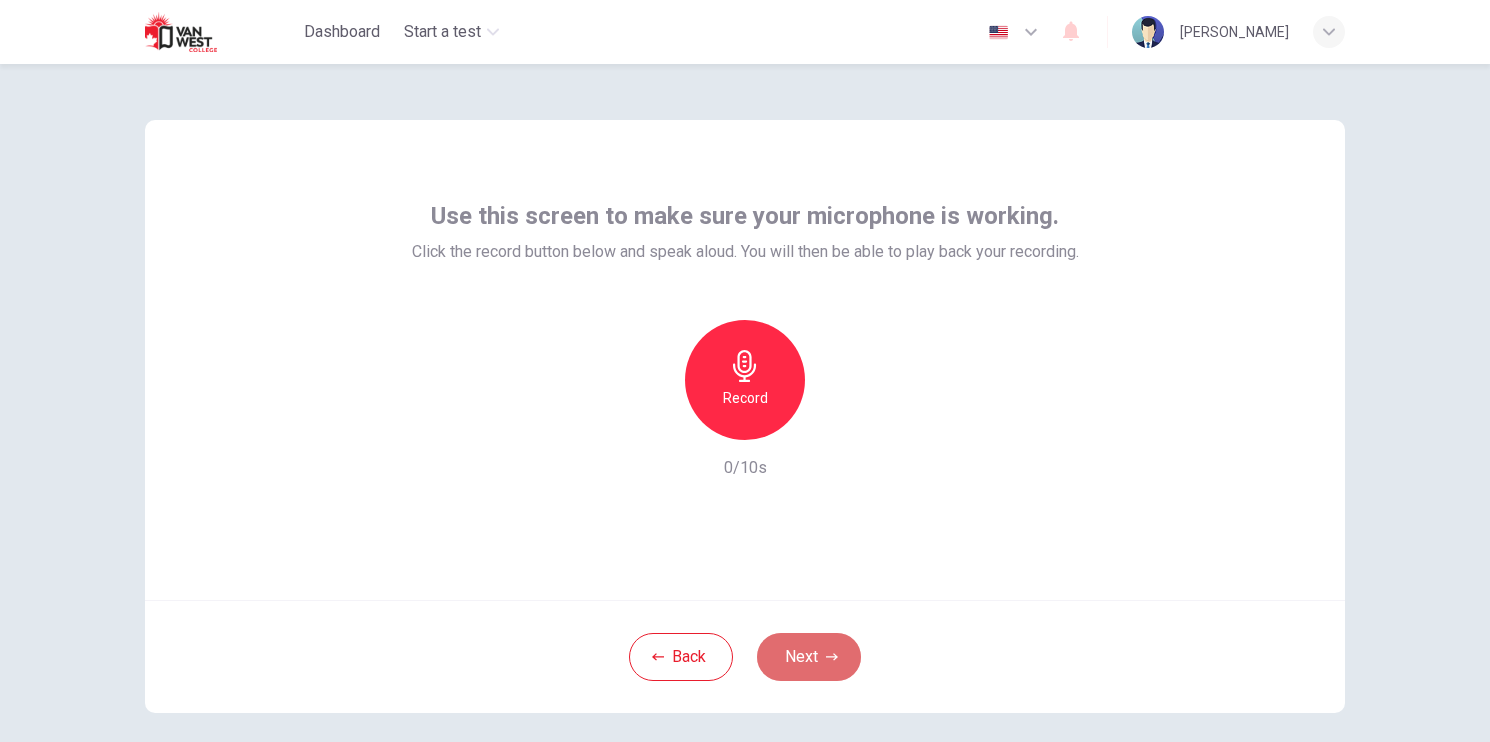 click on "Next" at bounding box center [809, 657] 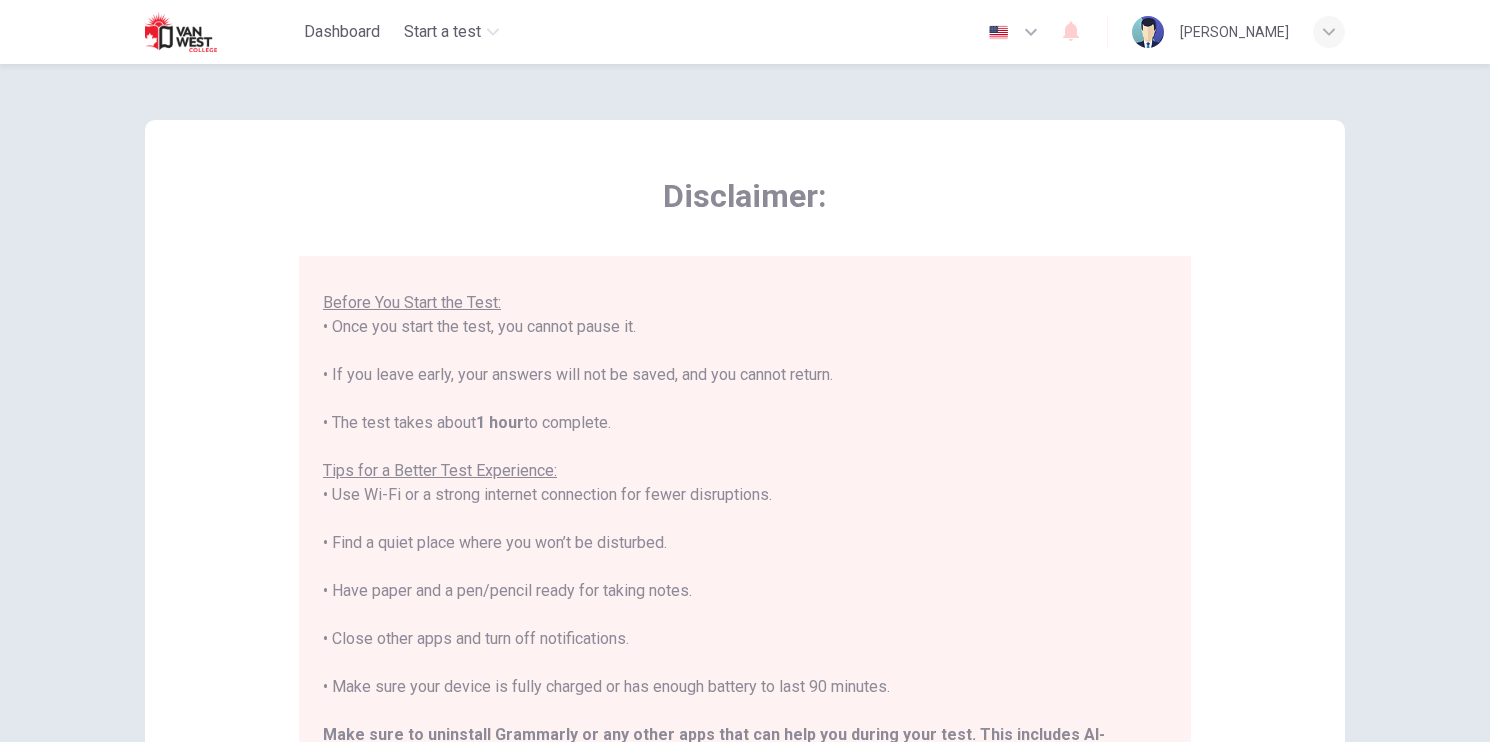 scroll, scrollTop: 189, scrollLeft: 0, axis: vertical 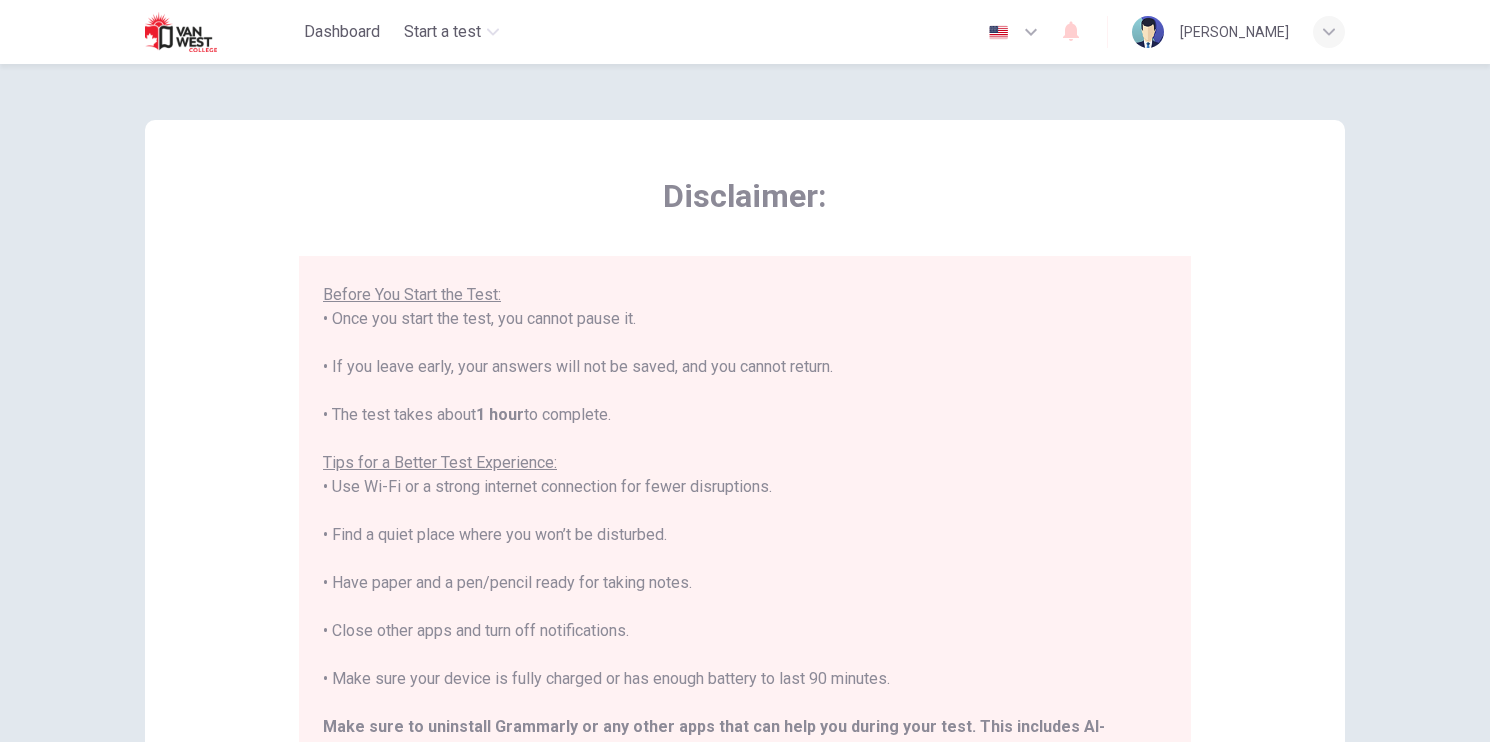 click at bounding box center [1014, 32] 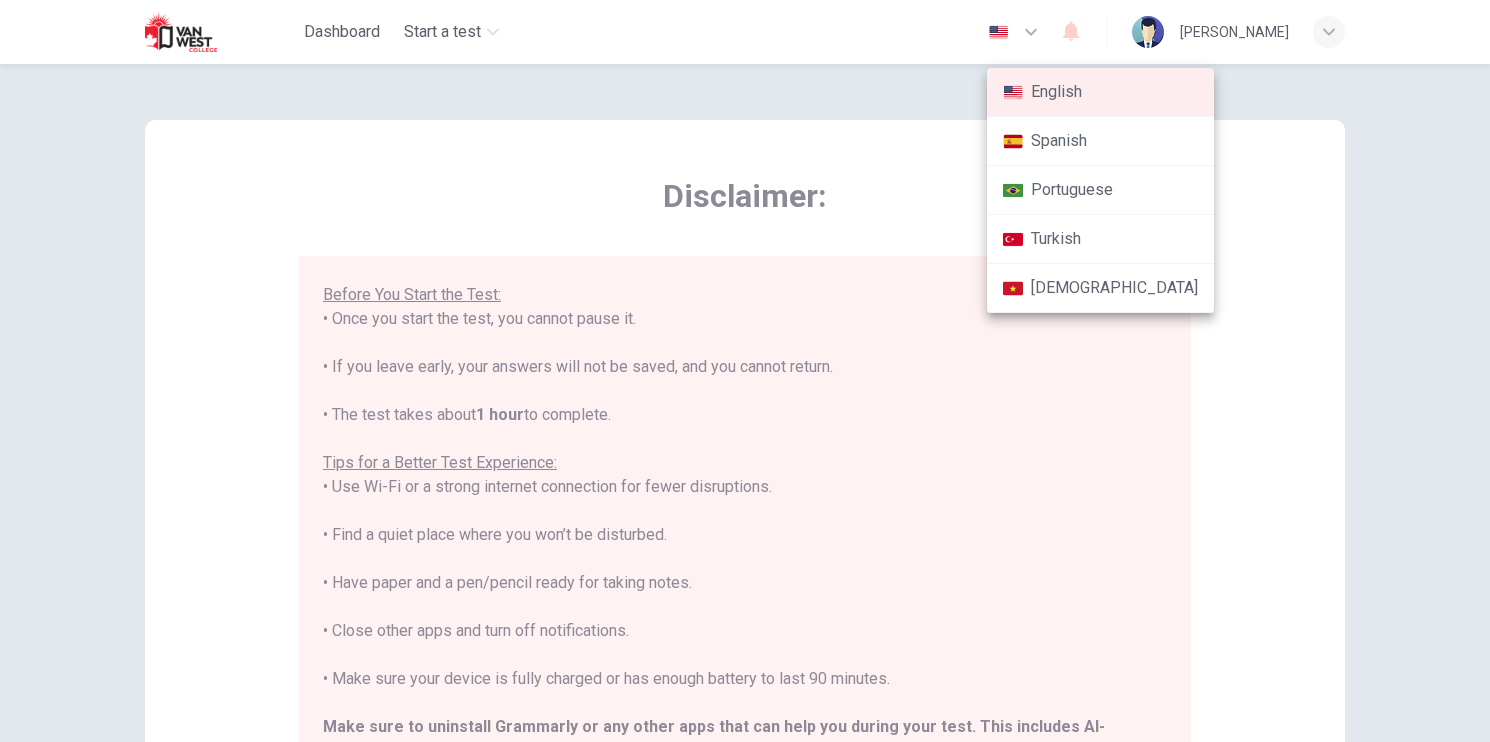 click at bounding box center [745, 371] 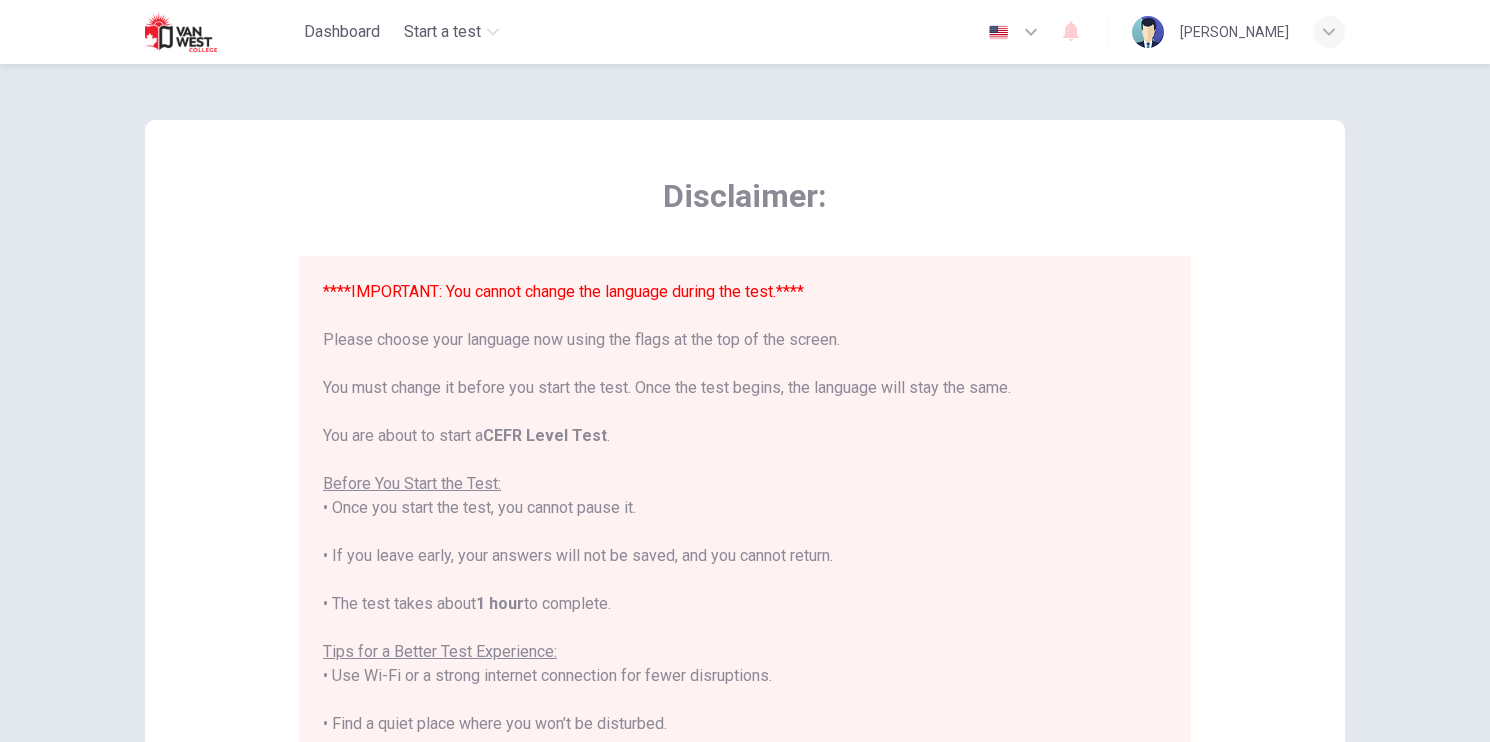 scroll, scrollTop: 189, scrollLeft: 0, axis: vertical 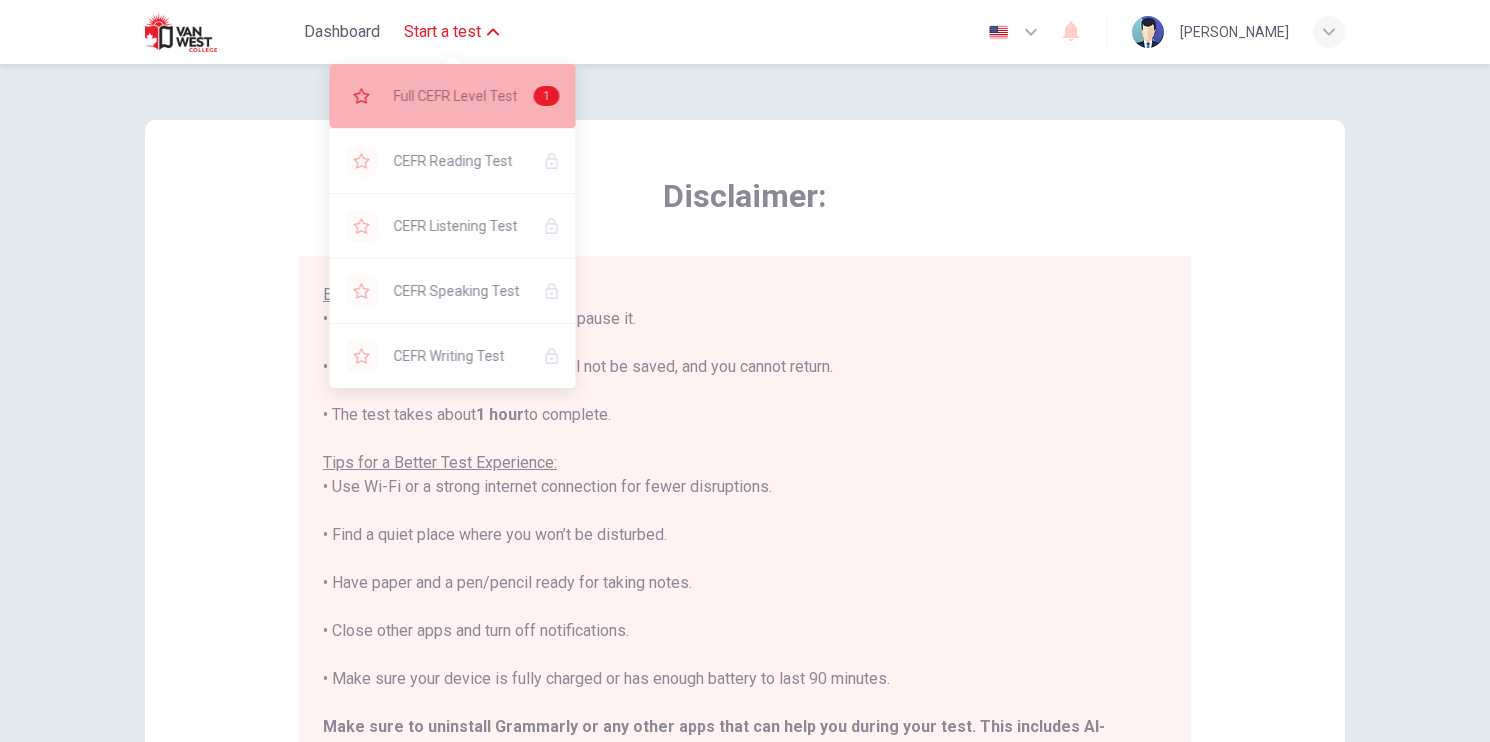 click on "Full CEFR Level Test" at bounding box center [456, 96] 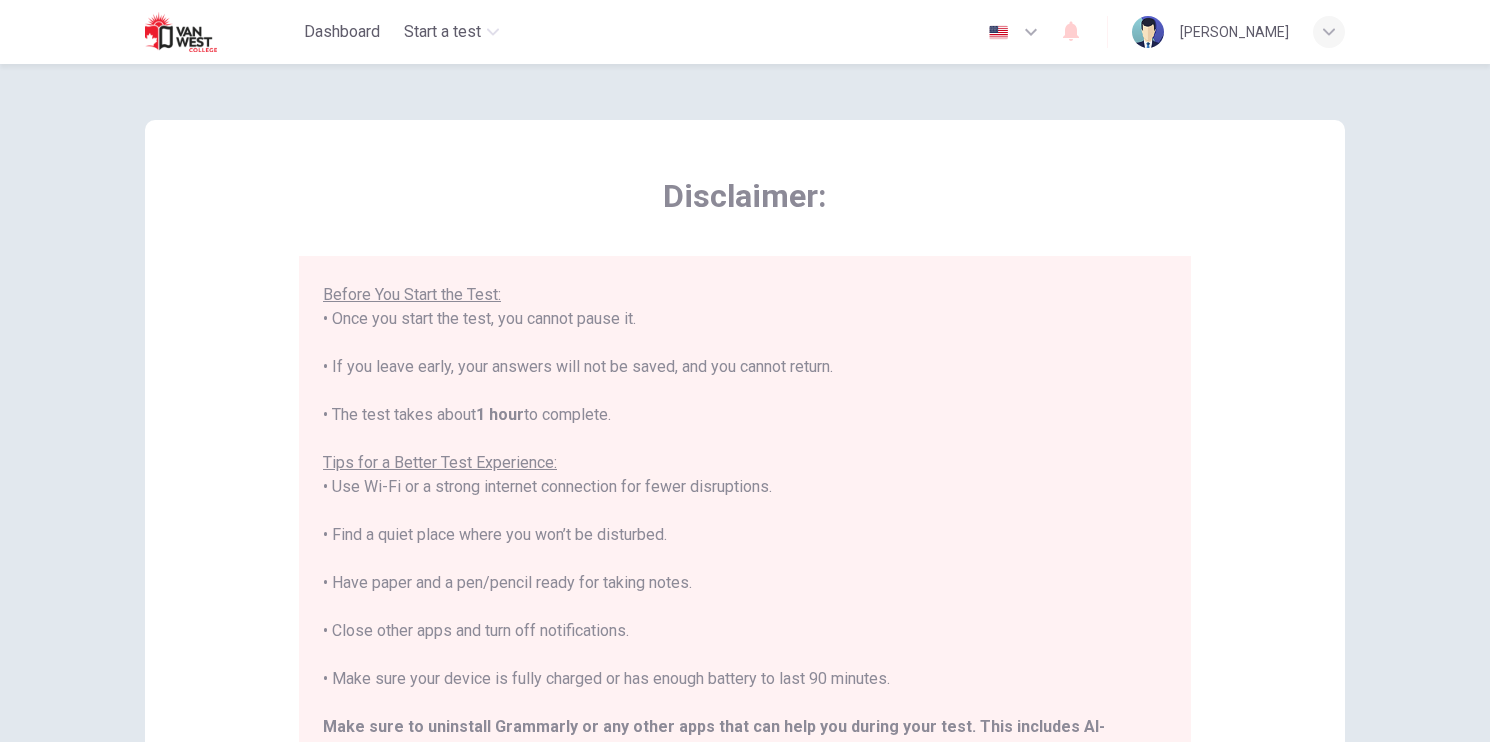 scroll, scrollTop: 187, scrollLeft: 0, axis: vertical 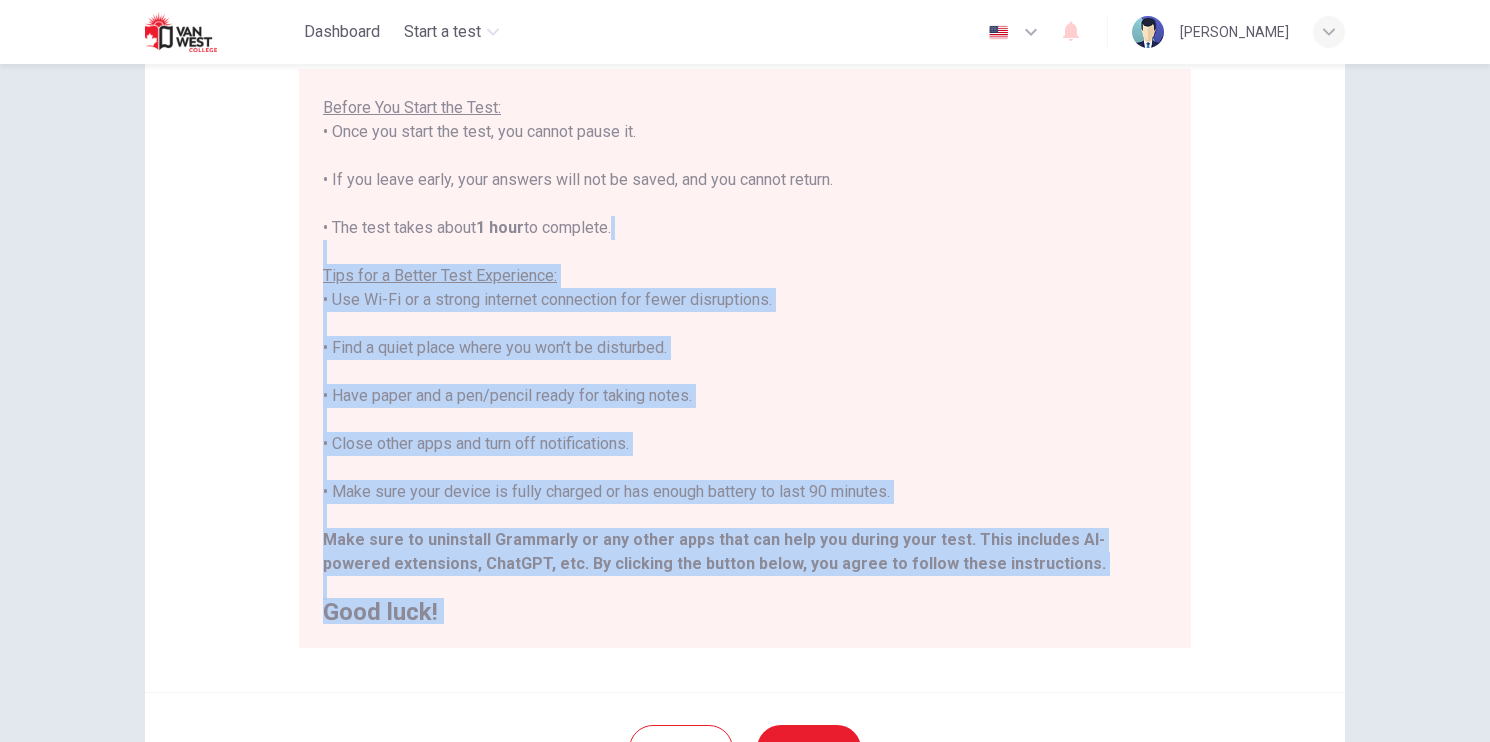 drag, startPoint x: 1484, startPoint y: 615, endPoint x: 1509, endPoint y: 713, distance: 101.13852 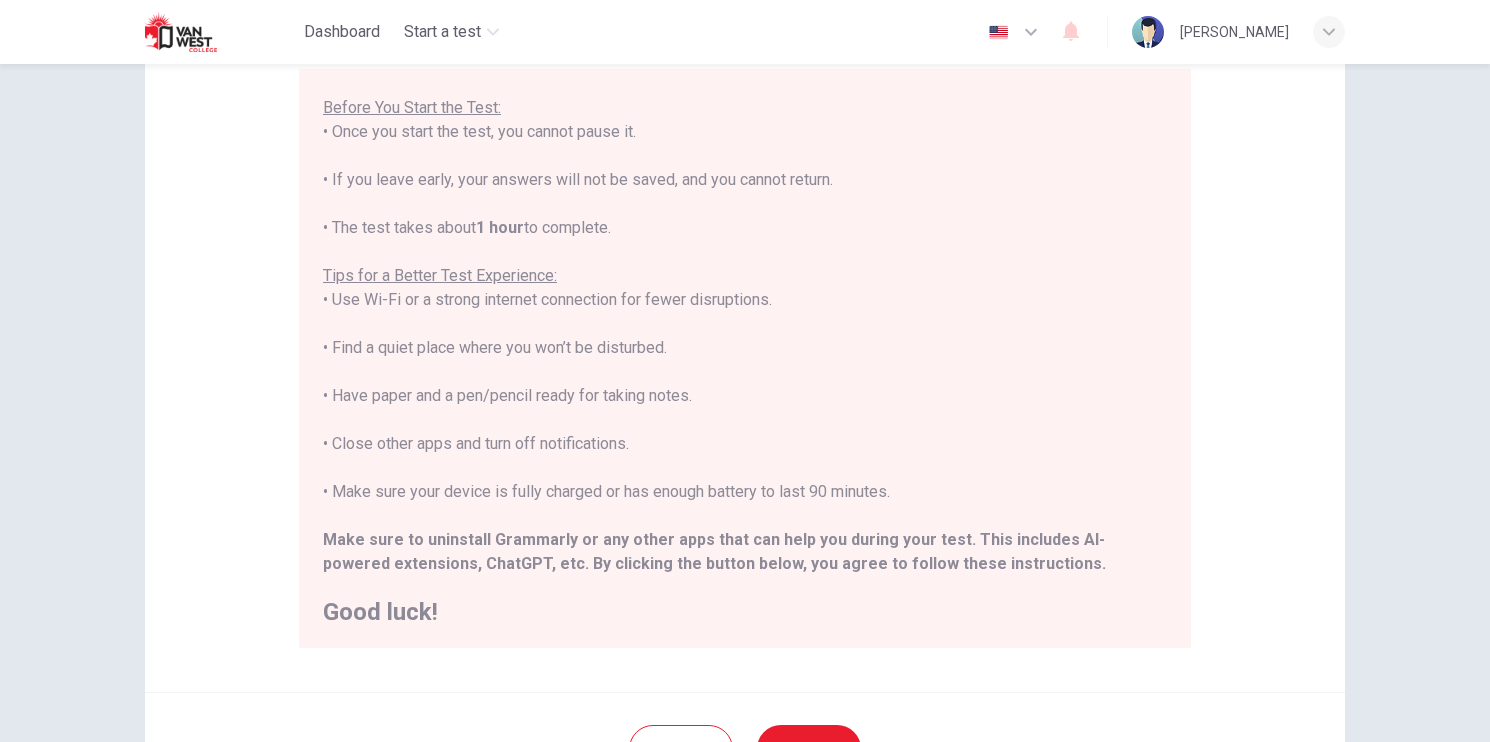 click on "Disclaimer: ****IMPORTANT: You cannot change the language during the test.****
Please choose your language now using the flags at the top of the screen. You must change it before you start the test. Once the test begins, the language will stay the same.
You are about to start a  CEFR Level Test .
Before You Start the Test:
• Once you start the test, you cannot pause it.
• If you leave early, your answers will not be saved, and you cannot return.
• The test takes about  1 hour  to complete.
Tips for a Better Test Experience:
• Use Wi-Fi or a strong internet connection for fewer disruptions.
• Find a quiet place where you won’t be disturbed.
• Have paper and a pen/pencil ready for taking notes.
• Close other apps and turn off notifications.
• Make sure your device is fully charged or has enough battery to last 90 minutes.
Make sure to uninstall Grammarly or any other apps that can help you during your test. This includes AI-powered extensions, ChatGPT, etc." at bounding box center (745, 312) 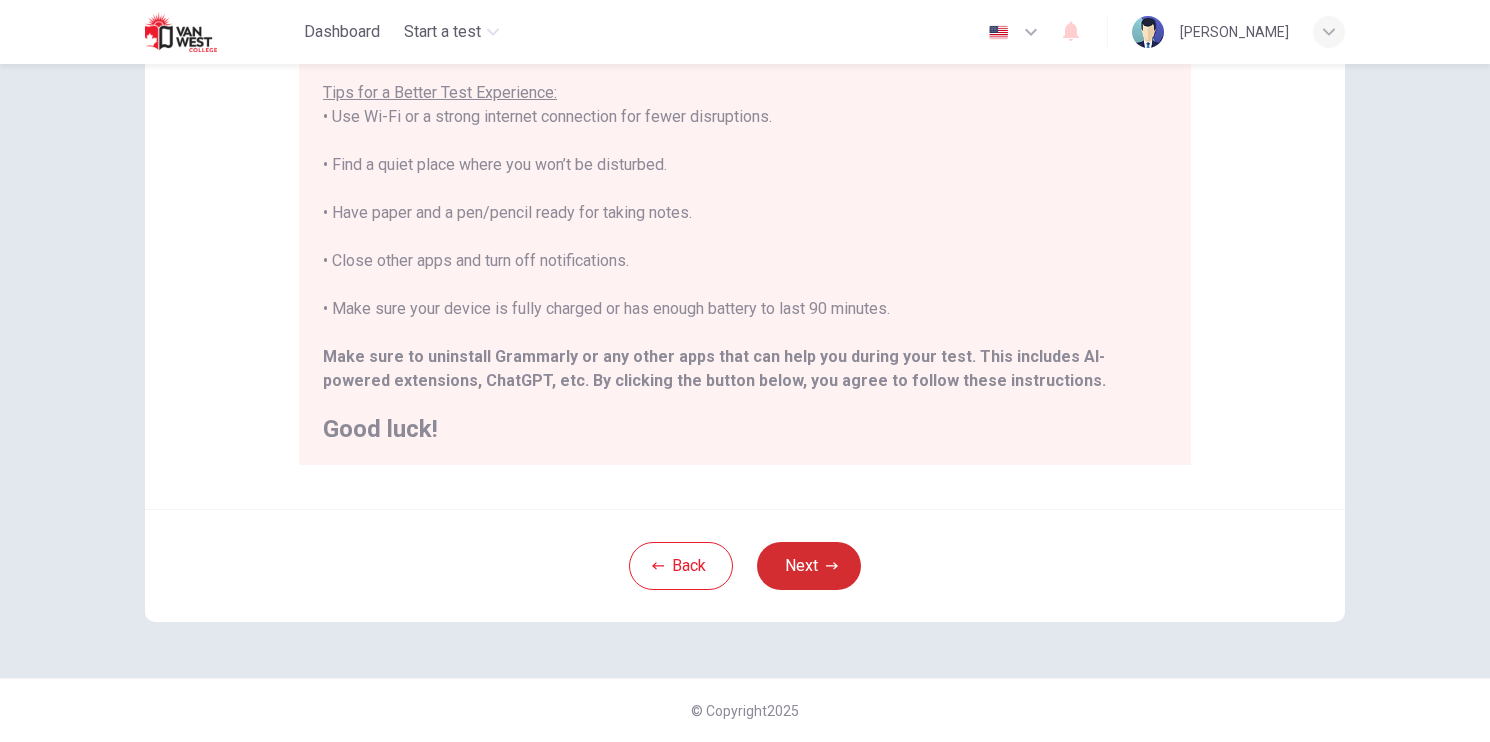 click on "Next" at bounding box center [809, 566] 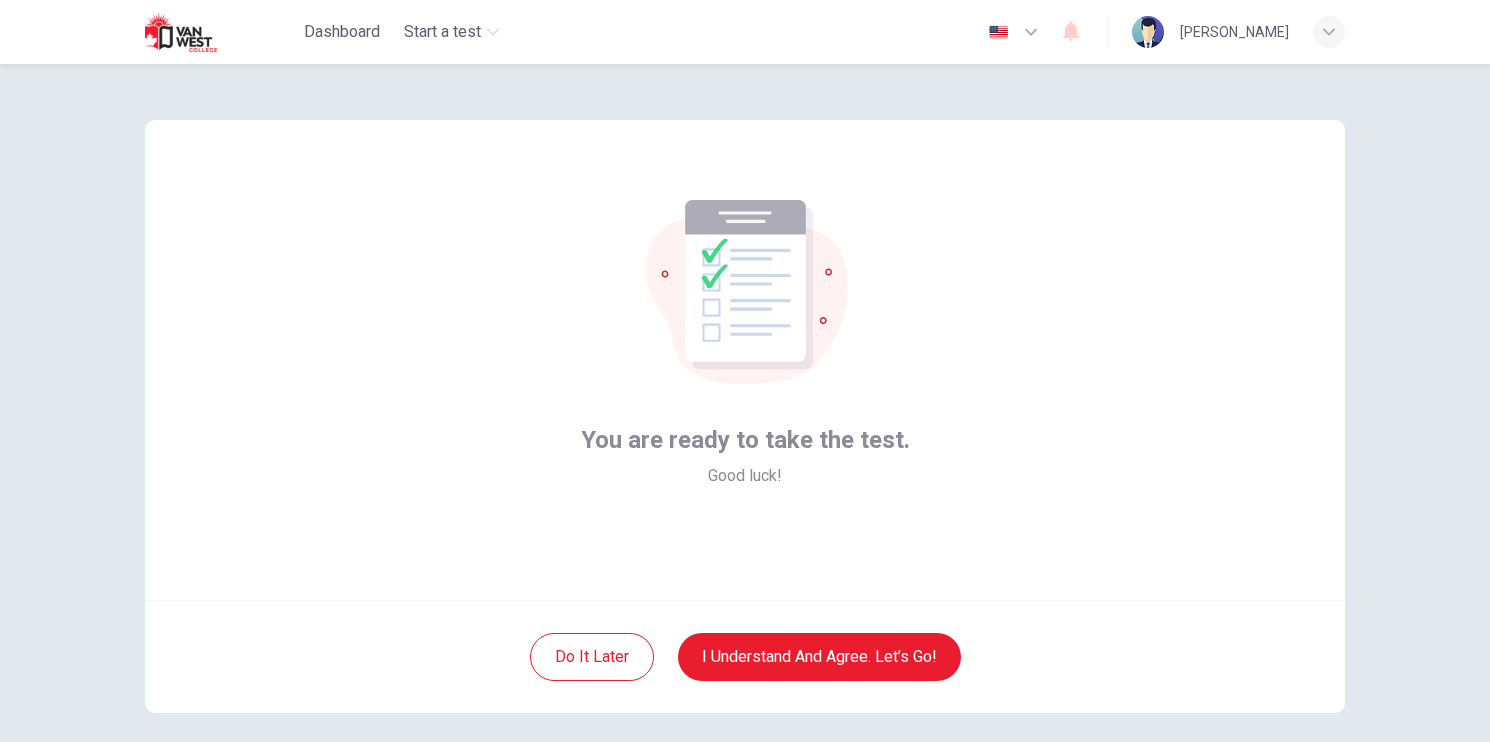 scroll, scrollTop: 91, scrollLeft: 0, axis: vertical 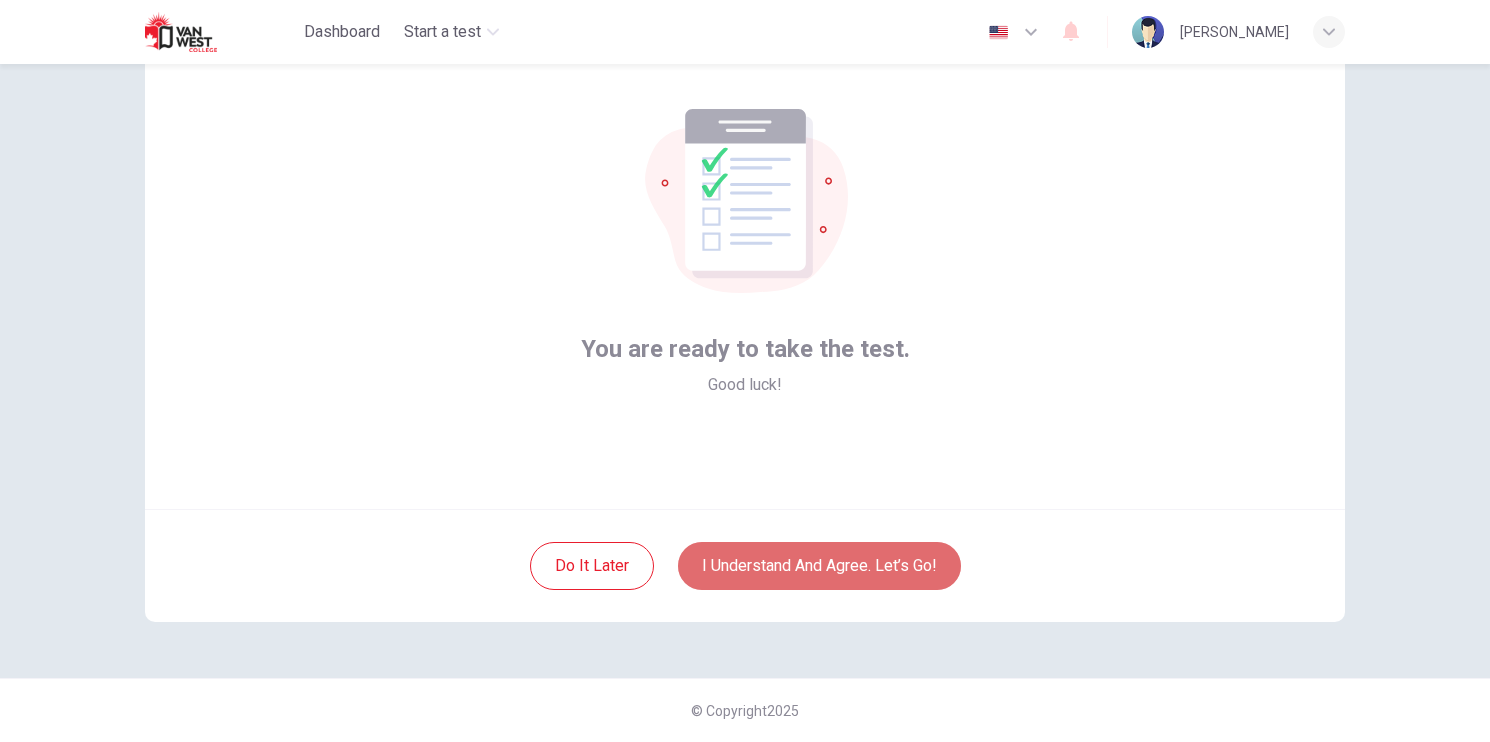 click on "I understand and agree. Let’s go!" at bounding box center [819, 566] 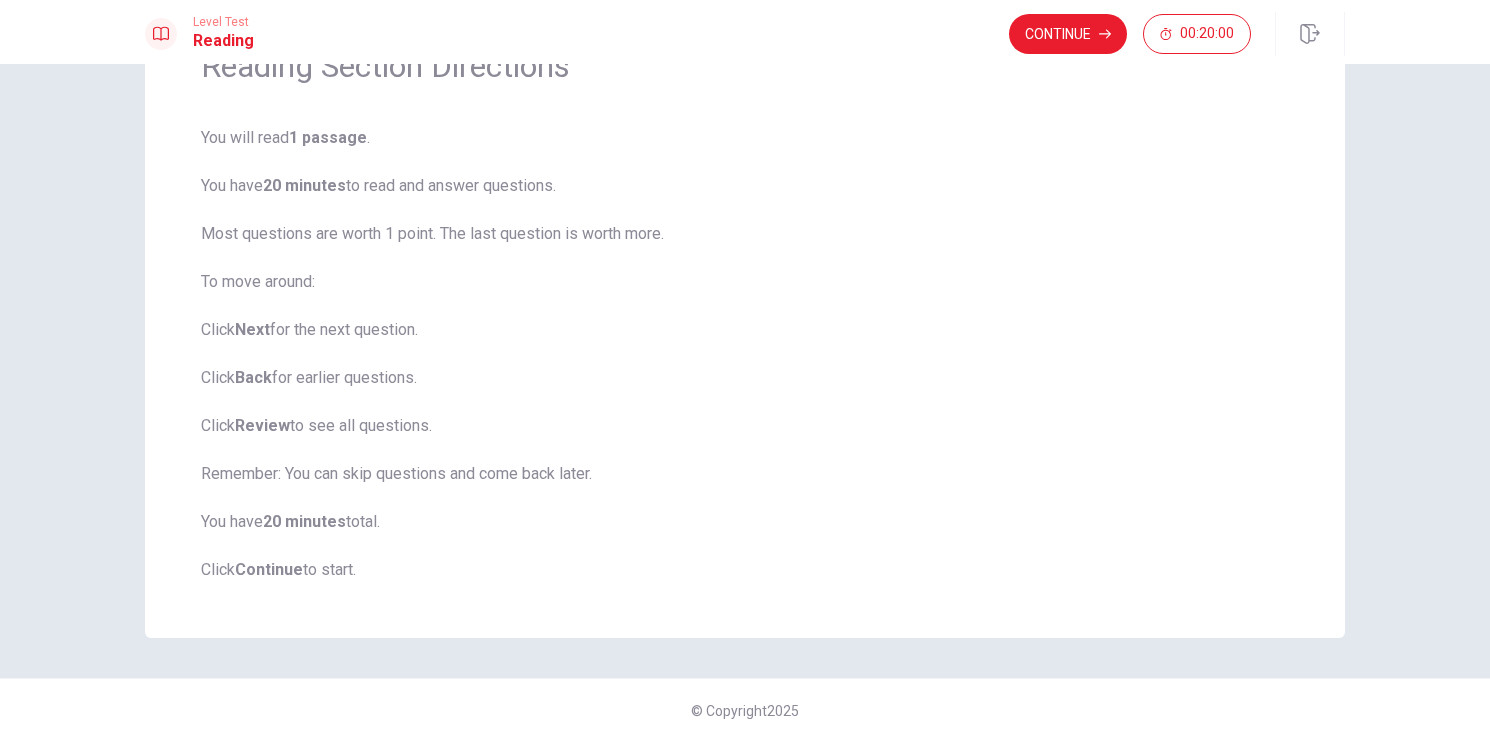 scroll, scrollTop: 0, scrollLeft: 0, axis: both 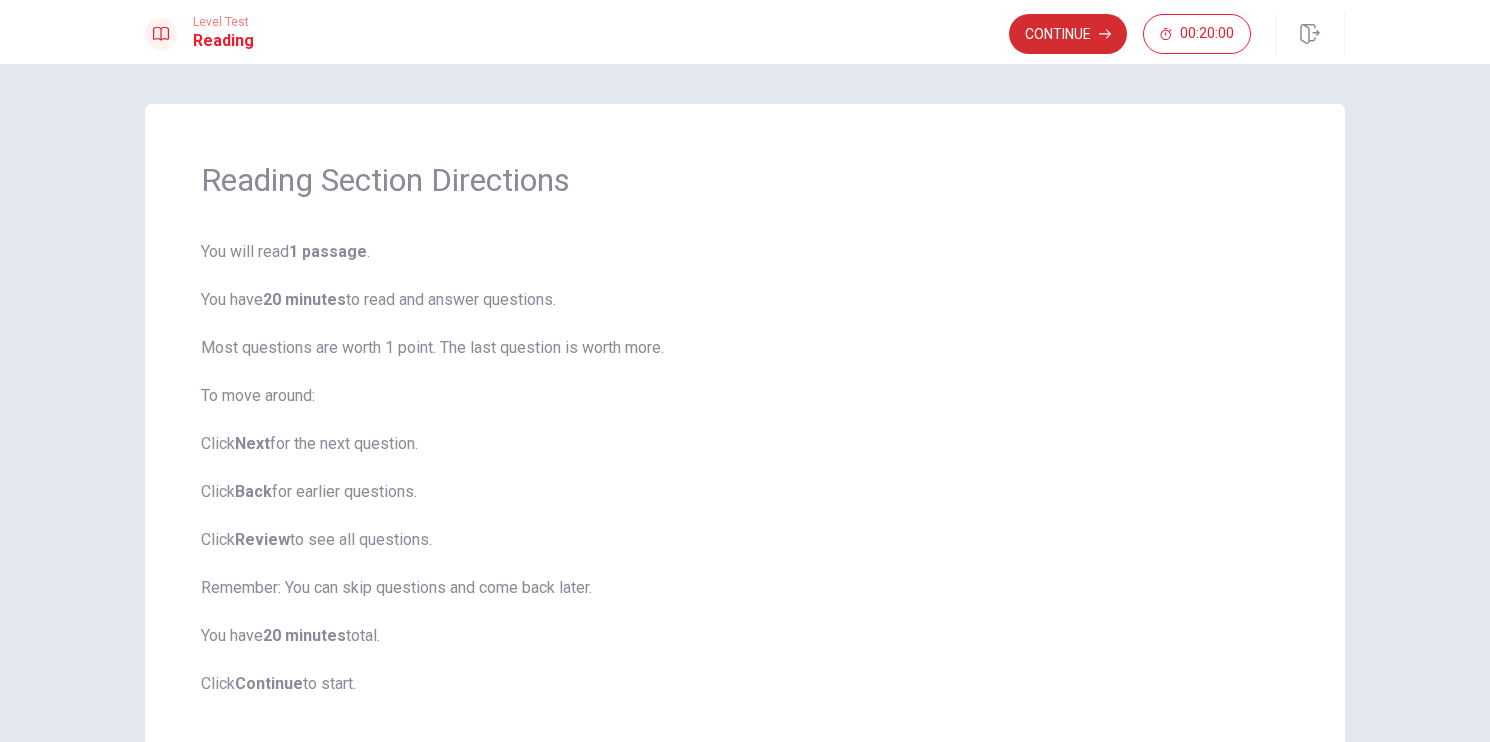 click on "Continue" at bounding box center [1068, 34] 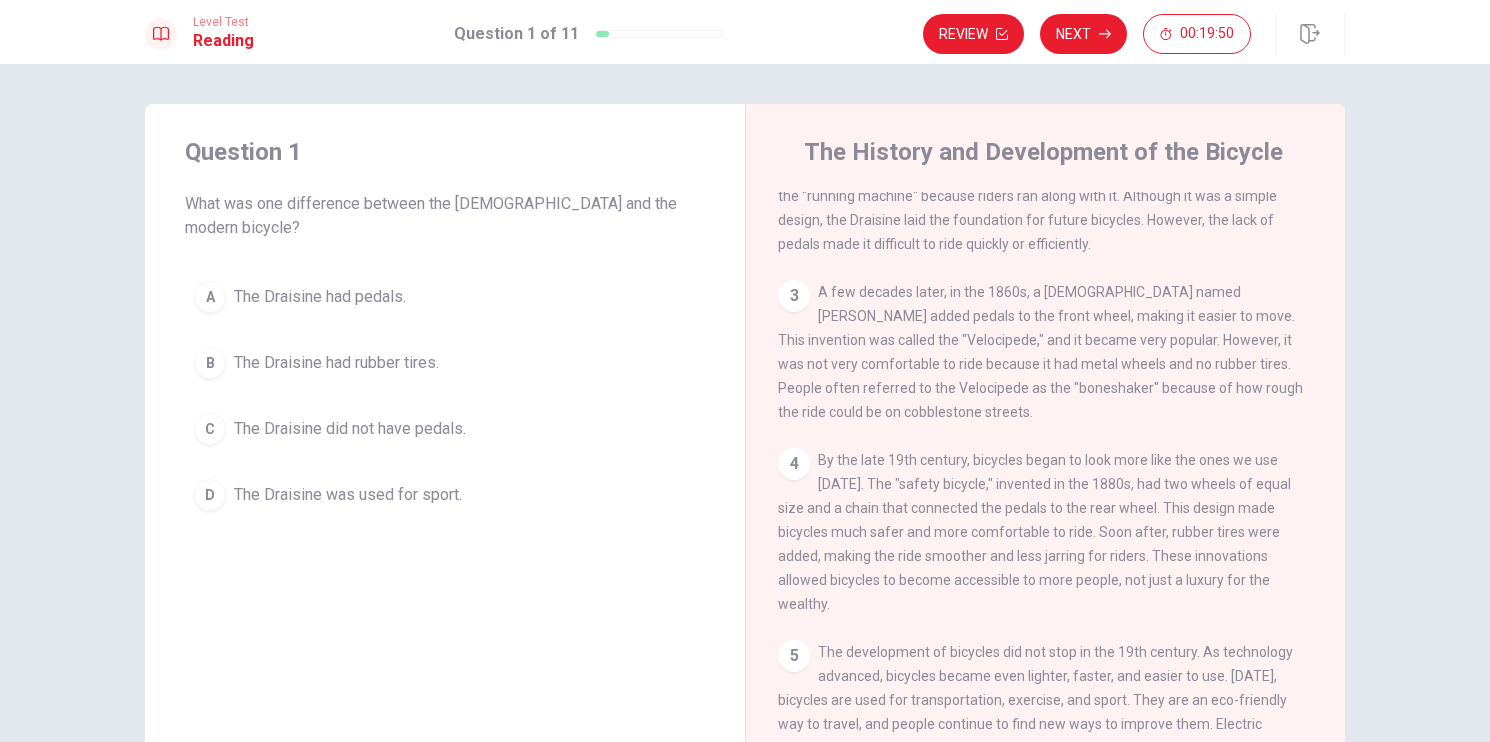 scroll, scrollTop: 241, scrollLeft: 0, axis: vertical 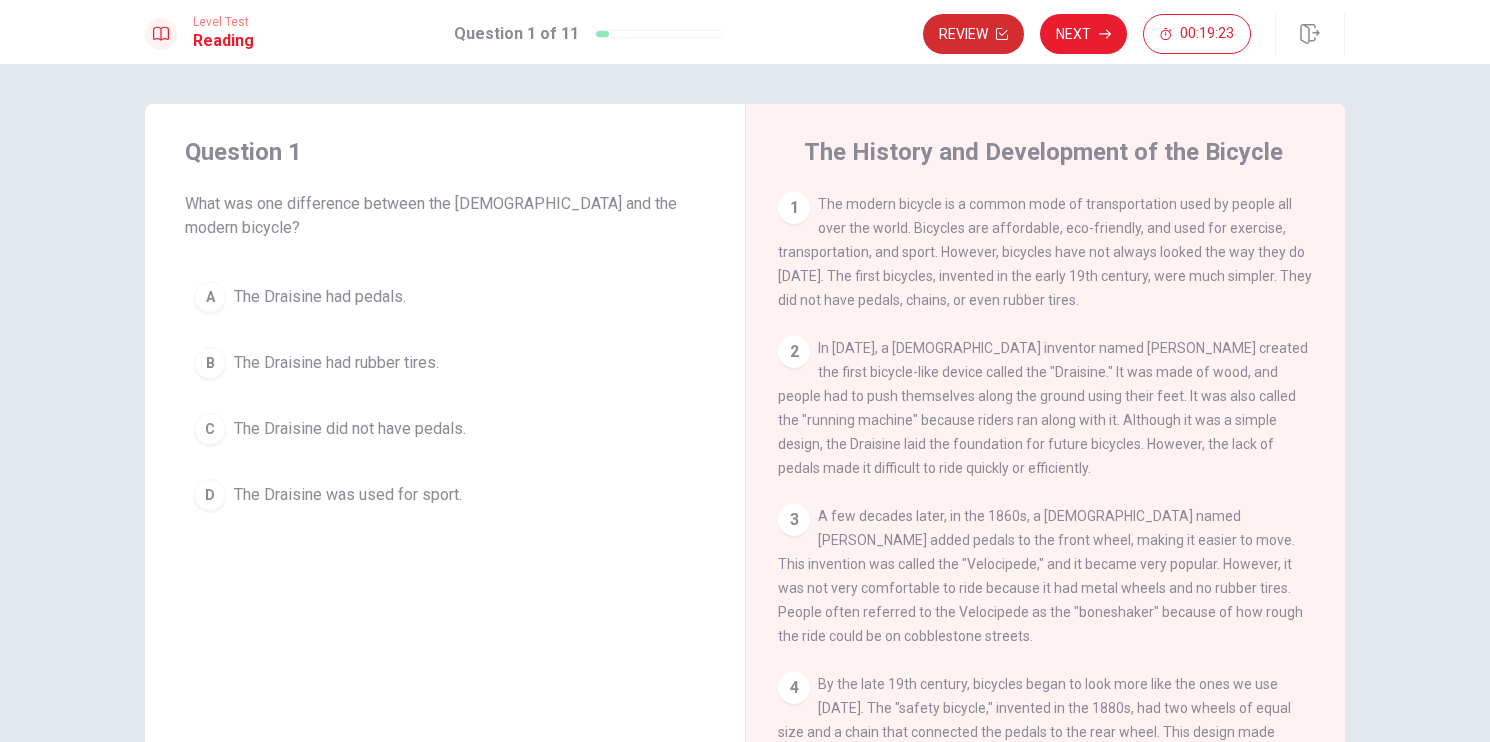 click on "Review" at bounding box center (973, 34) 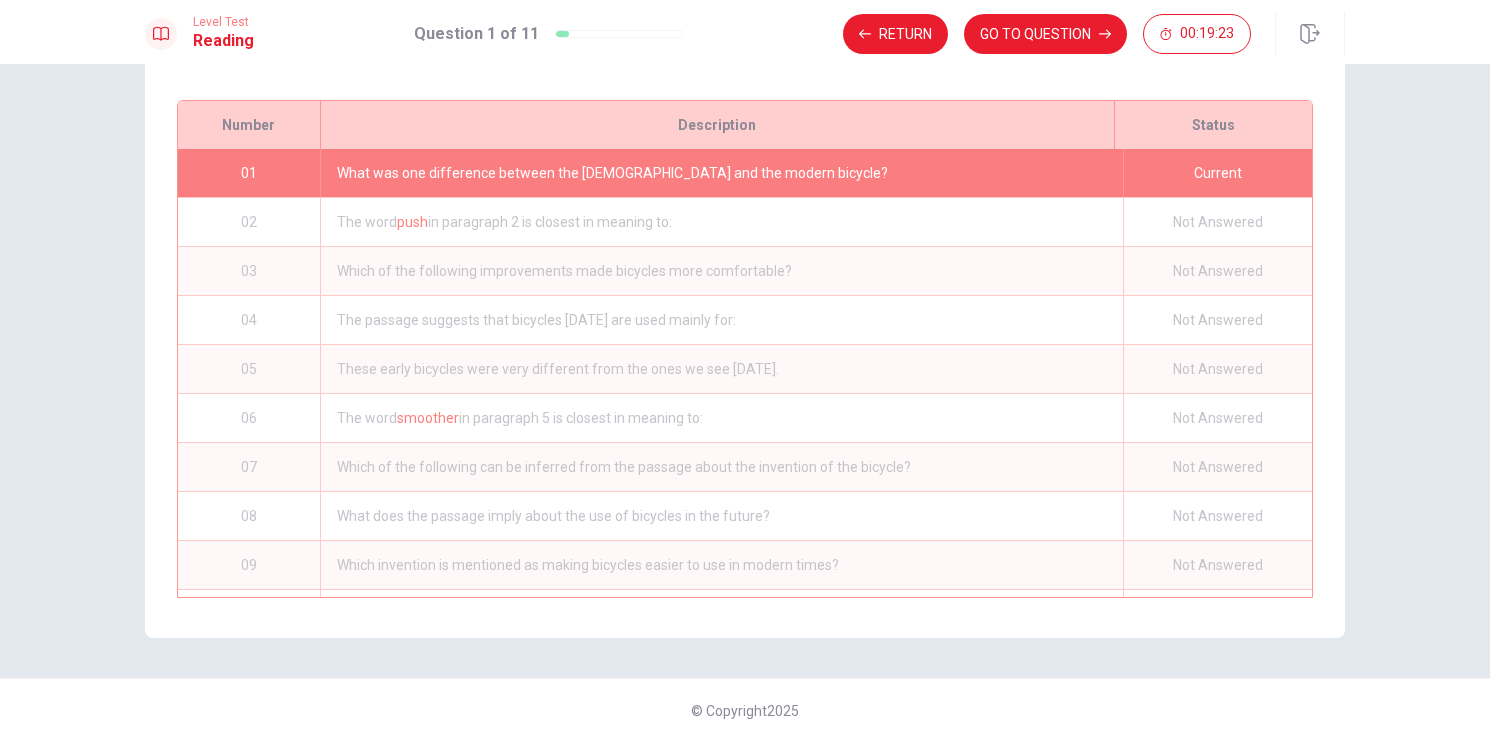 scroll, scrollTop: 268, scrollLeft: 0, axis: vertical 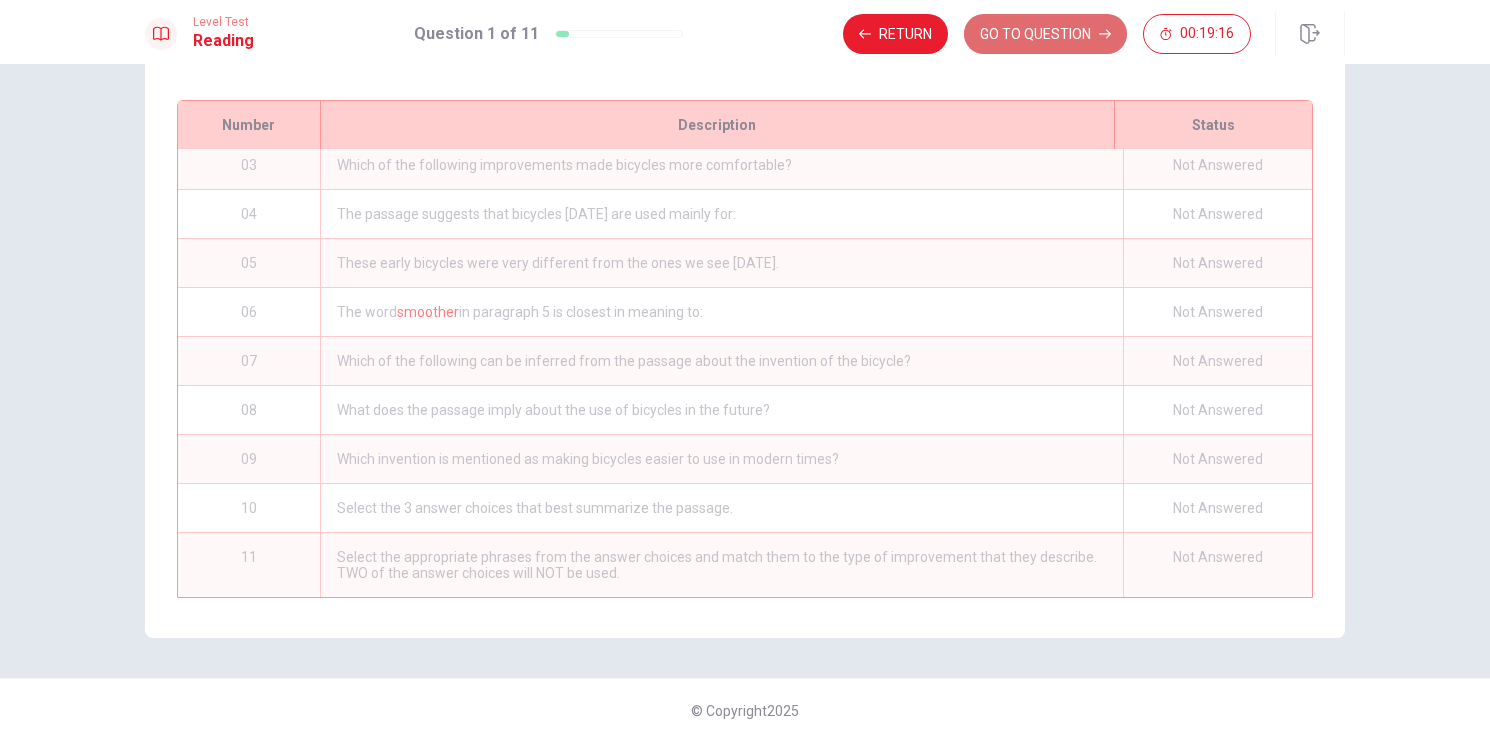click on "GO TO QUESTION" at bounding box center [1045, 34] 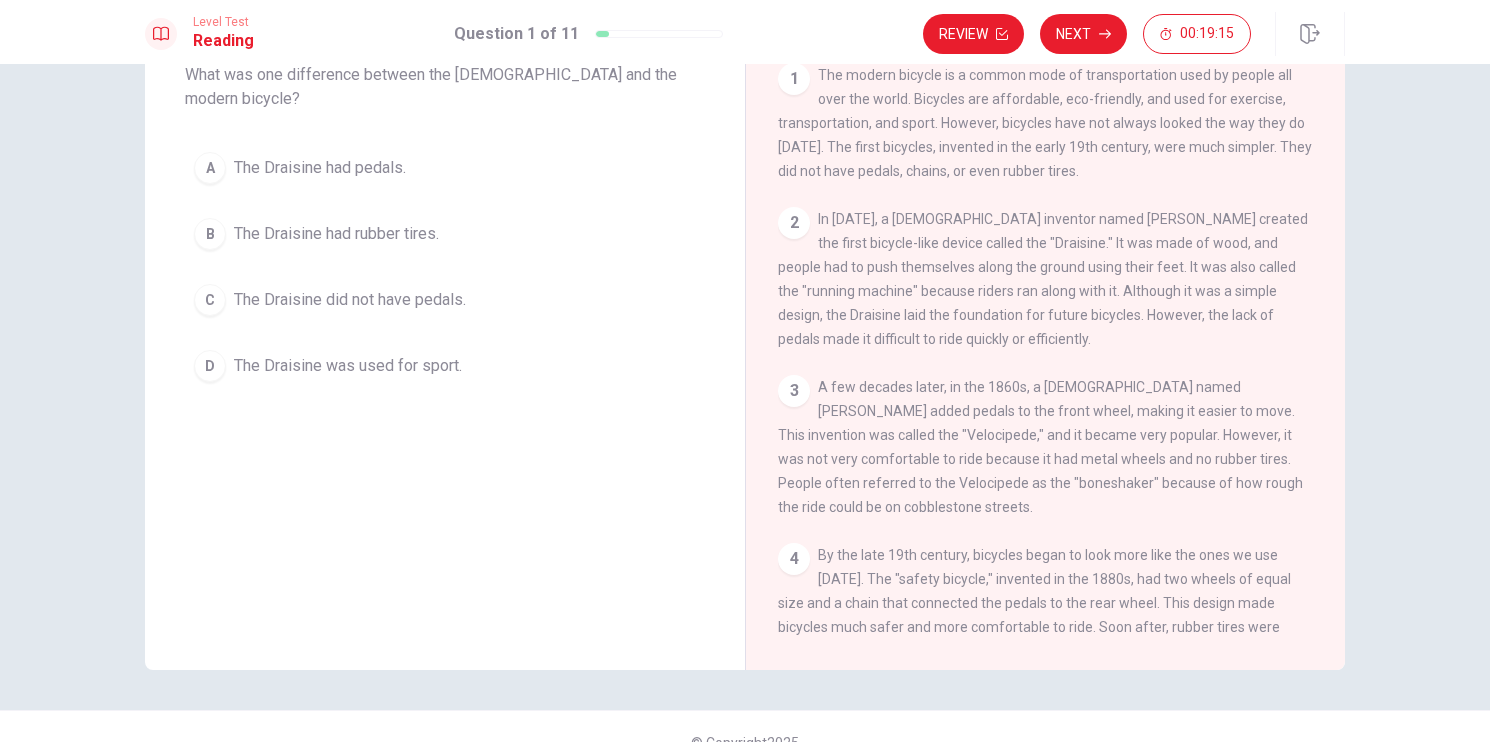 scroll, scrollTop: 0, scrollLeft: 0, axis: both 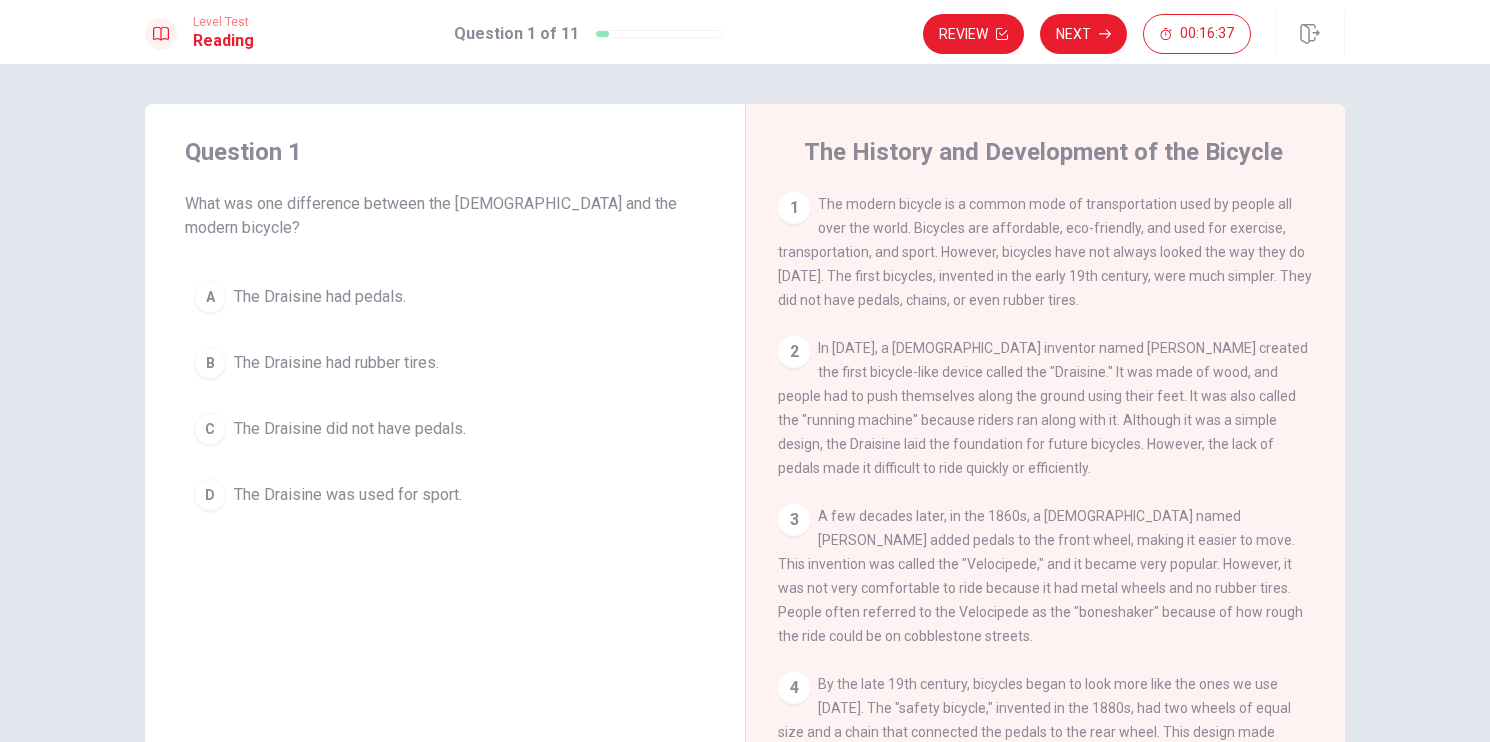 click on "C" at bounding box center [210, 429] 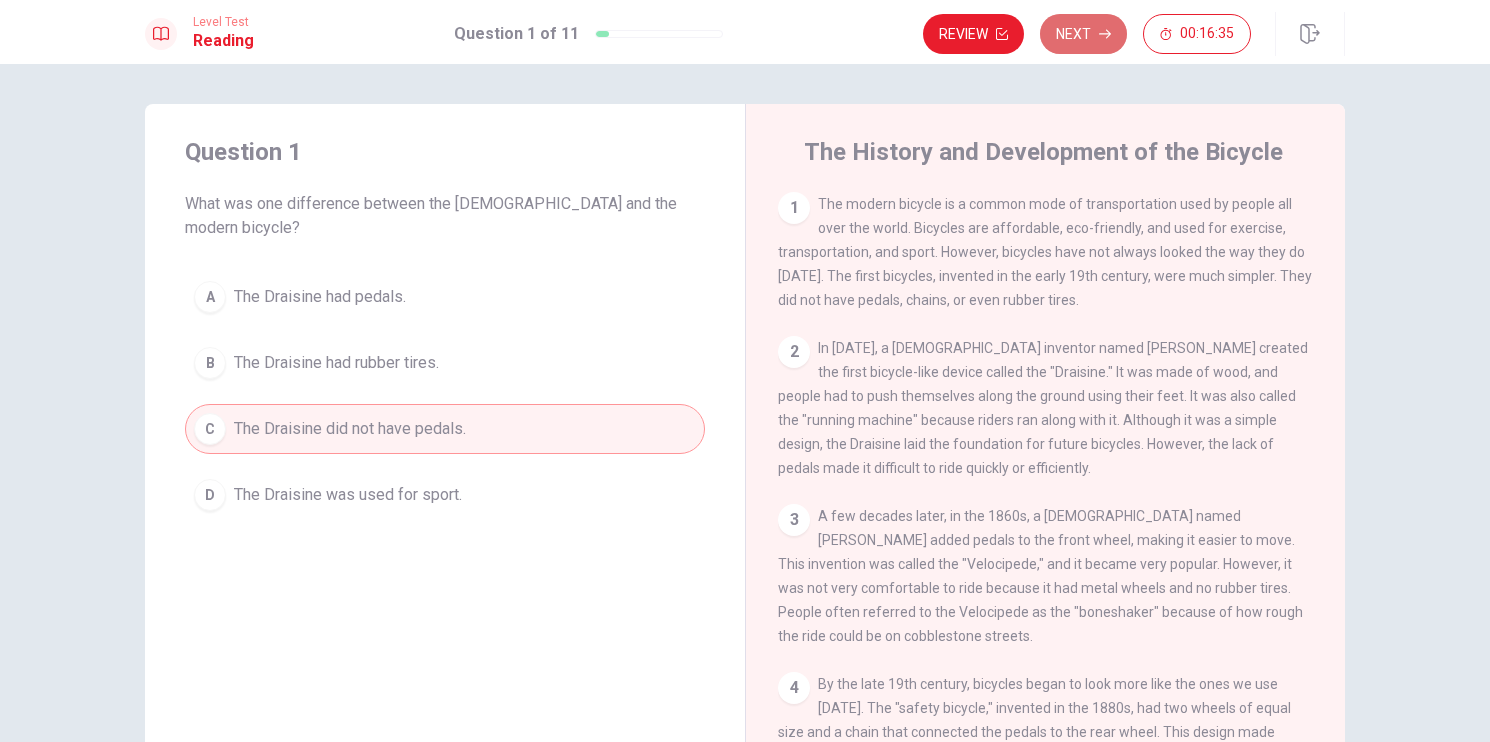 click on "Next" at bounding box center (1083, 34) 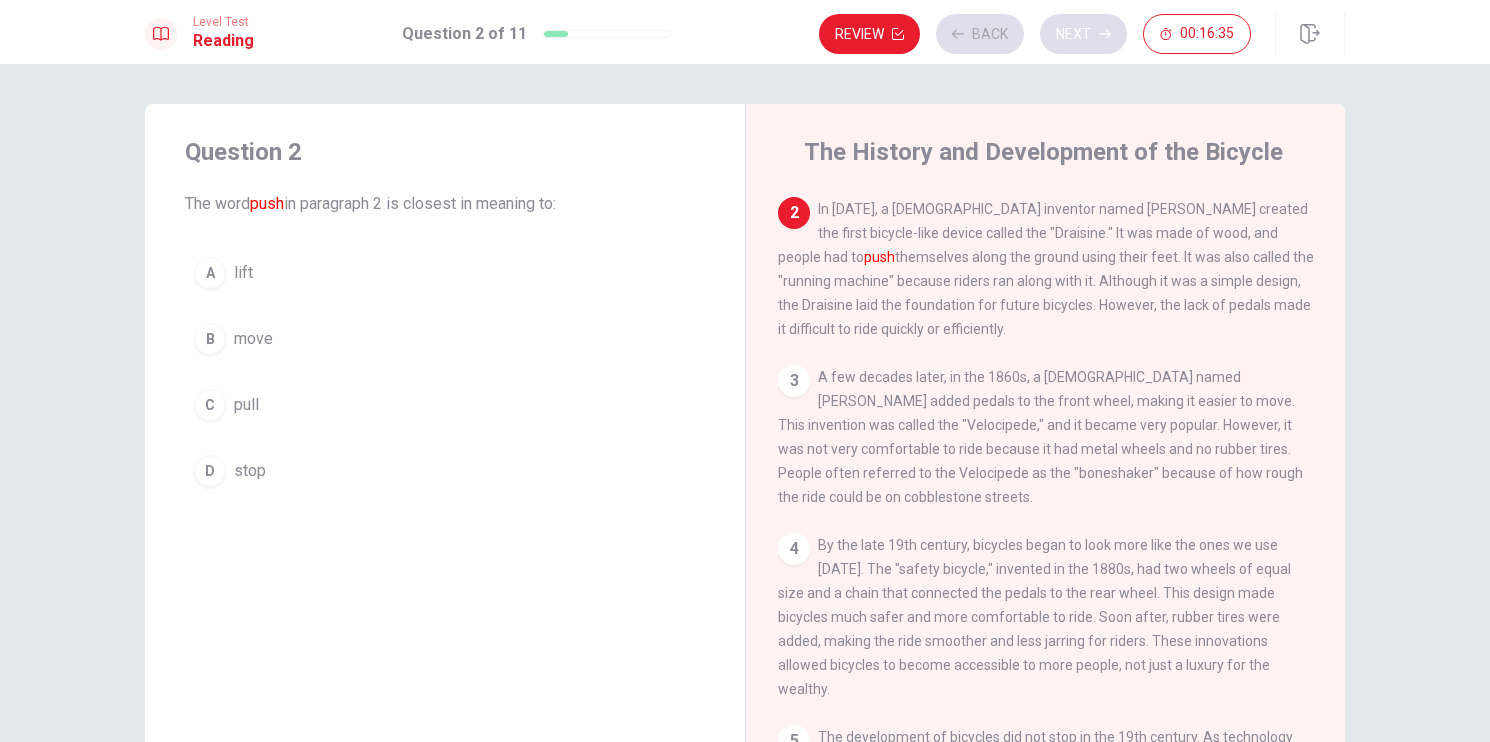 scroll, scrollTop: 144, scrollLeft: 0, axis: vertical 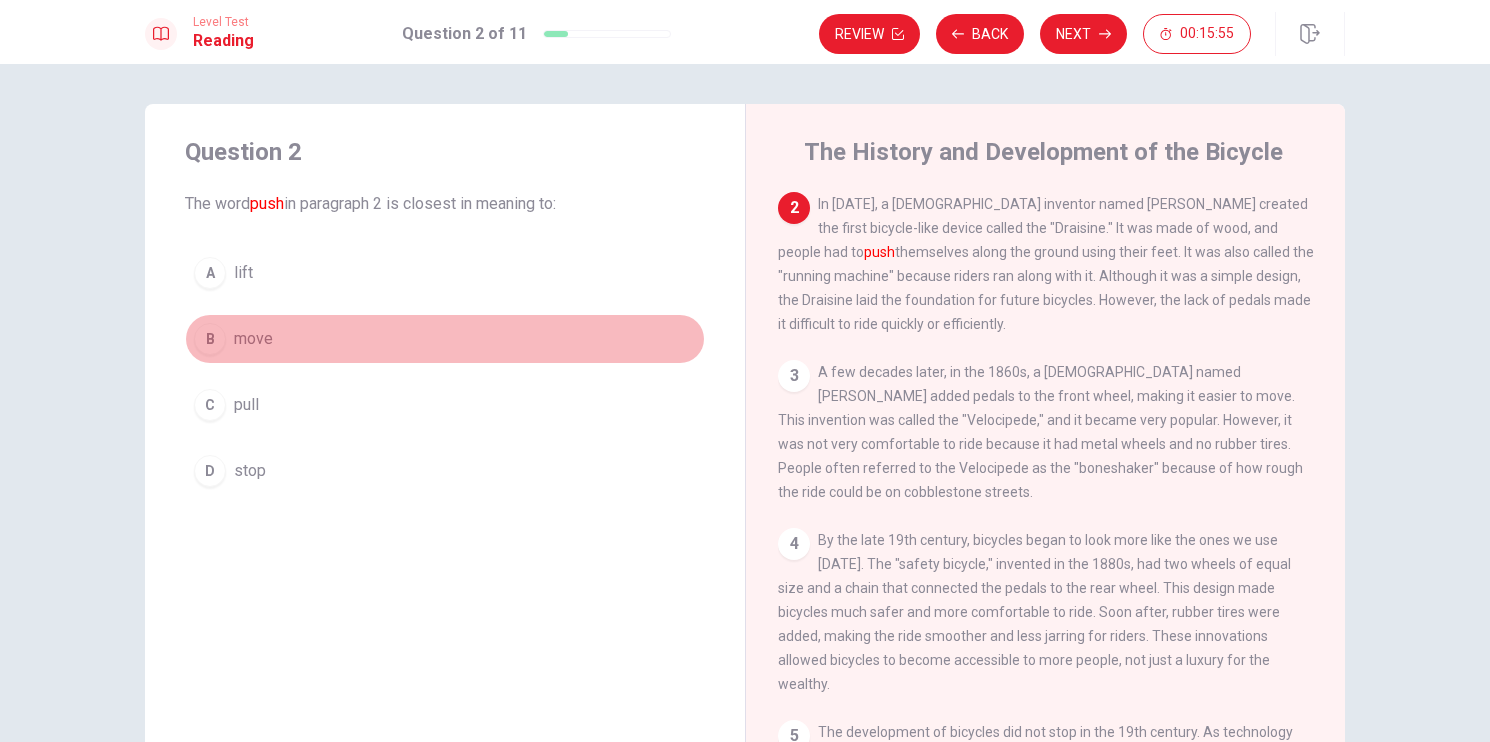 click on "B" at bounding box center [210, 339] 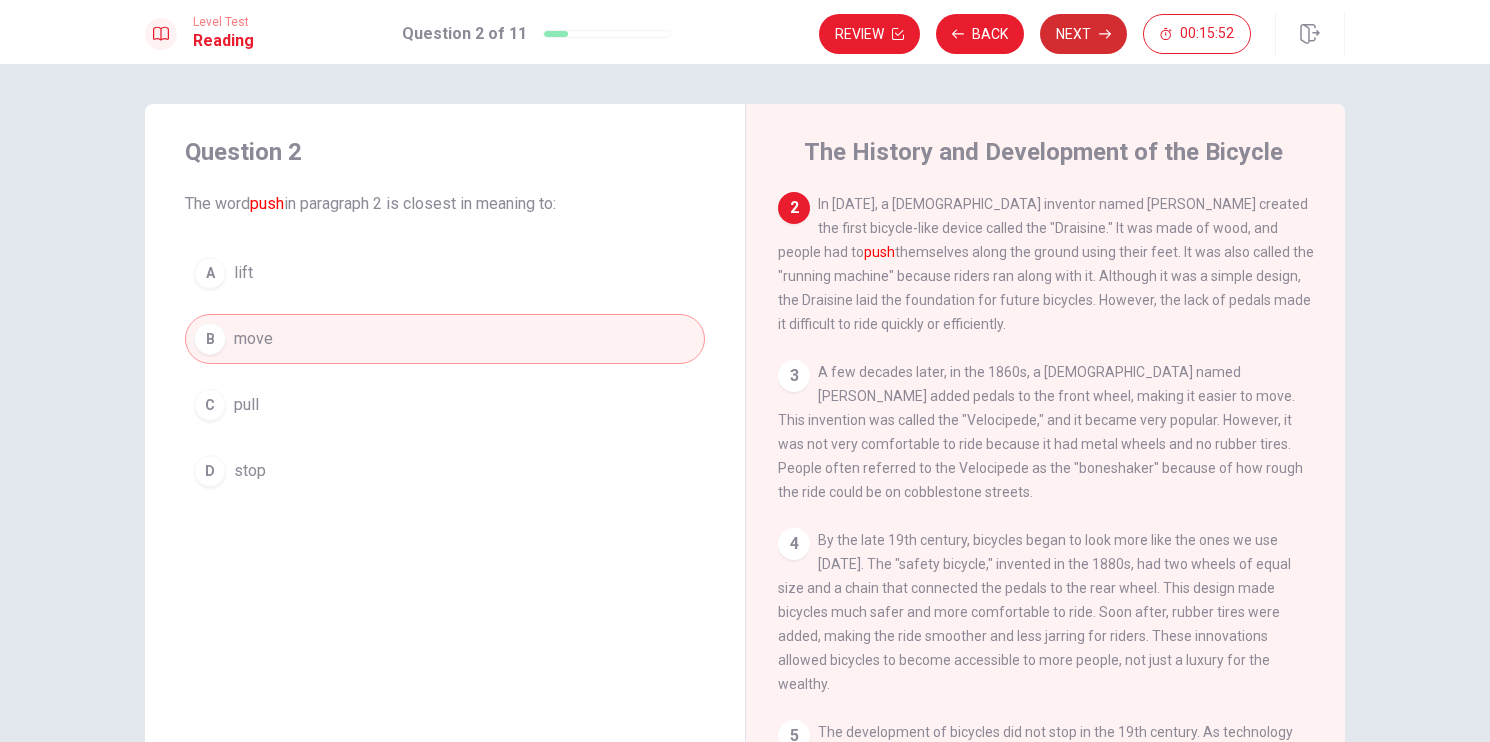 click on "Next" at bounding box center (1083, 34) 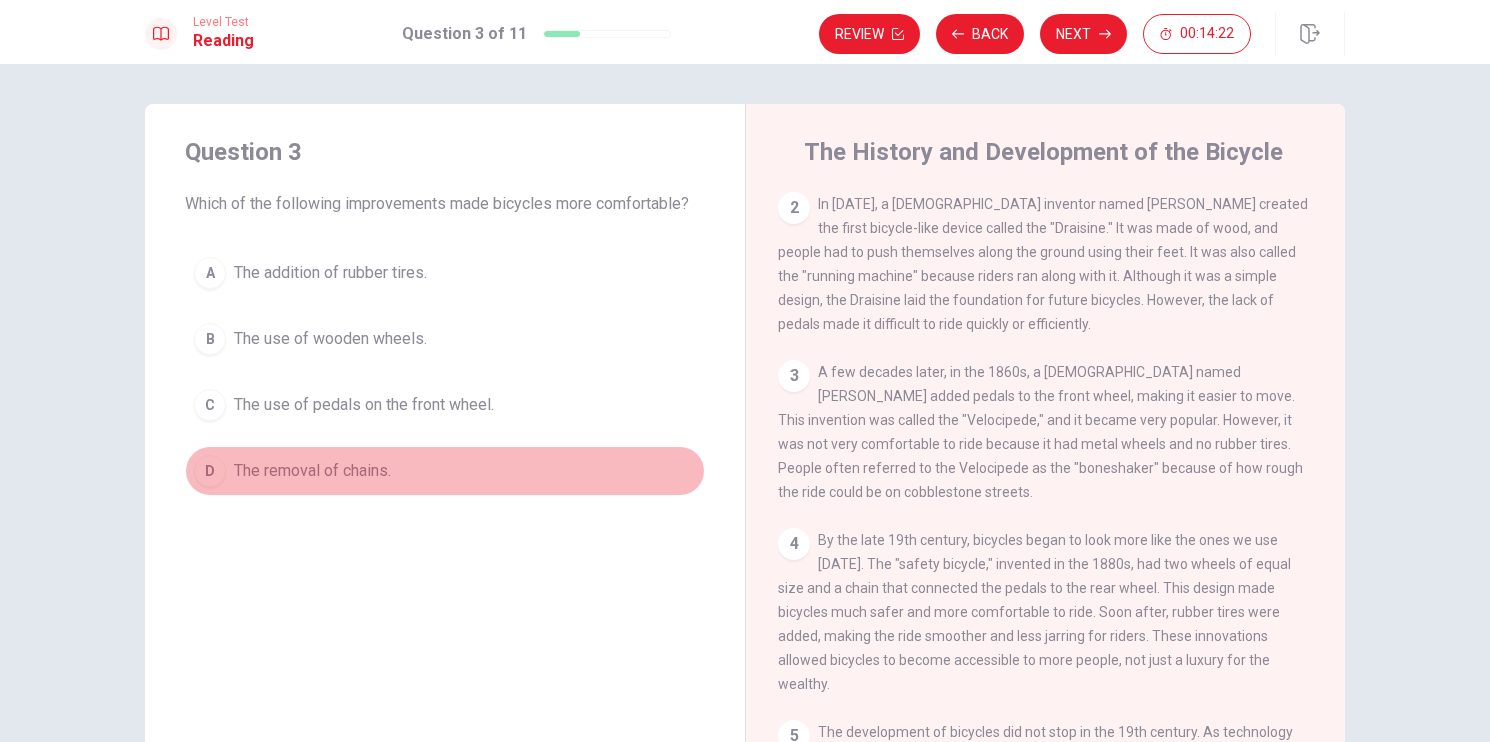 click on "D" at bounding box center (210, 471) 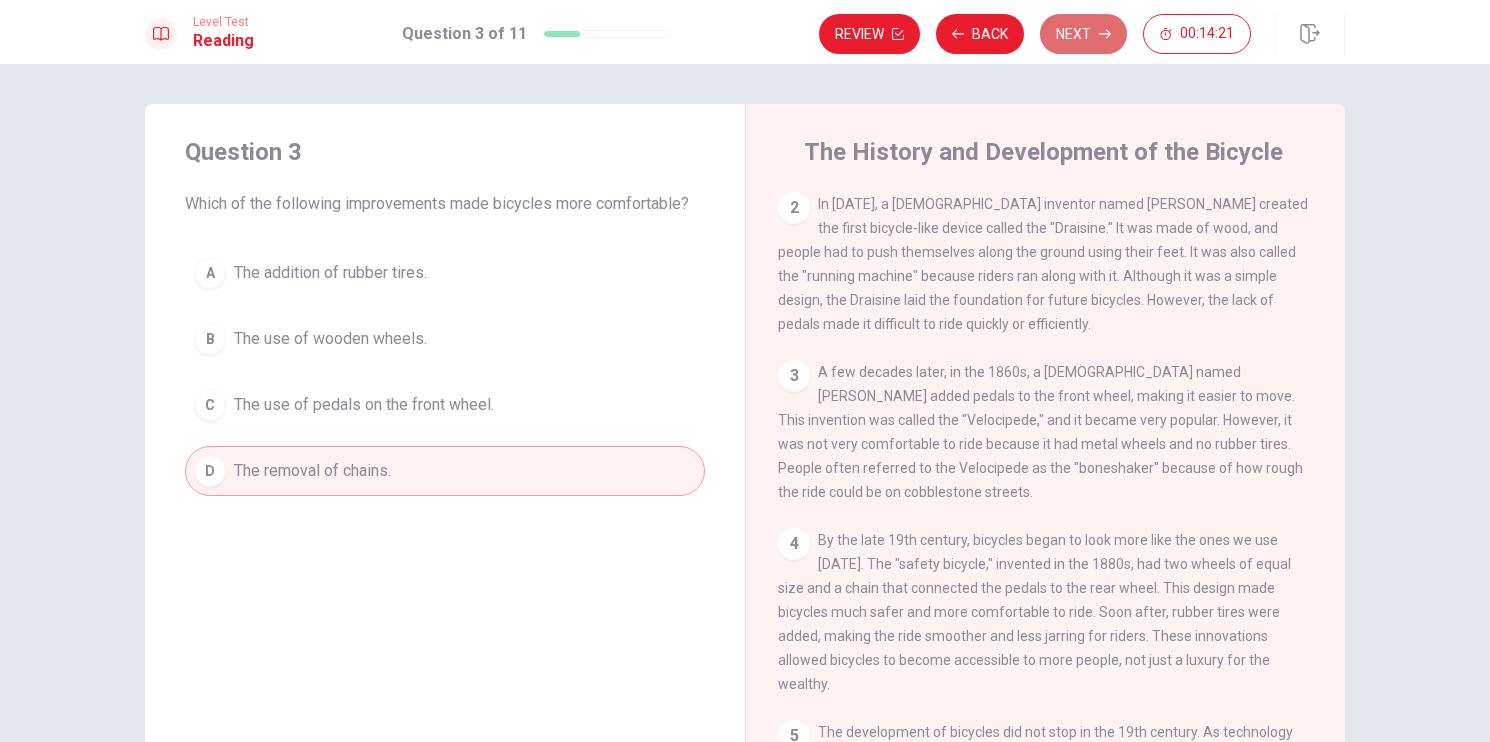 click on "Next" at bounding box center [1083, 34] 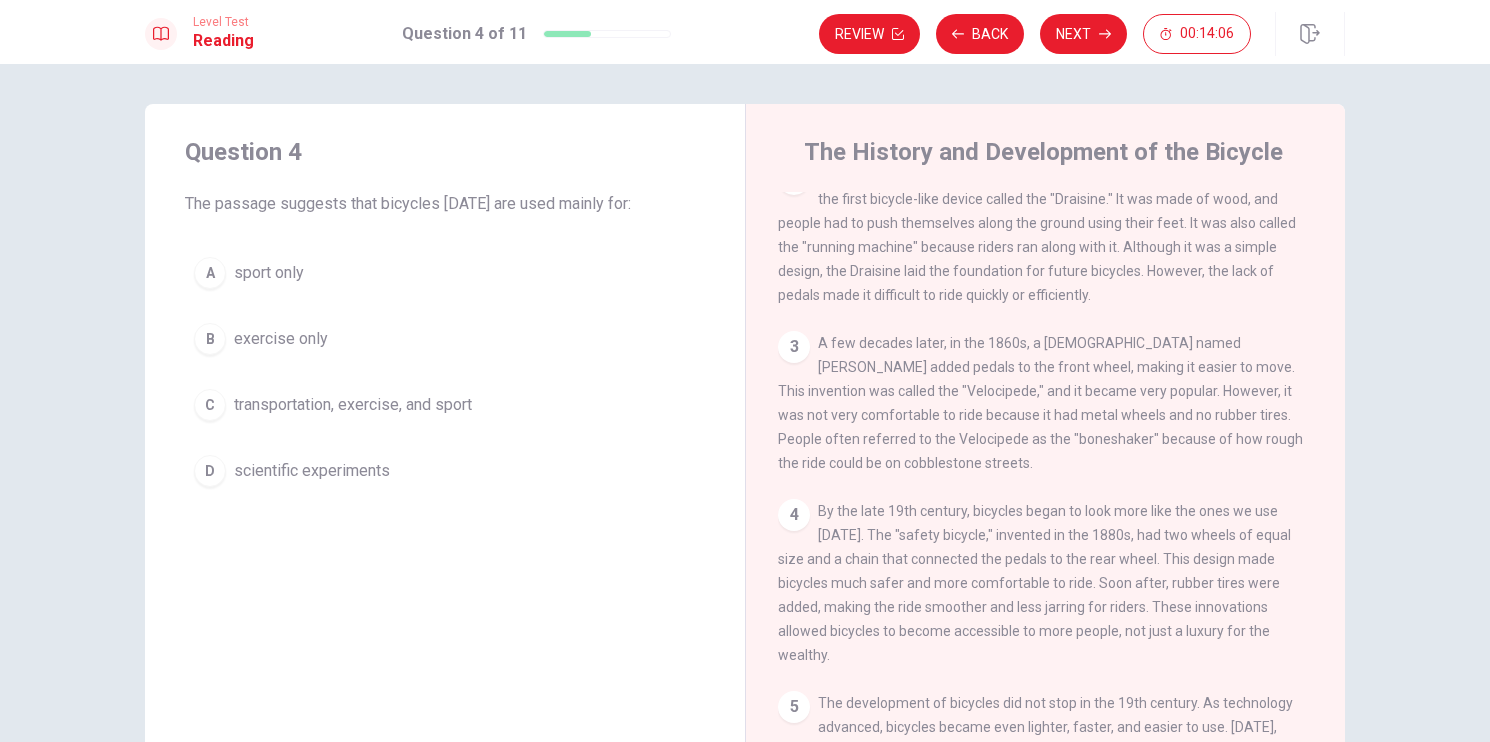 scroll, scrollTop: 241, scrollLeft: 0, axis: vertical 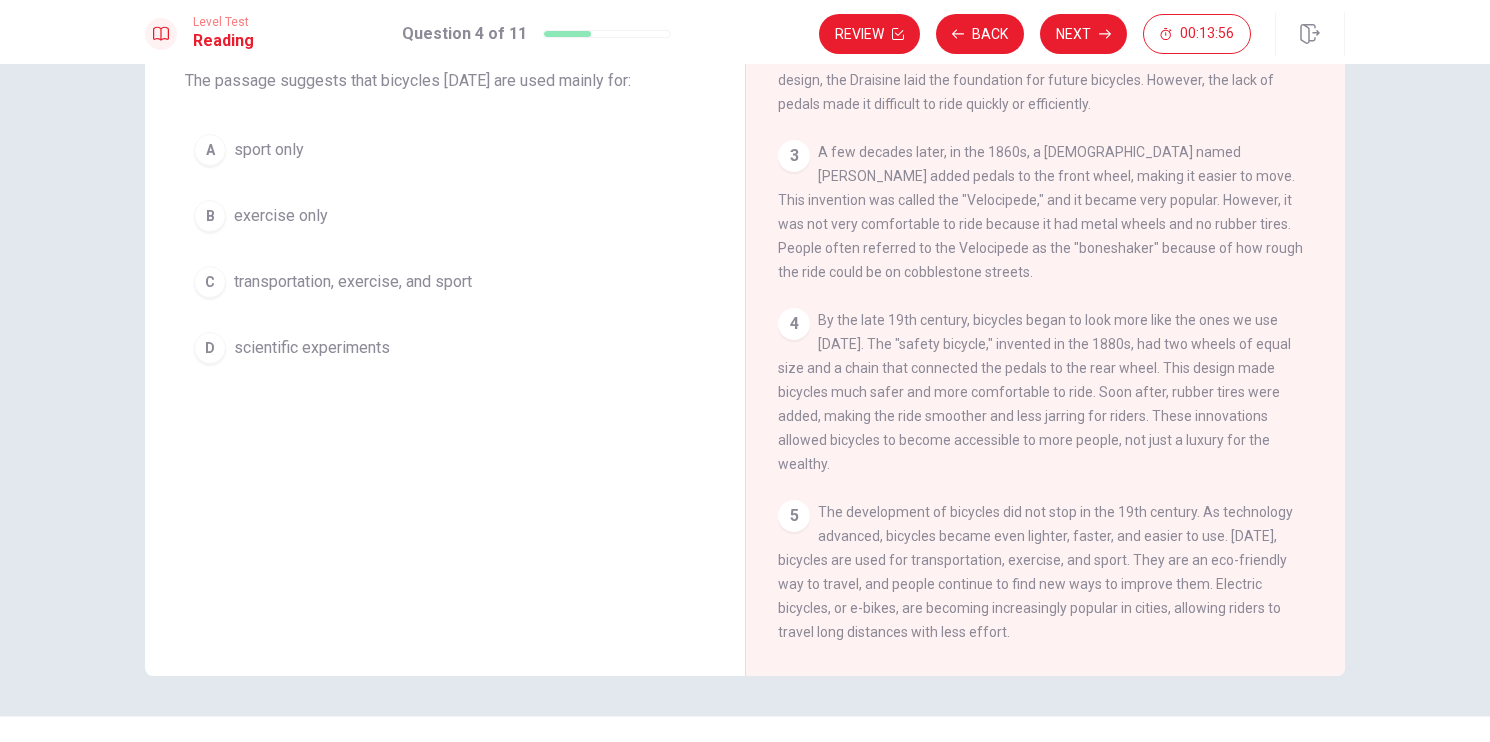 click on "C" at bounding box center (210, 282) 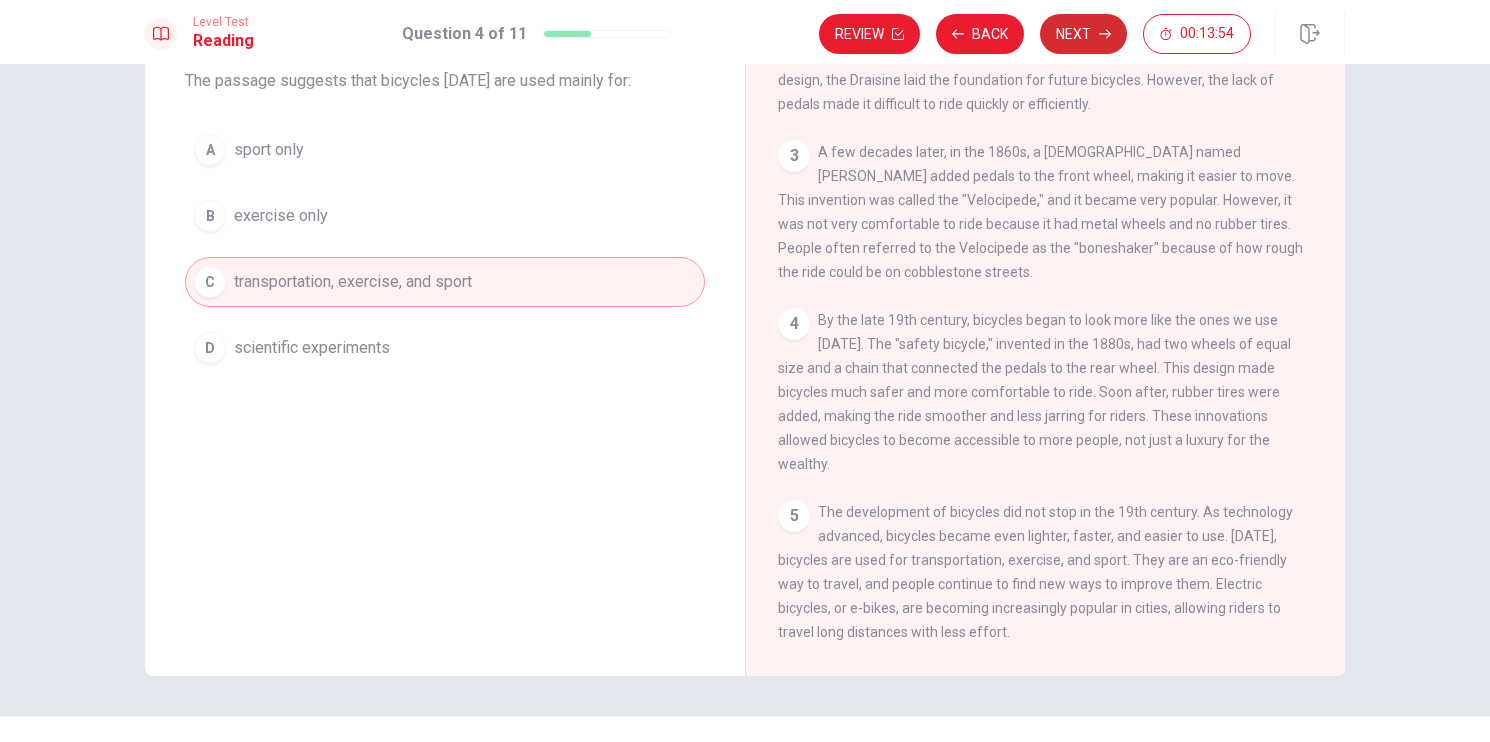 click 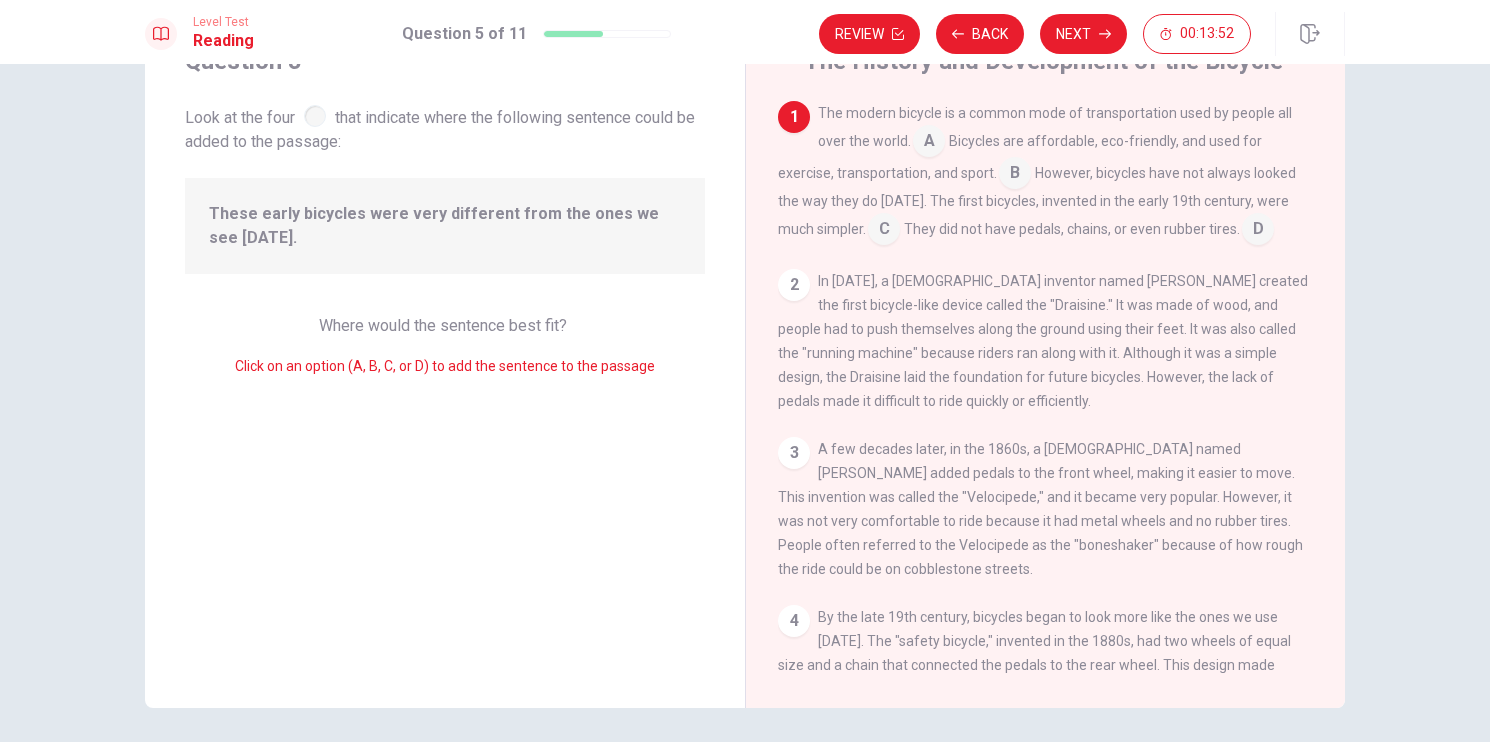 scroll, scrollTop: 19, scrollLeft: 0, axis: vertical 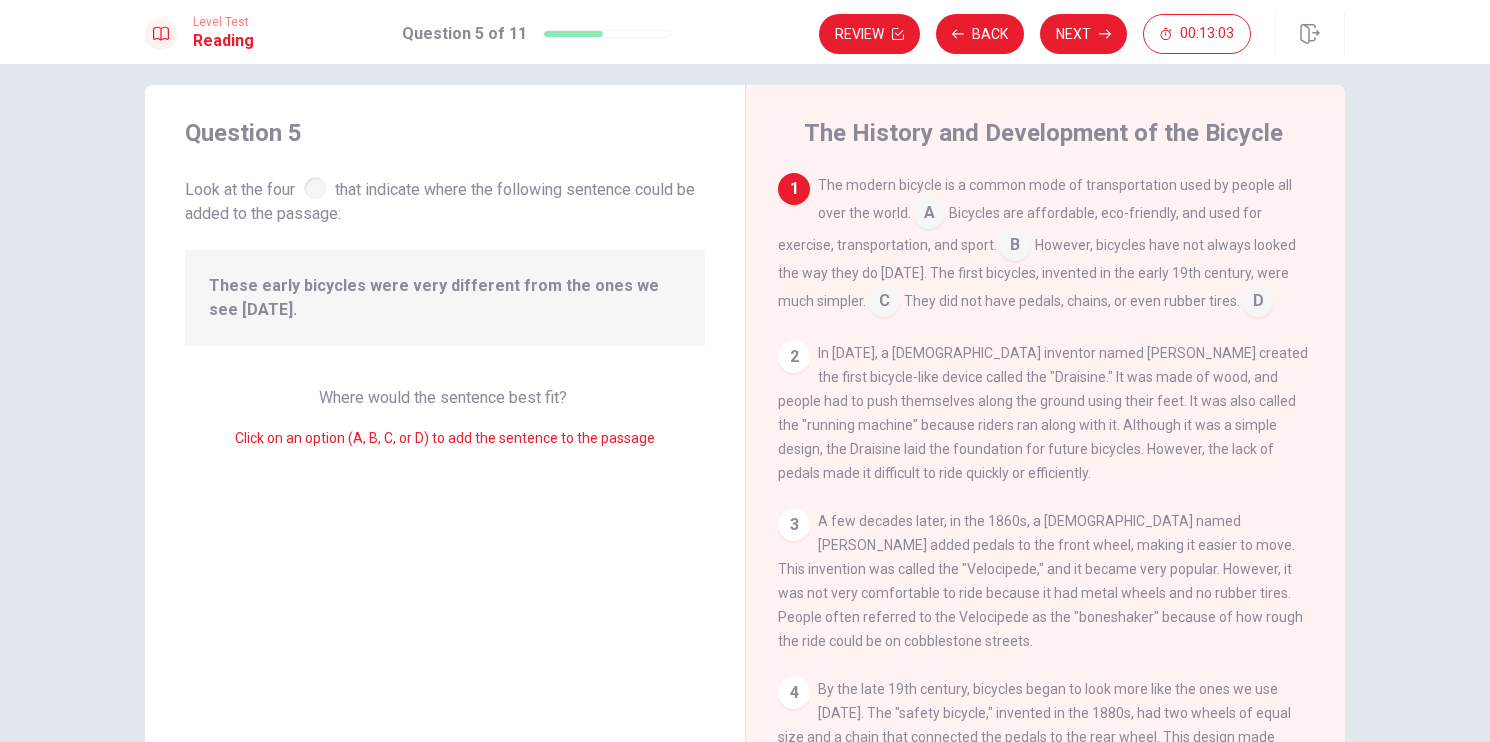 click at bounding box center [884, 303] 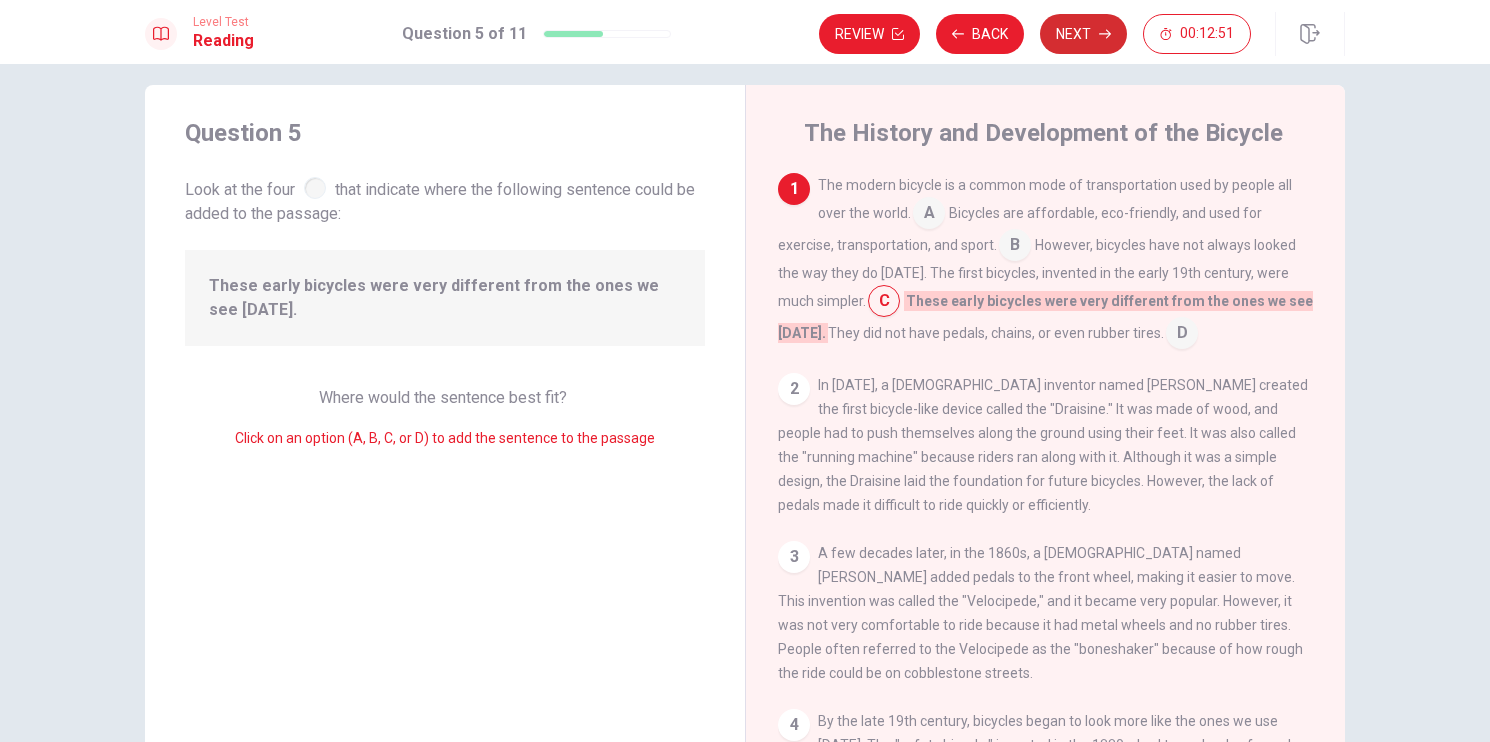 click on "Next" at bounding box center (1083, 34) 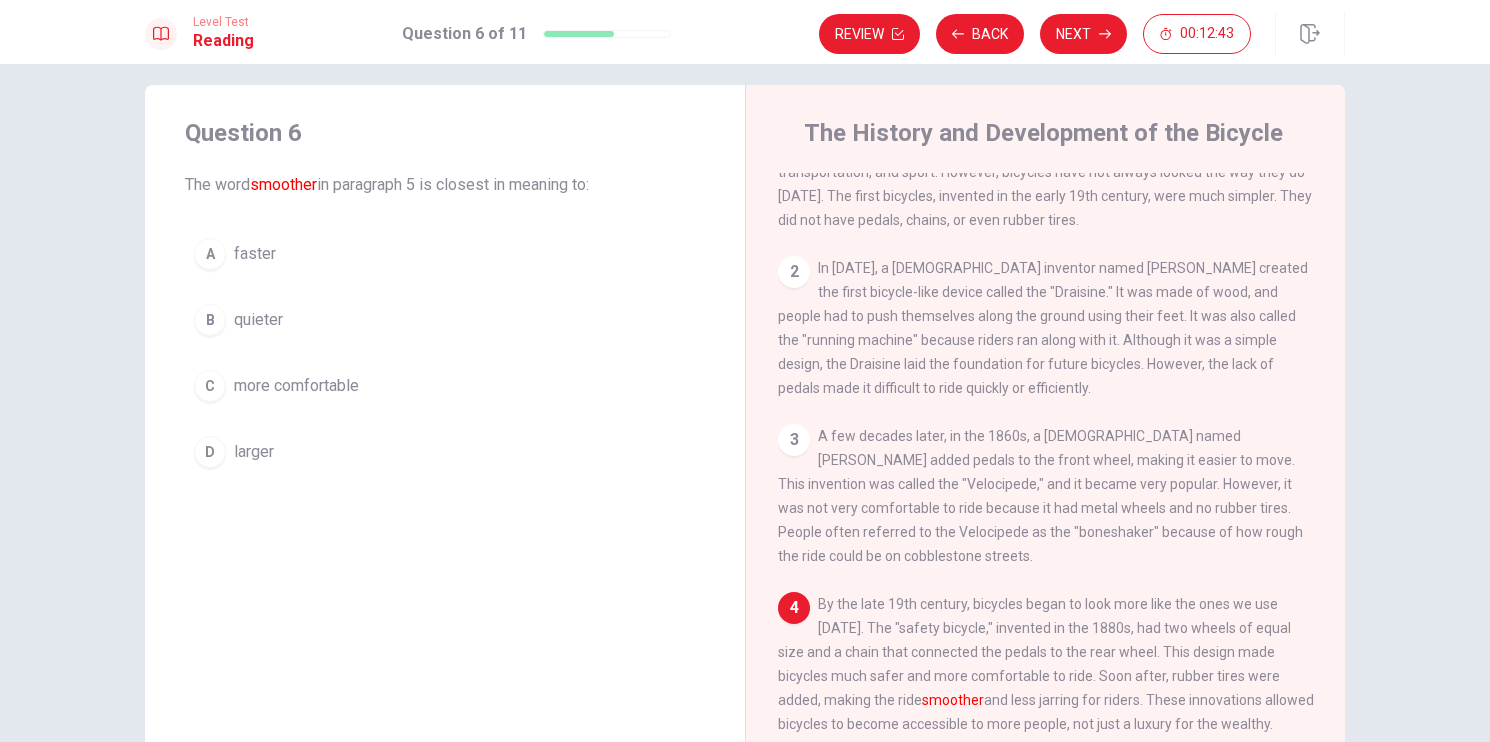 scroll, scrollTop: 111, scrollLeft: 0, axis: vertical 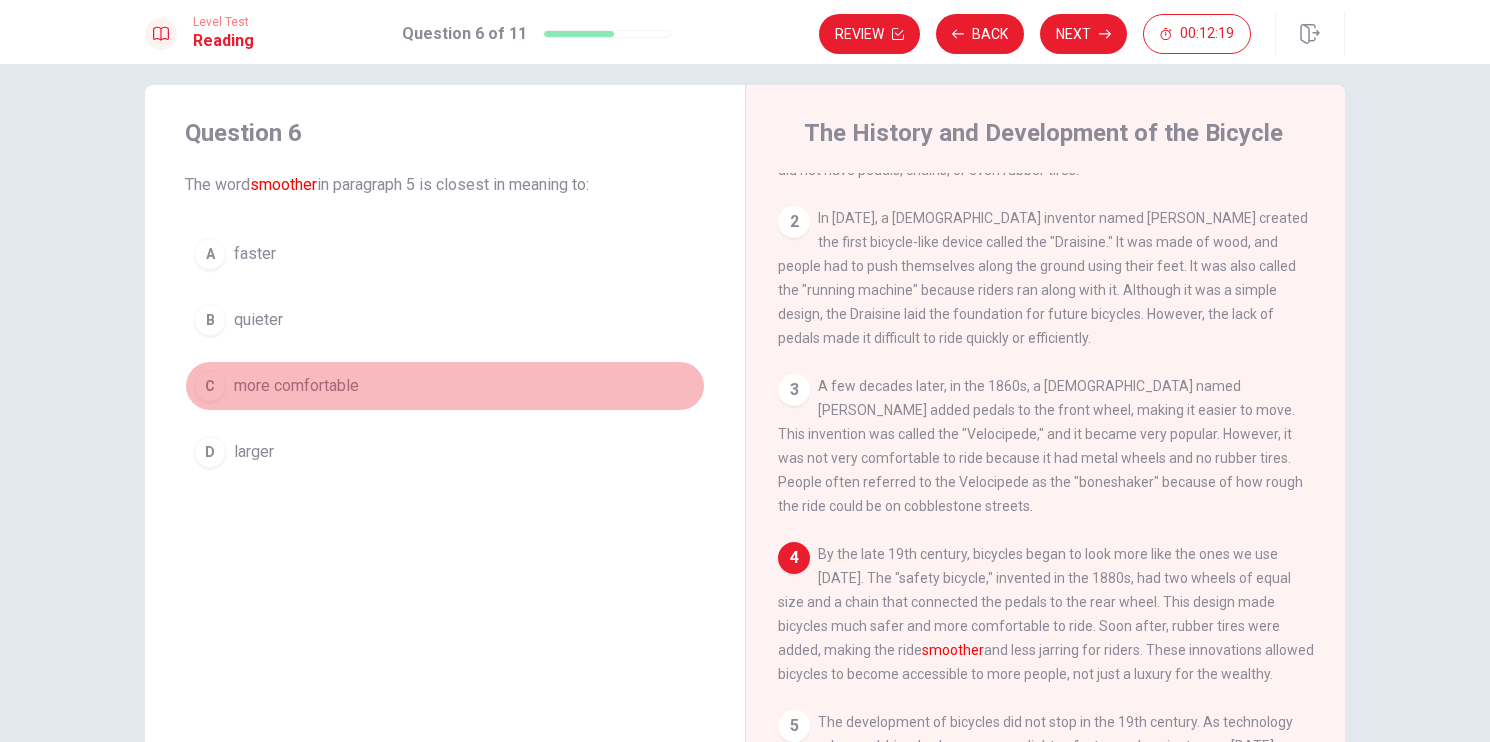 click on "C" at bounding box center [210, 386] 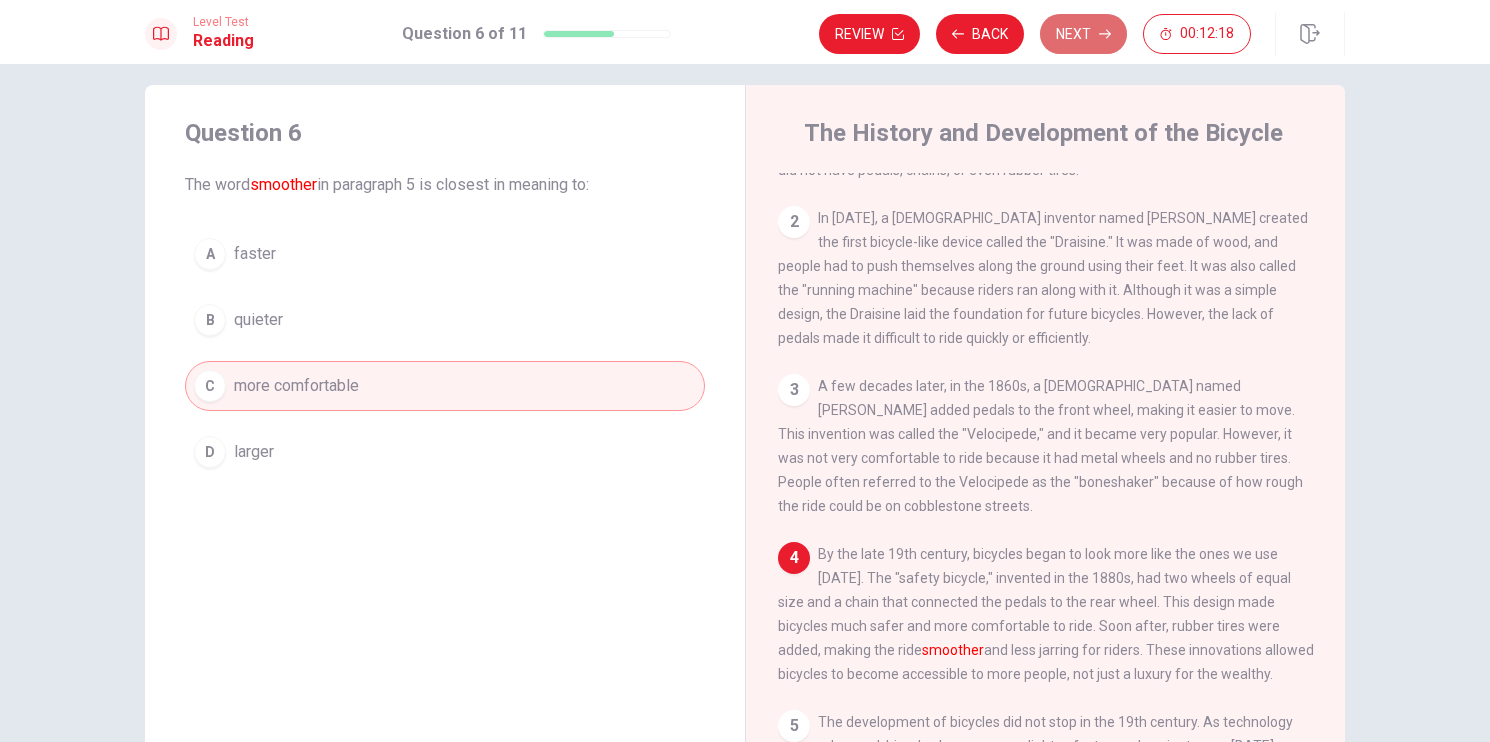click on "Next" at bounding box center (1083, 34) 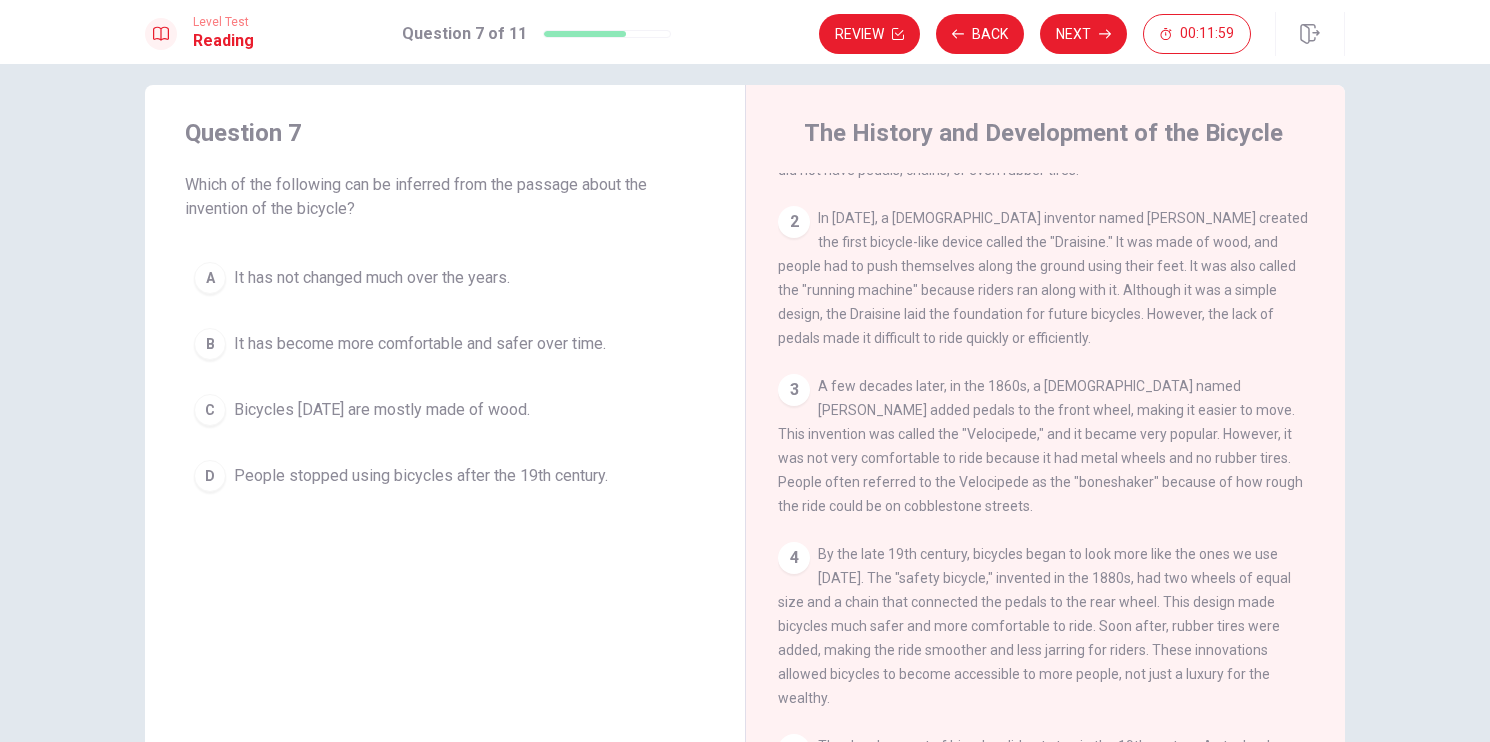 click on "B" at bounding box center [210, 344] 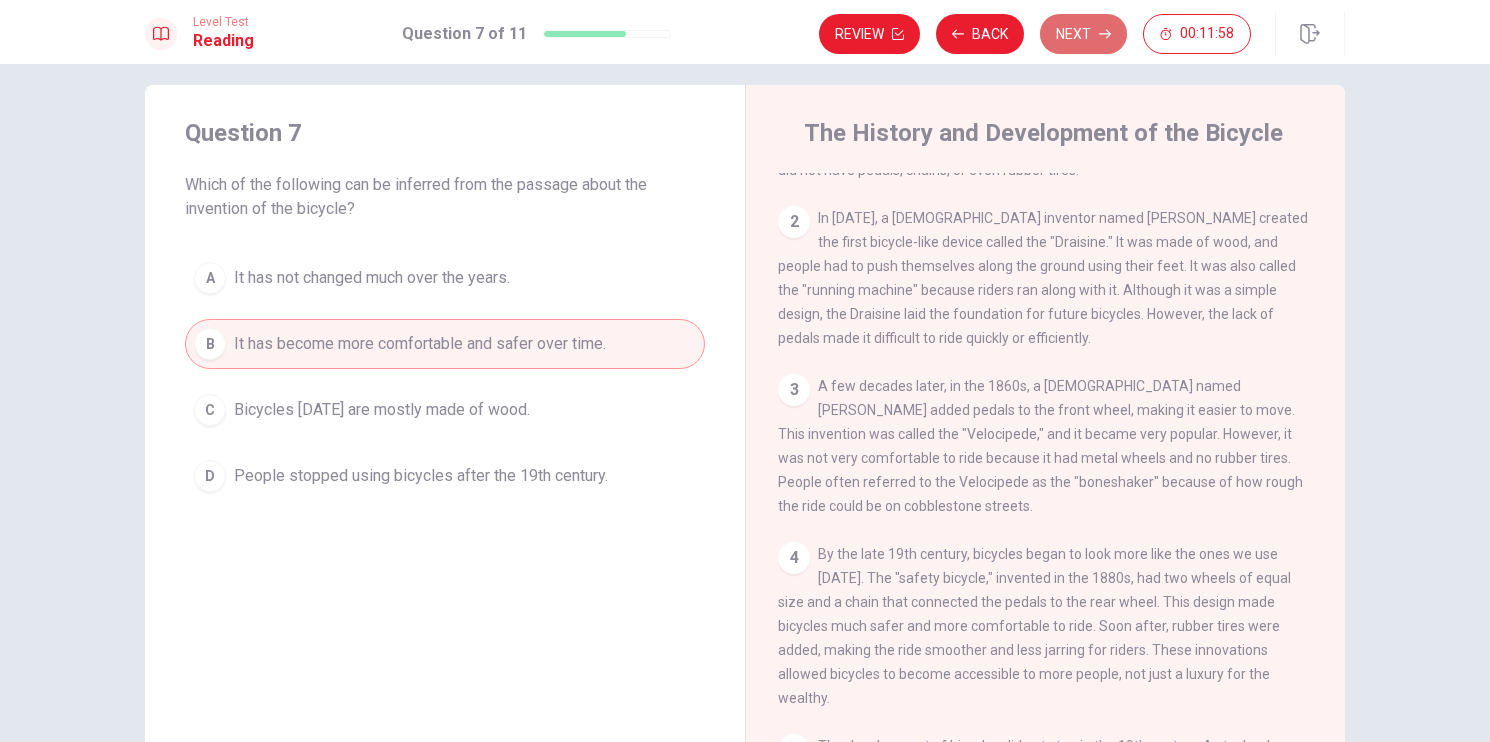 click on "Next" at bounding box center [1083, 34] 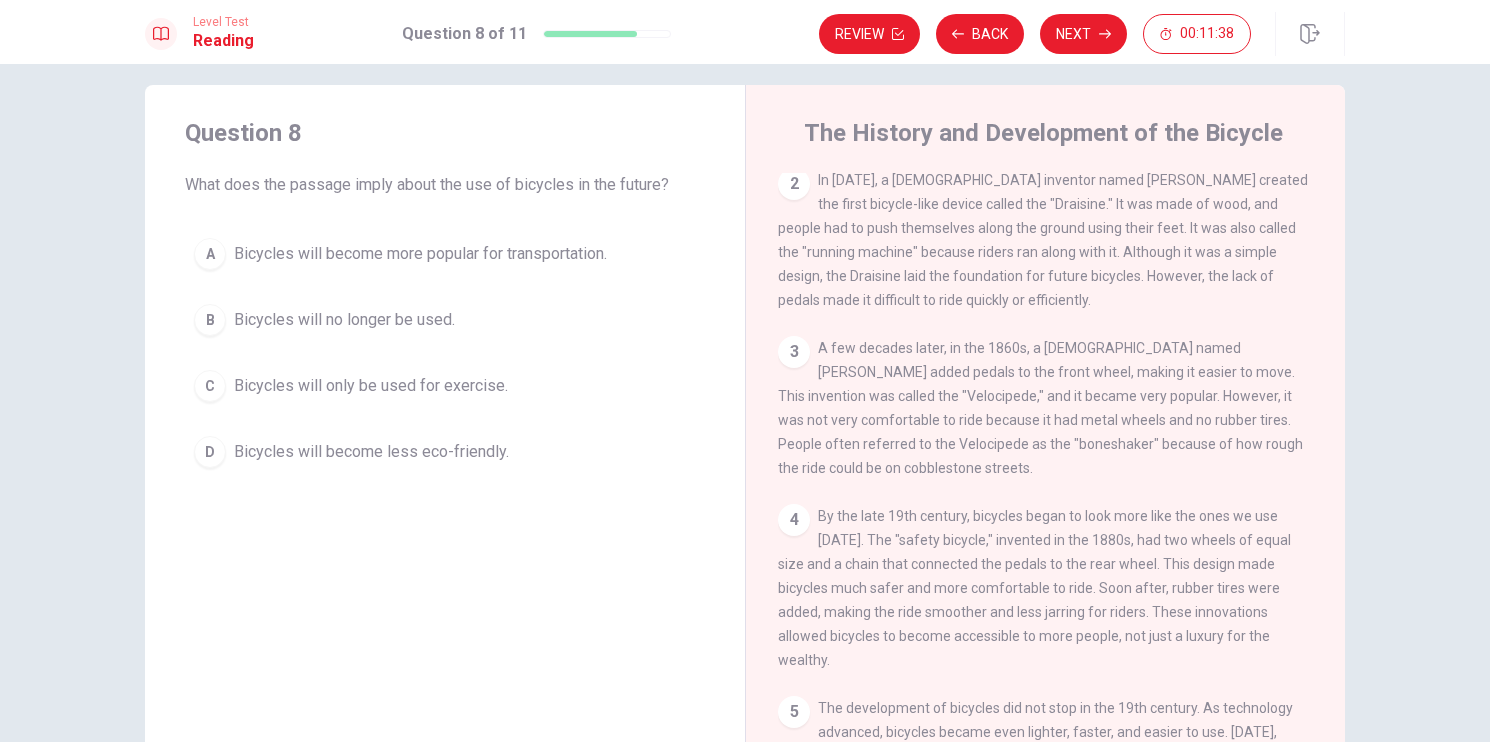 scroll, scrollTop: 241, scrollLeft: 0, axis: vertical 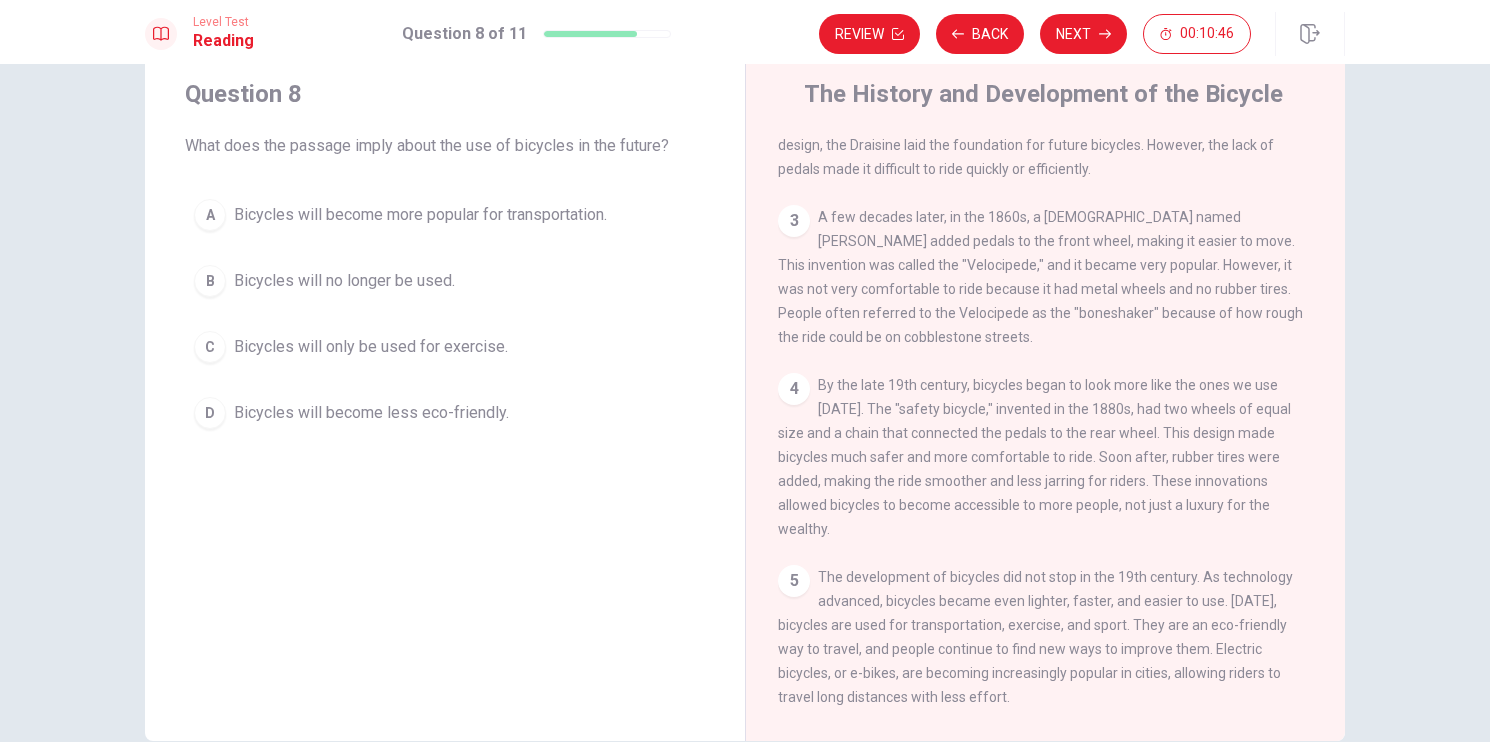 click on "A" at bounding box center [210, 215] 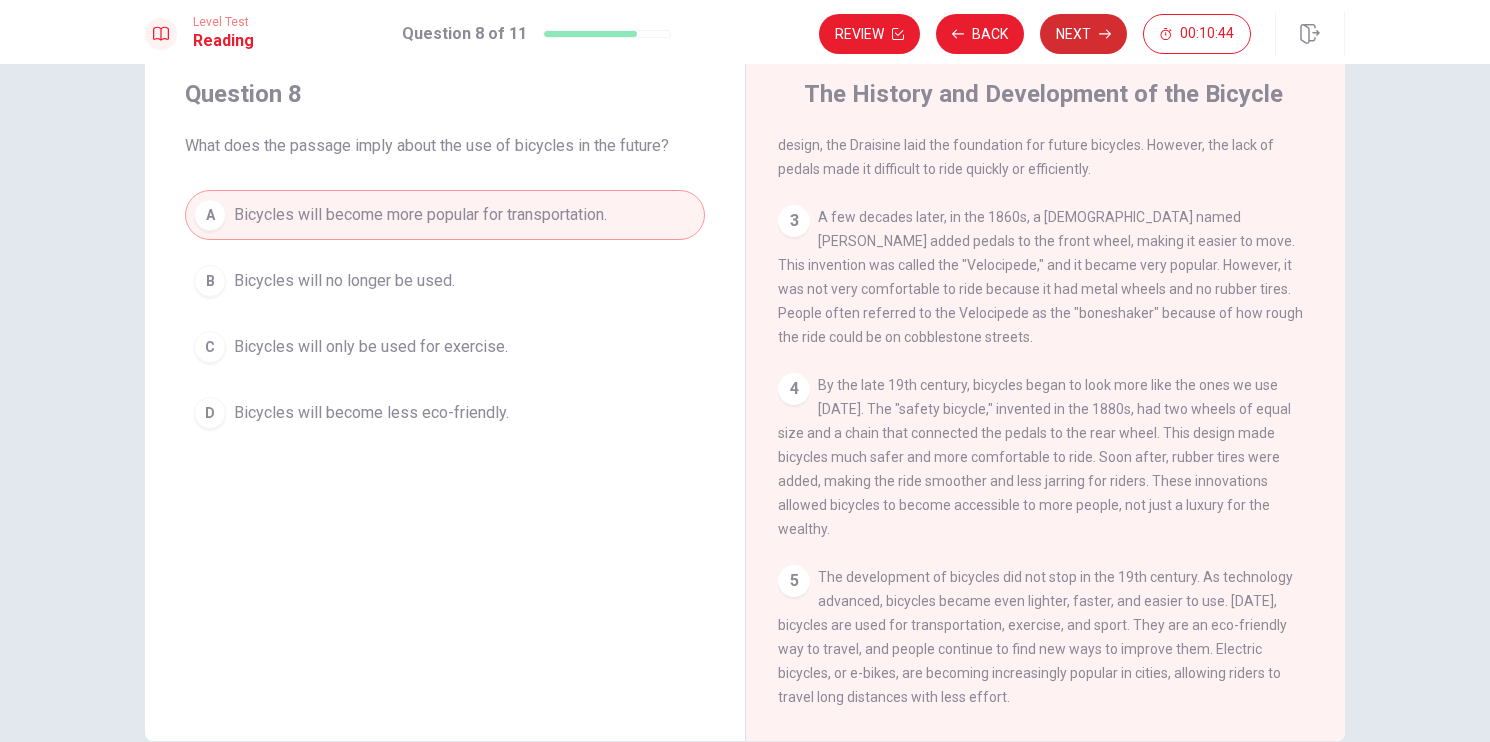 click on "Next" at bounding box center [1083, 34] 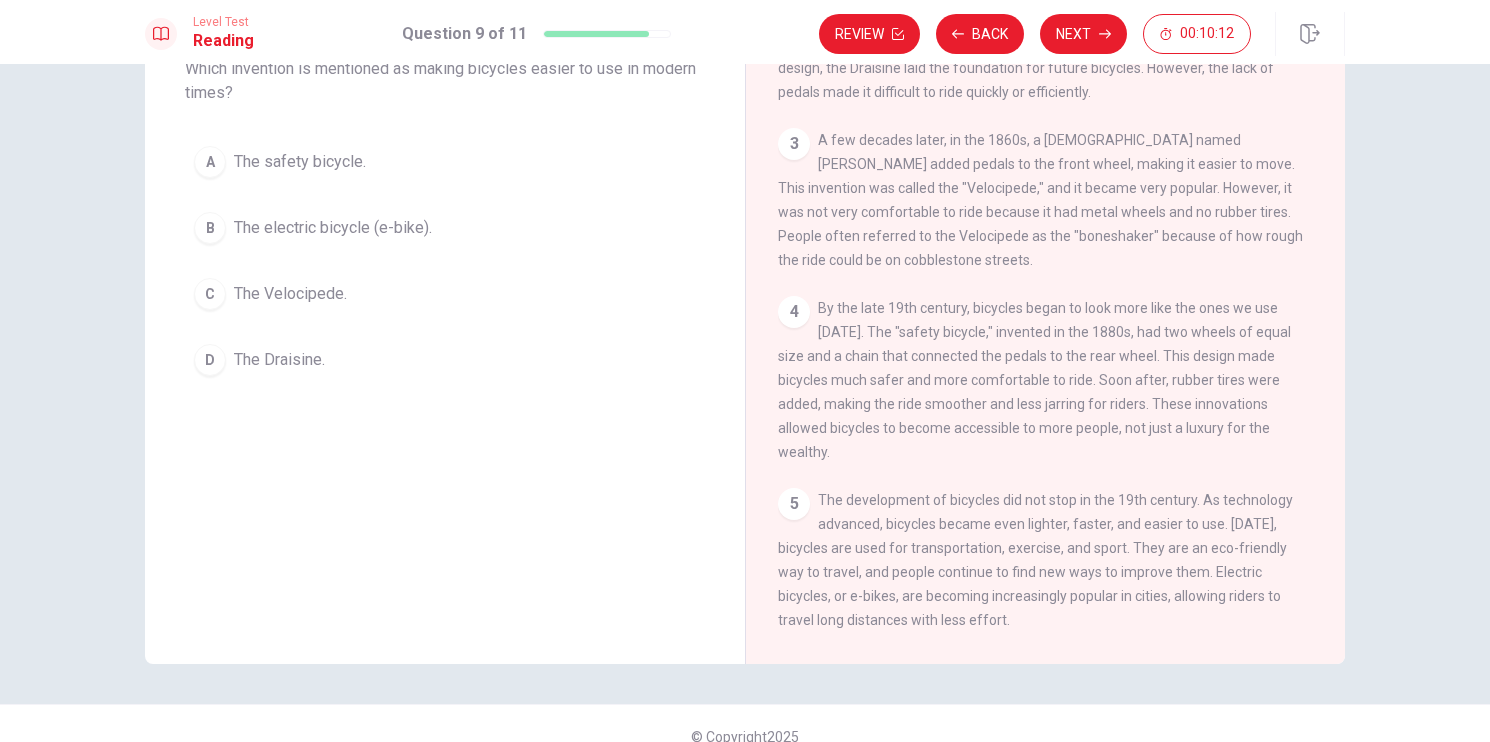 scroll, scrollTop: 161, scrollLeft: 0, axis: vertical 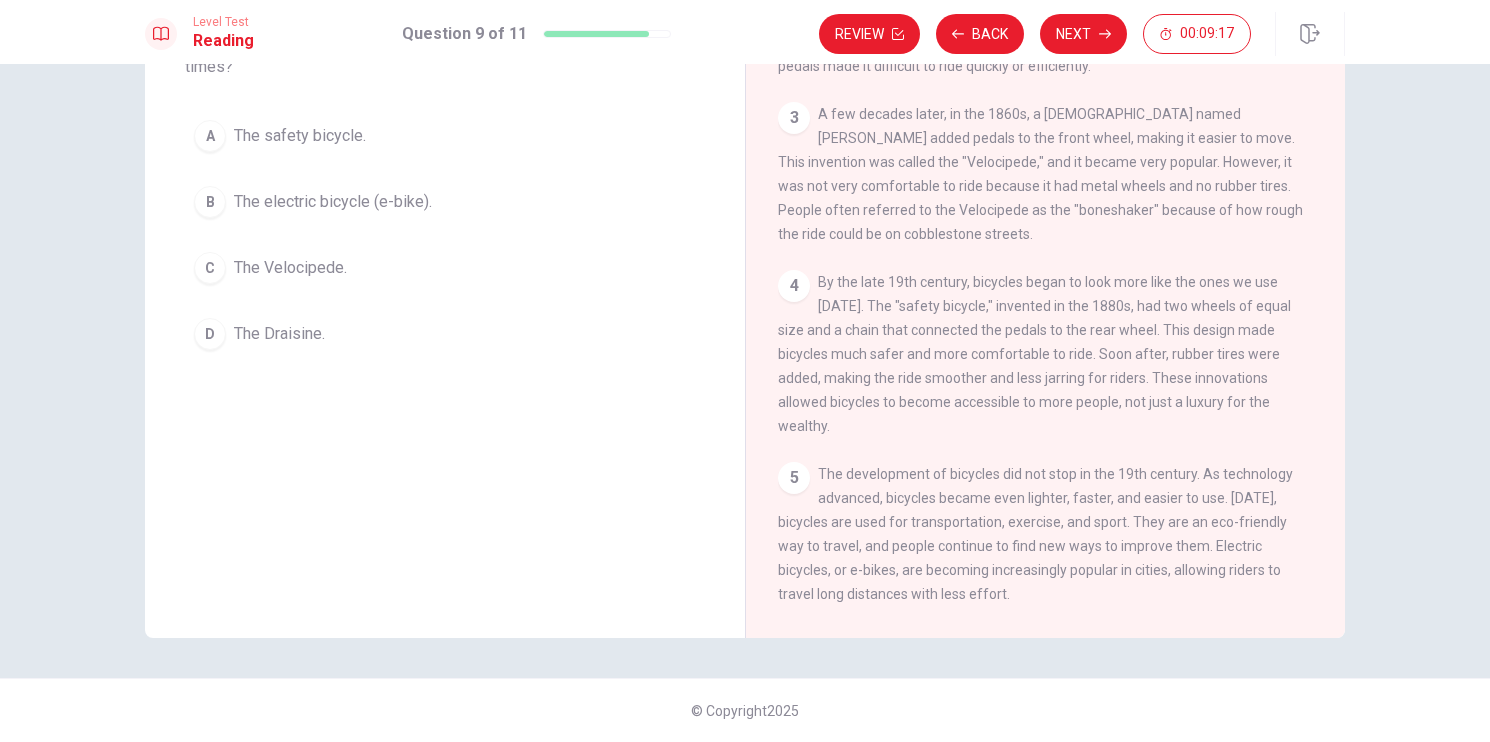 click on "A" at bounding box center [210, 136] 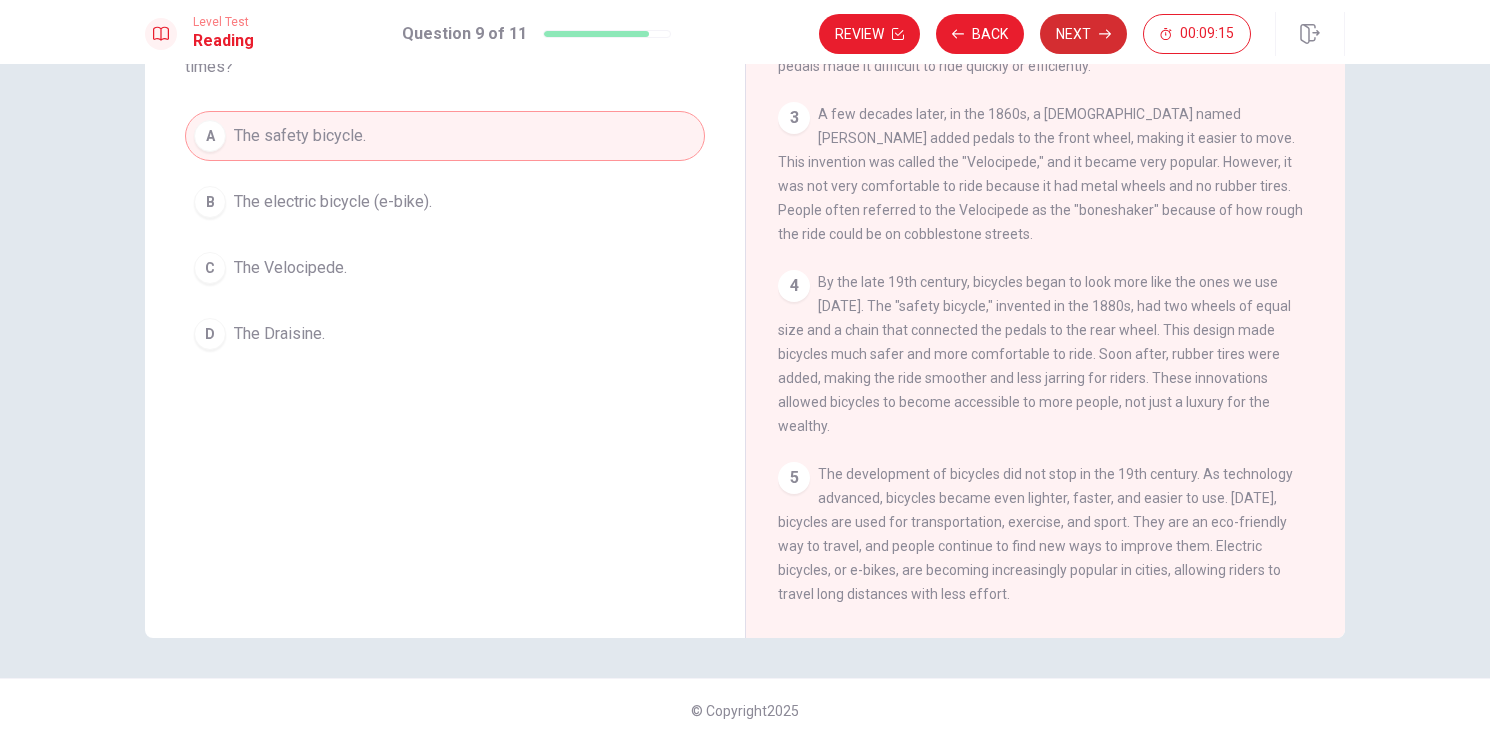 click on "Next" at bounding box center [1083, 34] 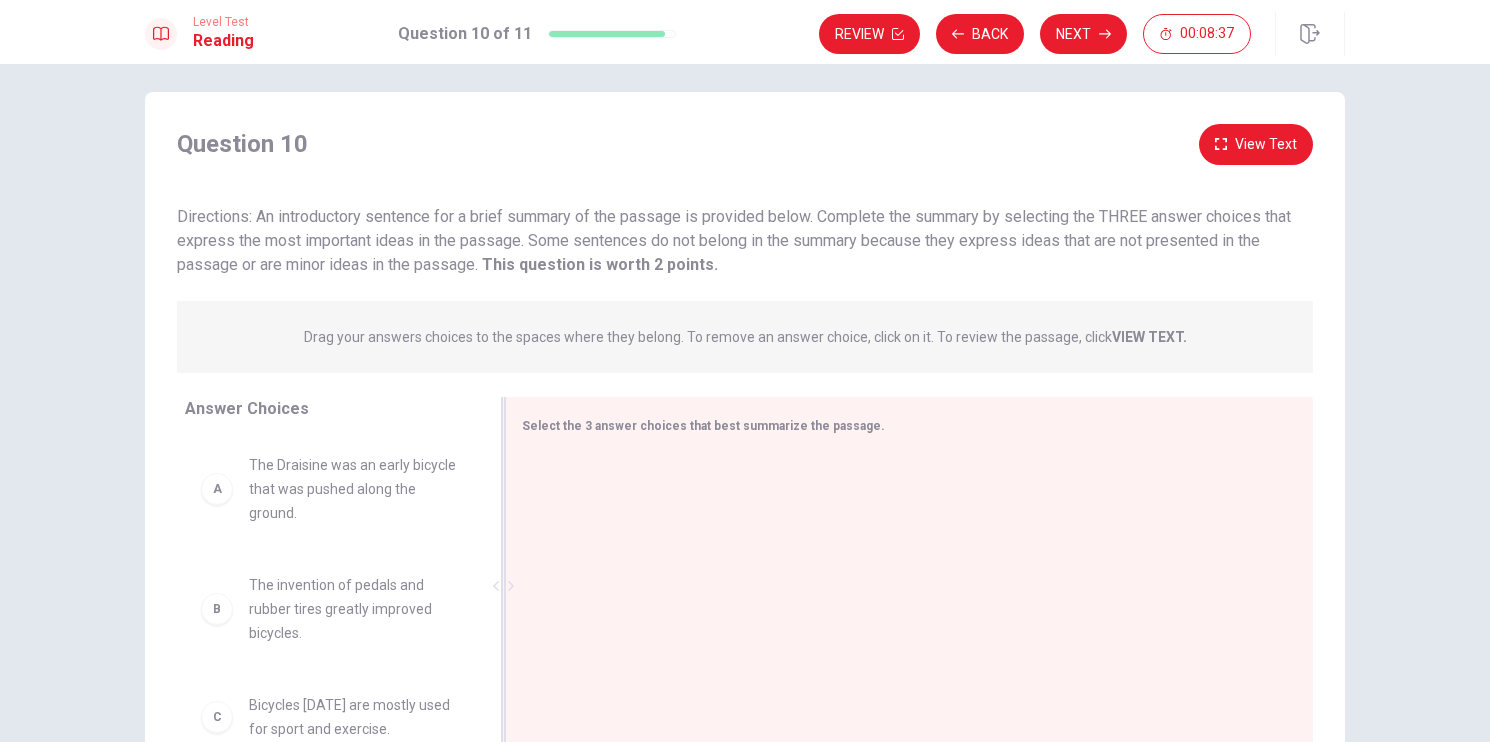 scroll, scrollTop: 161, scrollLeft: 0, axis: vertical 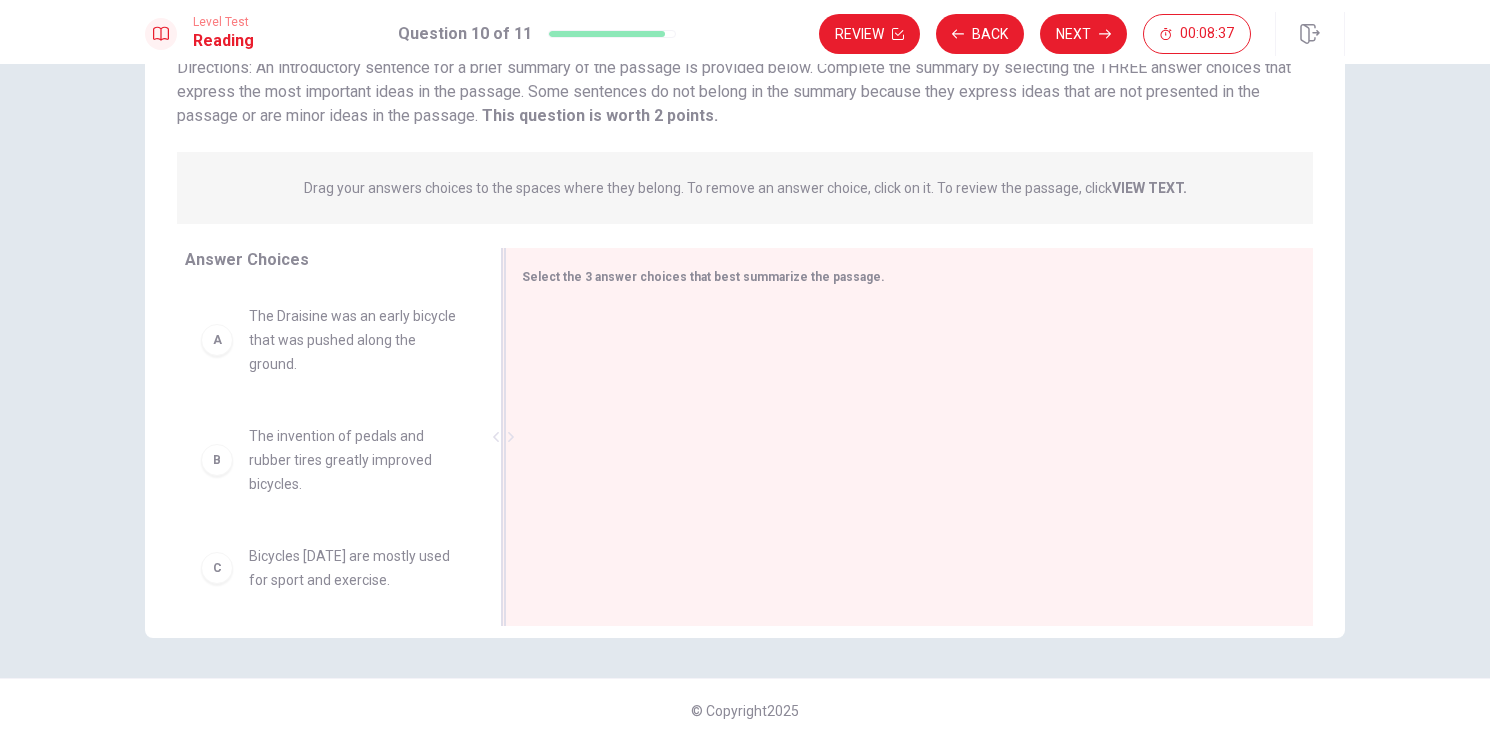 click at bounding box center (901, 439) 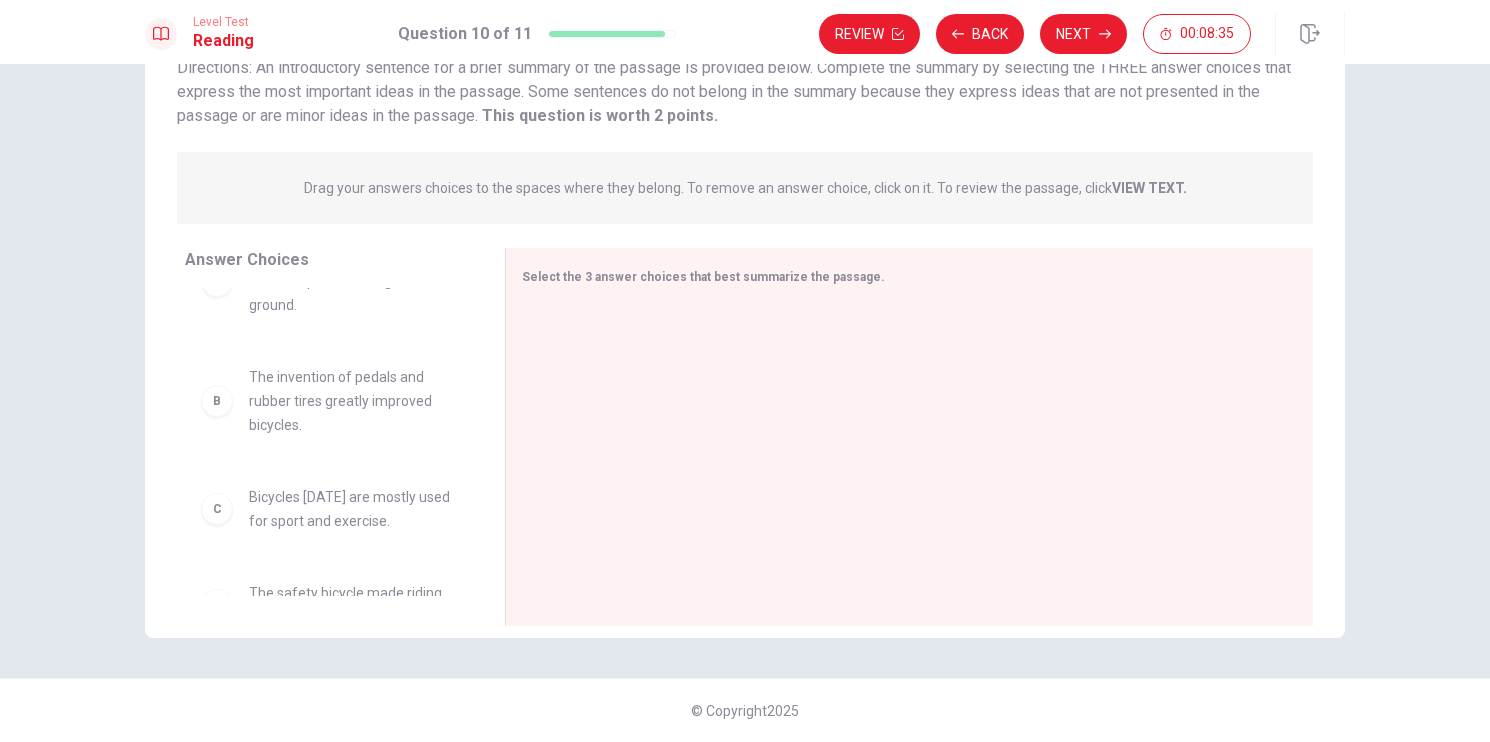scroll, scrollTop: 0, scrollLeft: 0, axis: both 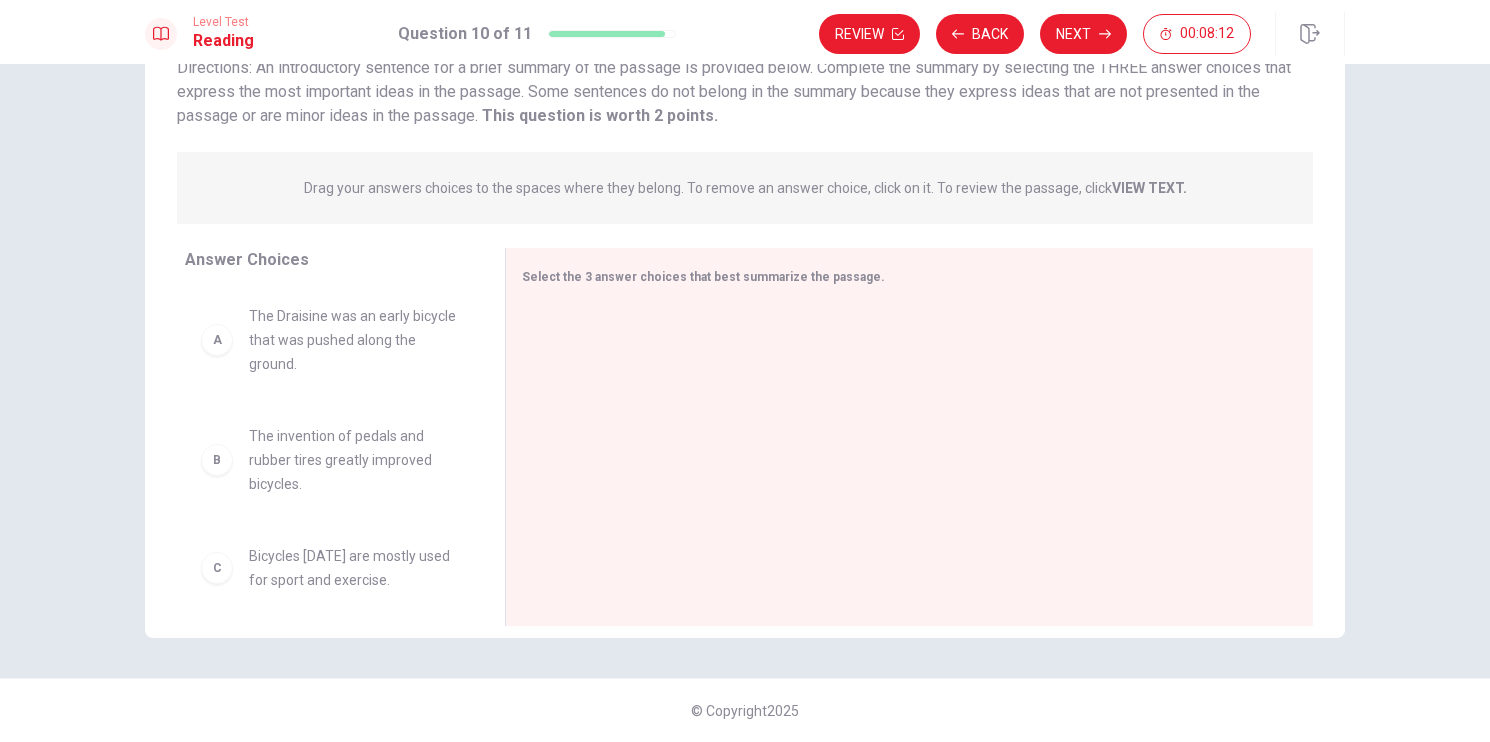 click on "The Draisine was an early bicycle that was pushed along the ground." at bounding box center (353, 340) 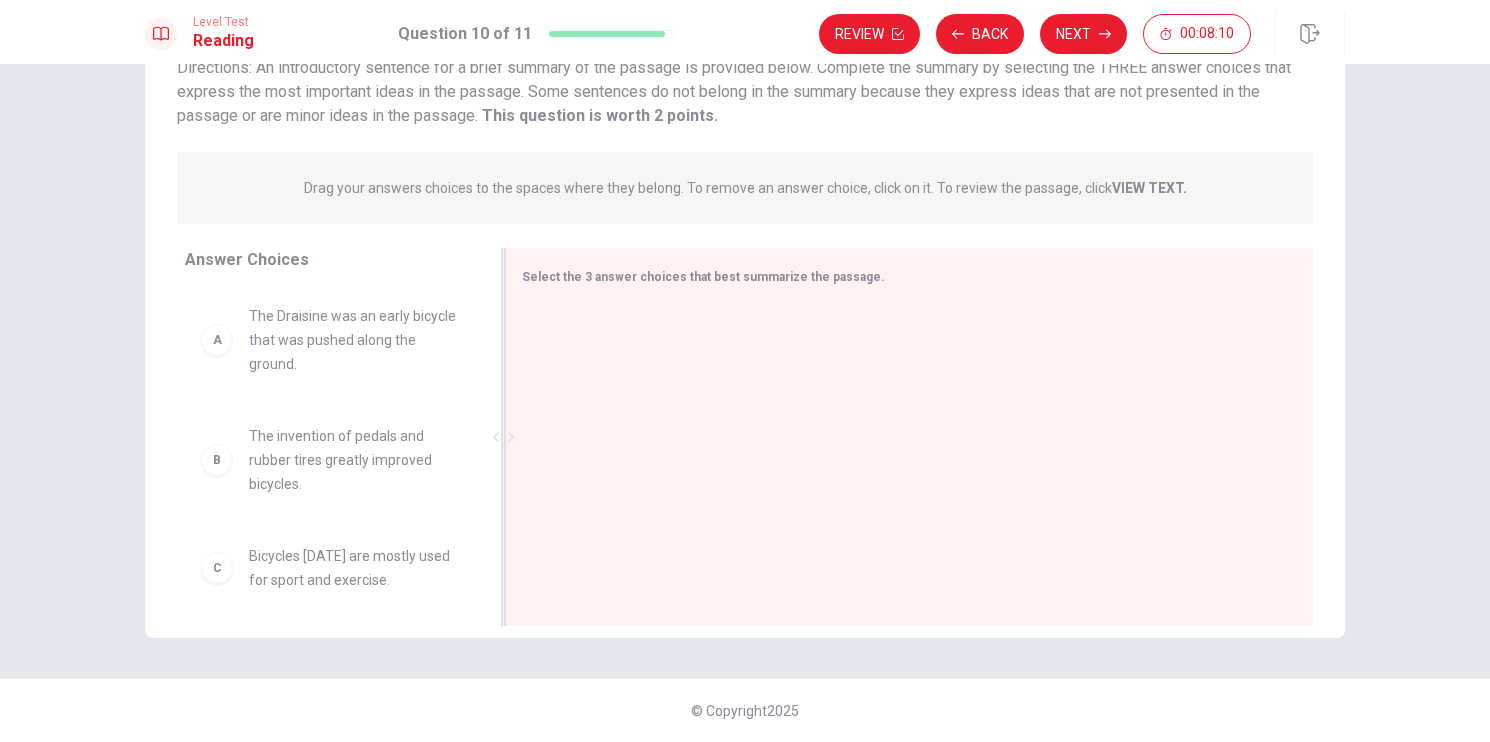 drag, startPoint x: 244, startPoint y: 343, endPoint x: 597, endPoint y: 333, distance: 353.1416 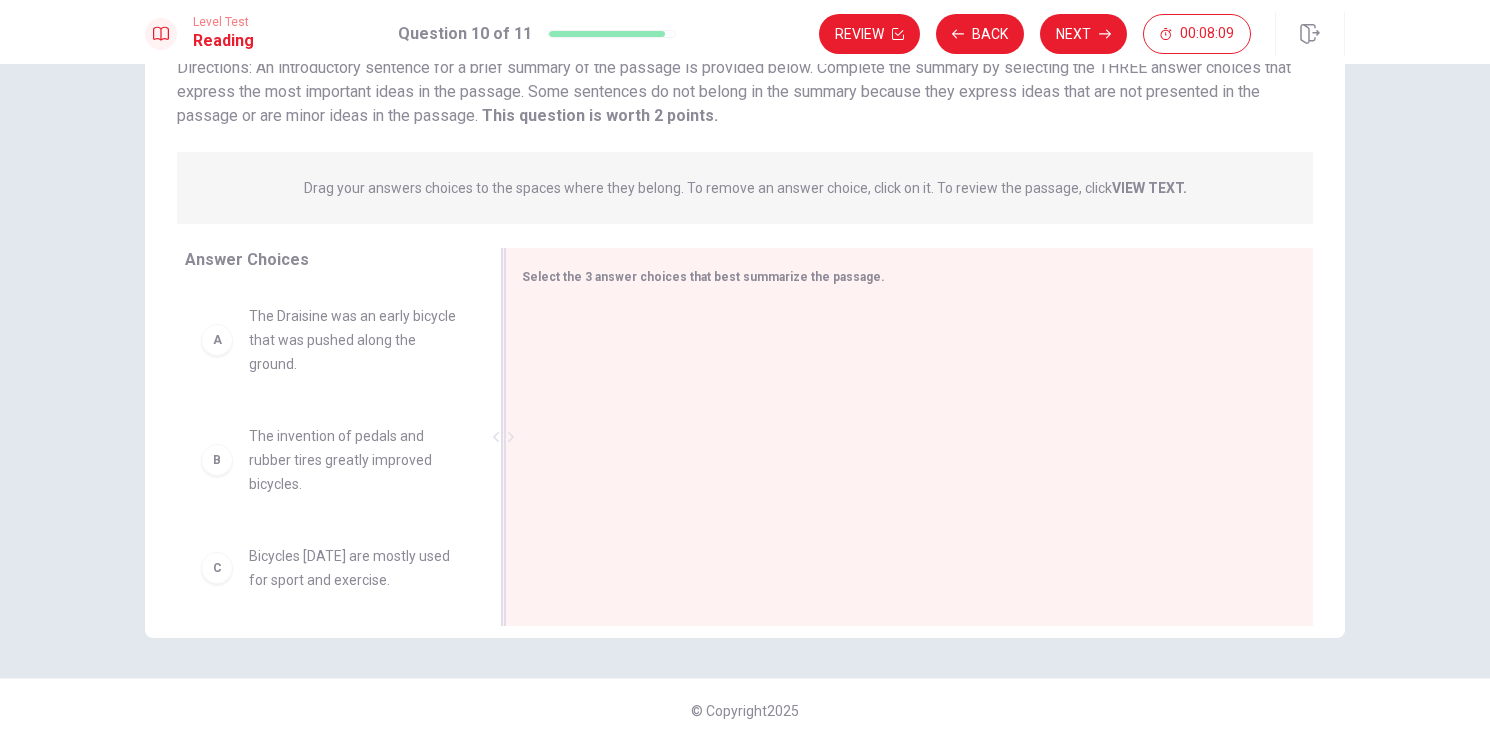 drag, startPoint x: 268, startPoint y: 328, endPoint x: 592, endPoint y: 322, distance: 324.05554 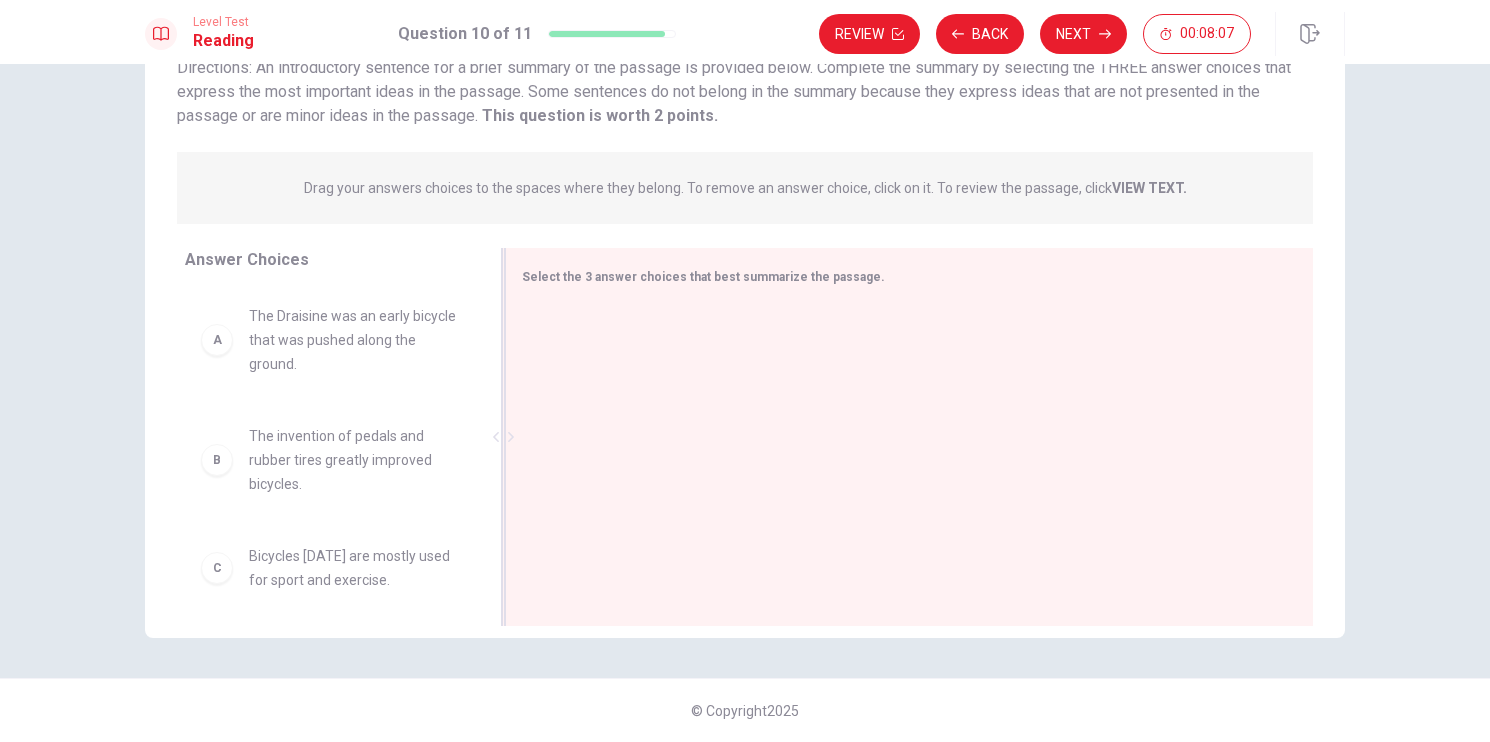 drag, startPoint x: 217, startPoint y: 341, endPoint x: 570, endPoint y: 341, distance: 353 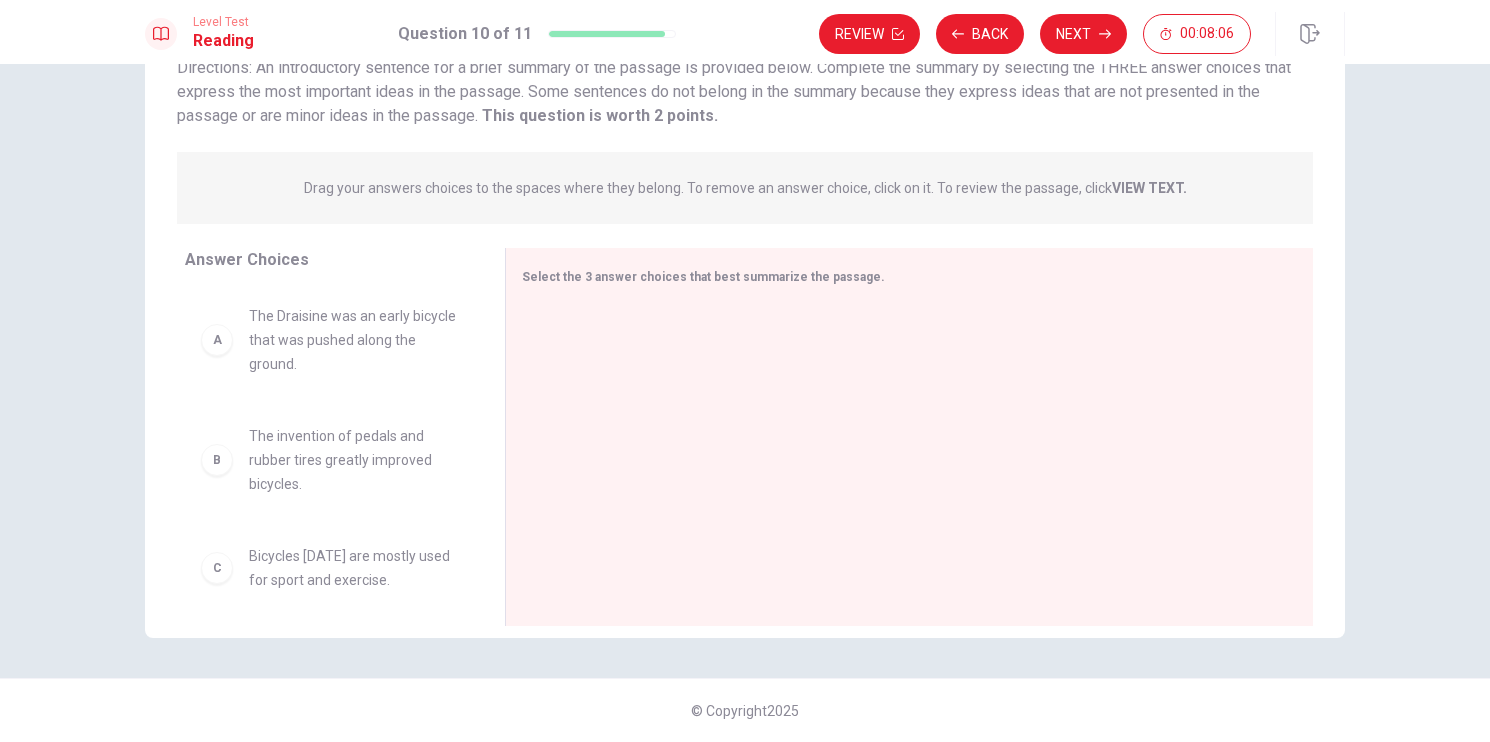 click on "A" at bounding box center [217, 340] 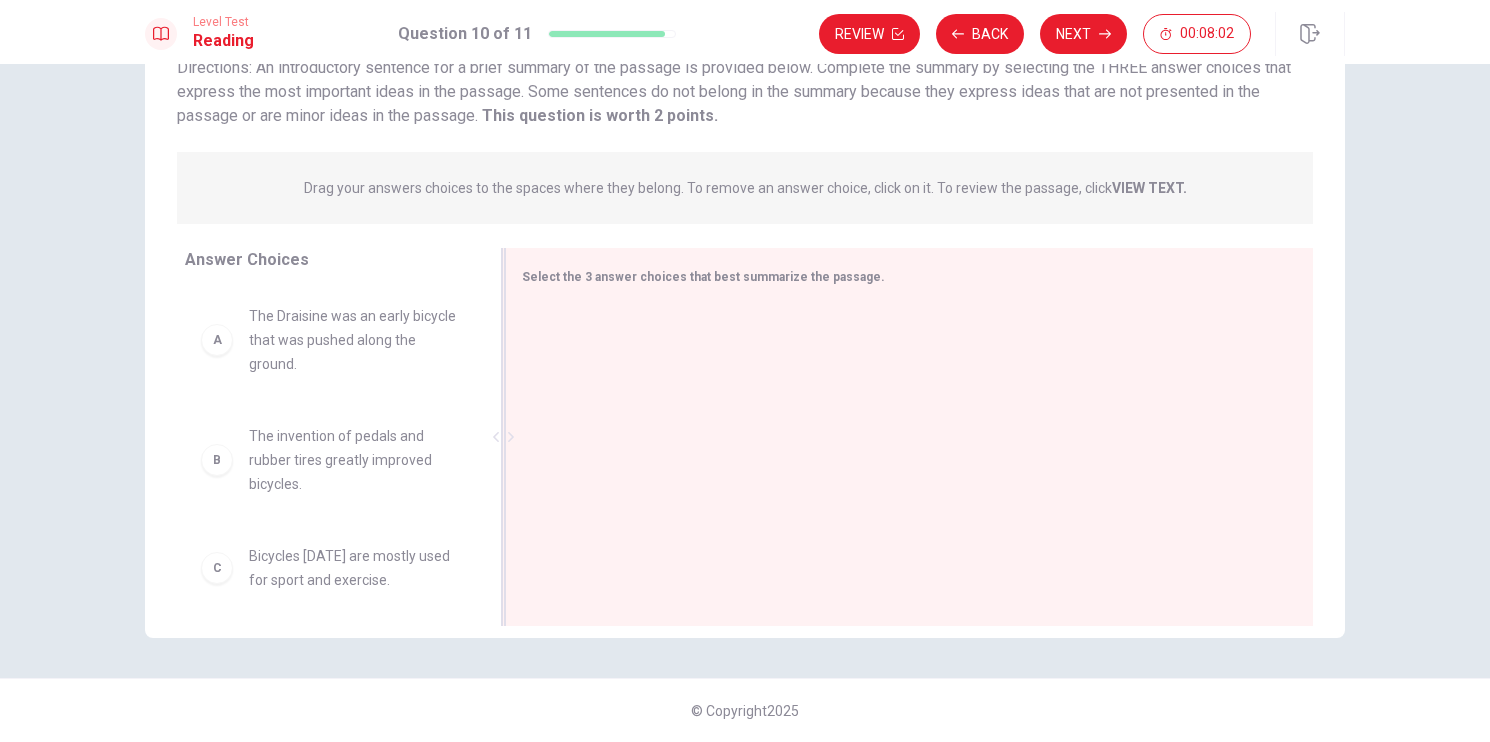 click at bounding box center (901, 439) 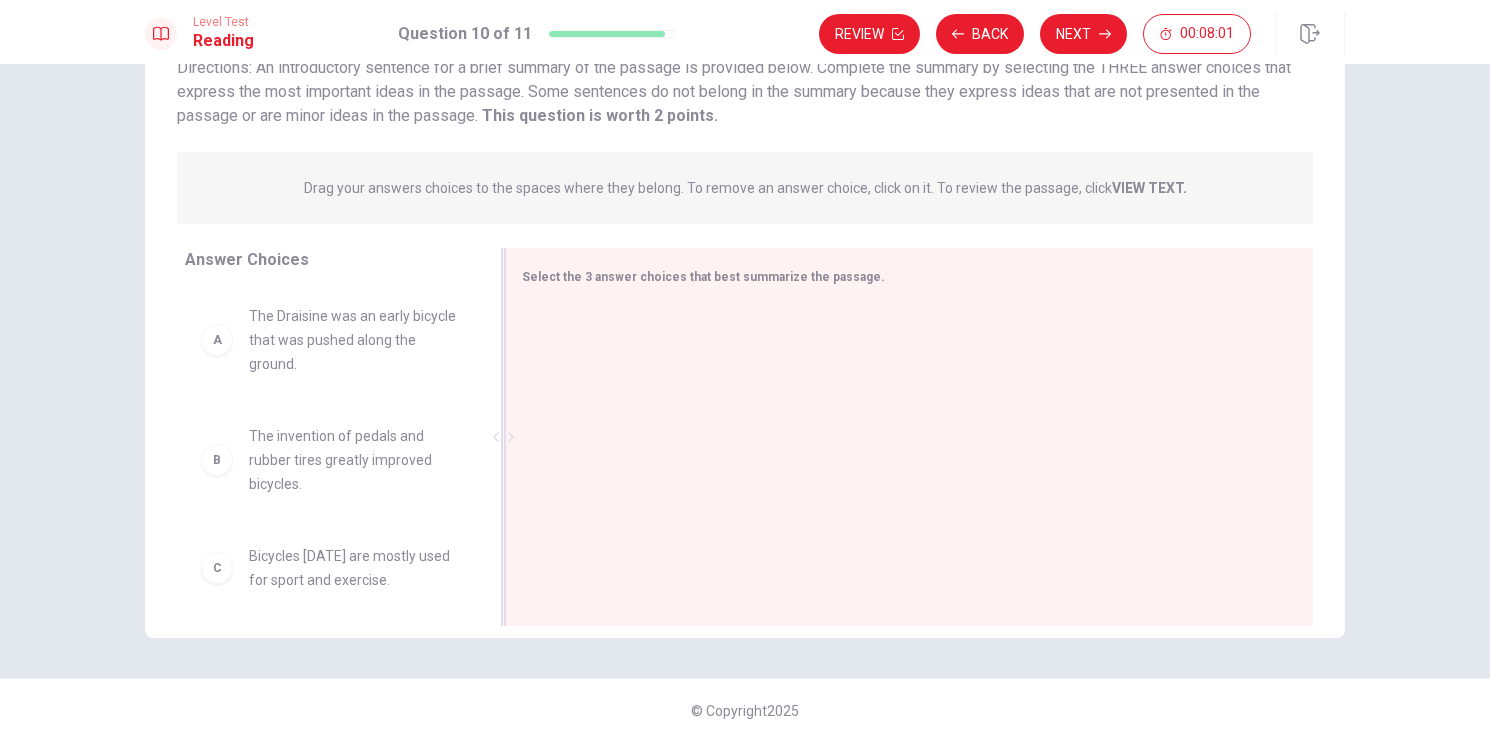 click at bounding box center (901, 439) 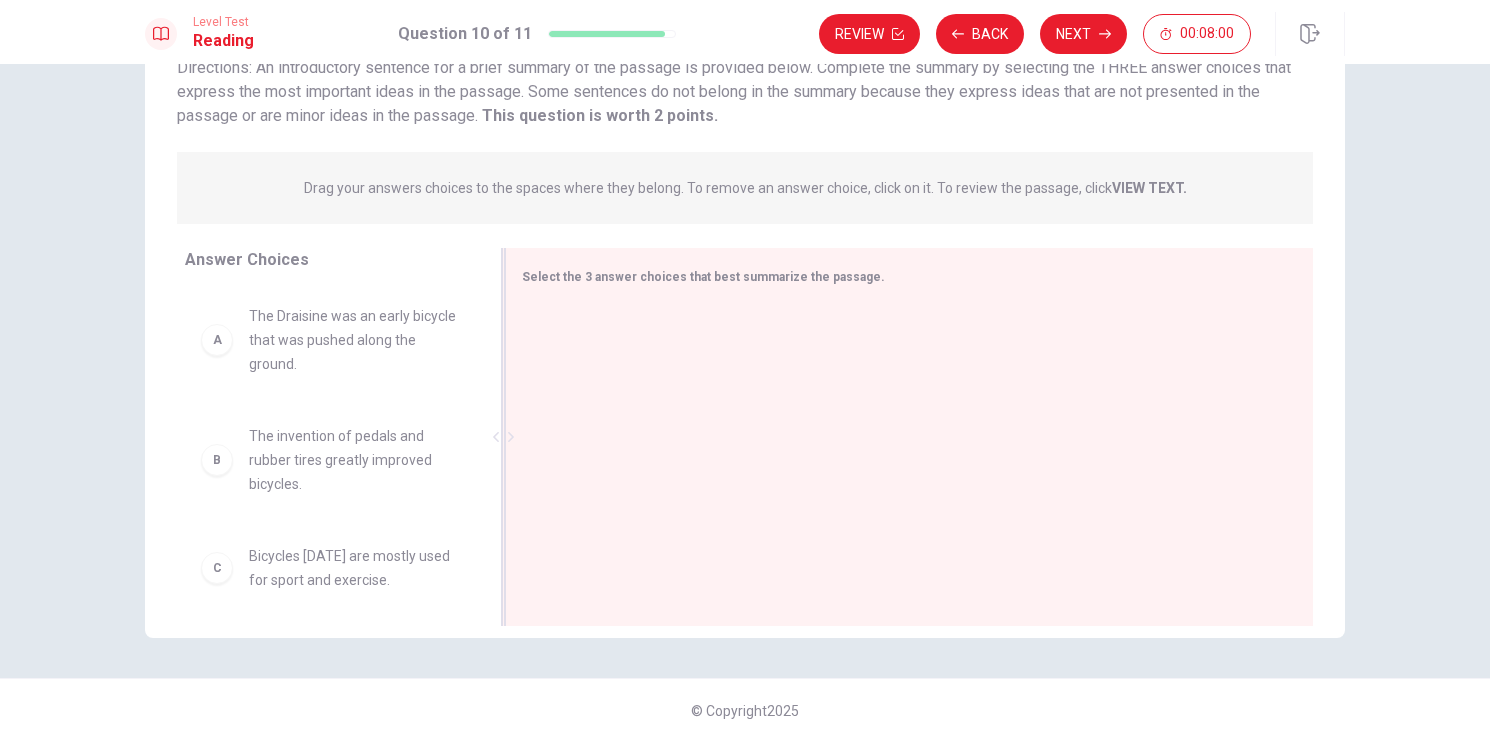 click 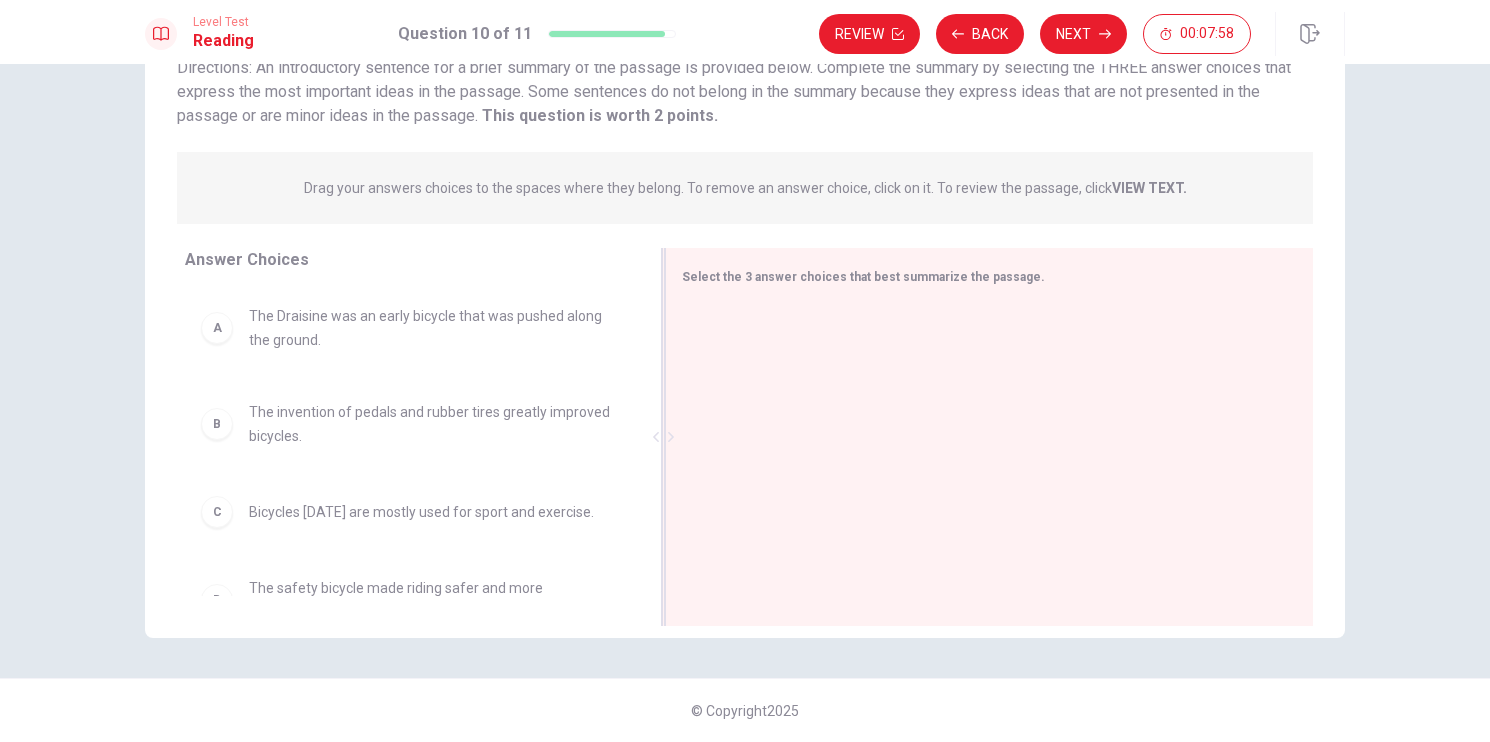 drag, startPoint x: 508, startPoint y: 434, endPoint x: 675, endPoint y: 448, distance: 167.5858 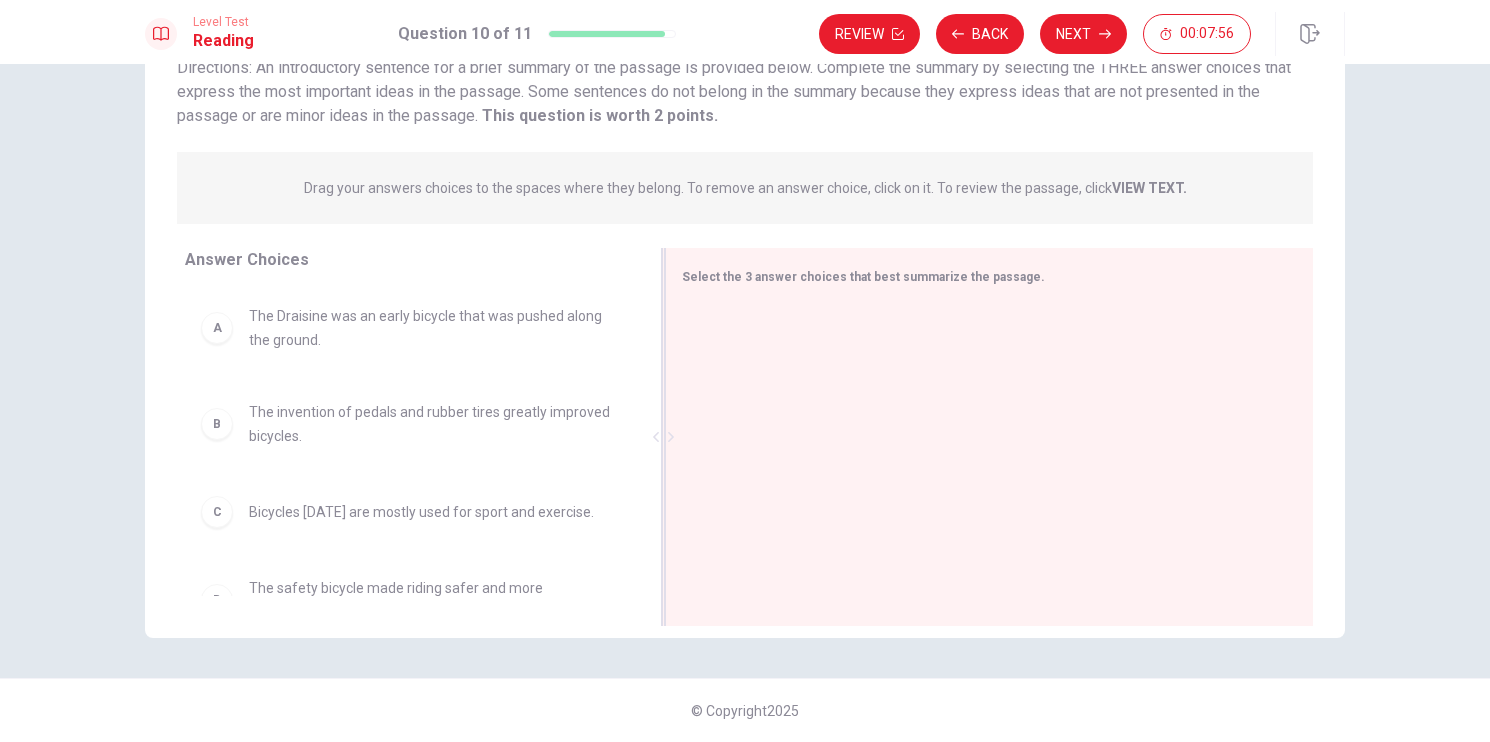 click on "Select the 3 answer choices that best summarize the passage." at bounding box center (989, 437) 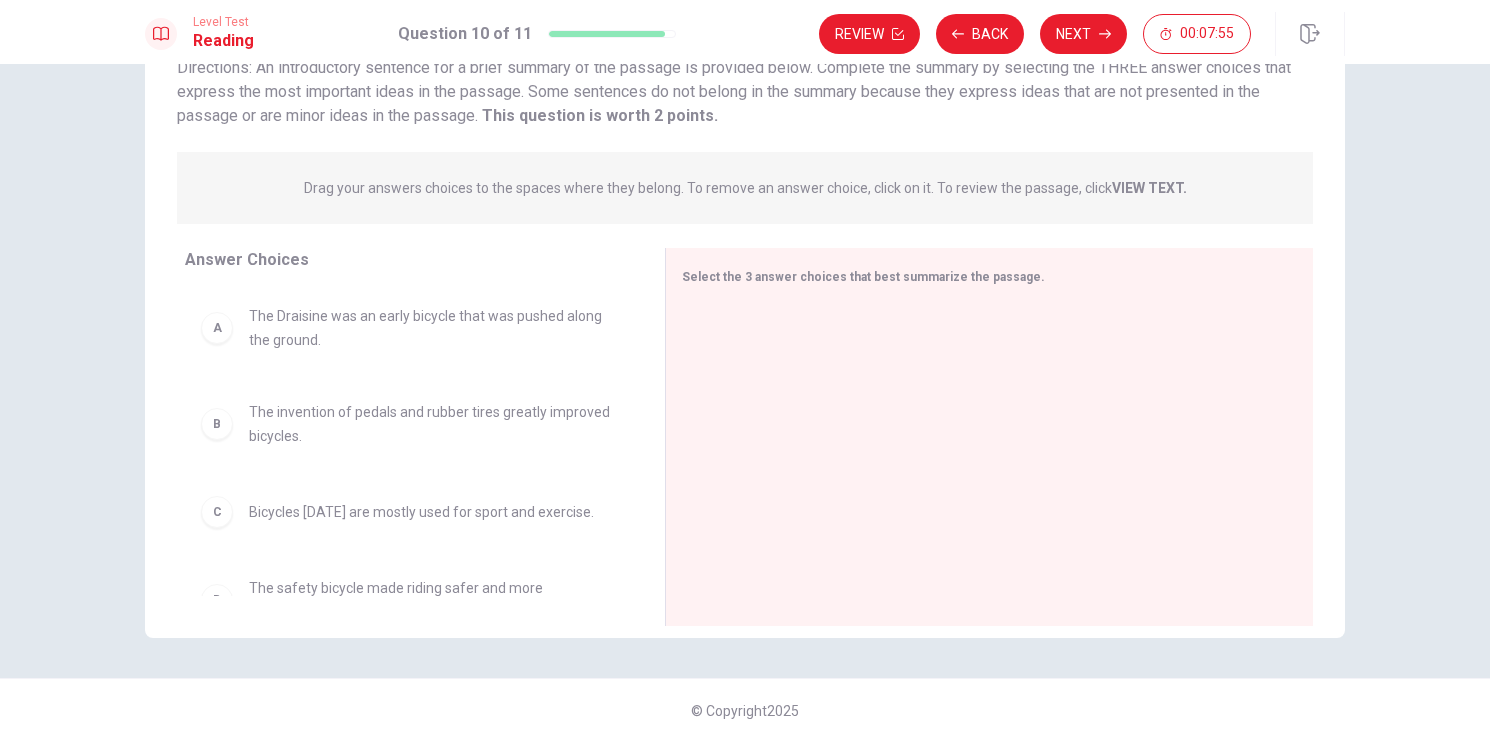 click on "The Draisine was an early bicycle that was pushed along the ground." at bounding box center (433, 328) 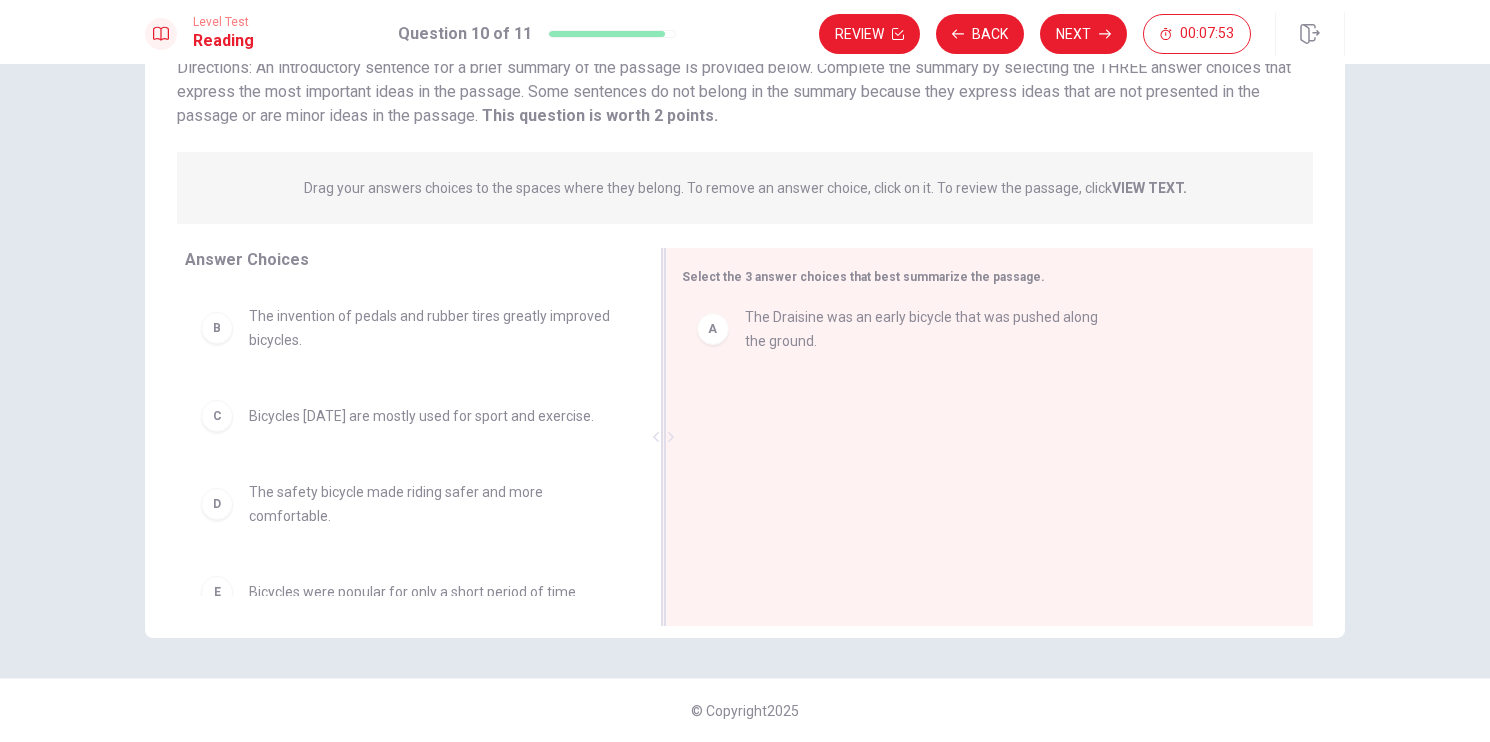 drag, startPoint x: 215, startPoint y: 330, endPoint x: 720, endPoint y: 332, distance: 505.00397 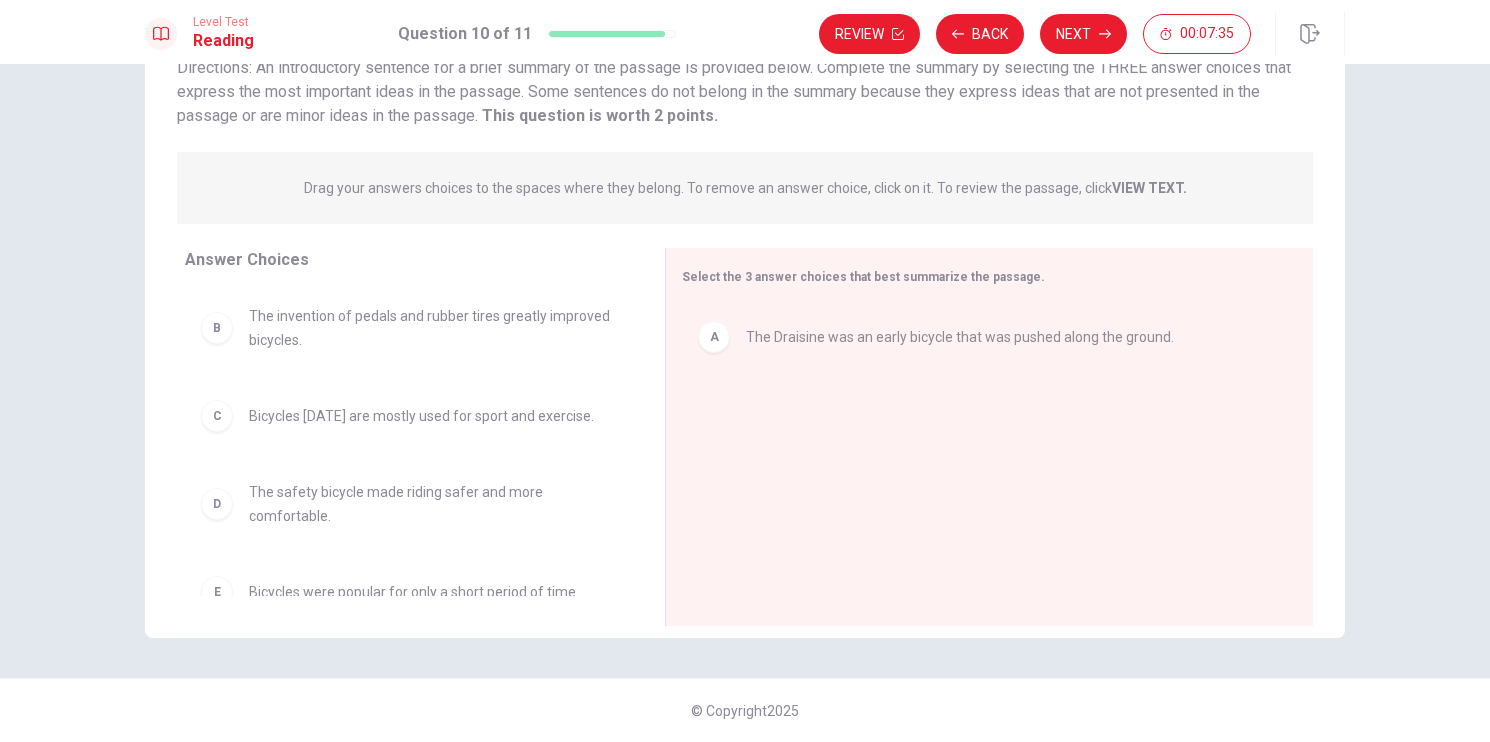 scroll, scrollTop: 124, scrollLeft: 0, axis: vertical 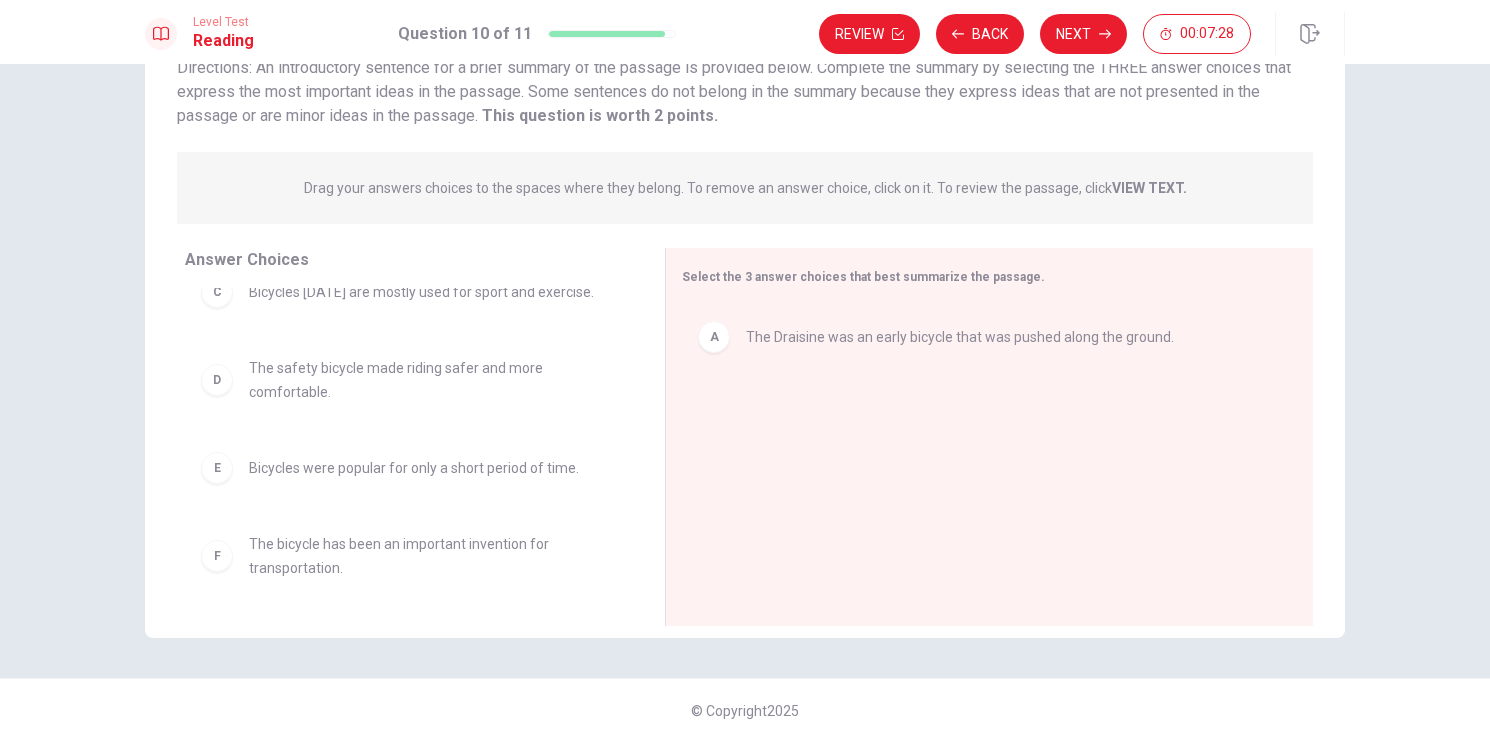 drag, startPoint x: 228, startPoint y: 556, endPoint x: 551, endPoint y: 517, distance: 325.34598 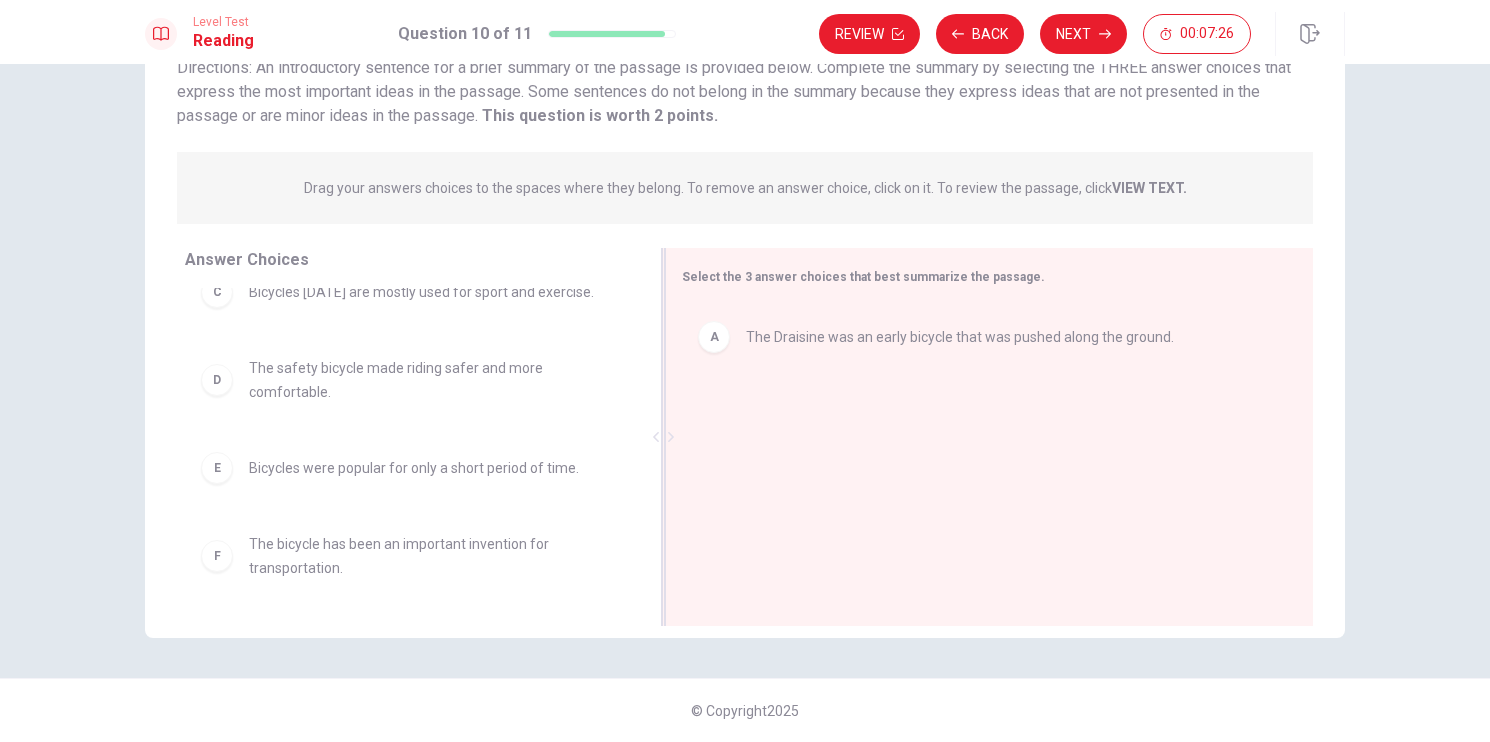 drag, startPoint x: 220, startPoint y: 566, endPoint x: 788, endPoint y: 535, distance: 568.84534 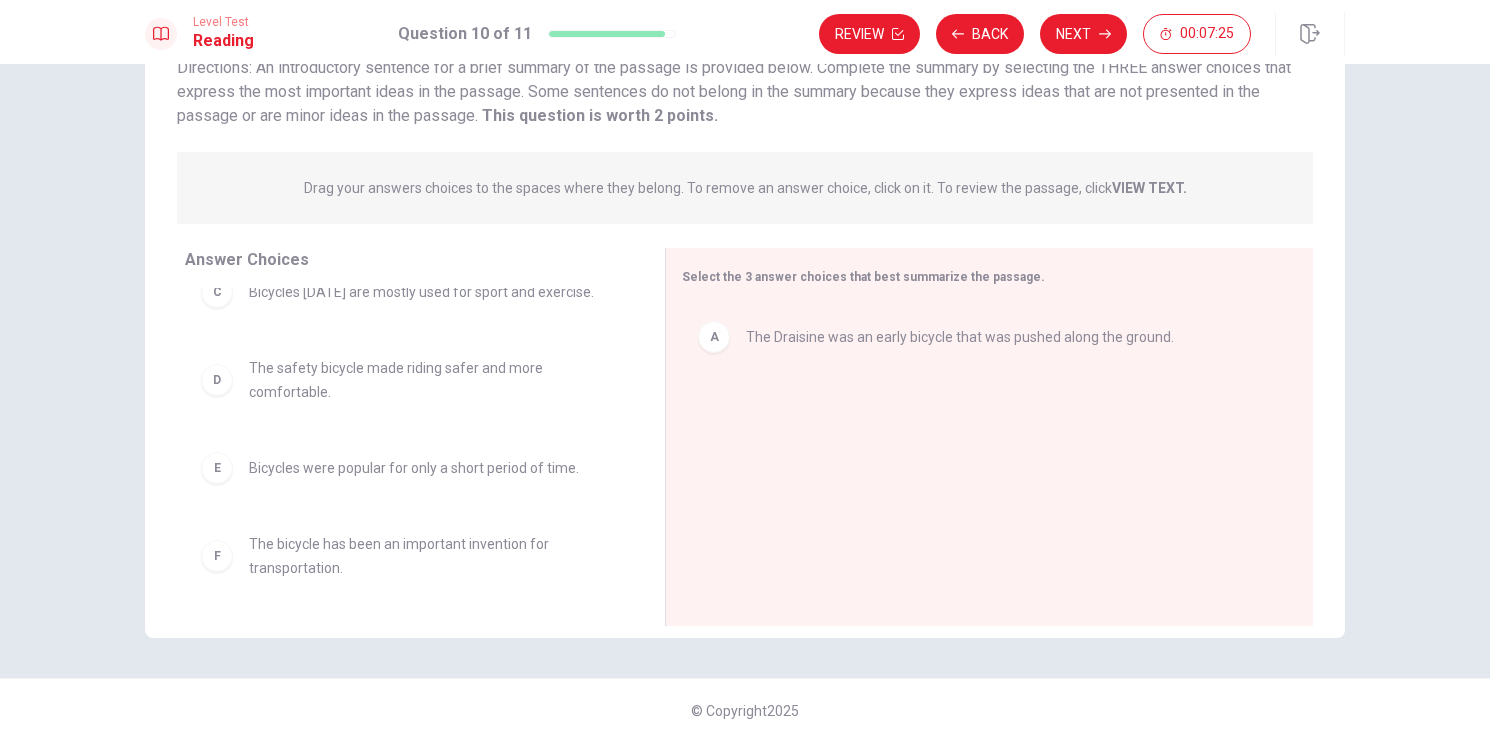 drag, startPoint x: 212, startPoint y: 560, endPoint x: 292, endPoint y: 549, distance: 80.75271 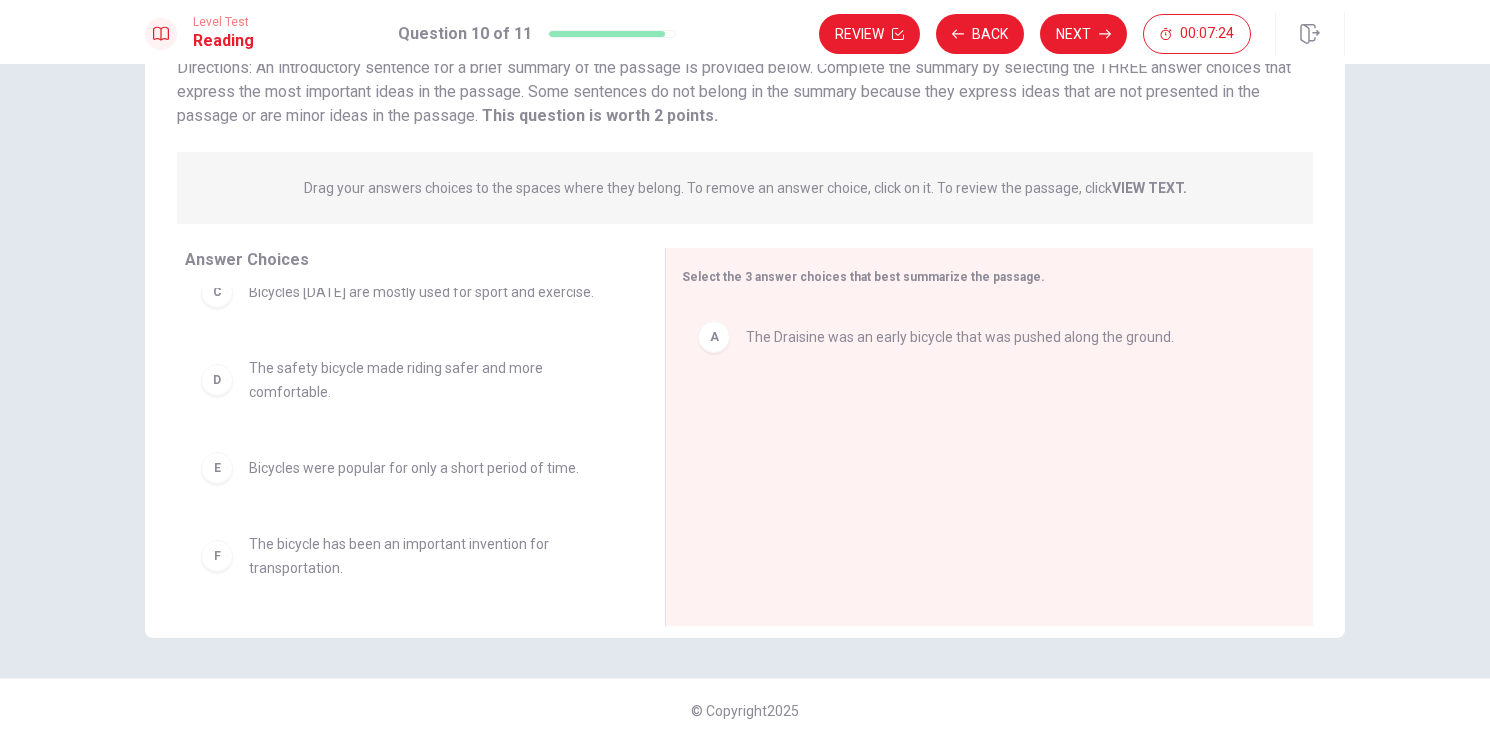 drag, startPoint x: 292, startPoint y: 549, endPoint x: 426, endPoint y: 541, distance: 134.23859 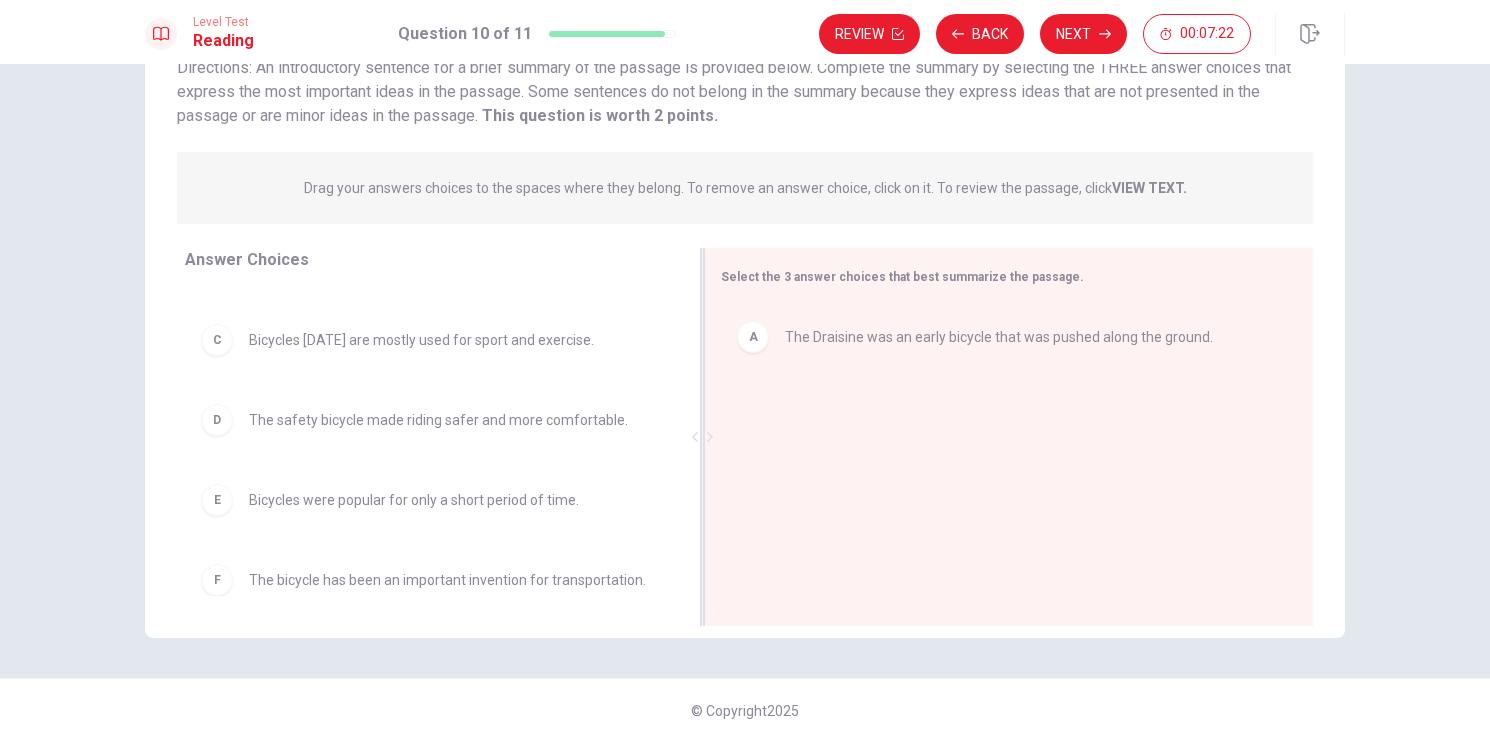 scroll, scrollTop: 76, scrollLeft: 0, axis: vertical 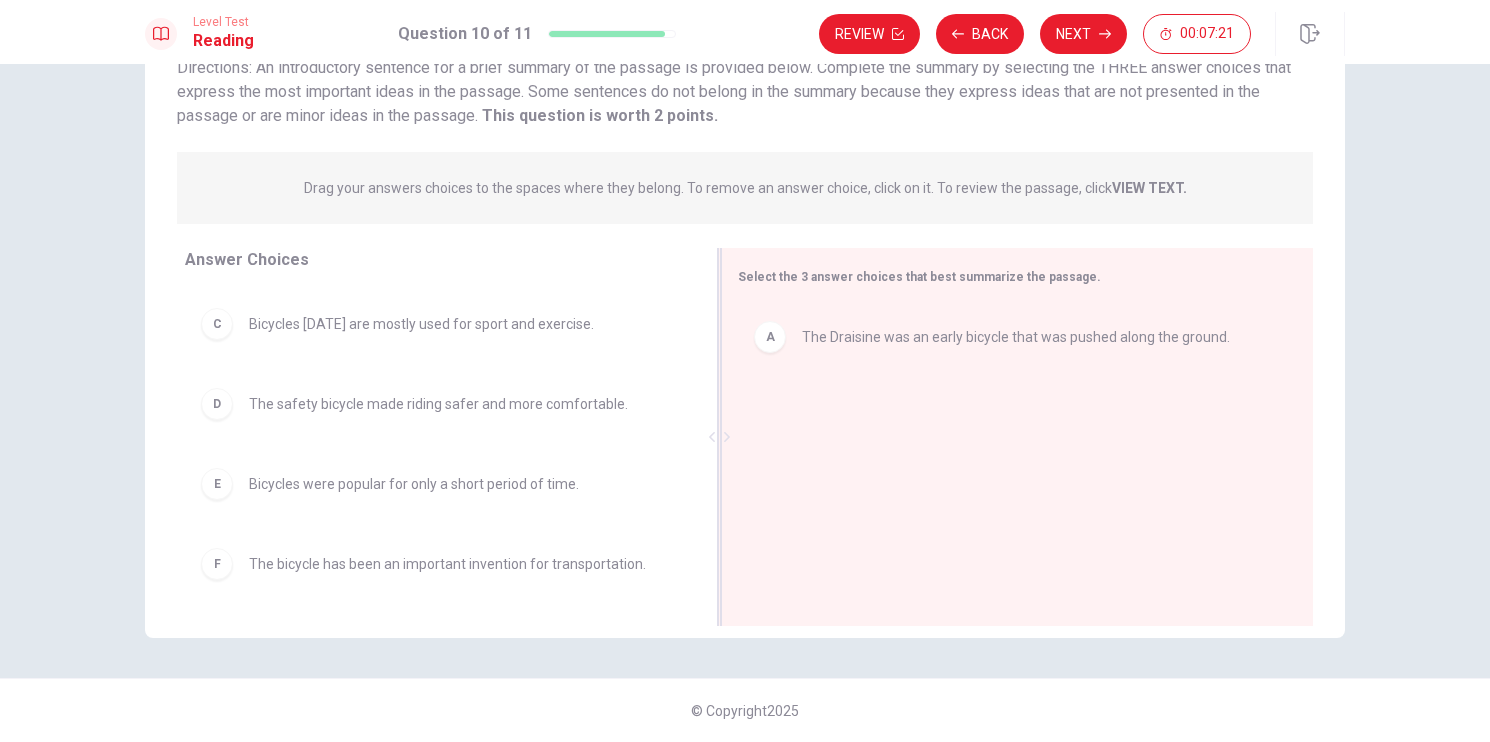 drag, startPoint x: 668, startPoint y: 437, endPoint x: 774, endPoint y: 446, distance: 106.381386 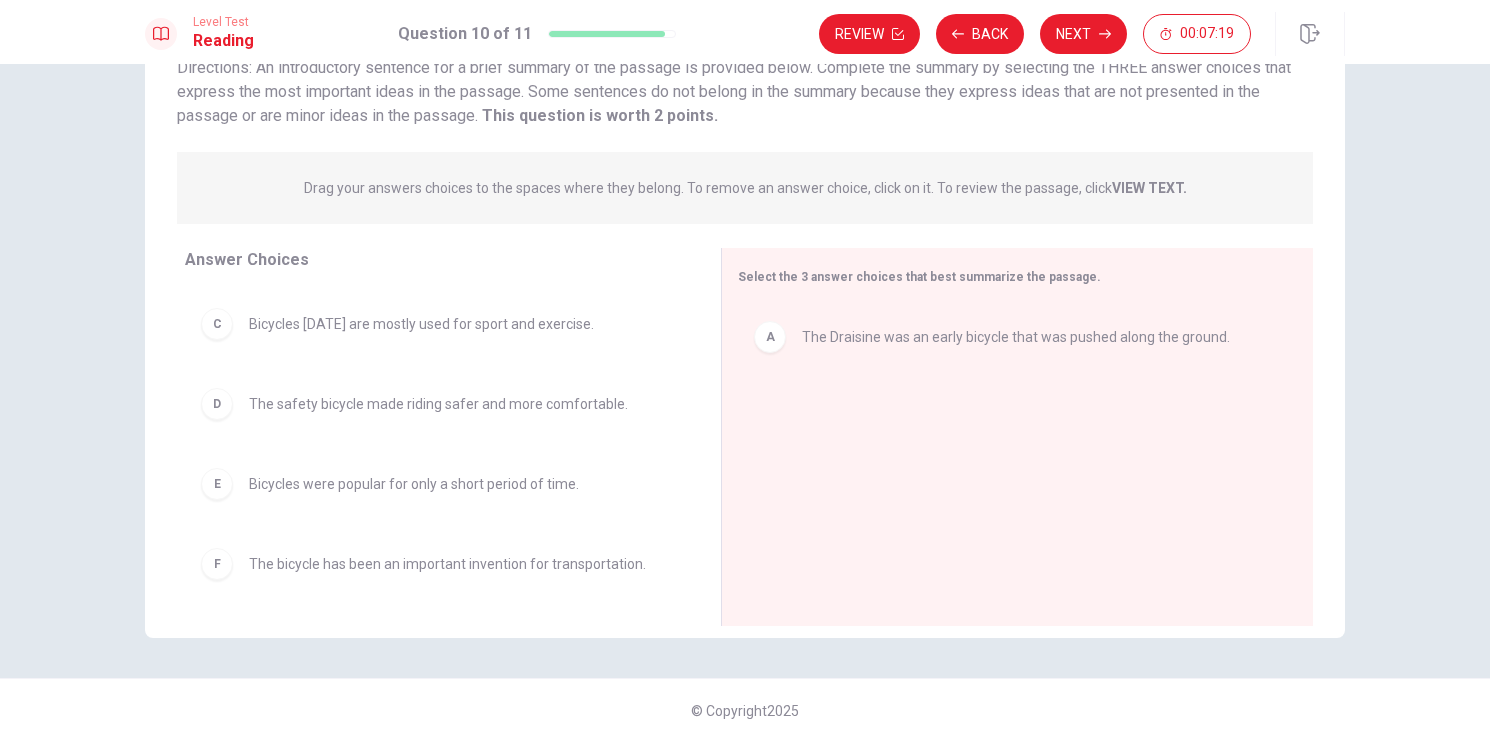 drag, startPoint x: 214, startPoint y: 565, endPoint x: 700, endPoint y: 516, distance: 488.46393 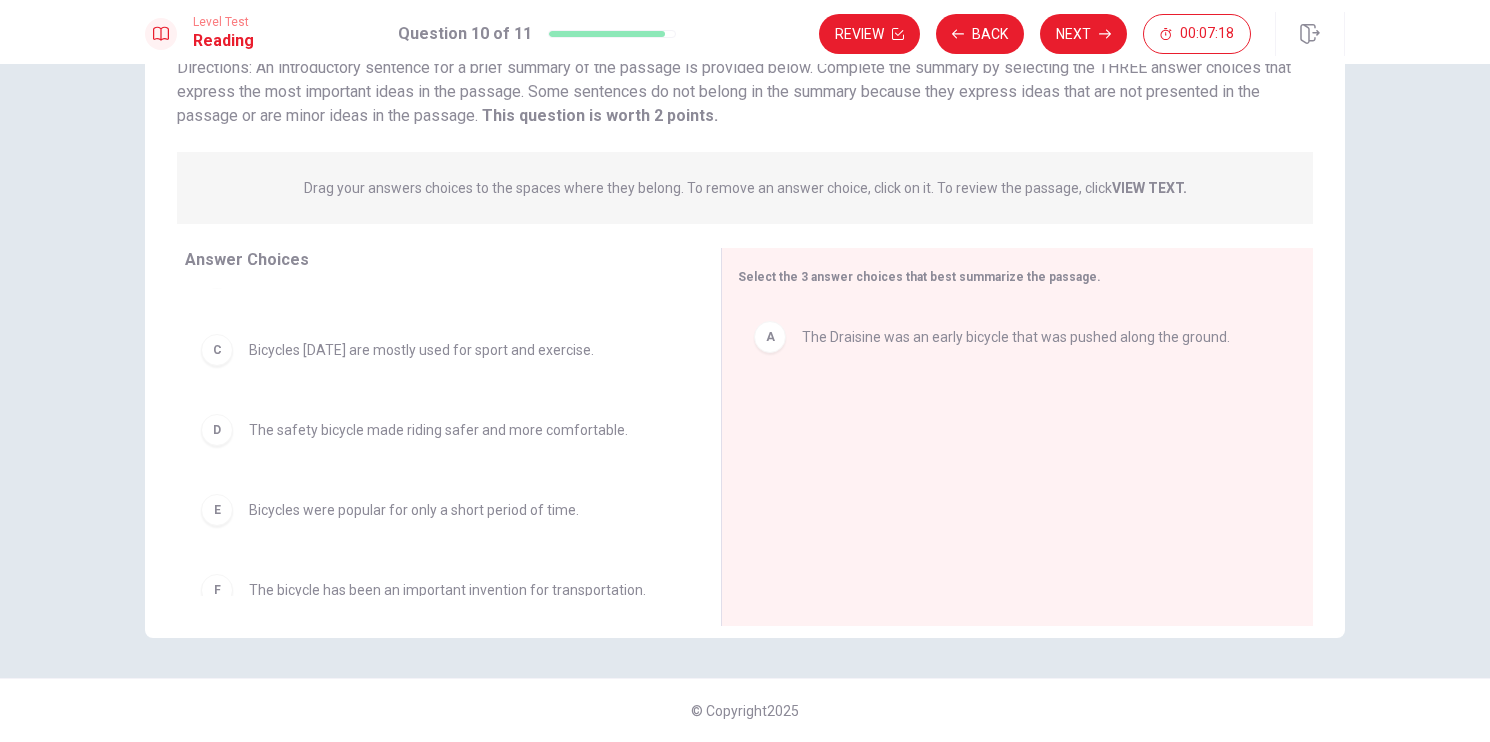 scroll, scrollTop: 0, scrollLeft: 0, axis: both 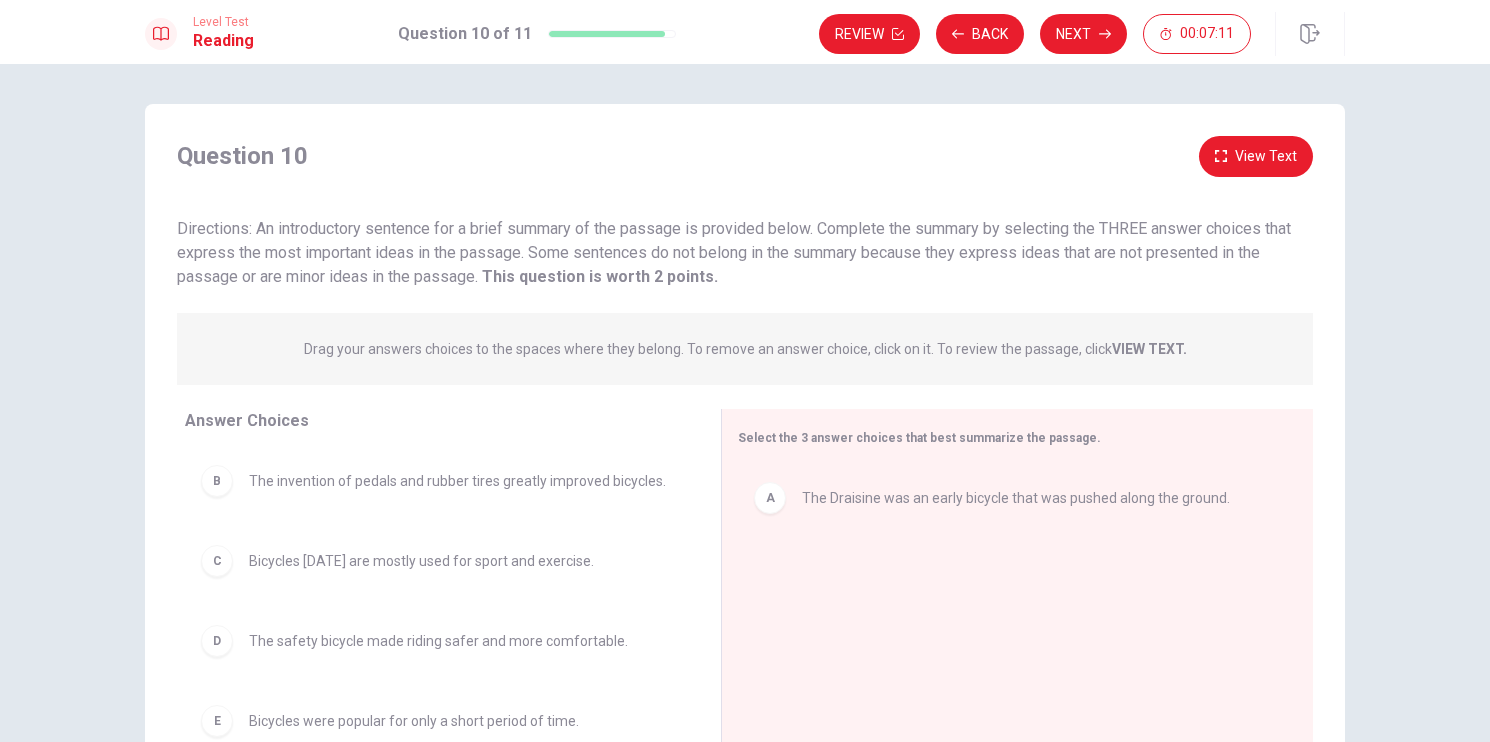 drag, startPoint x: 221, startPoint y: 485, endPoint x: 423, endPoint y: 492, distance: 202.12125 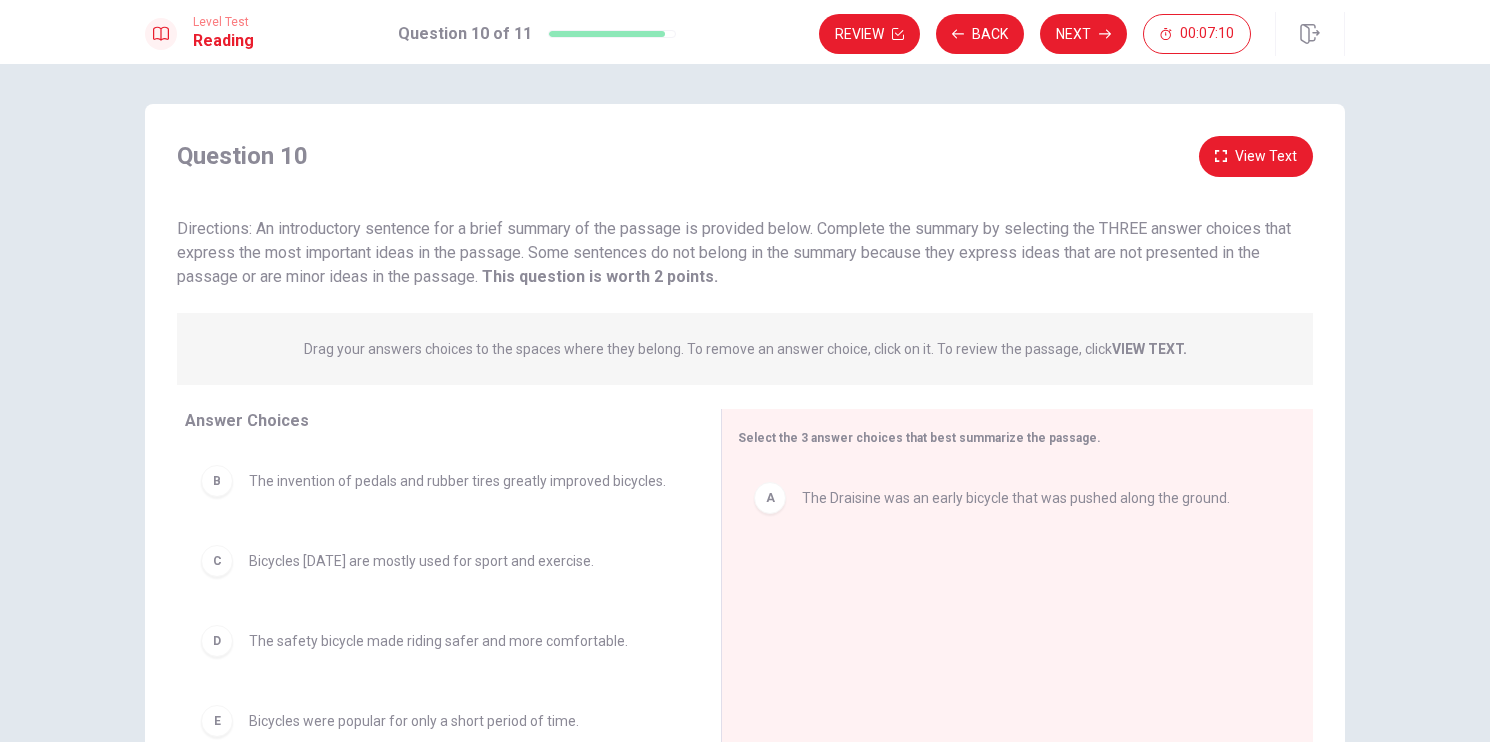 click on "B The invention of pedals and rubber tires greatly improved bicycles." at bounding box center [437, 481] 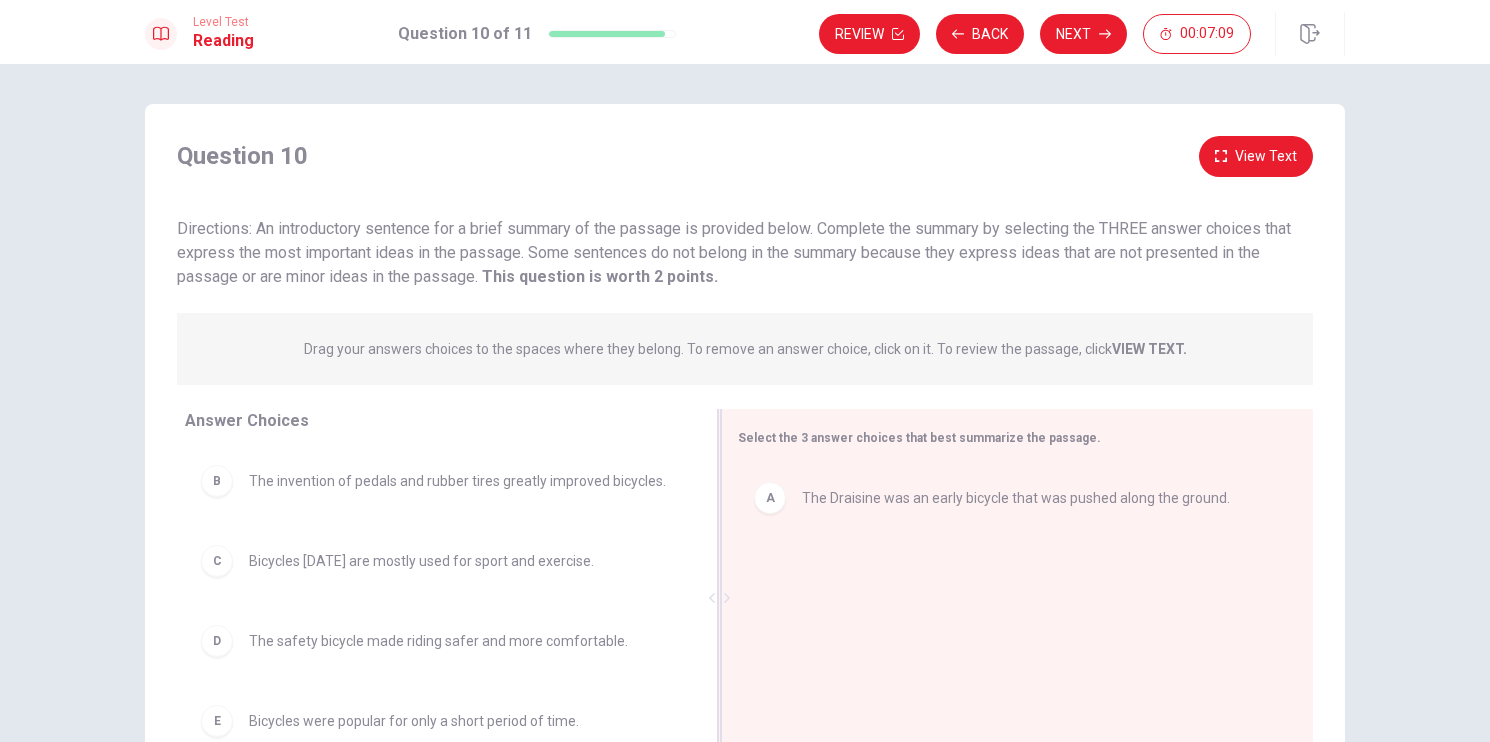 drag, startPoint x: 419, startPoint y: 484, endPoint x: 889, endPoint y: 572, distance: 478.16733 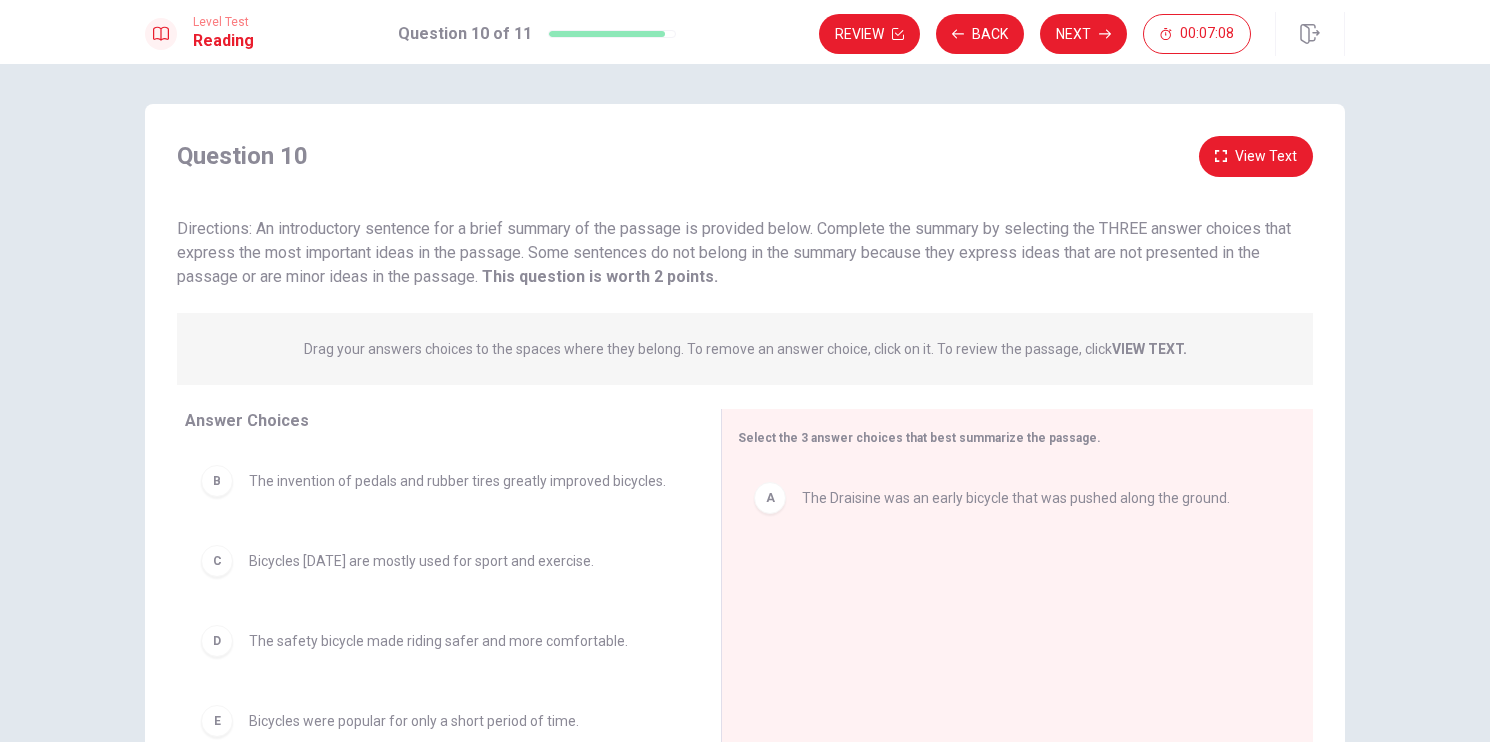 click on "B" at bounding box center (217, 481) 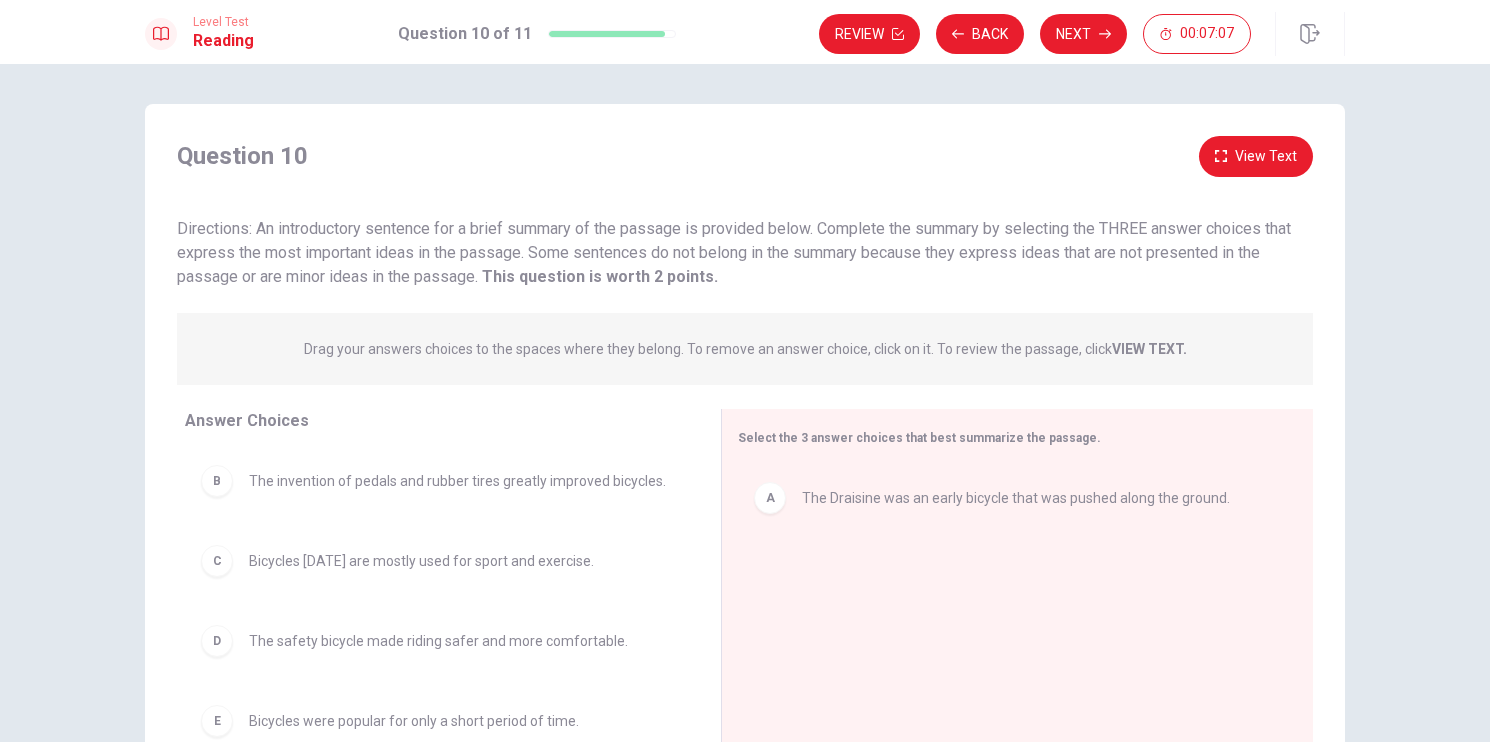 click on "B" at bounding box center [217, 481] 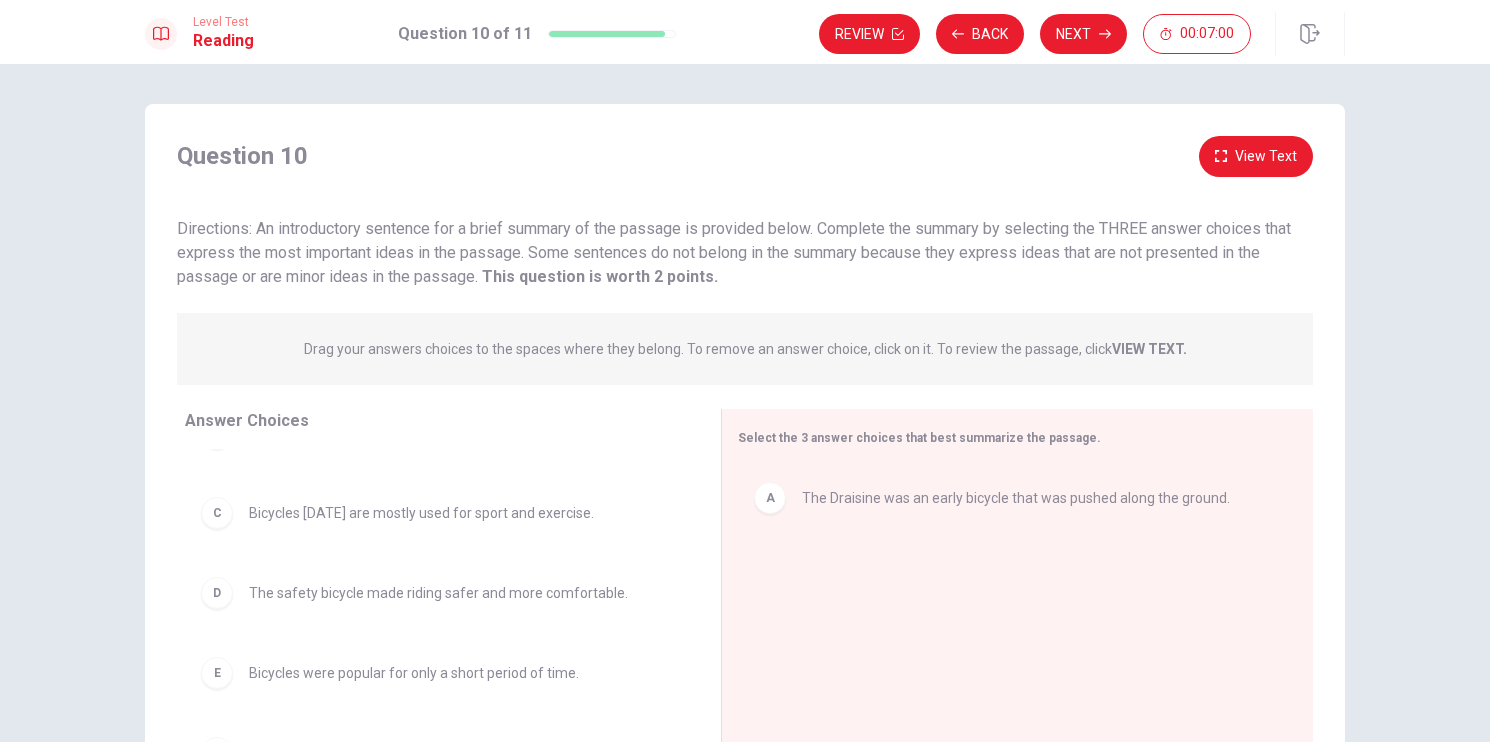 scroll, scrollTop: 76, scrollLeft: 0, axis: vertical 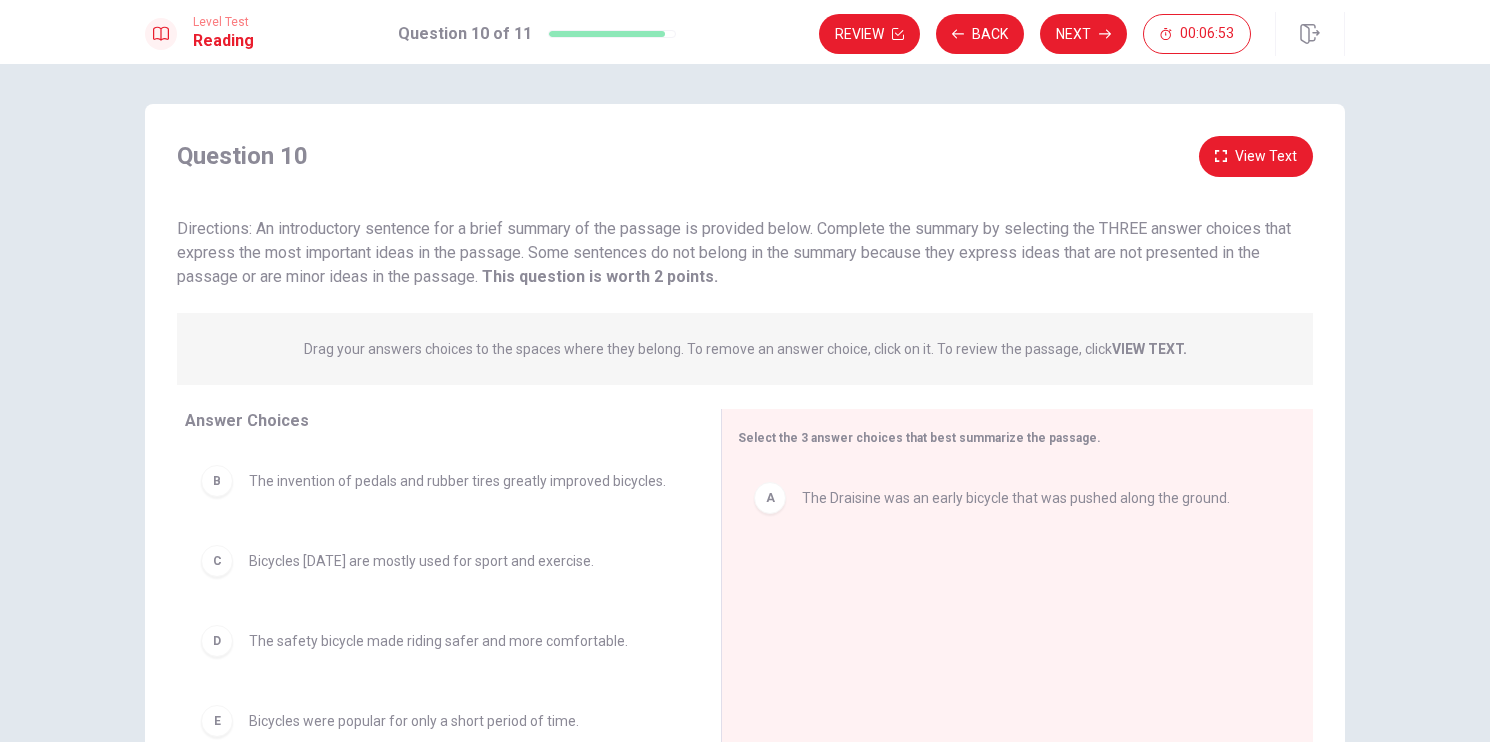 drag, startPoint x: 220, startPoint y: 480, endPoint x: 634, endPoint y: 505, distance: 414.75415 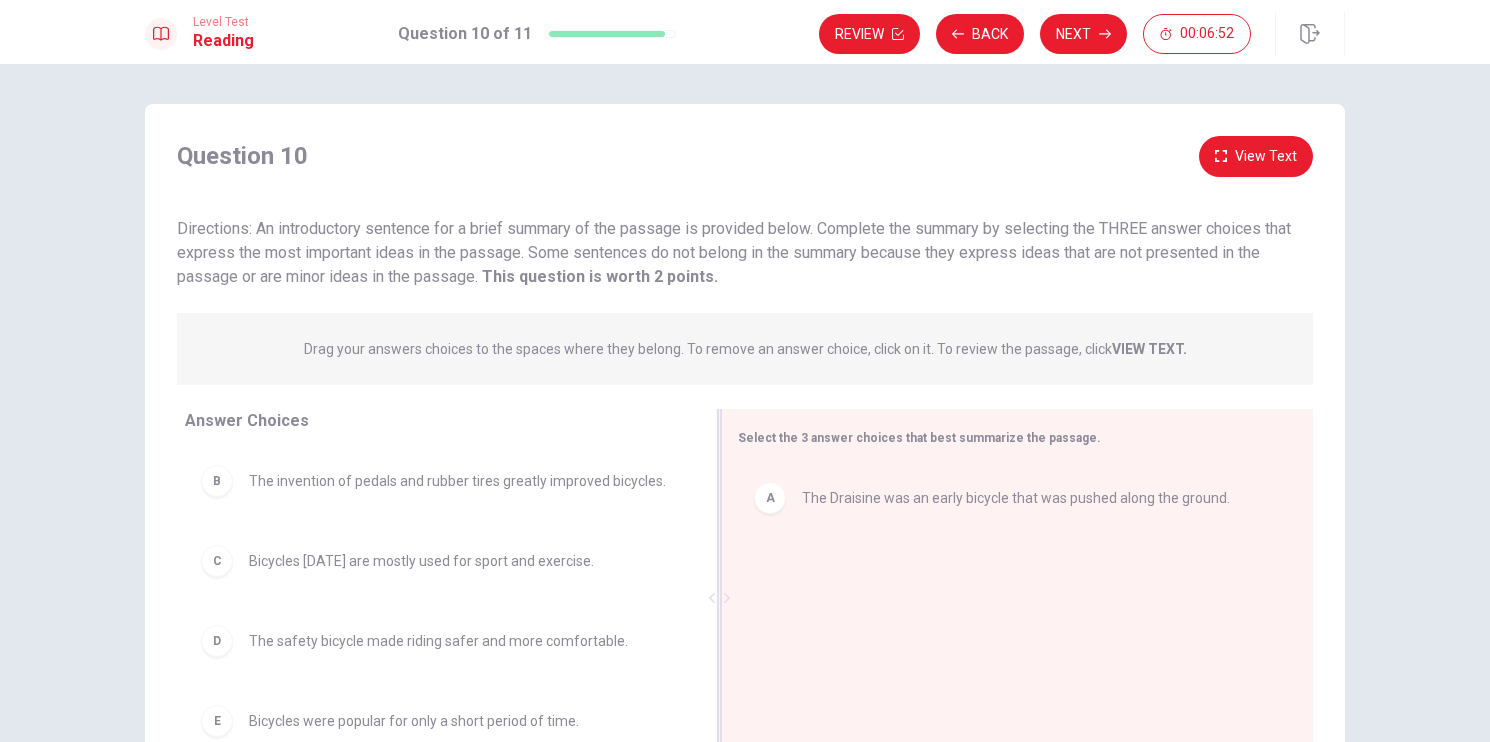 click on "A The Draisine was an early bicycle that was pushed along the ground." at bounding box center (1009, 600) 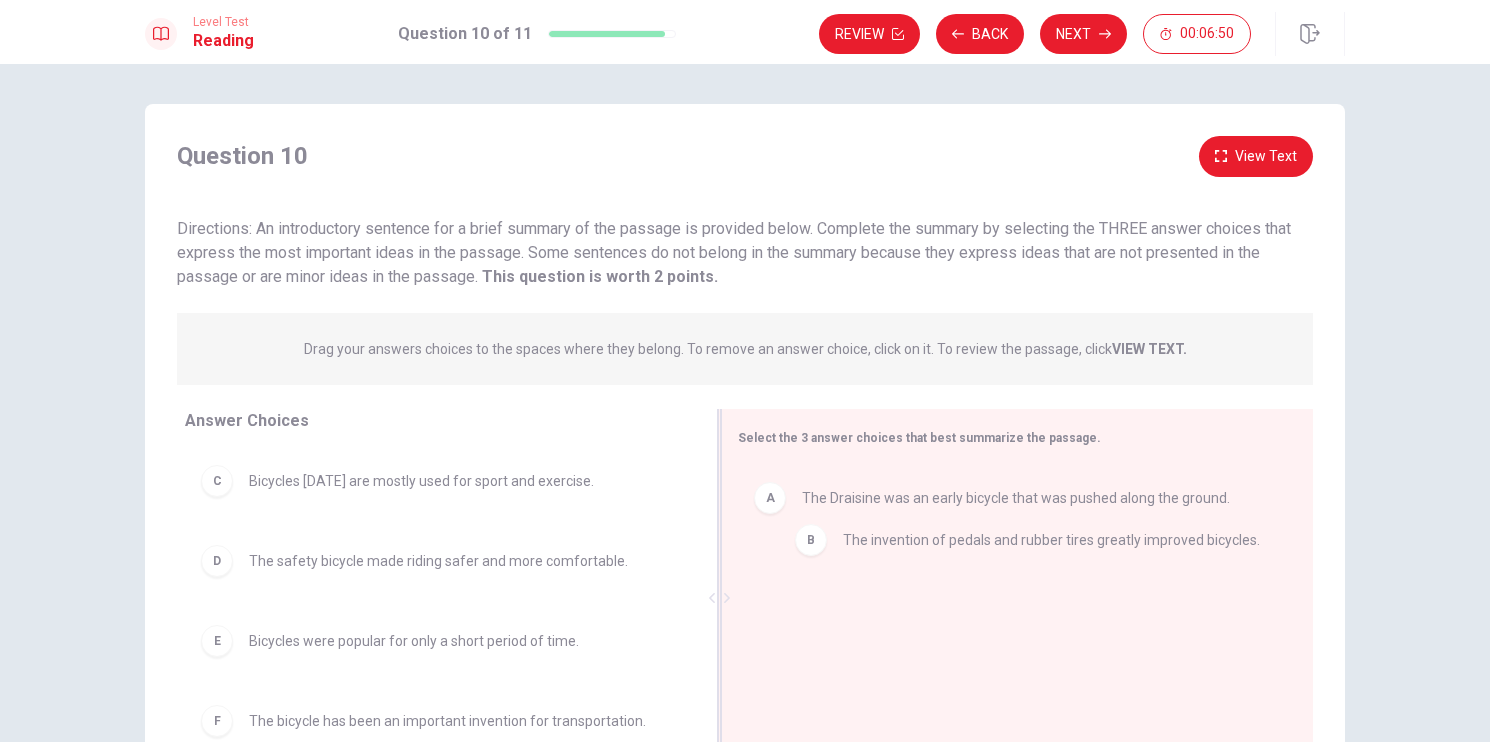 drag, startPoint x: 223, startPoint y: 493, endPoint x: 809, endPoint y: 552, distance: 588.96265 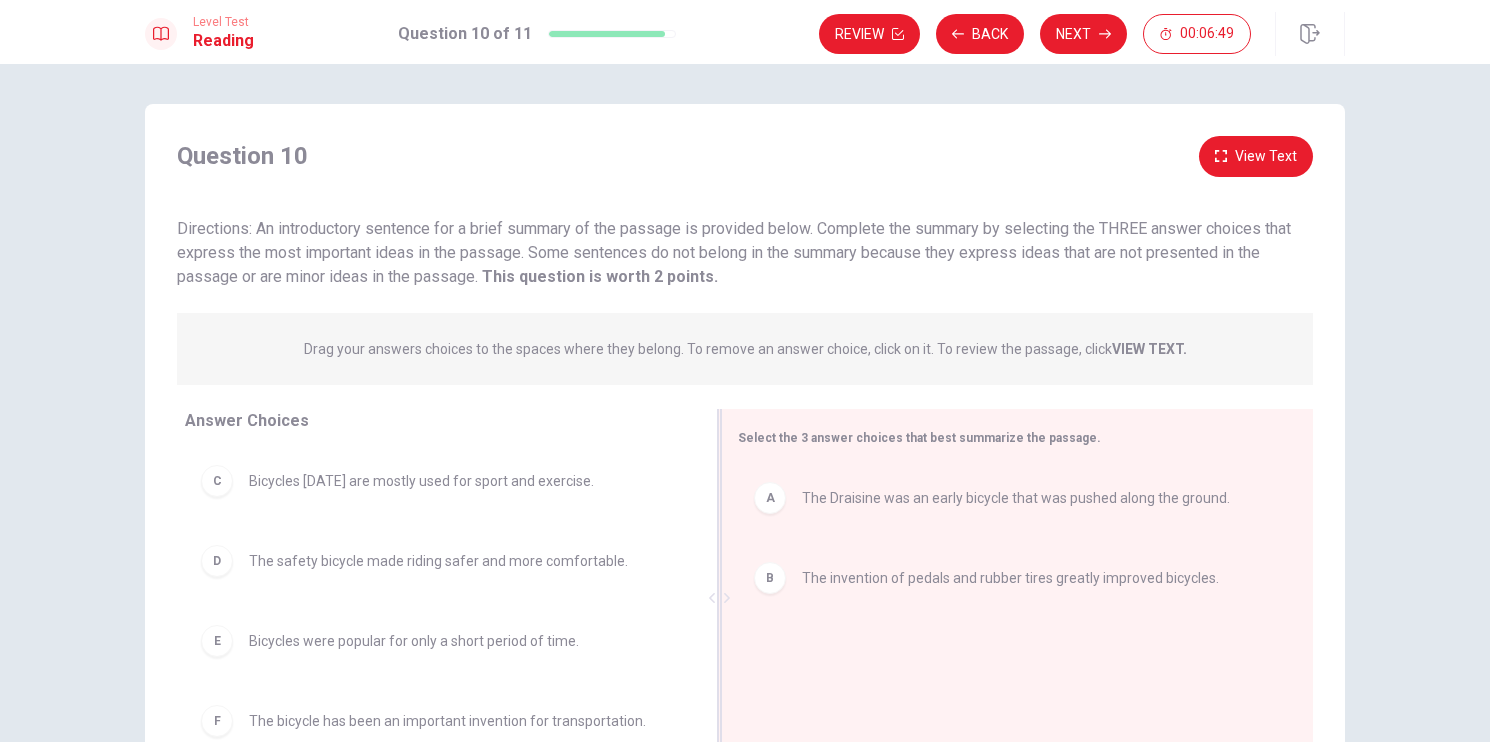 click on "A The Draisine was an early bicycle that was pushed along the ground.
B The invention of pedals and rubber tires greatly improved bicycles." at bounding box center [1009, 600] 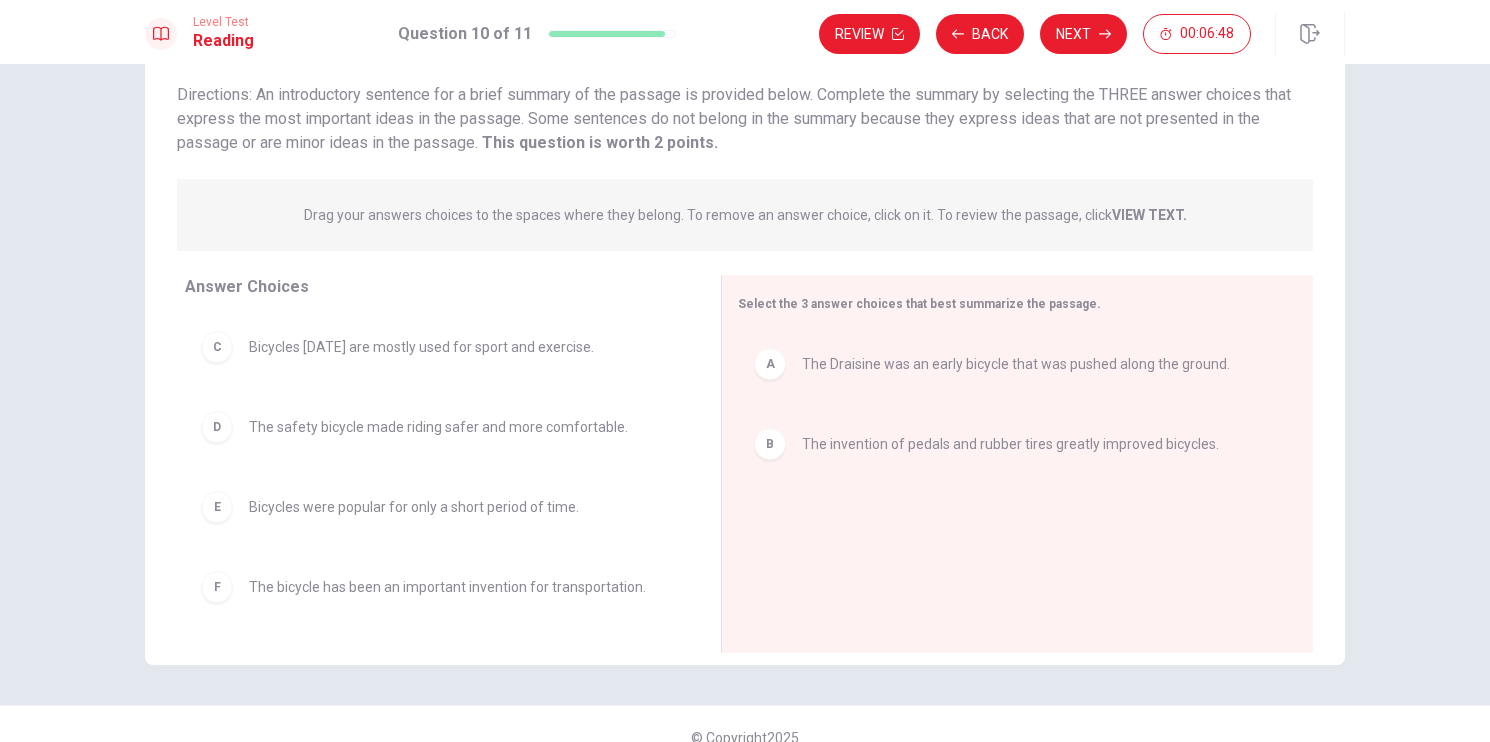 scroll, scrollTop: 161, scrollLeft: 0, axis: vertical 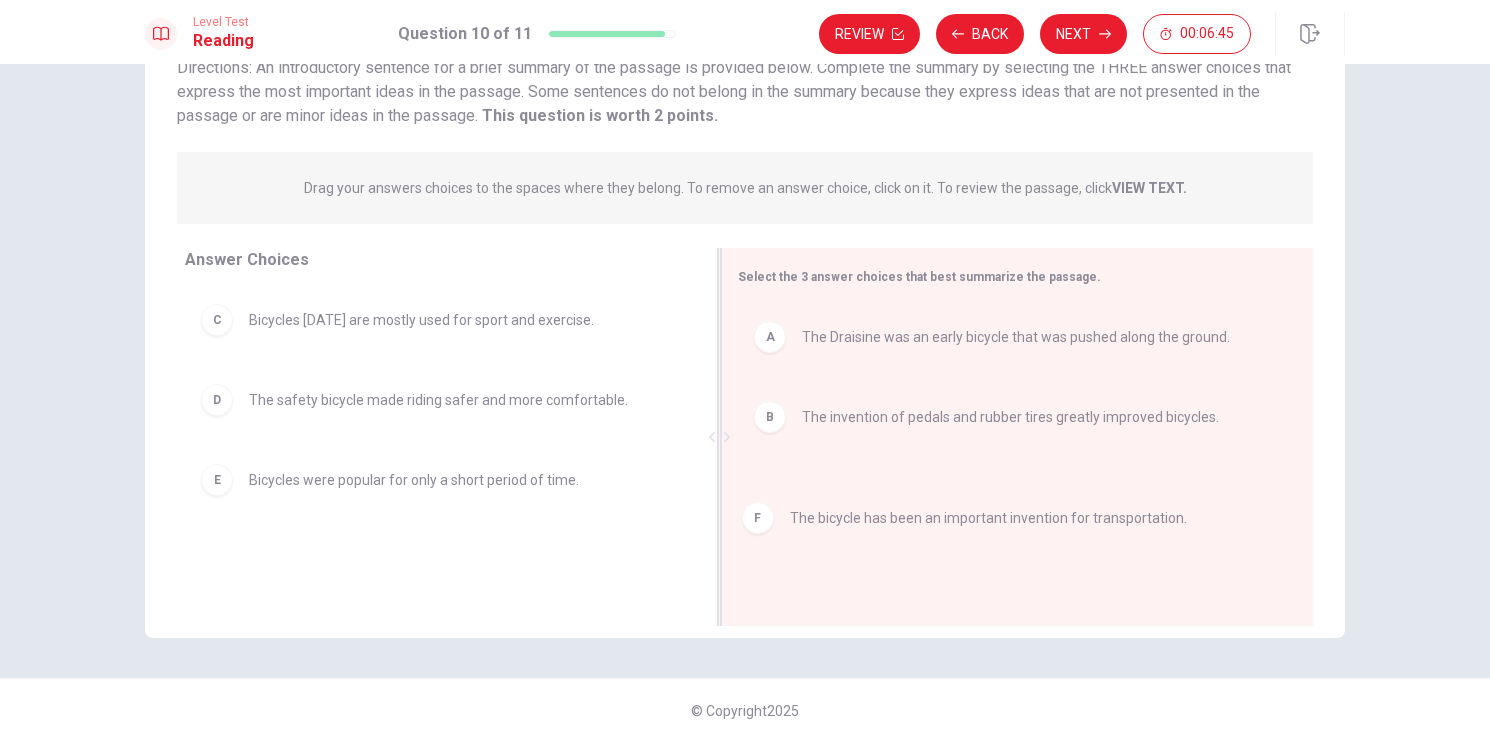 drag, startPoint x: 209, startPoint y: 564, endPoint x: 760, endPoint y: 523, distance: 552.5233 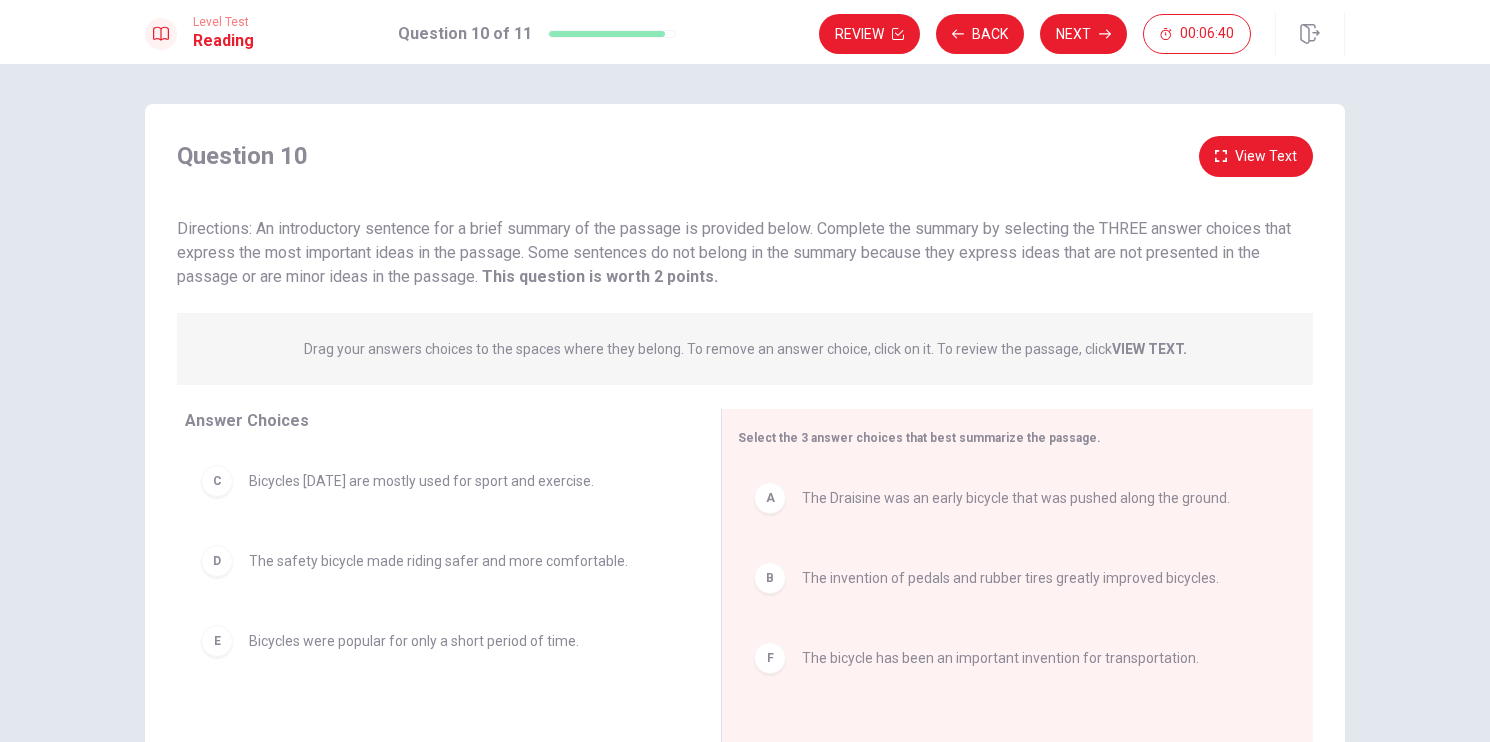 scroll, scrollTop: 4, scrollLeft: 0, axis: vertical 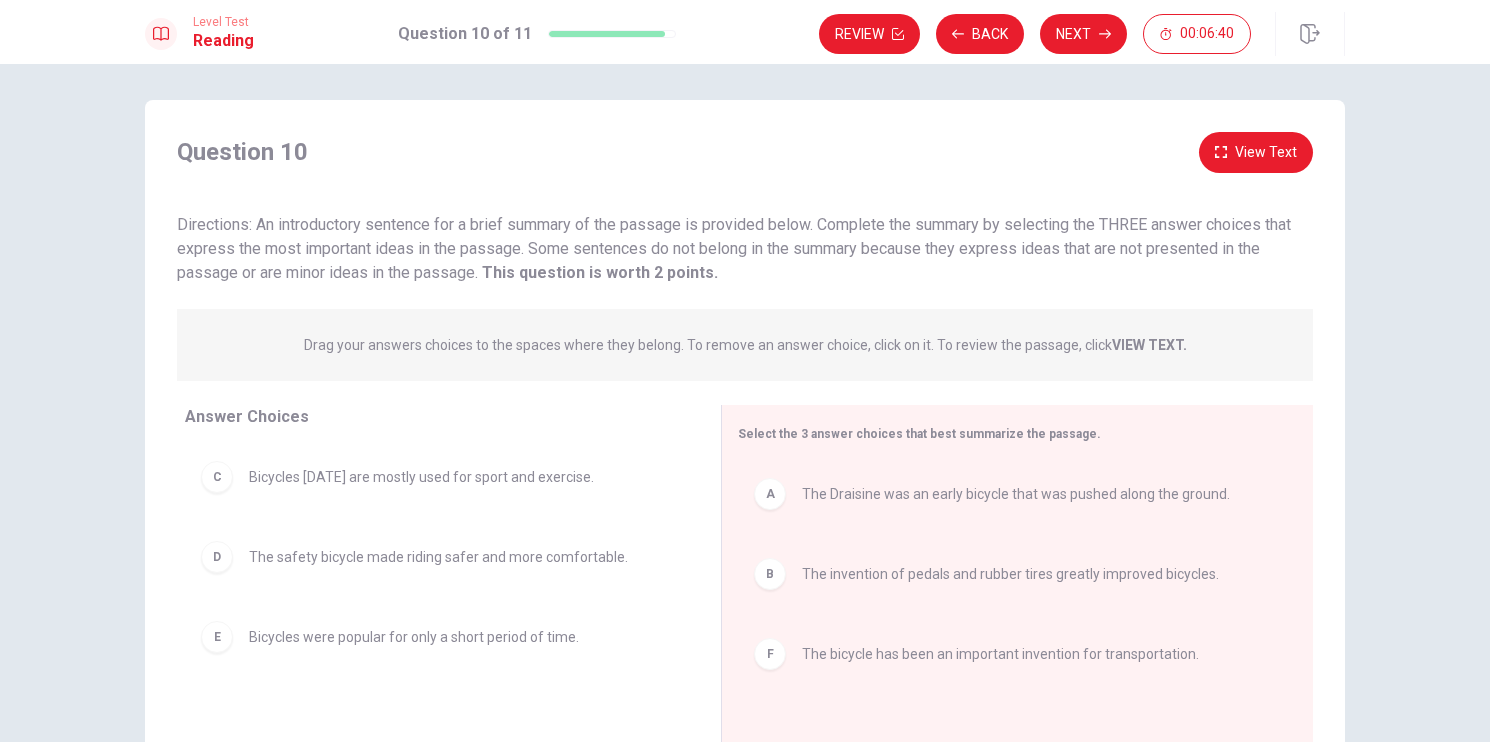 click on "View Text" at bounding box center (1256, 152) 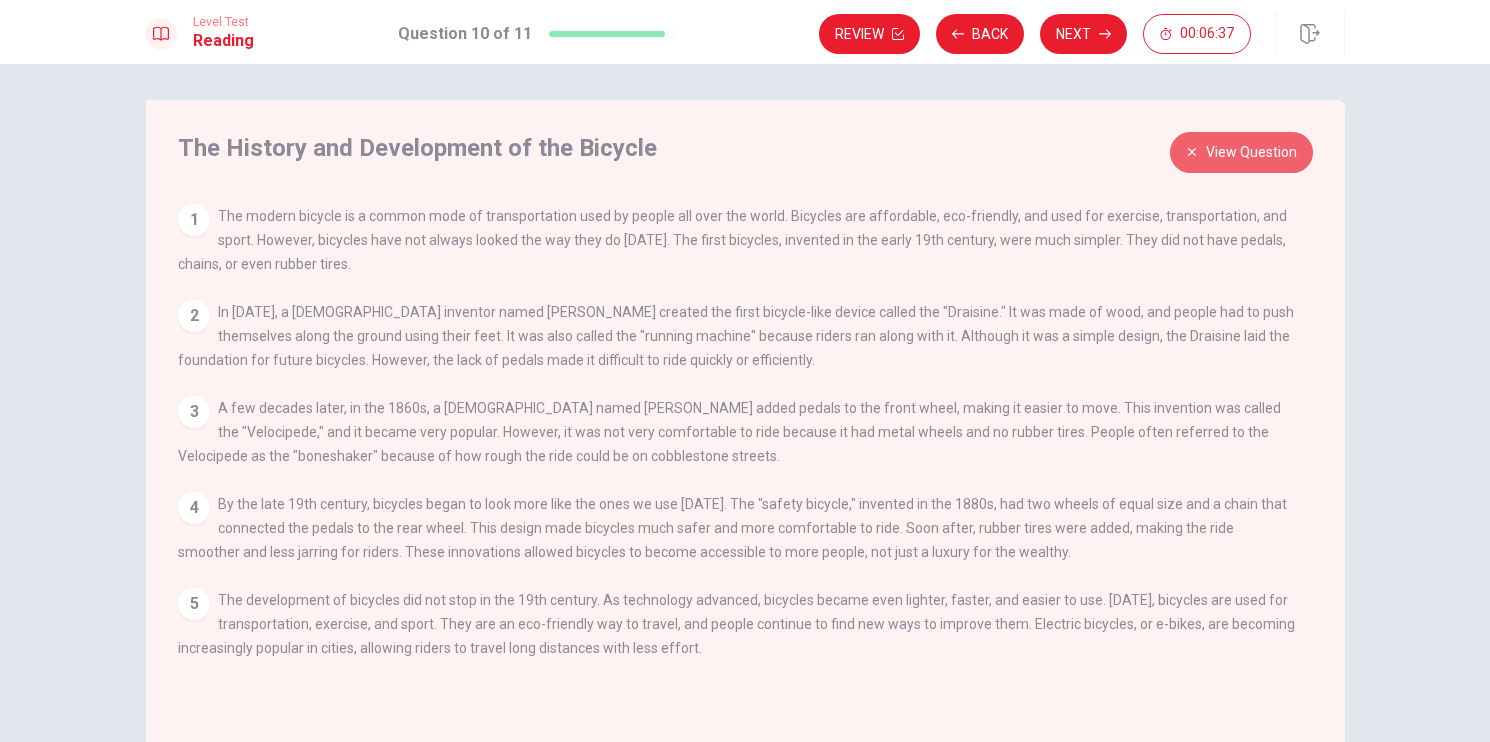 click on "View Question" at bounding box center (1241, 152) 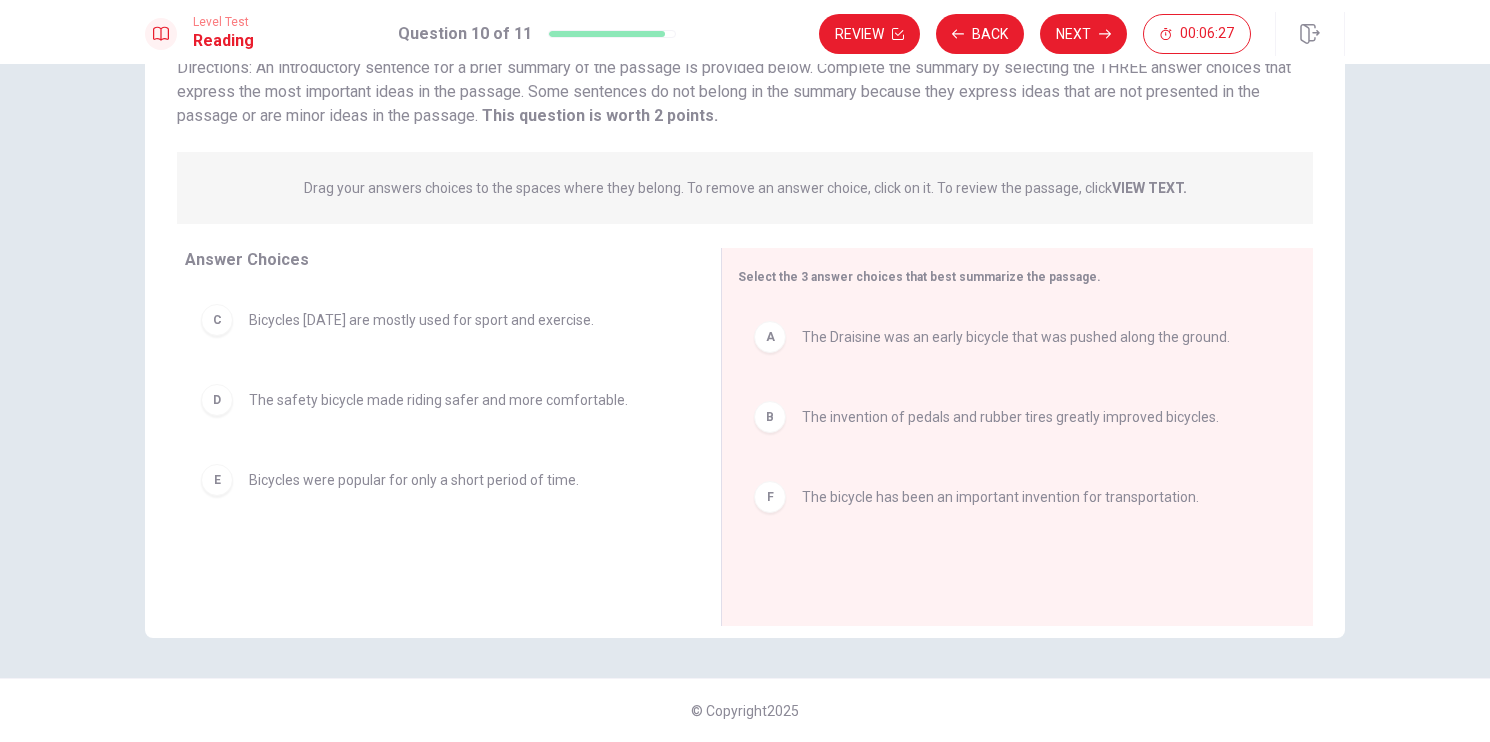 scroll, scrollTop: 0, scrollLeft: 0, axis: both 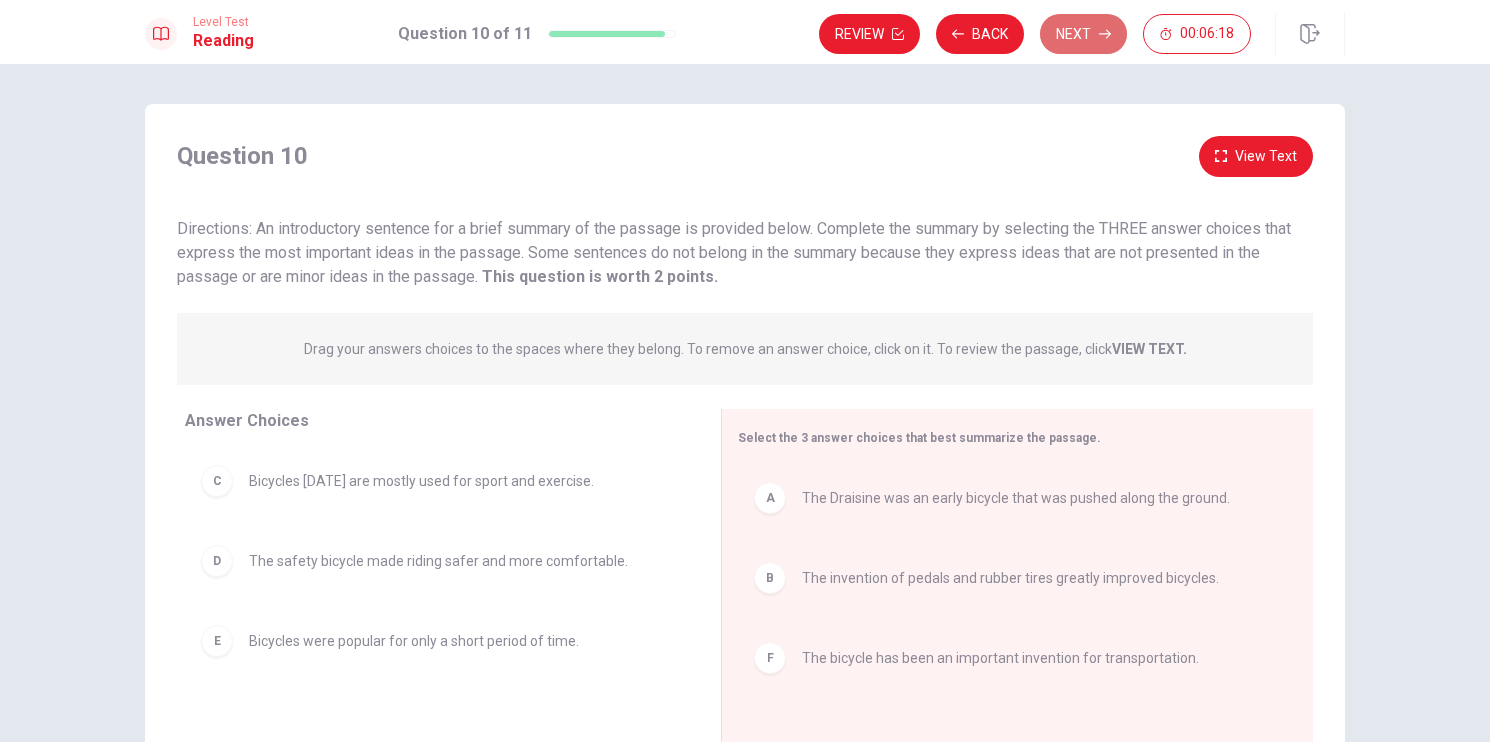 click on "Next" at bounding box center (1083, 34) 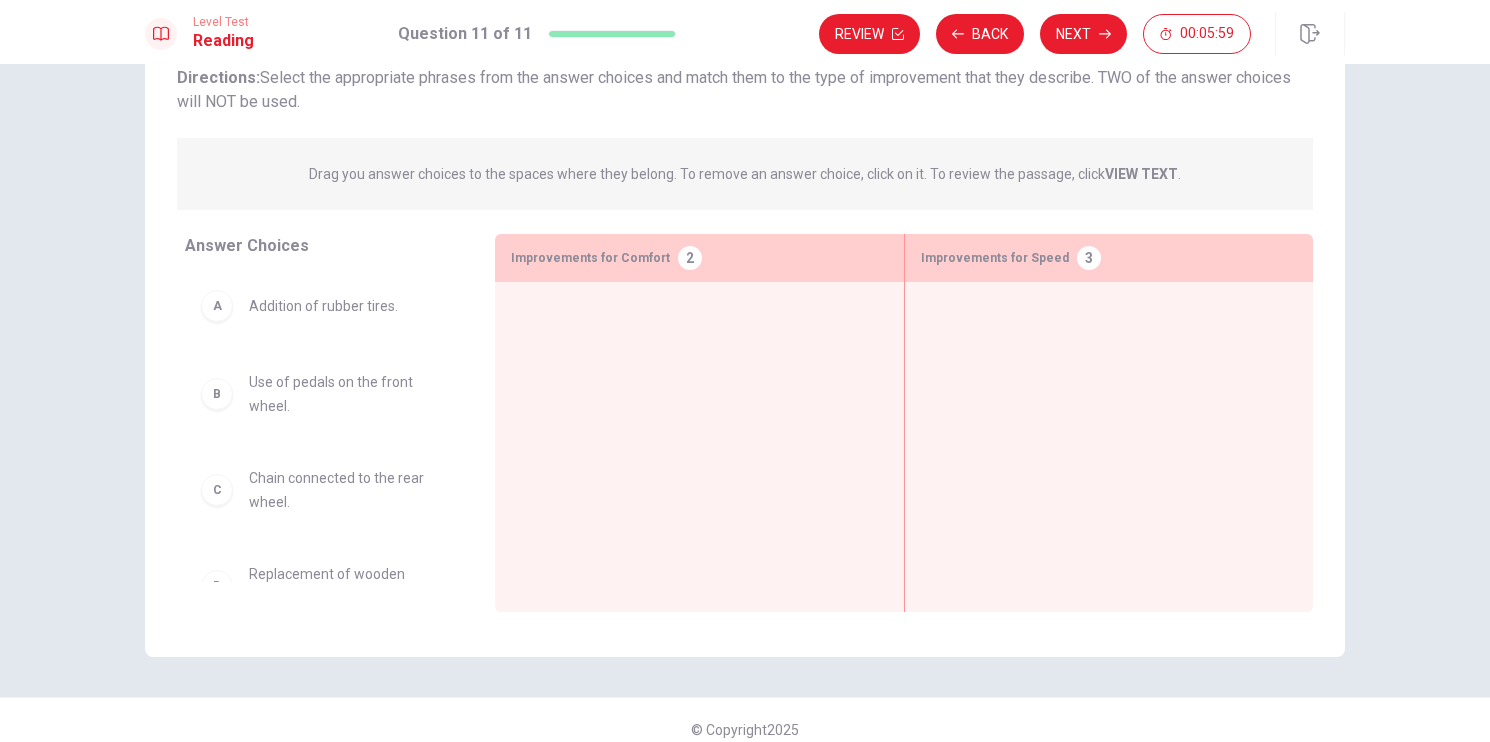 scroll, scrollTop: 138, scrollLeft: 0, axis: vertical 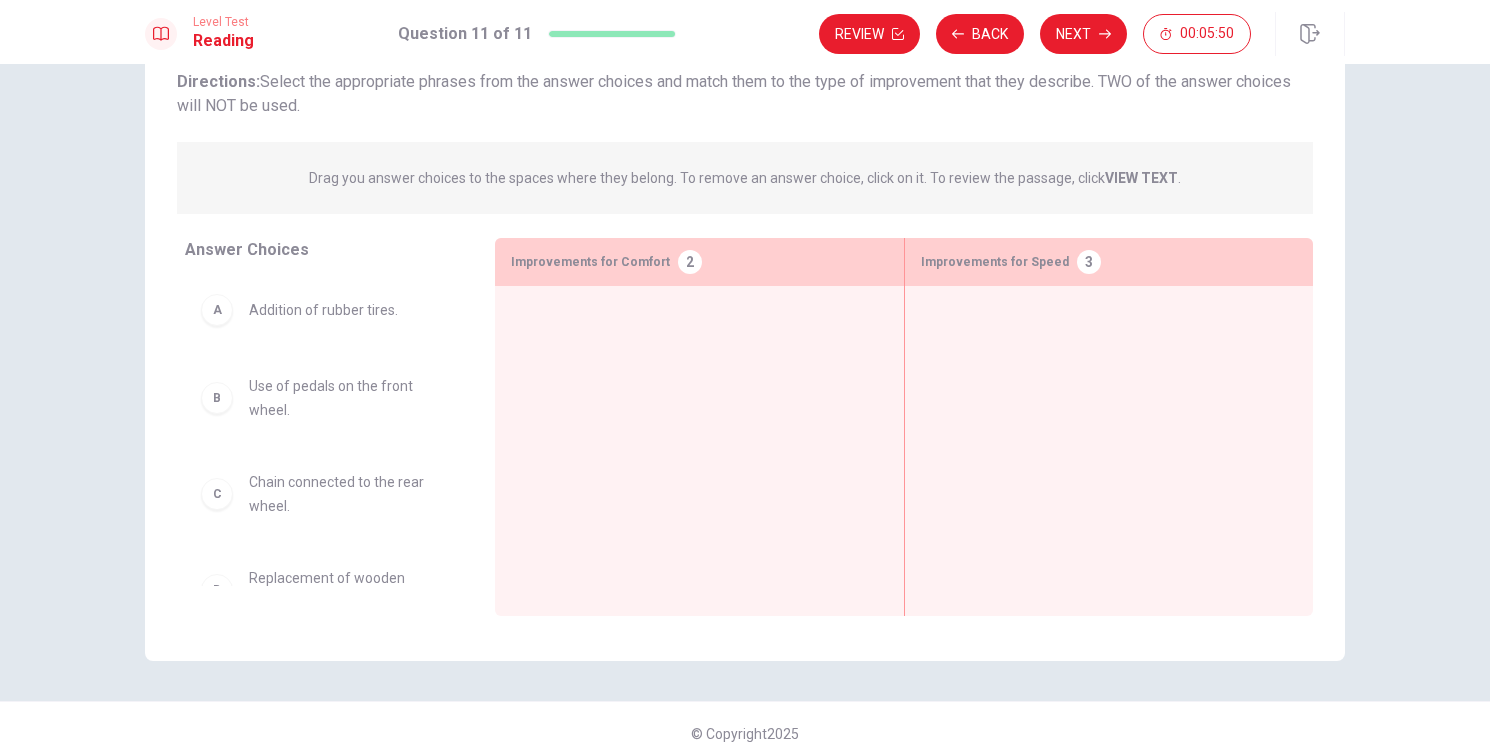 drag, startPoint x: 477, startPoint y: 382, endPoint x: 468, endPoint y: 496, distance: 114.35471 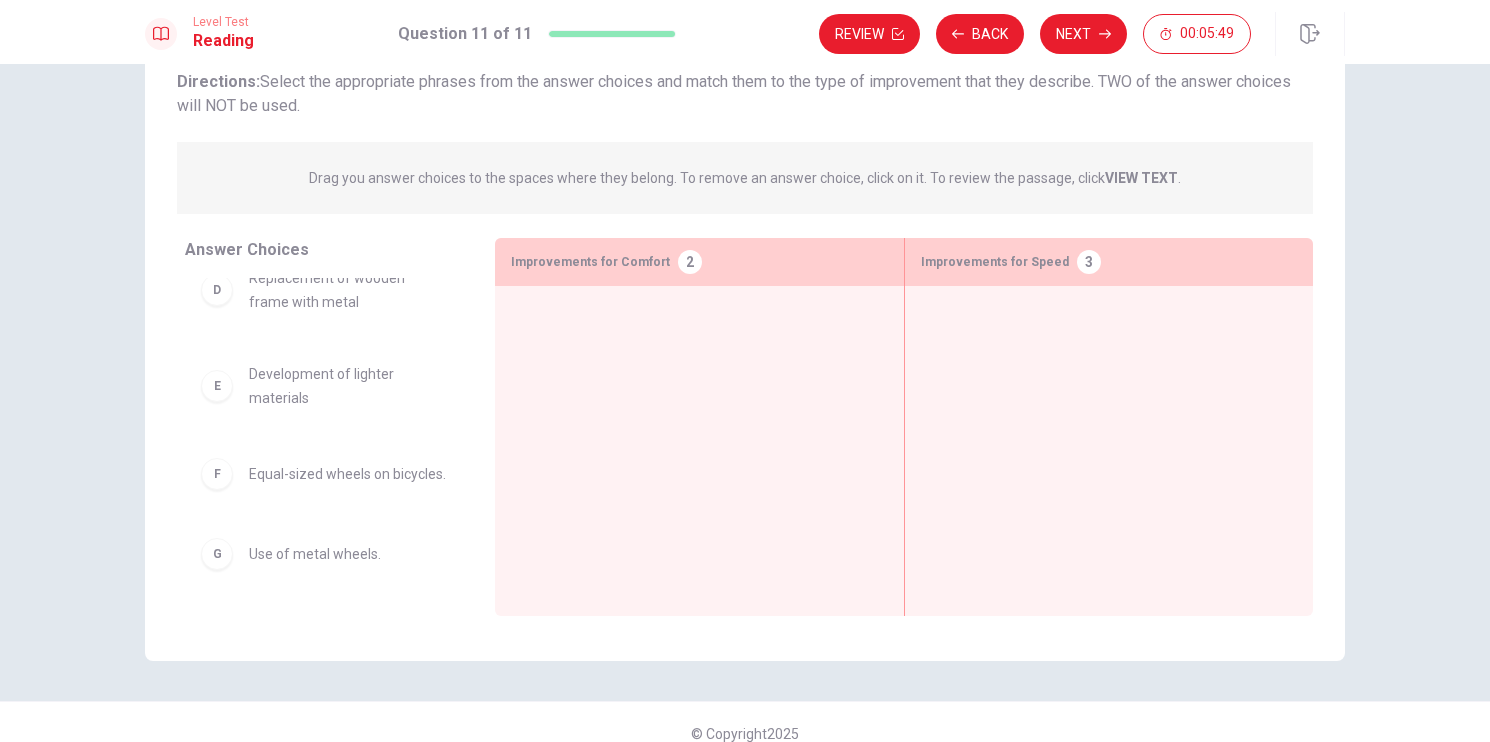 scroll, scrollTop: 316, scrollLeft: 0, axis: vertical 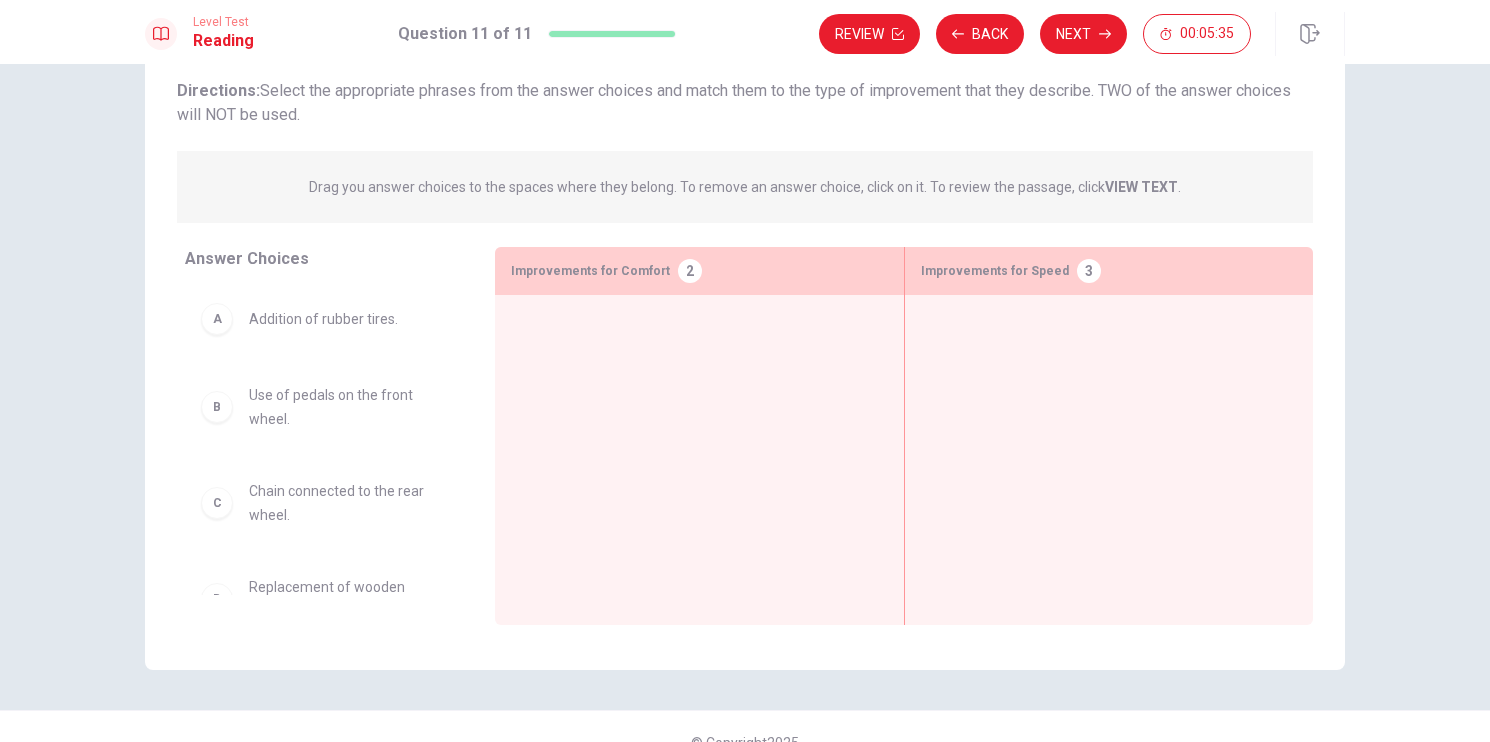 click on "B" at bounding box center (217, 407) 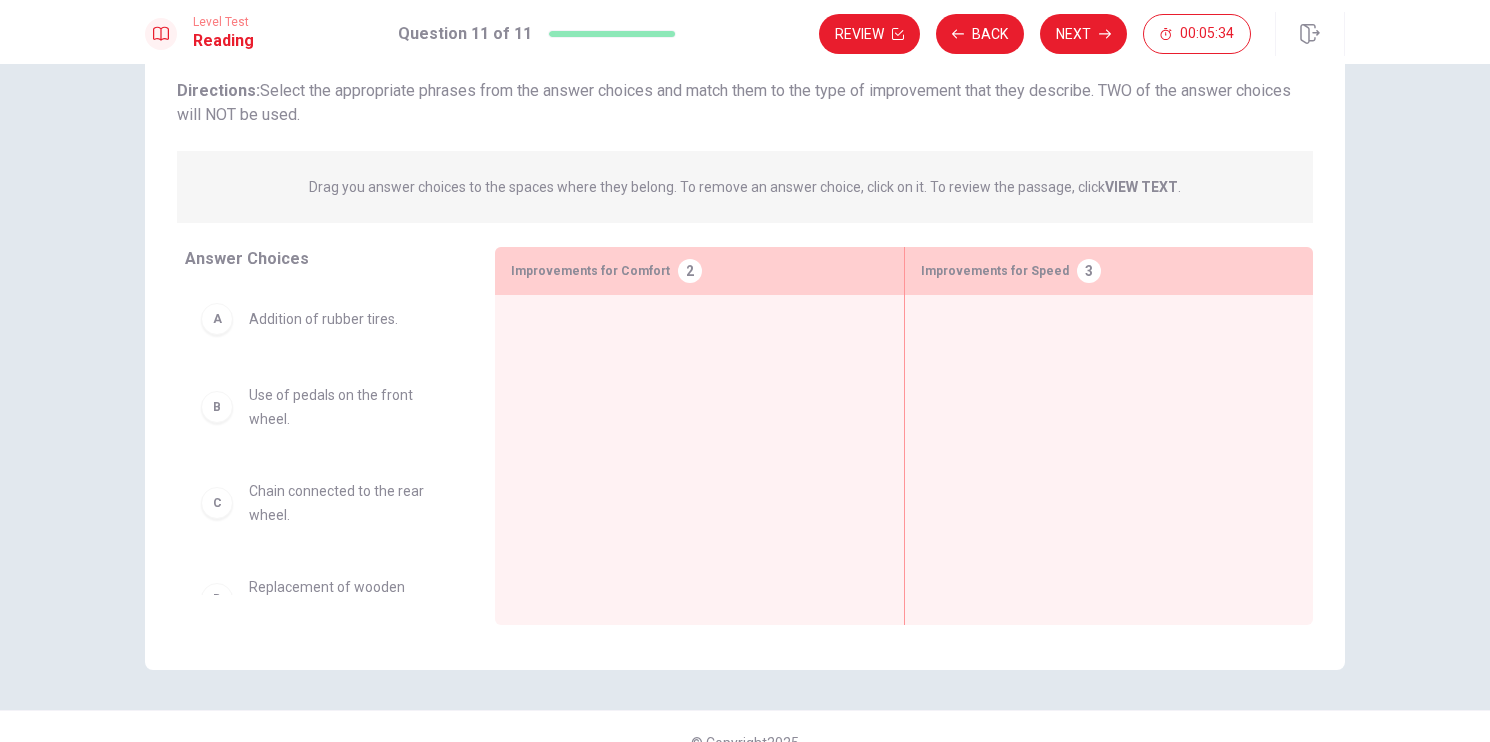 click at bounding box center [699, 429] 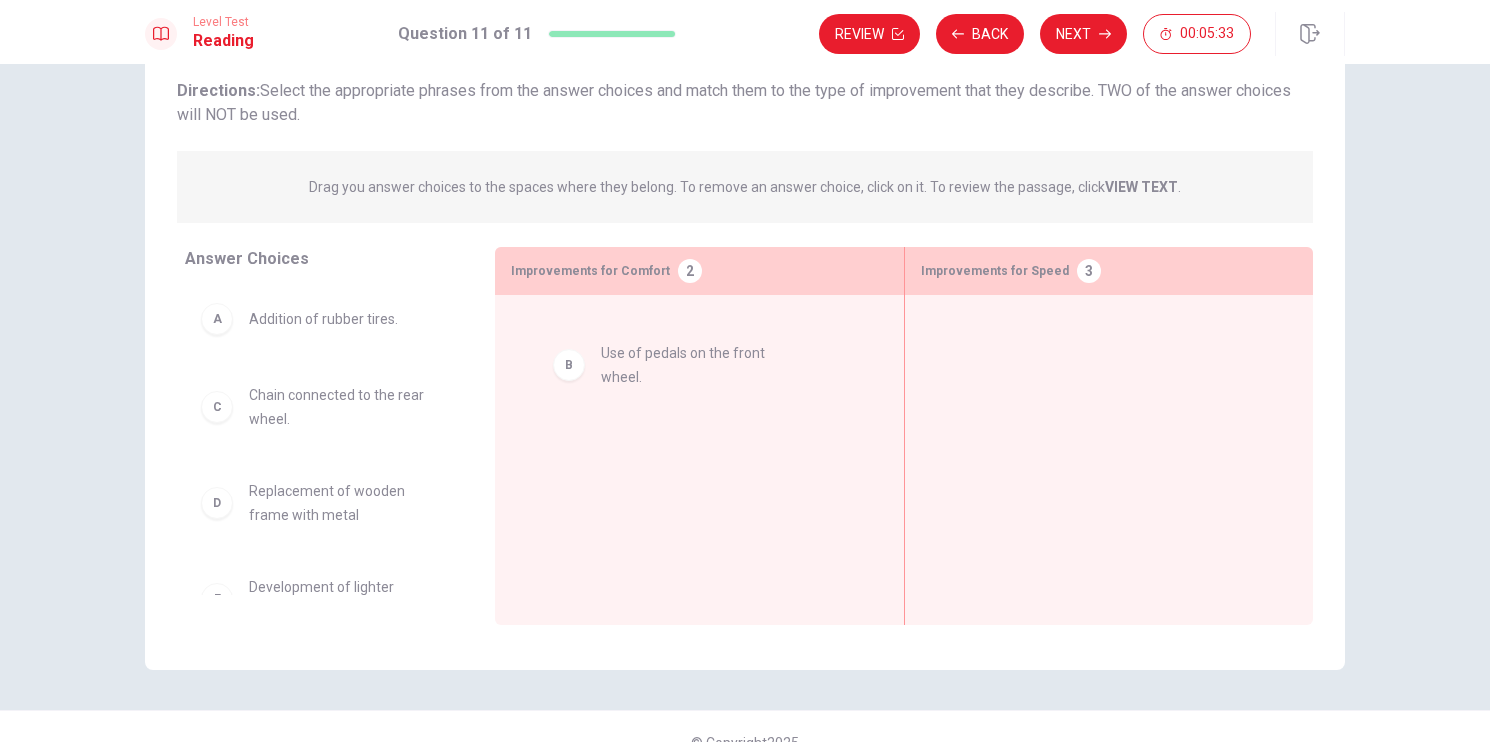 drag, startPoint x: 214, startPoint y: 418, endPoint x: 595, endPoint y: 372, distance: 383.76685 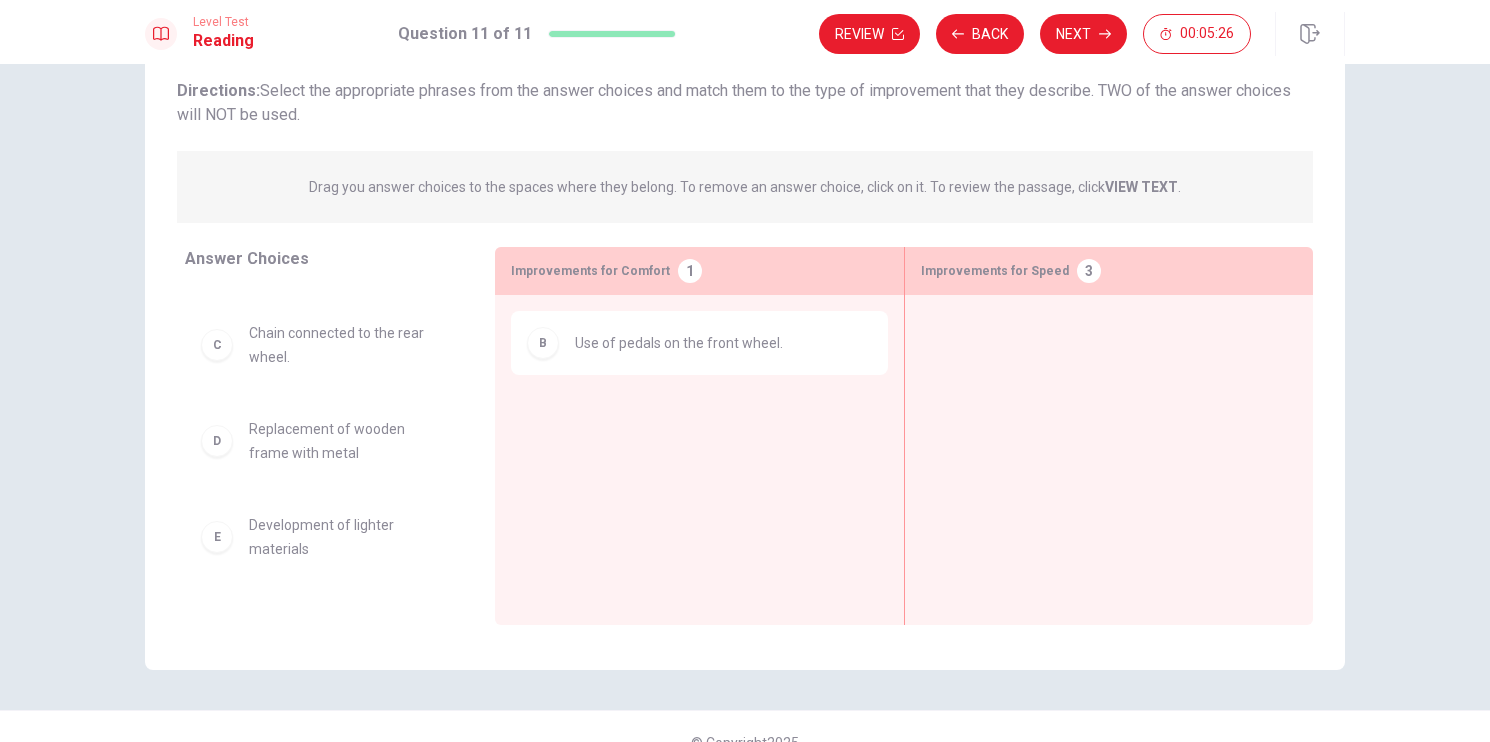 scroll, scrollTop: 66, scrollLeft: 0, axis: vertical 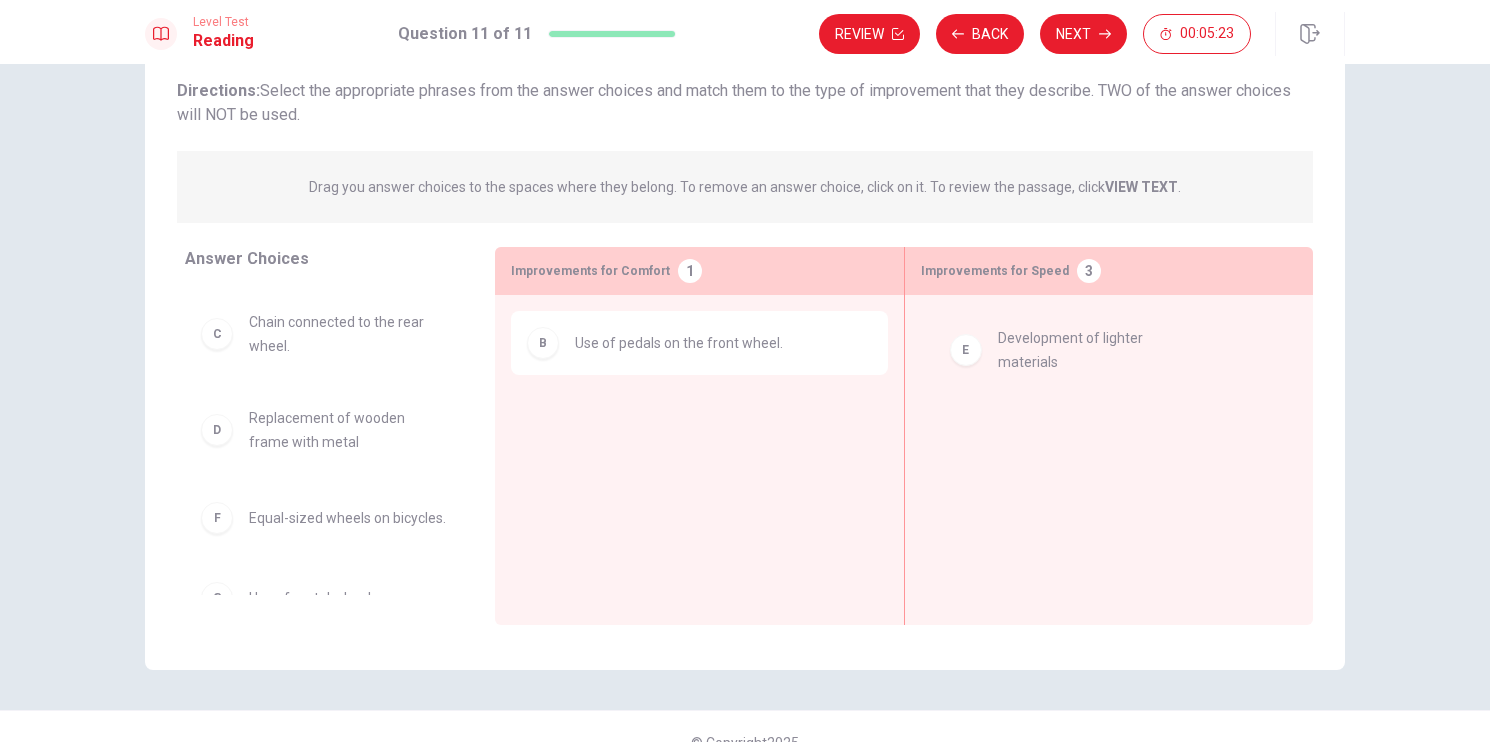 drag, startPoint x: 209, startPoint y: 539, endPoint x: 967, endPoint y: 356, distance: 779.7775 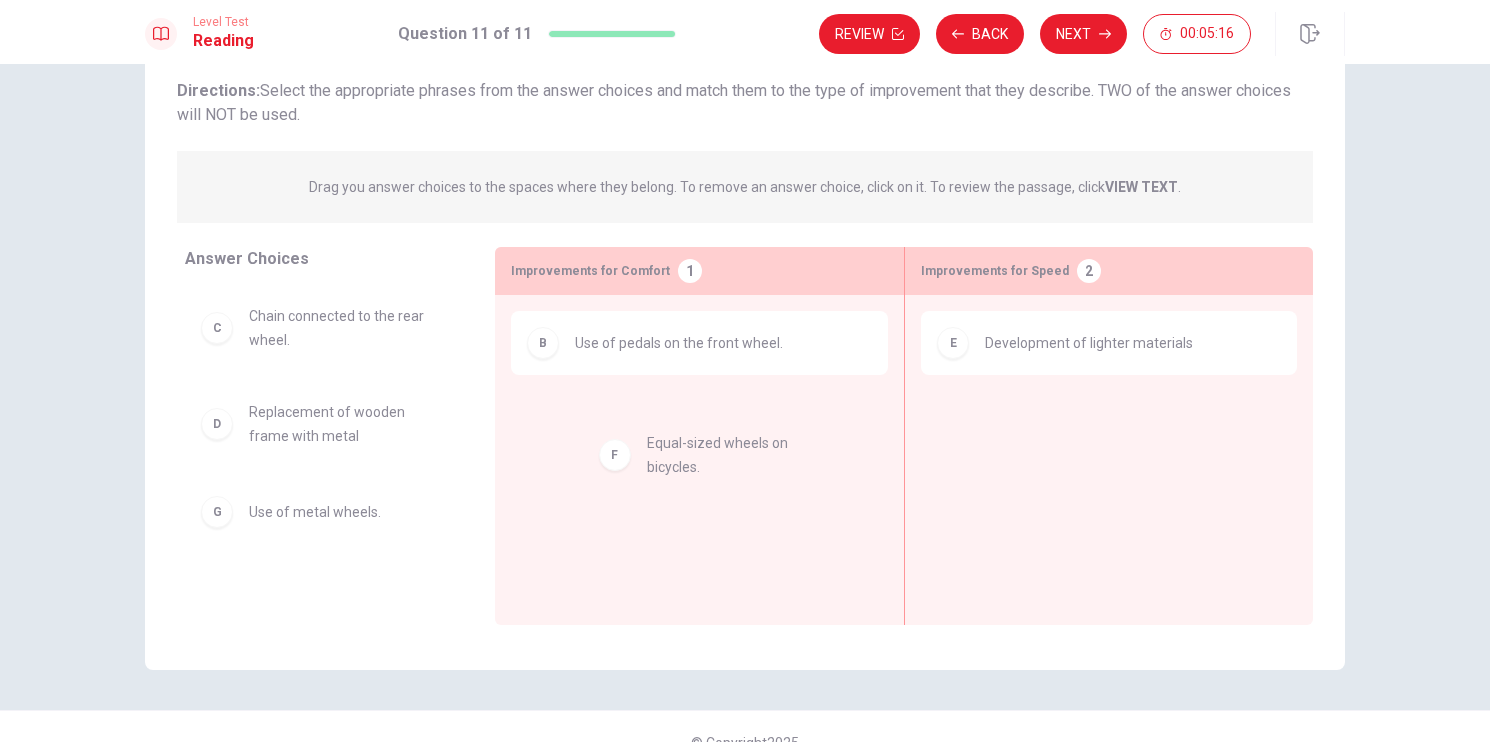 drag, startPoint x: 214, startPoint y: 532, endPoint x: 619, endPoint y: 461, distance: 411.17636 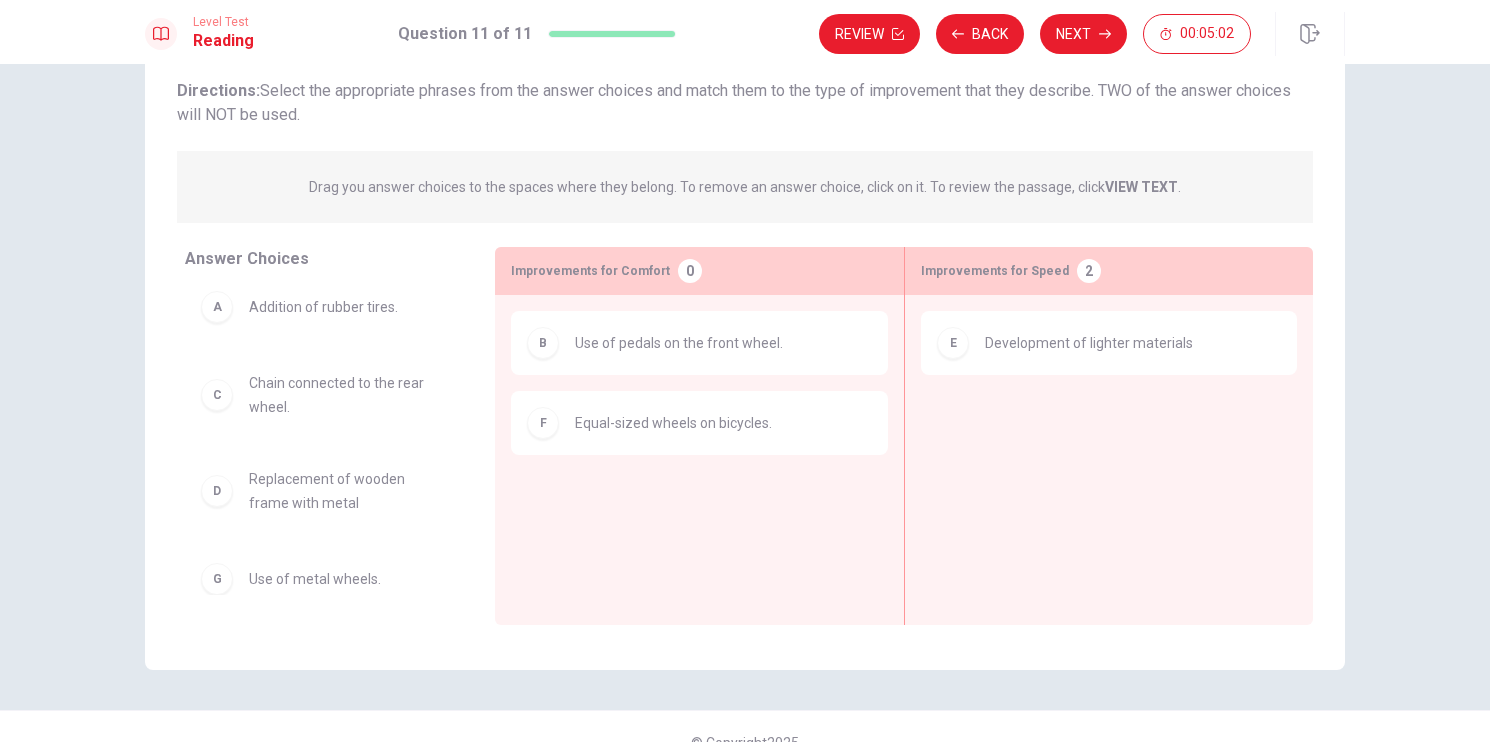 scroll, scrollTop: 0, scrollLeft: 0, axis: both 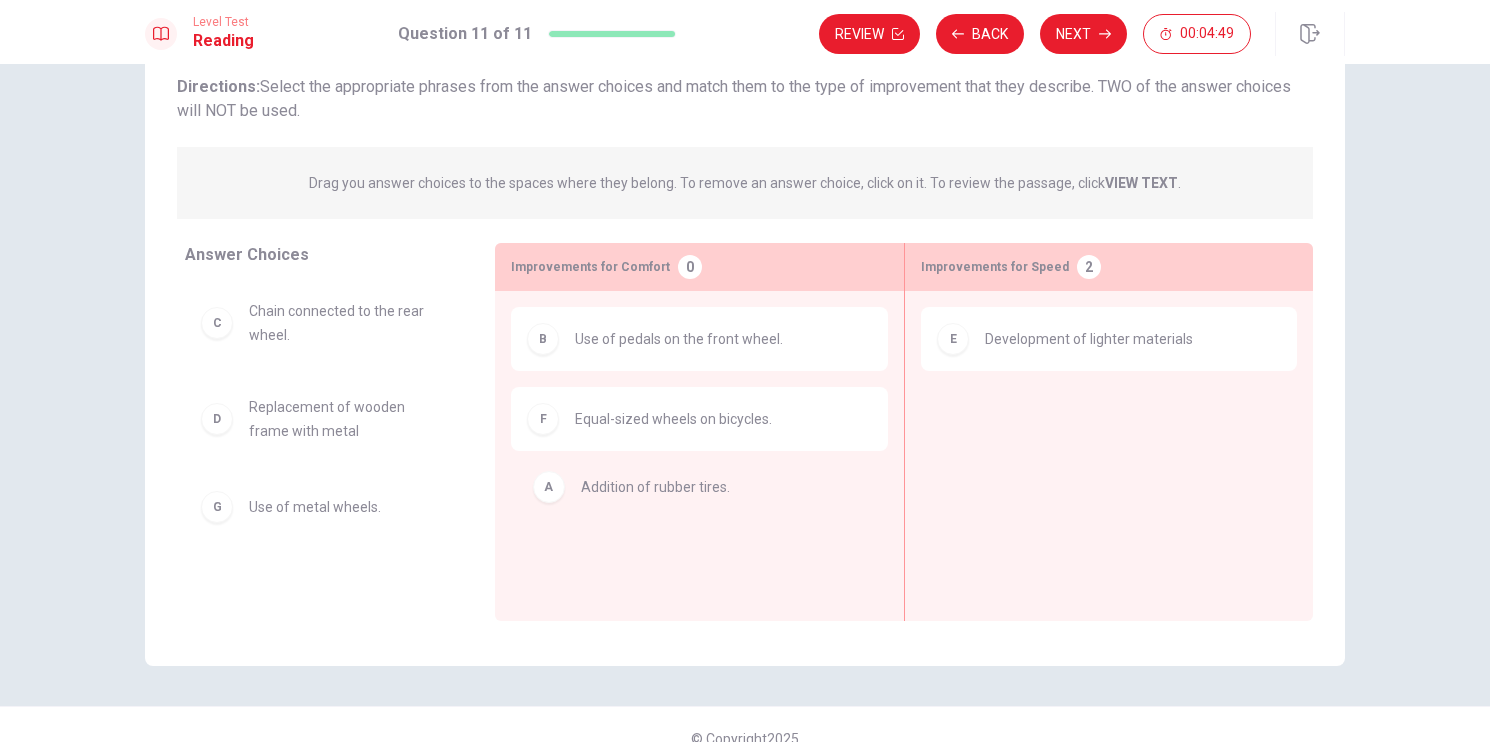 drag, startPoint x: 214, startPoint y: 317, endPoint x: 556, endPoint y: 501, distance: 388.3555 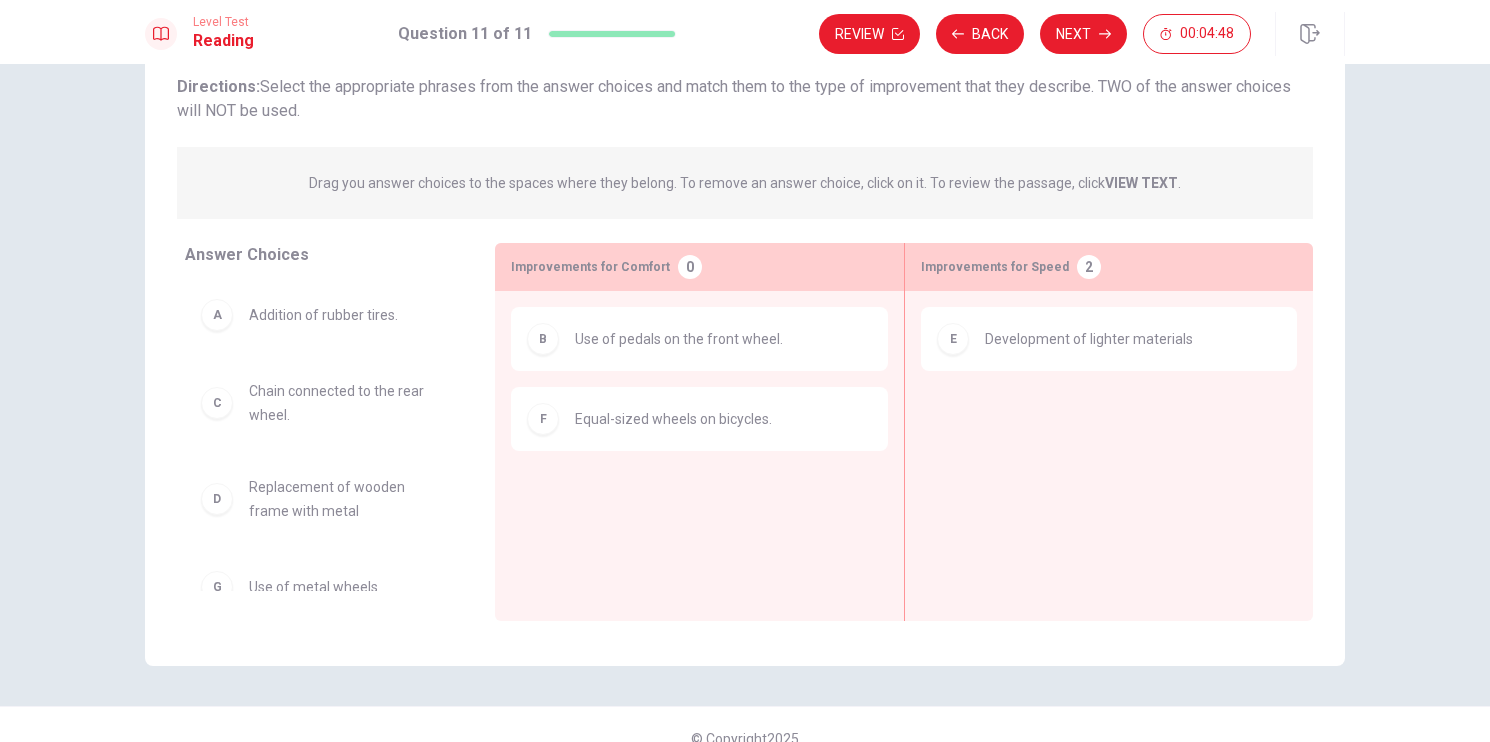 click on "B Use of pedals on the front wheel. F Equal-sized wheels on bicycles." at bounding box center (699, 425) 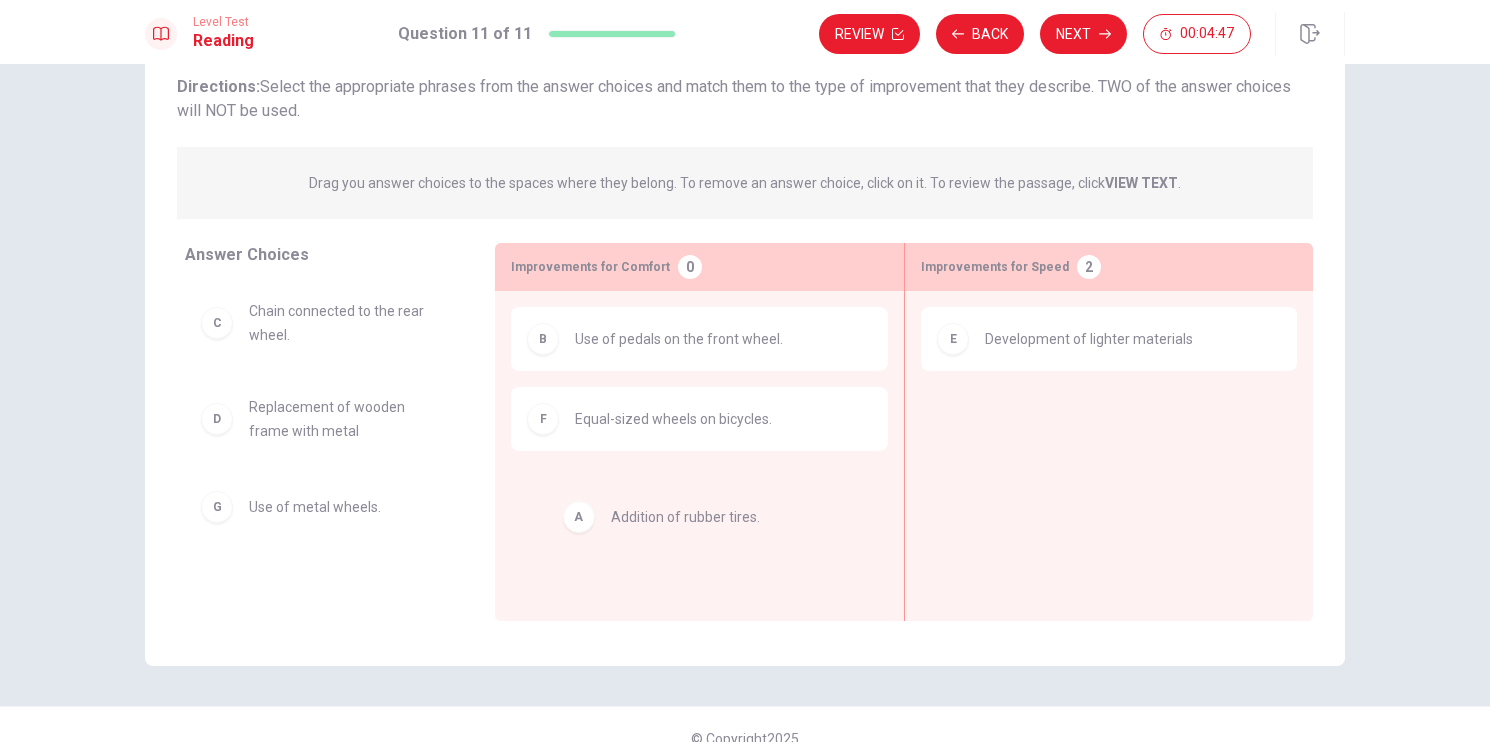 drag, startPoint x: 213, startPoint y: 320, endPoint x: 582, endPoint y: 525, distance: 422.12085 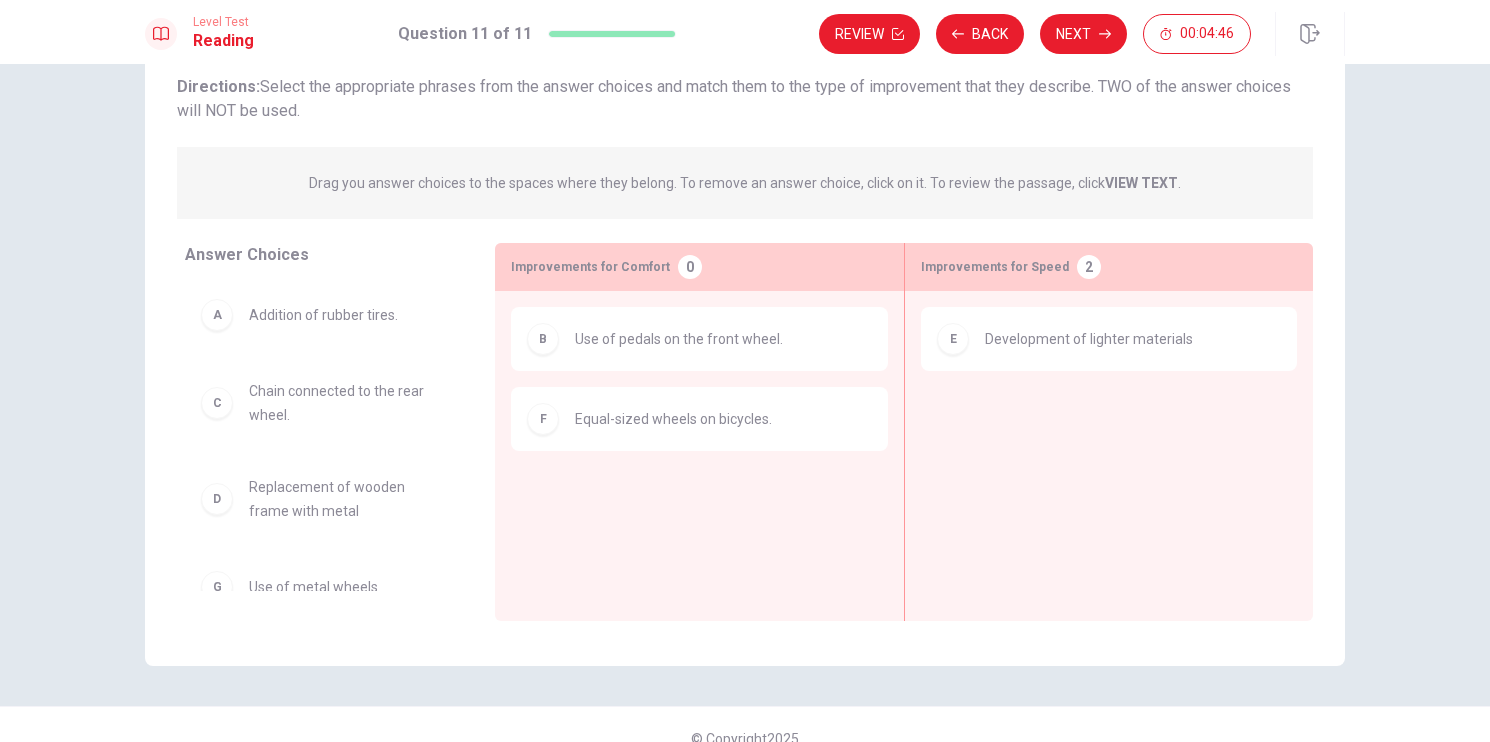 click on "B Use of pedals on the front wheel. F Equal-sized wheels on bicycles." at bounding box center (699, 425) 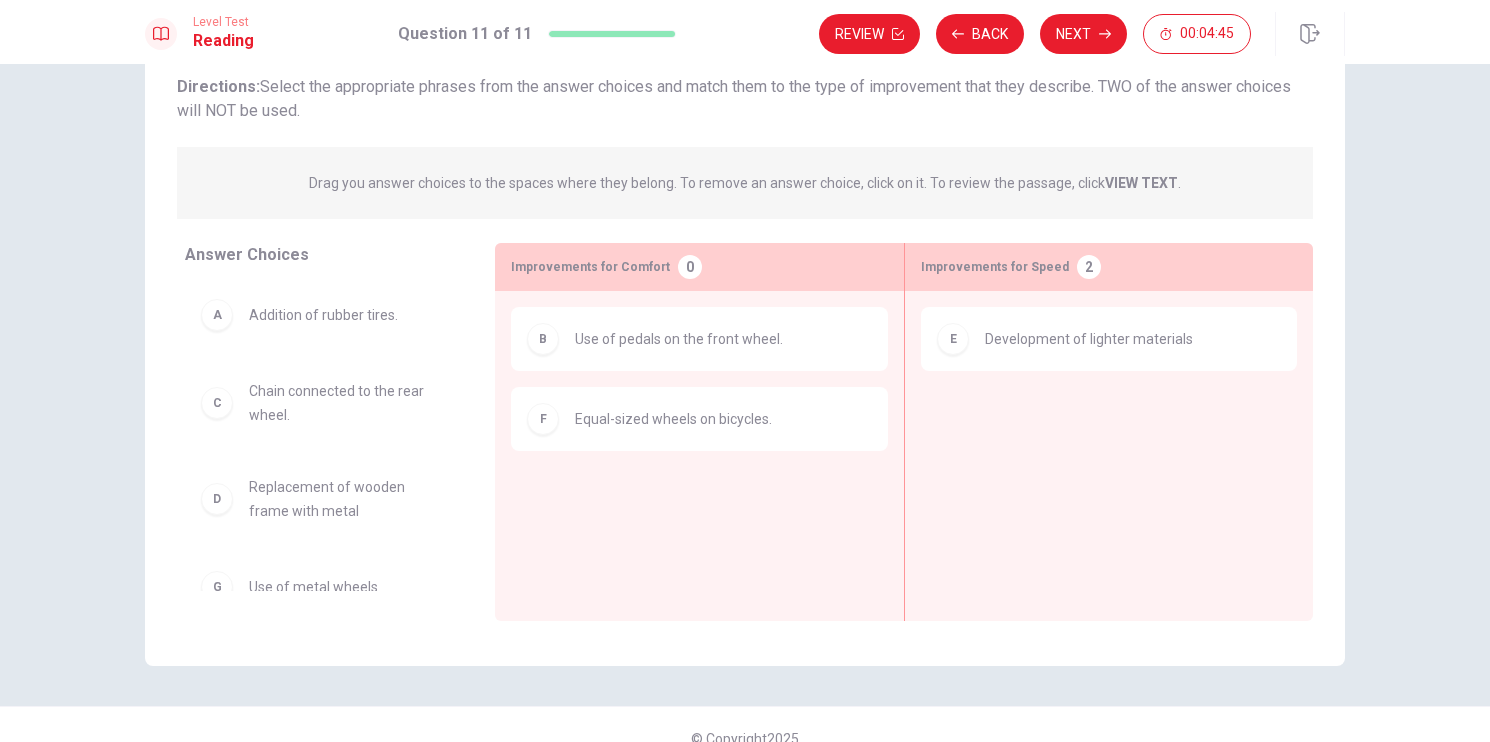 click on "B Use of pedals on the front wheel. F Equal-sized wheels on bicycles." at bounding box center [699, 425] 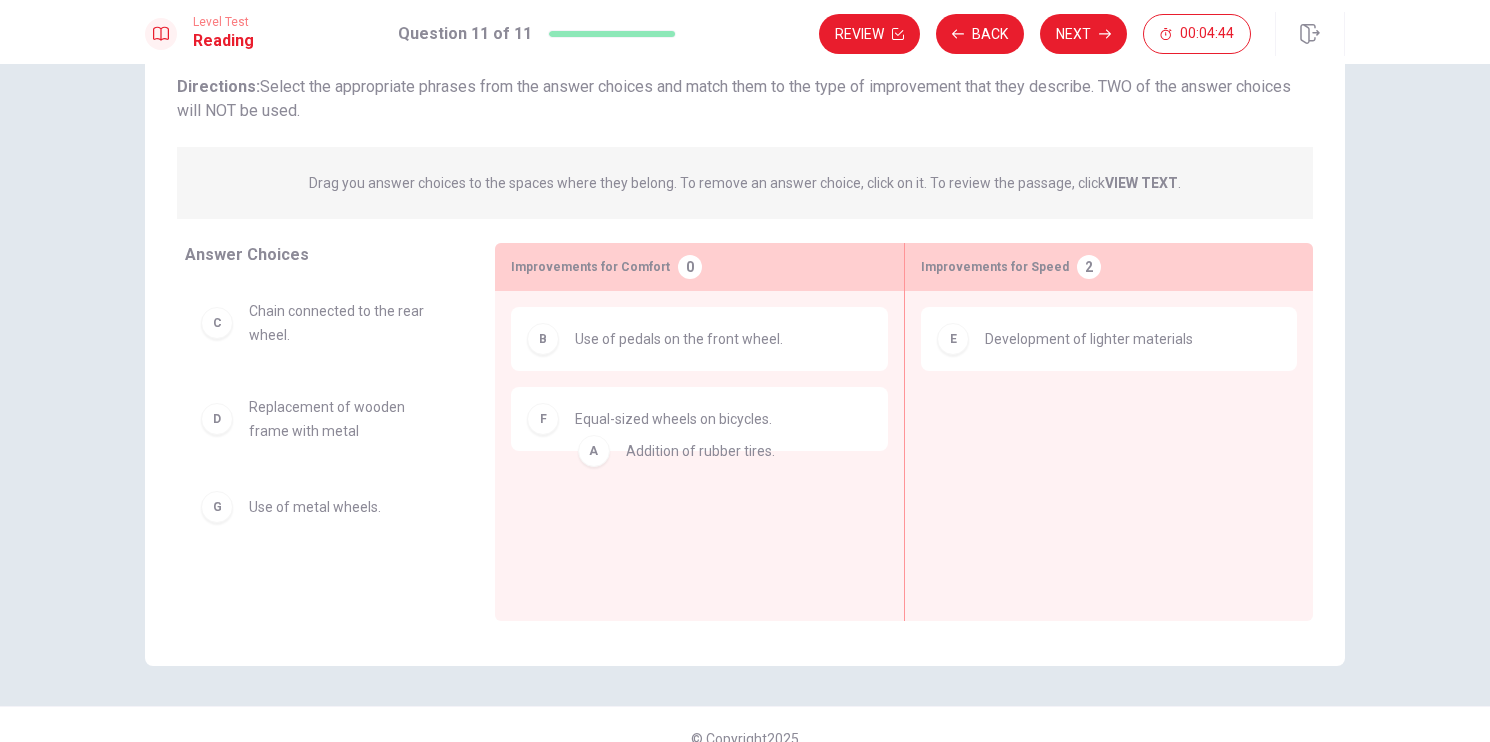 drag, startPoint x: 226, startPoint y: 318, endPoint x: 644, endPoint y: 489, distance: 451.62485 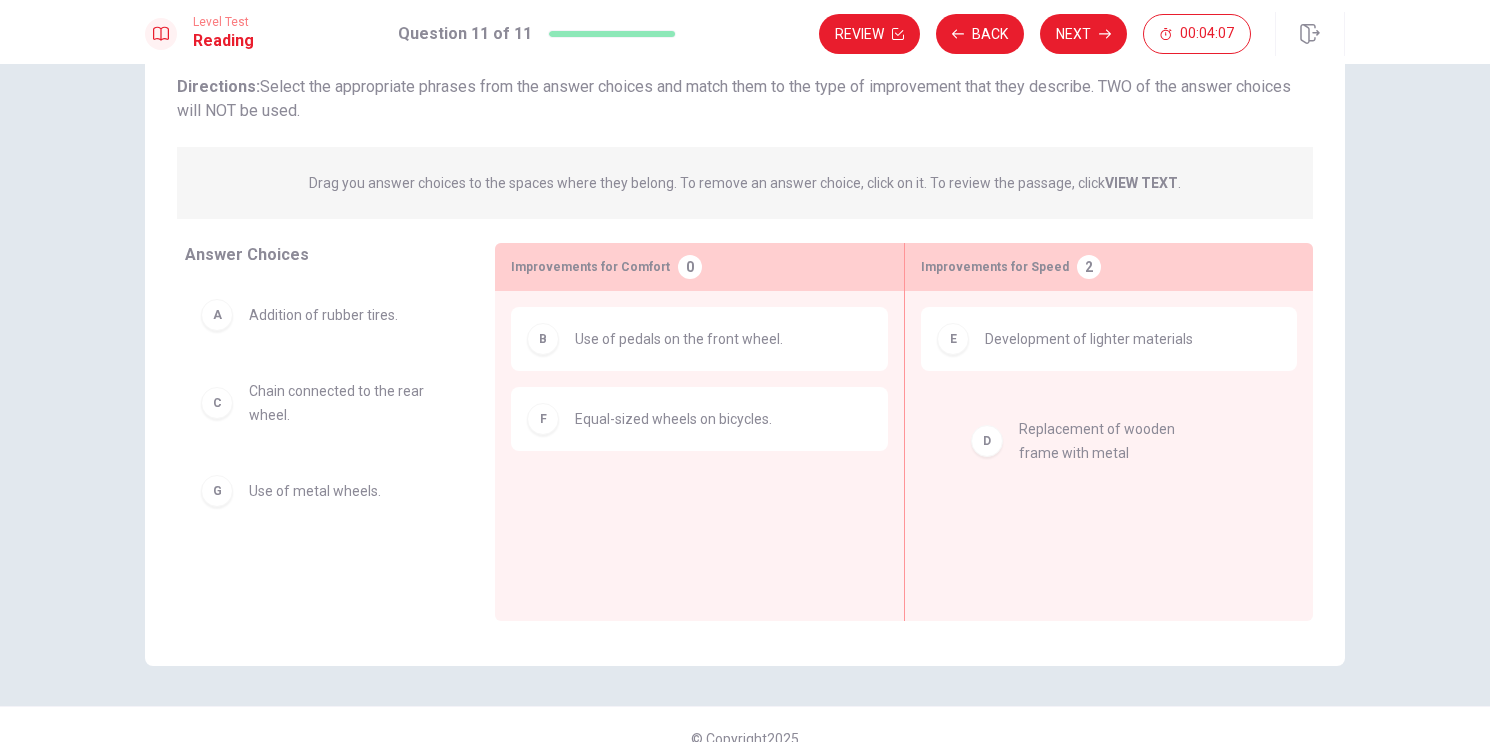 drag, startPoint x: 217, startPoint y: 505, endPoint x: 994, endPoint y: 446, distance: 779.2368 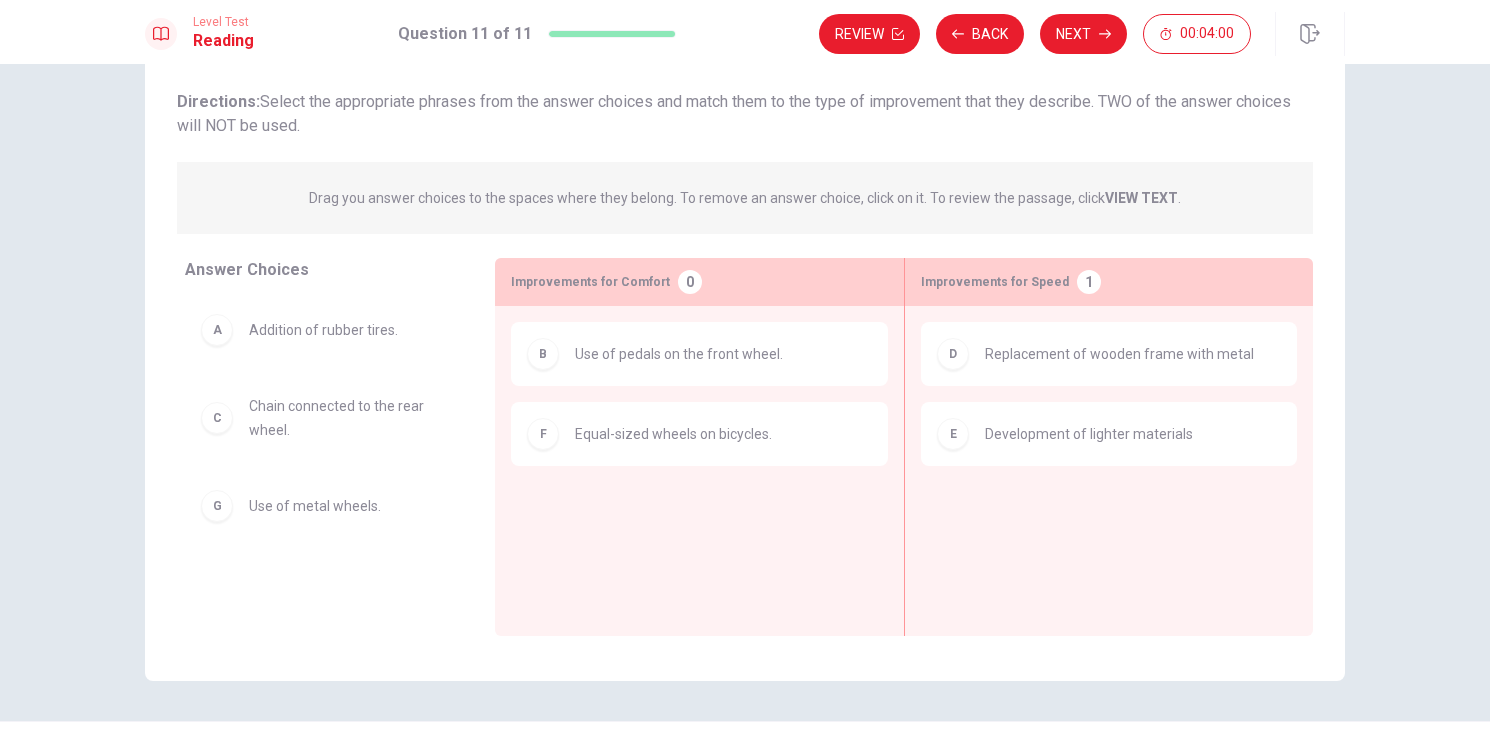 scroll, scrollTop: 97, scrollLeft: 0, axis: vertical 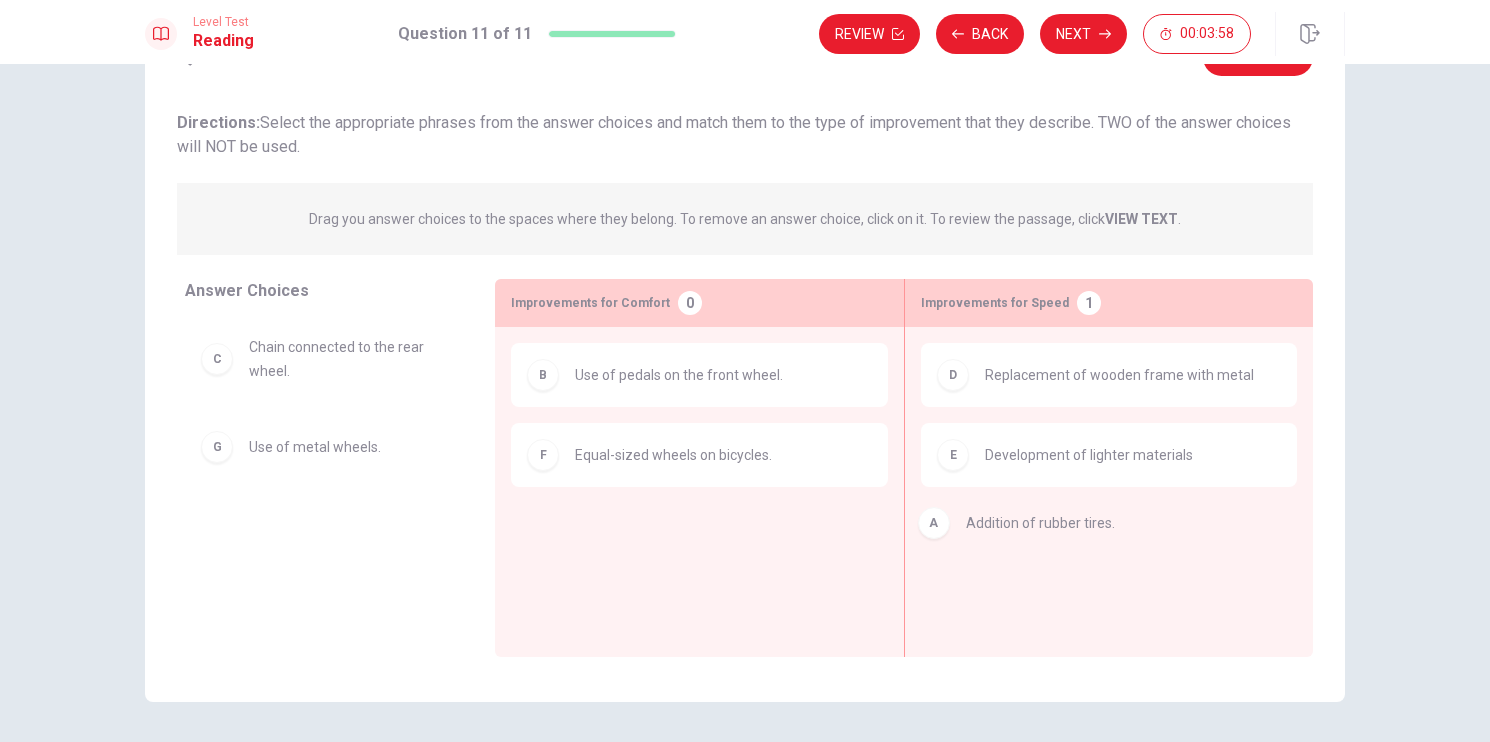 drag, startPoint x: 218, startPoint y: 354, endPoint x: 964, endPoint y: 534, distance: 767.4086 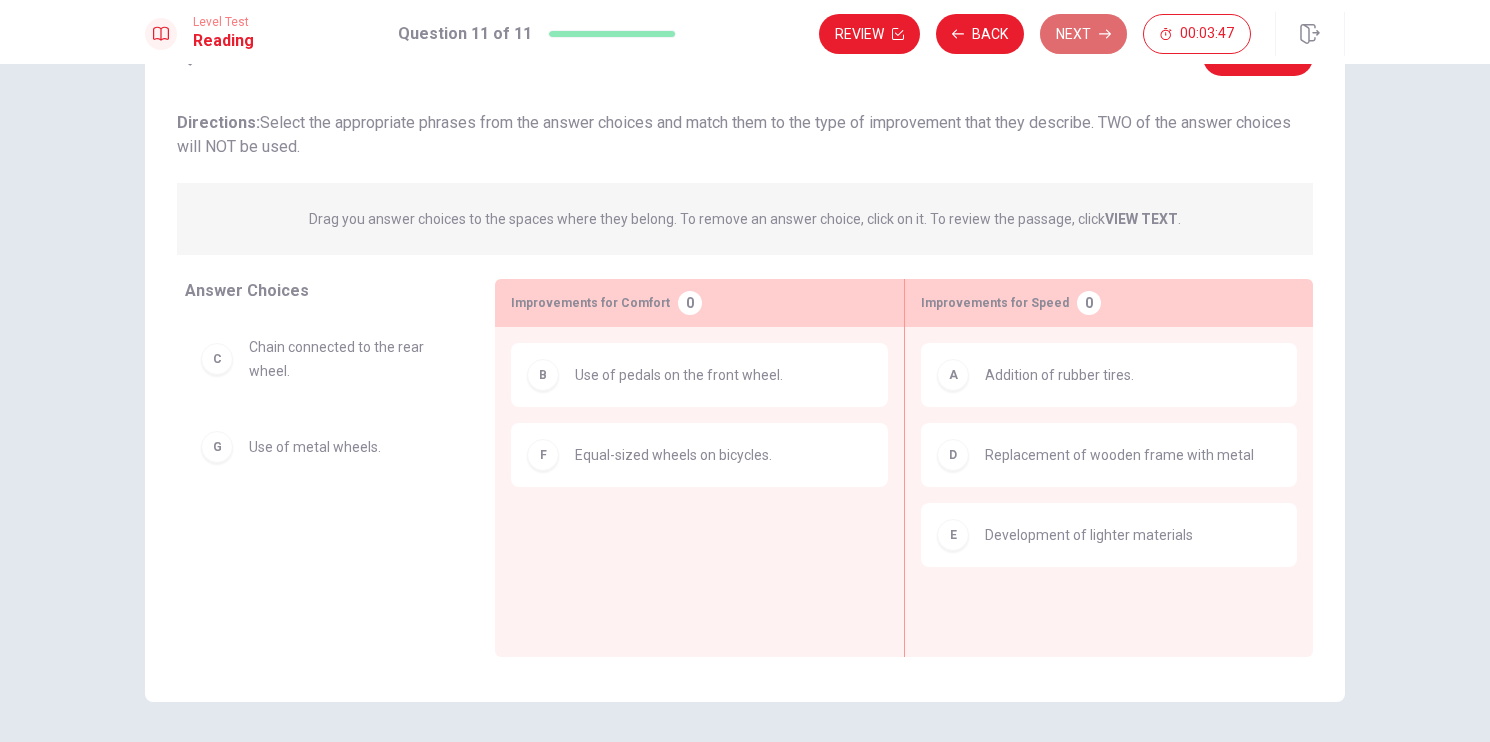 click on "Next" at bounding box center [1083, 34] 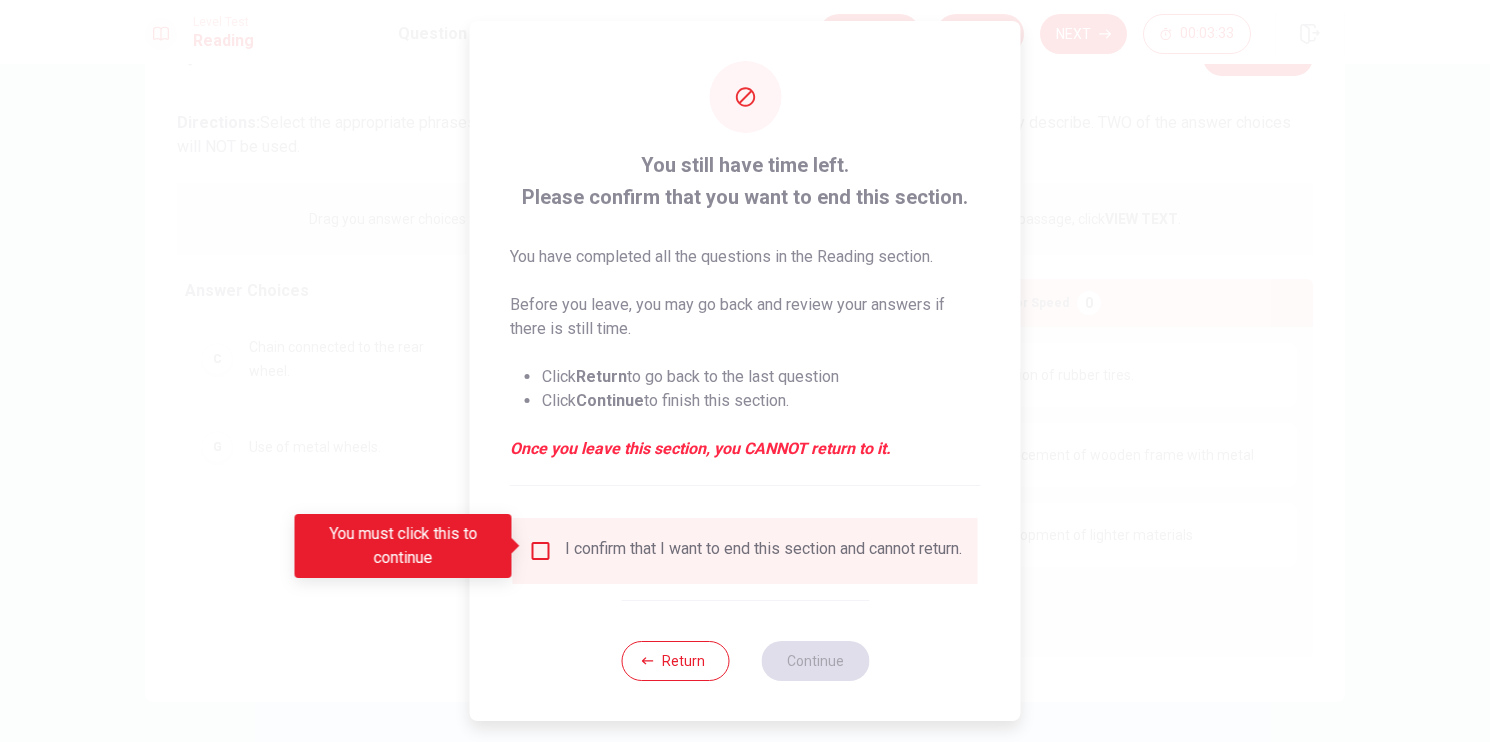 click at bounding box center (541, 551) 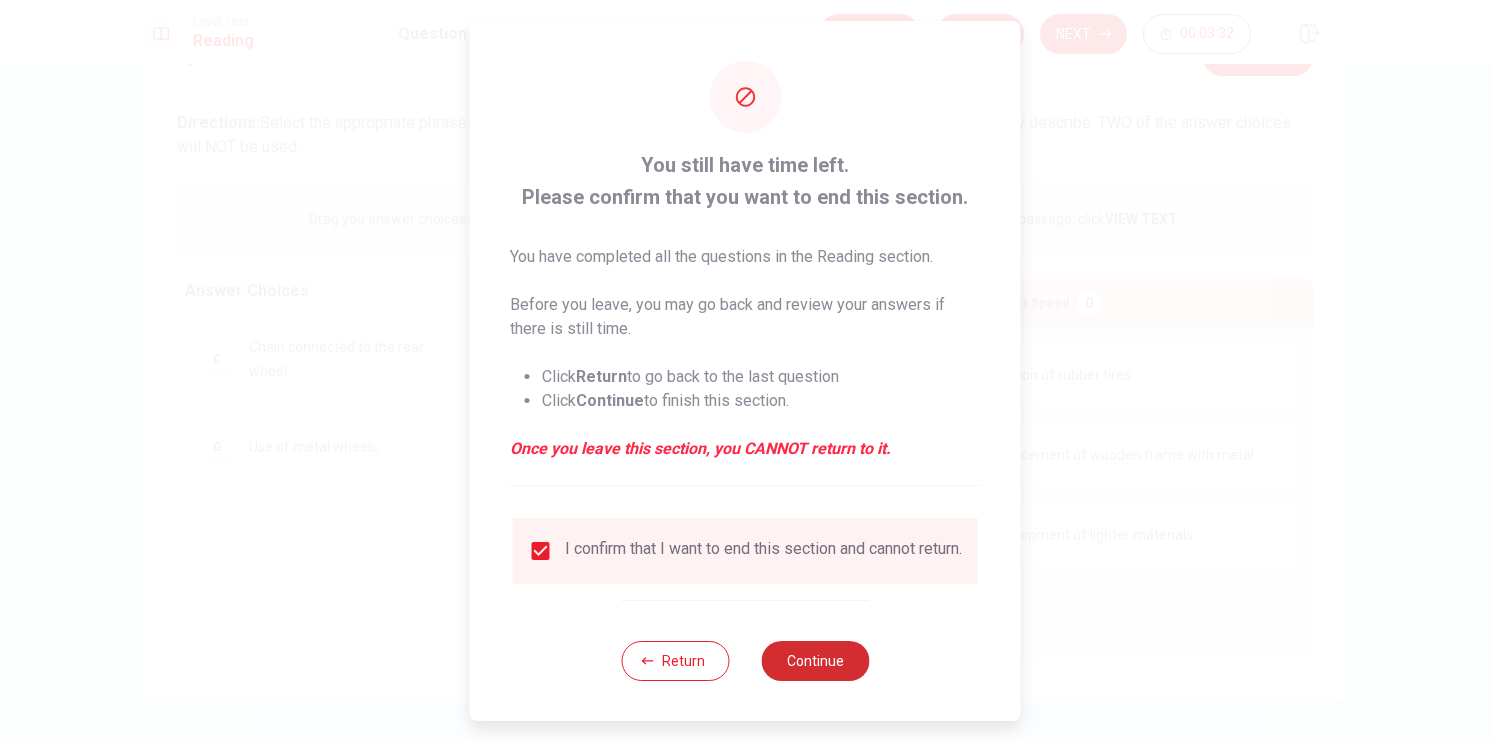 click on "Continue" at bounding box center [815, 661] 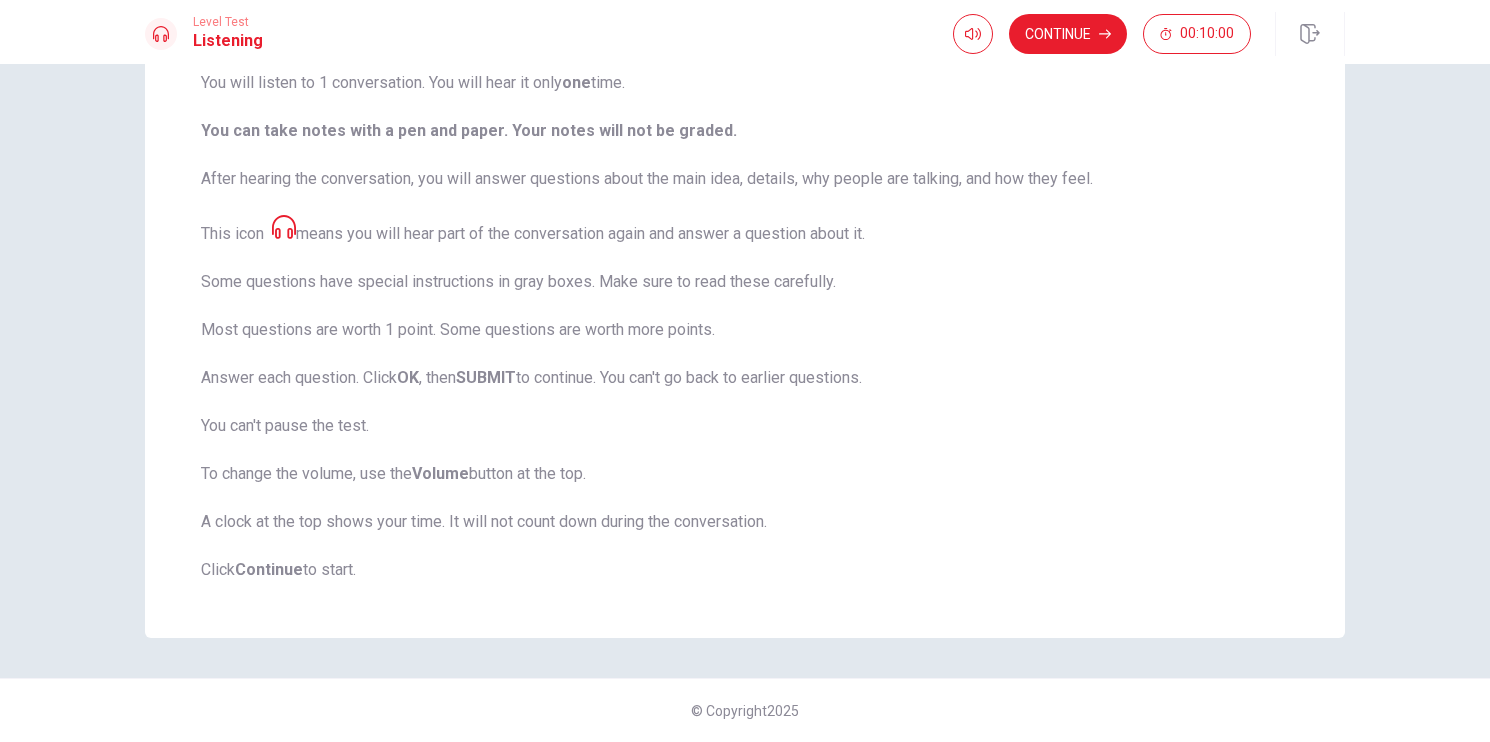 scroll, scrollTop: 0, scrollLeft: 0, axis: both 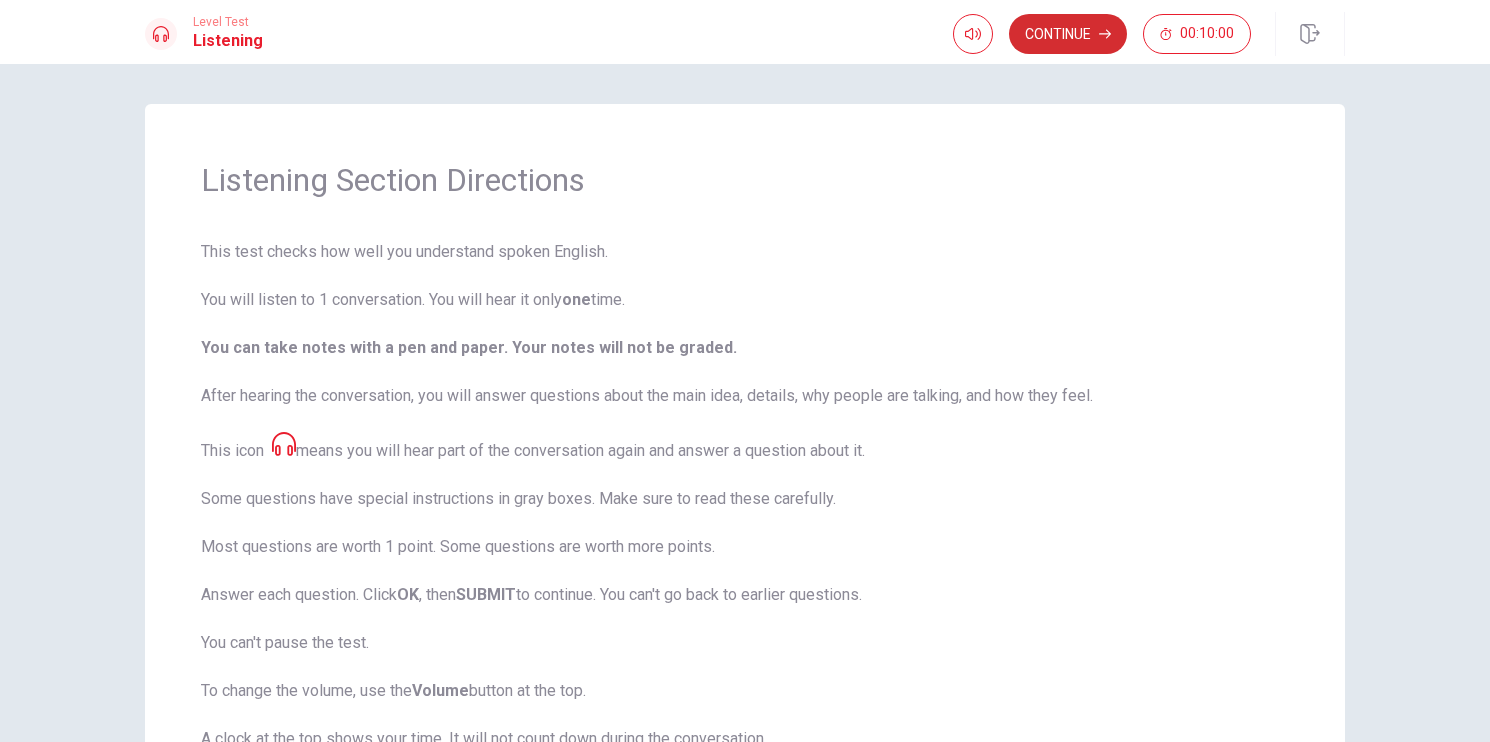 click on "Continue" at bounding box center [1068, 34] 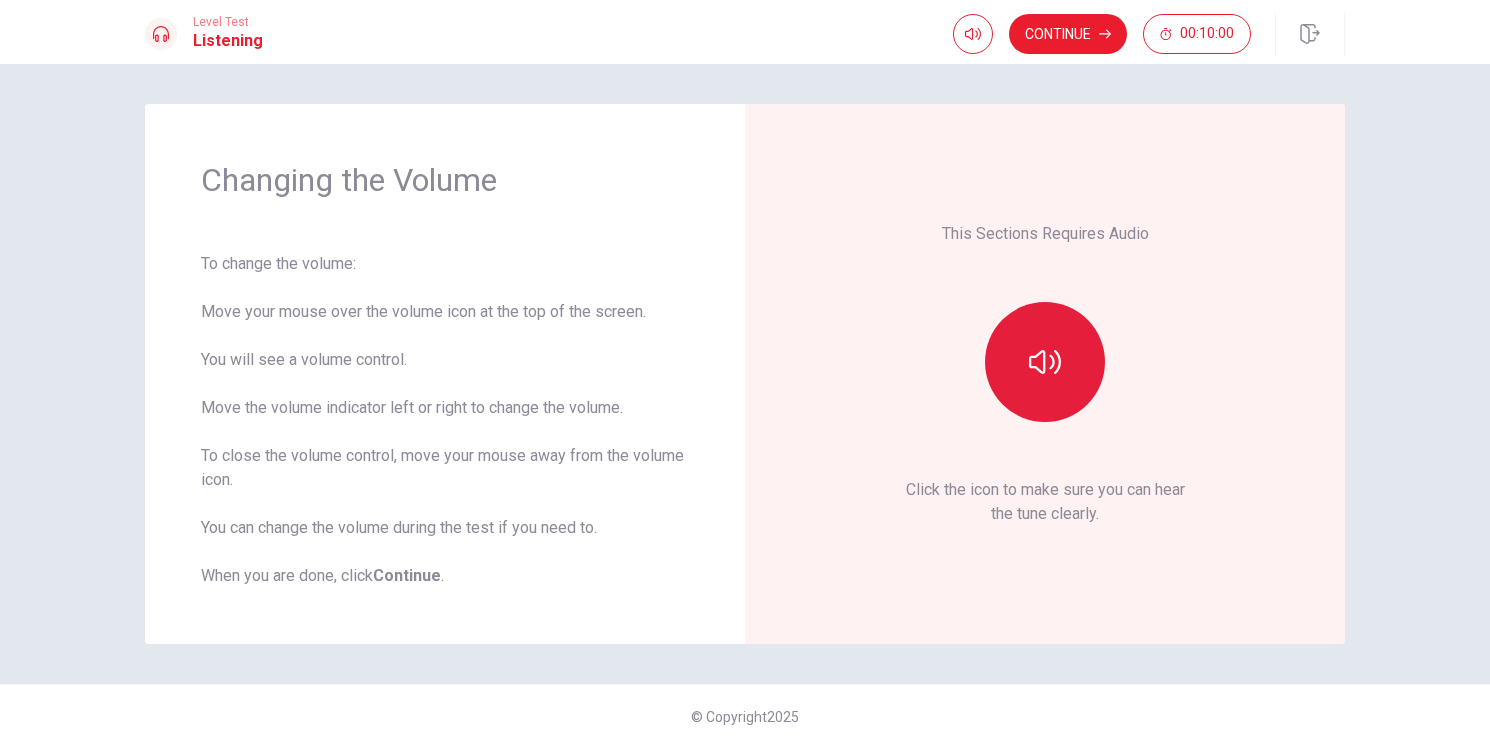 click at bounding box center [1045, 362] 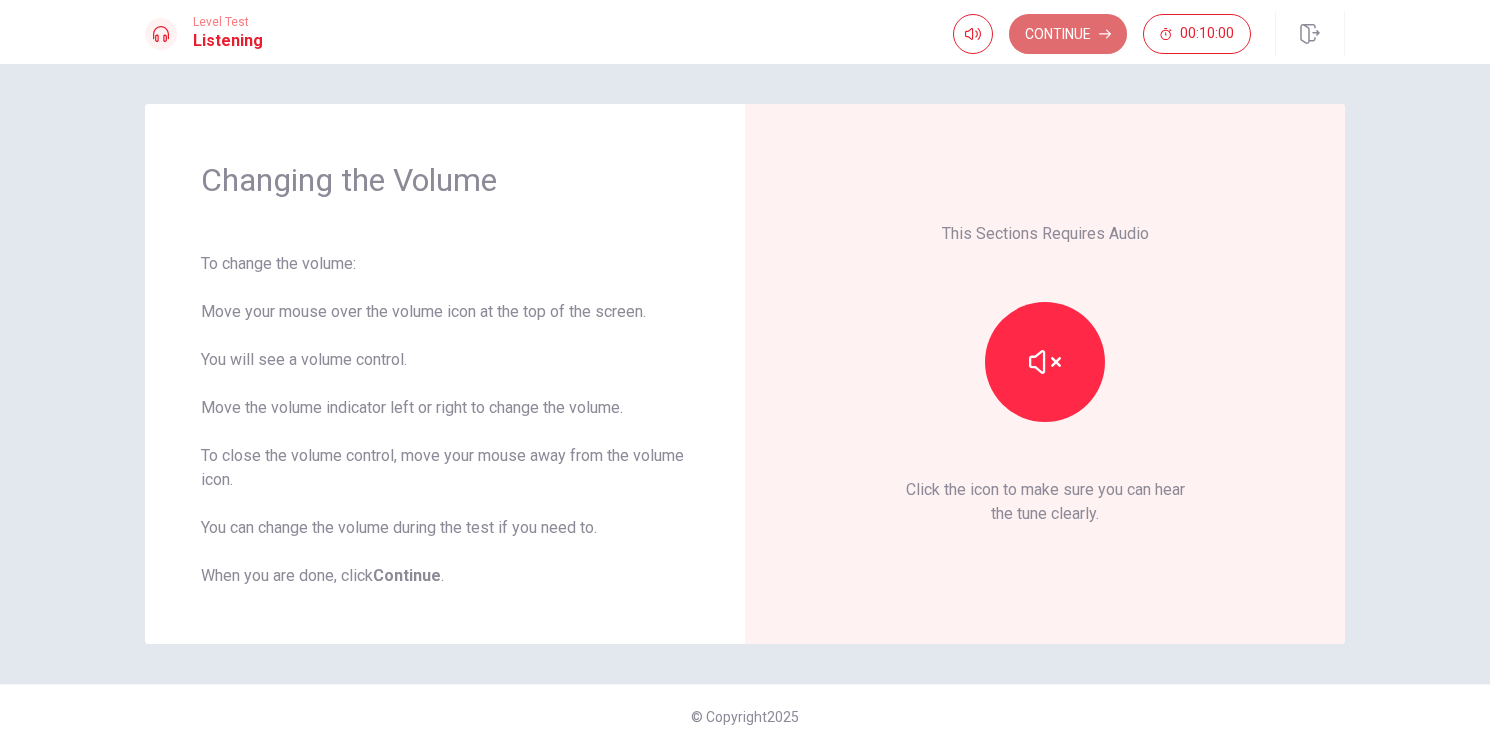 click on "Continue" at bounding box center [1068, 34] 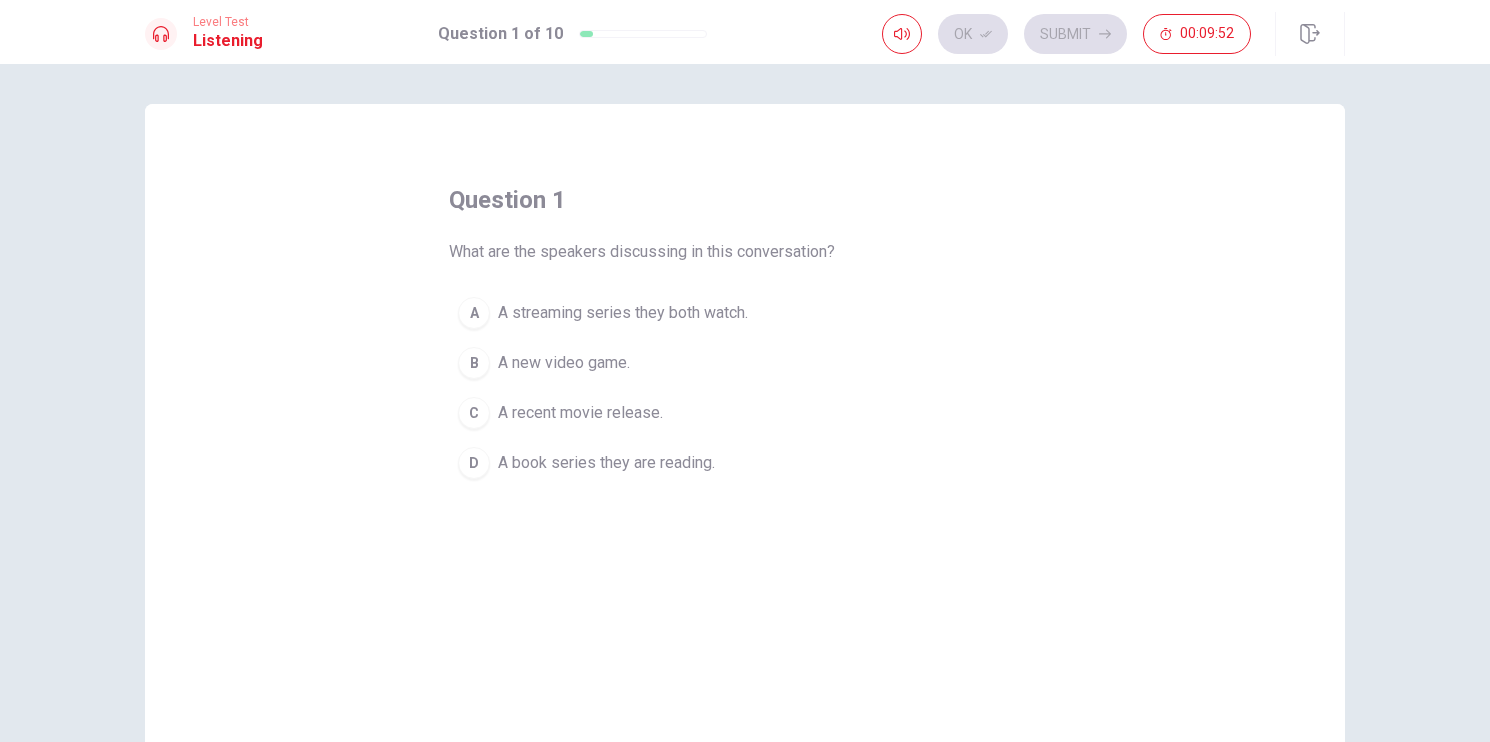 click on "A" at bounding box center [474, 313] 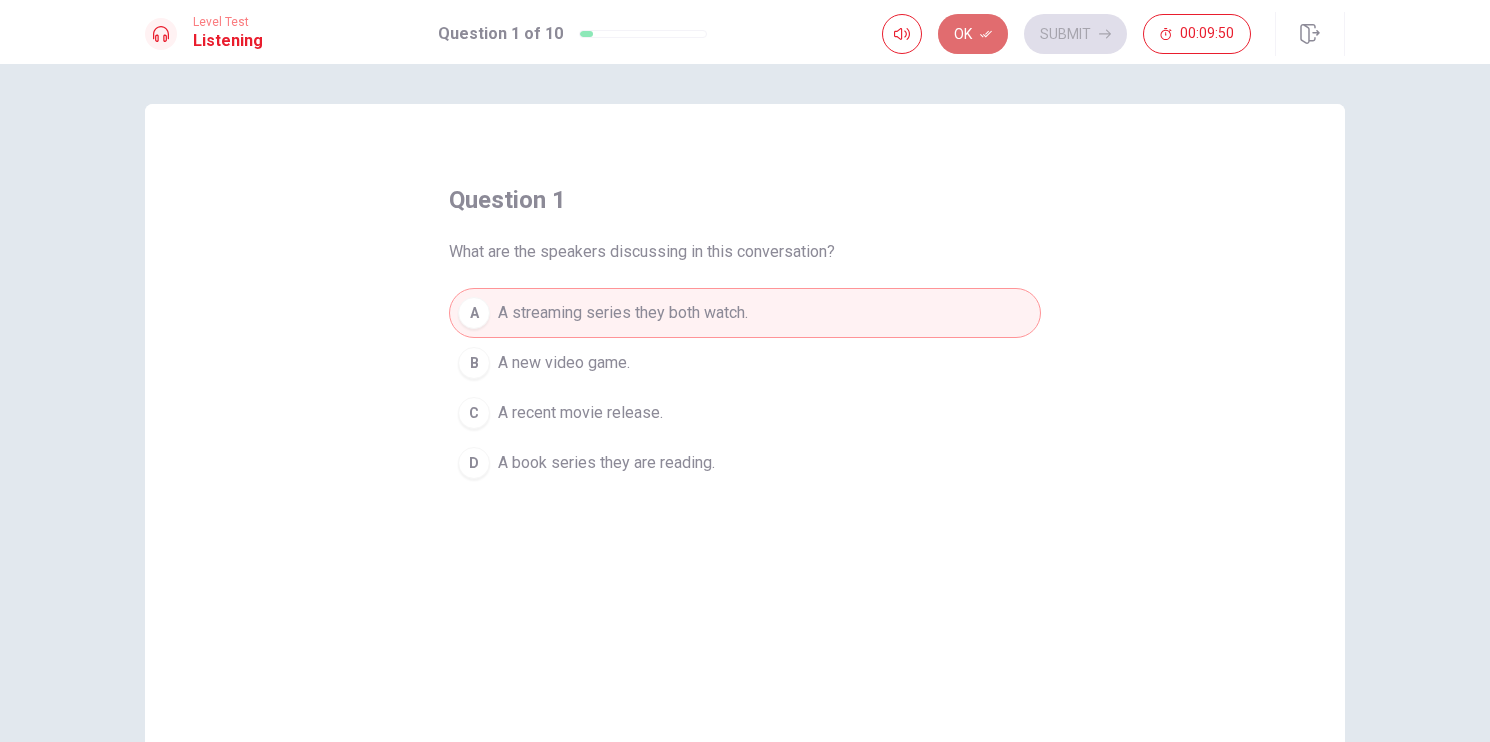 click on "Ok" at bounding box center [973, 34] 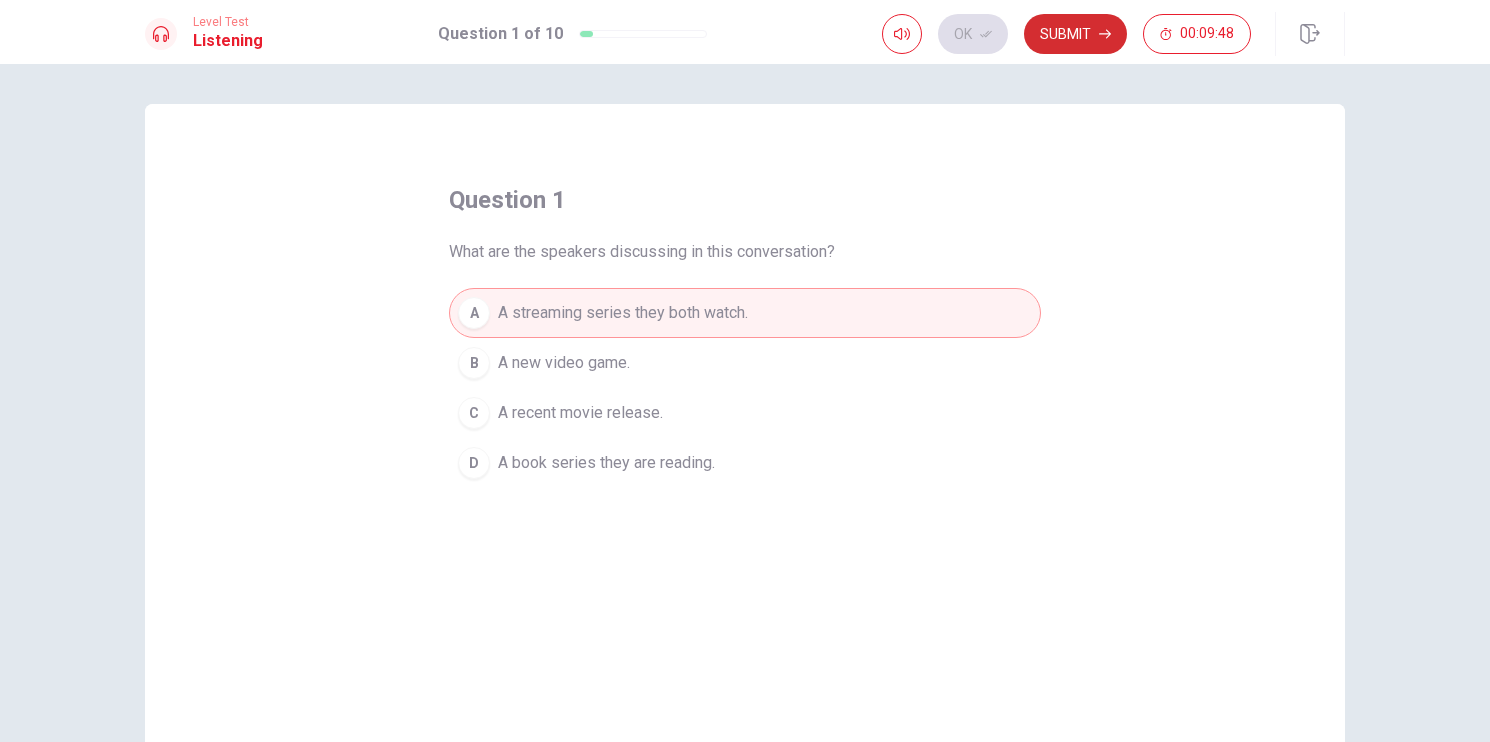 click on "Submit" at bounding box center [1075, 34] 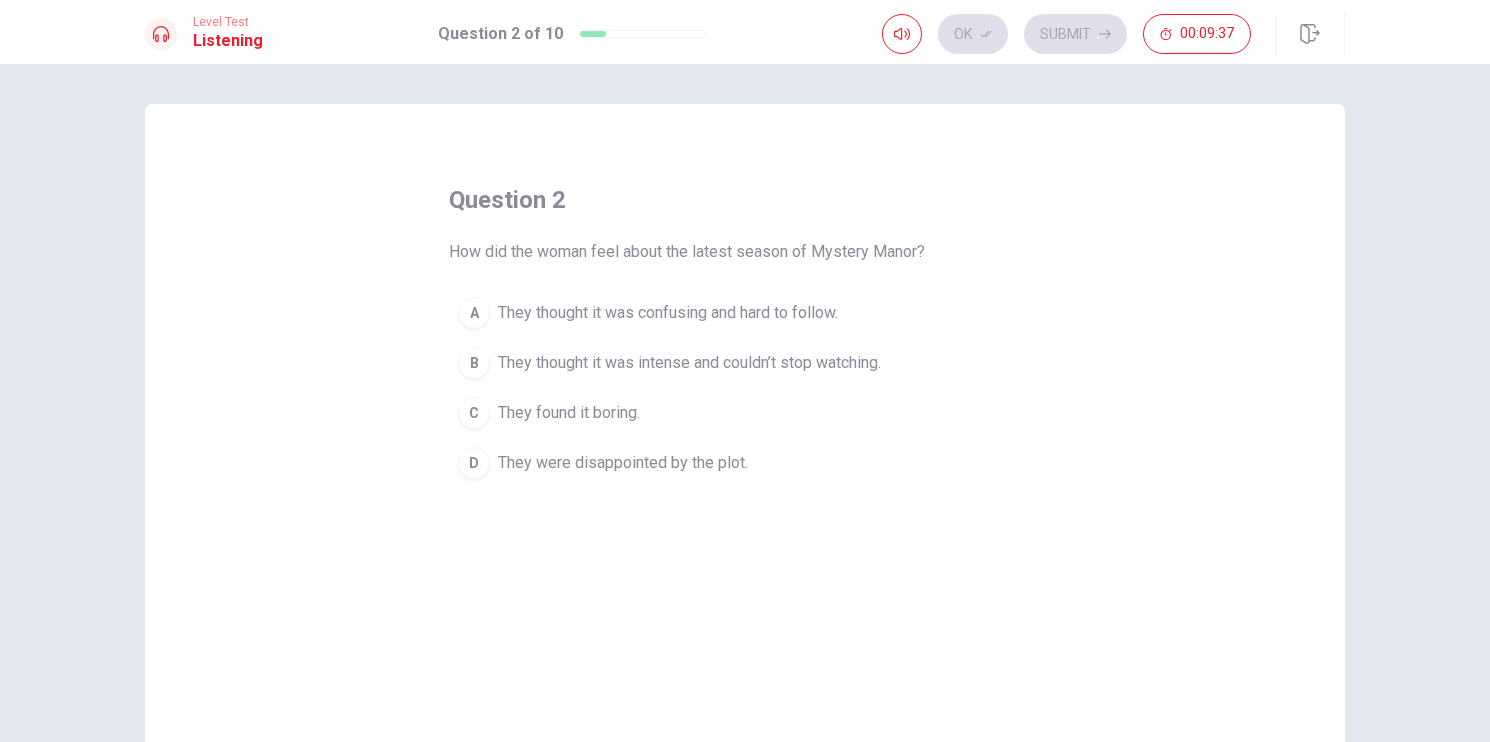 click on "B" at bounding box center (474, 363) 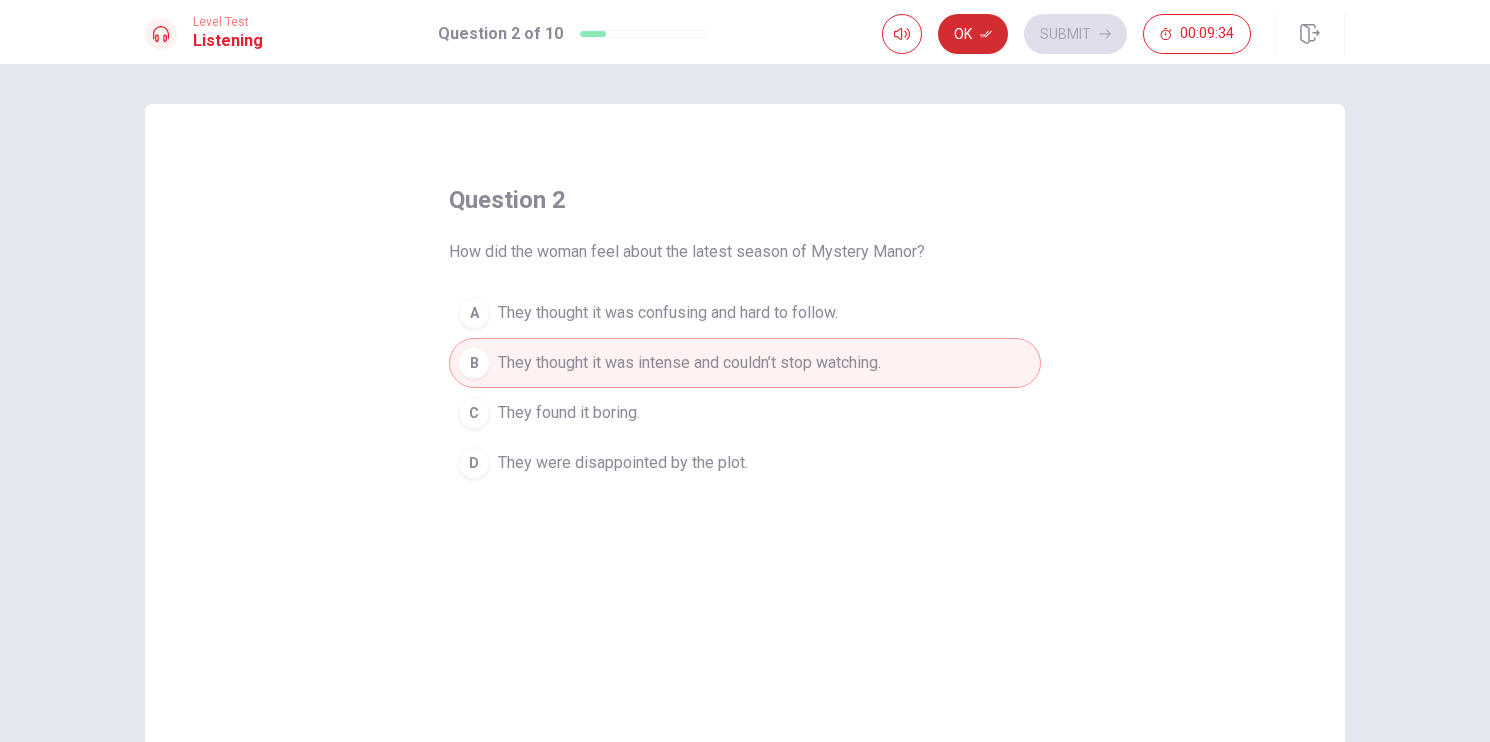 click 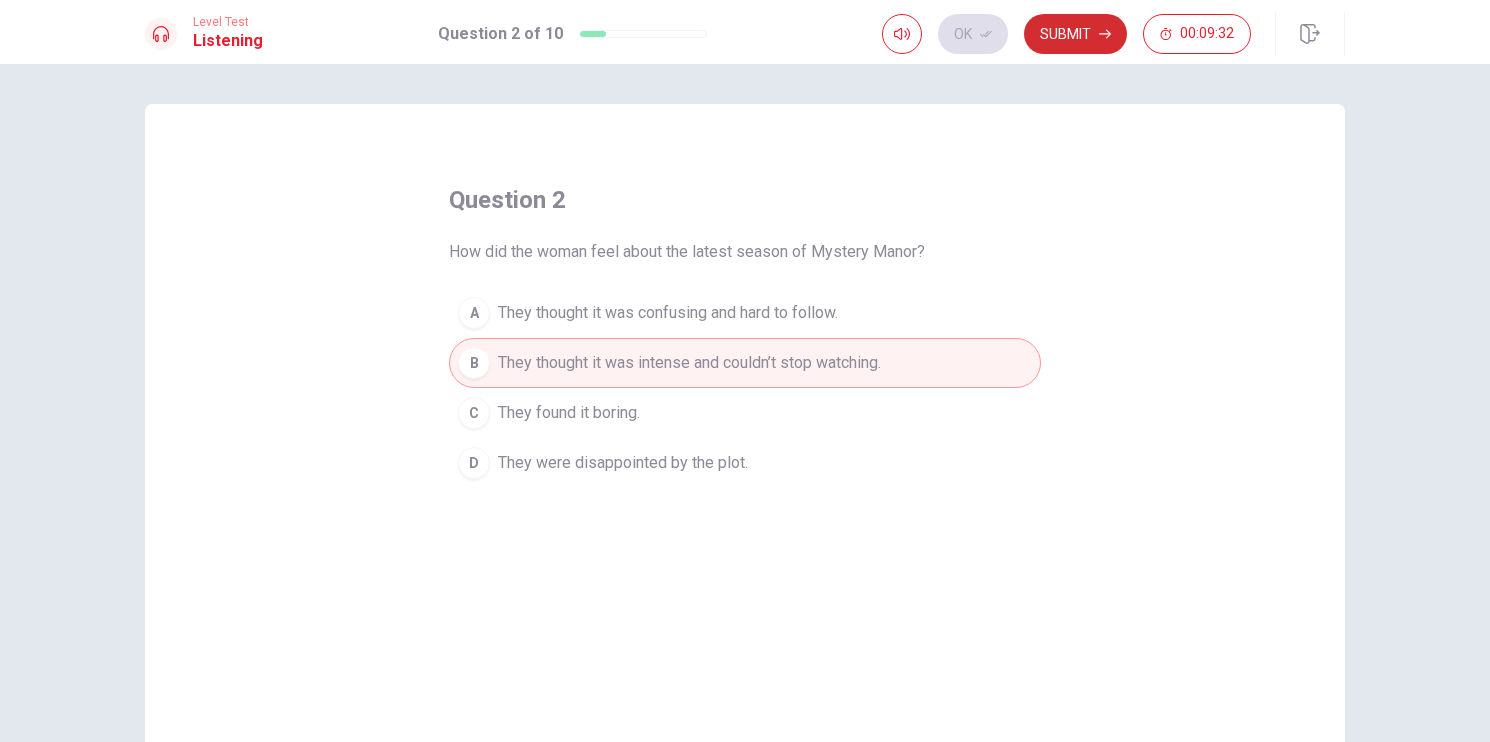 click on "Submit" at bounding box center (1075, 34) 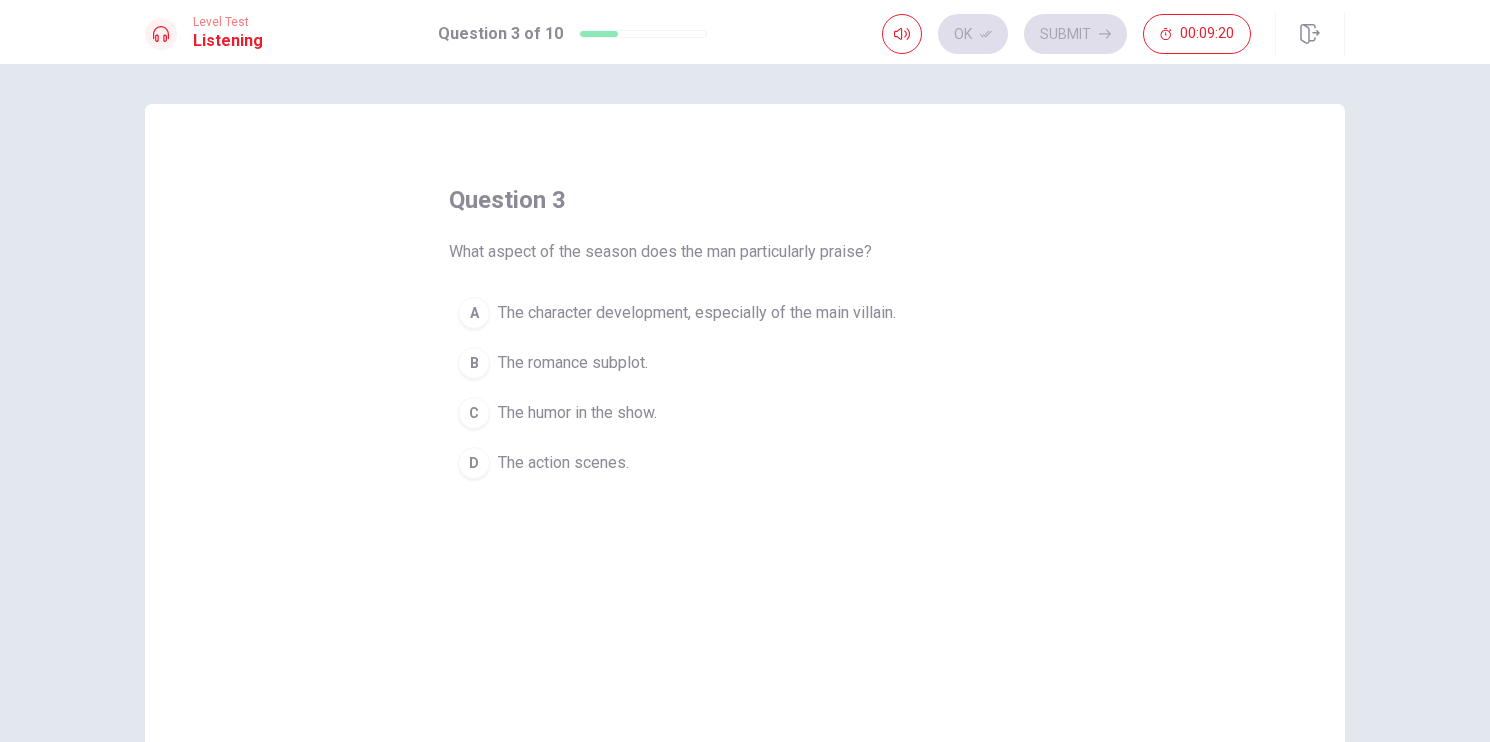 click on "A" at bounding box center [474, 313] 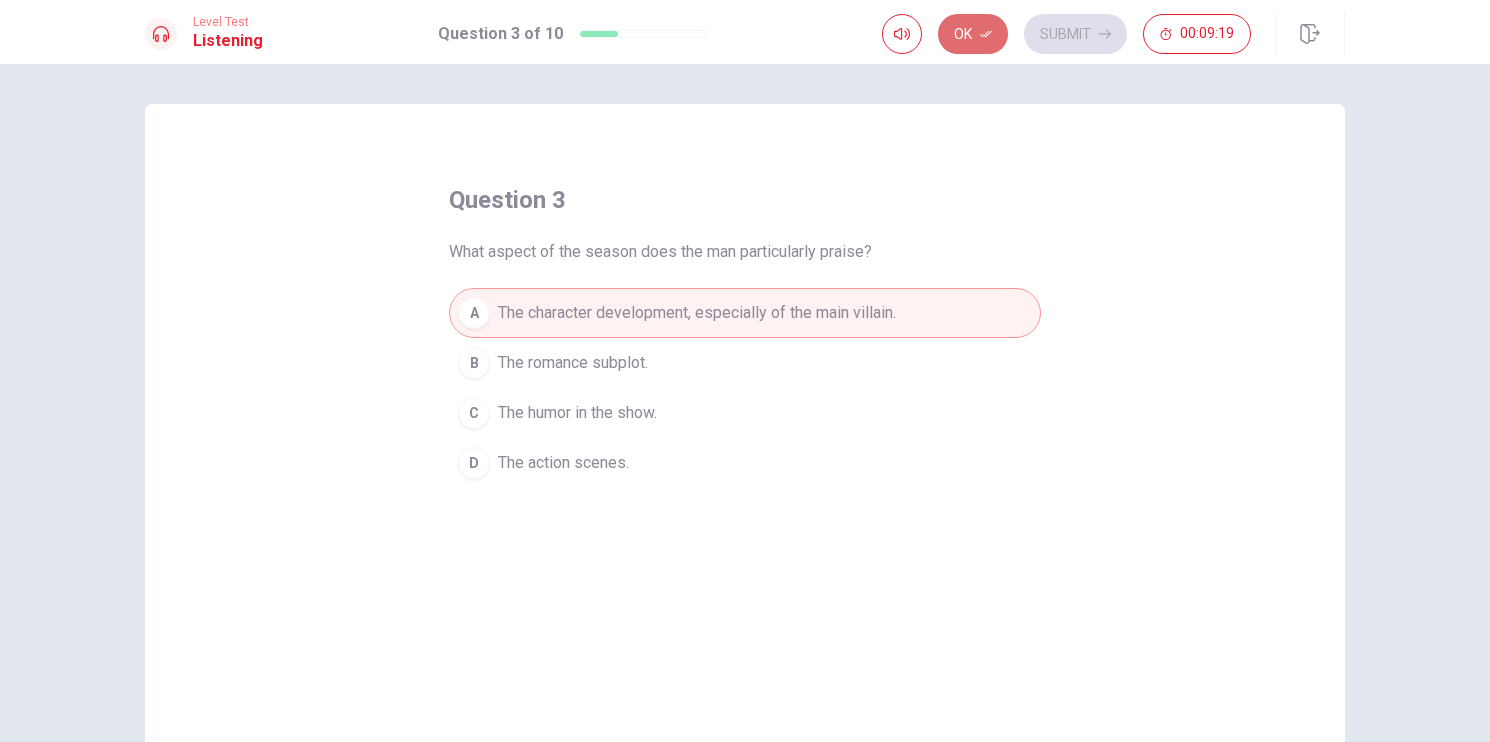click on "Ok" at bounding box center [973, 34] 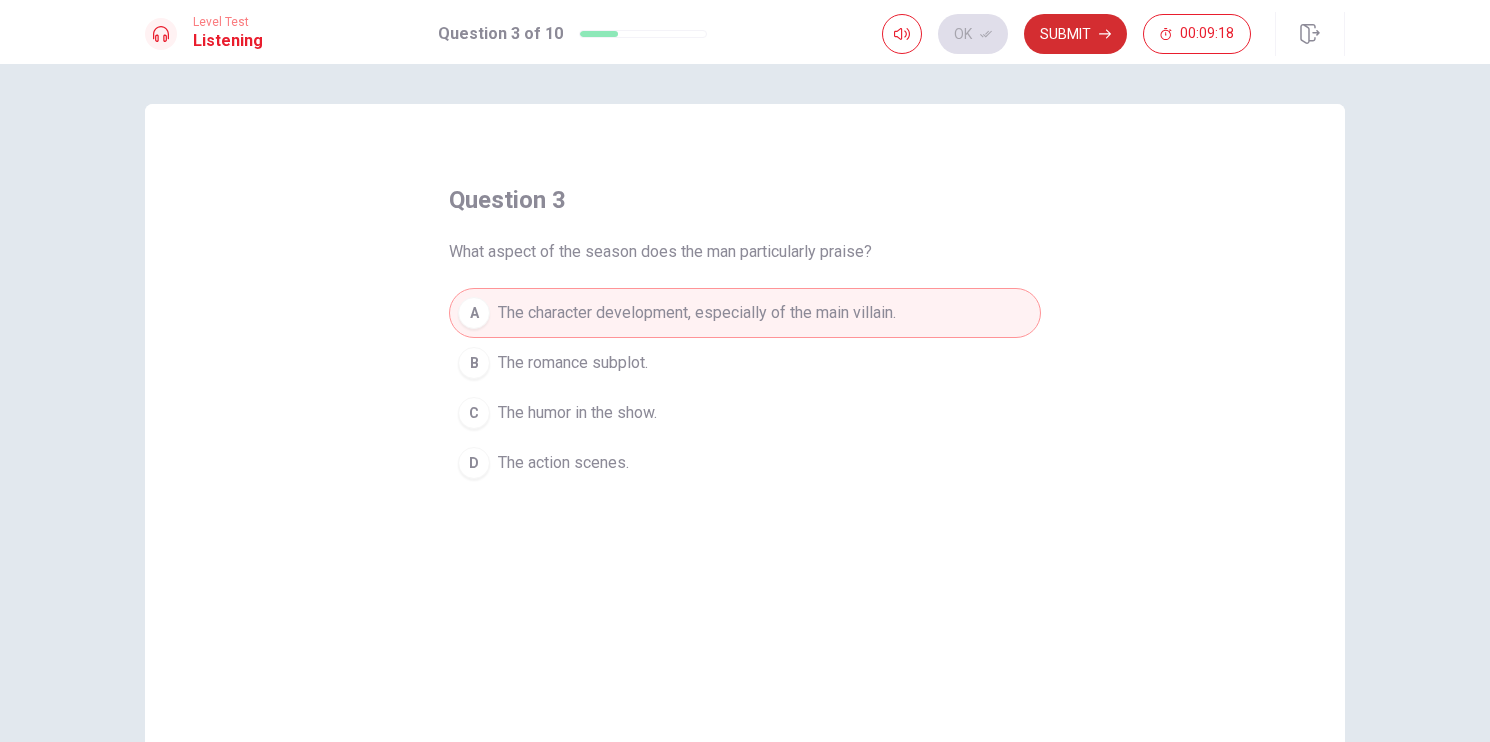 click on "Submit" at bounding box center [1075, 34] 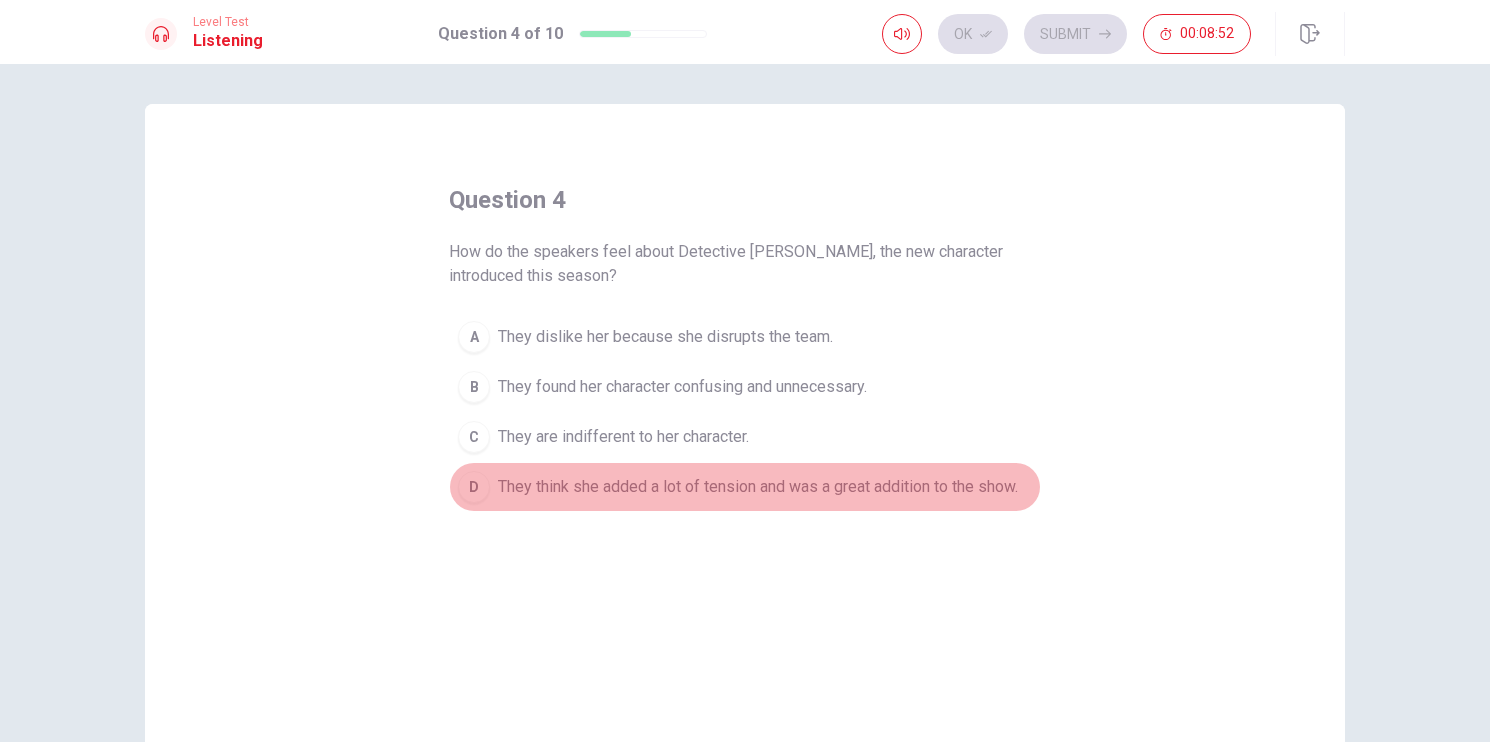 click on "D" at bounding box center (474, 487) 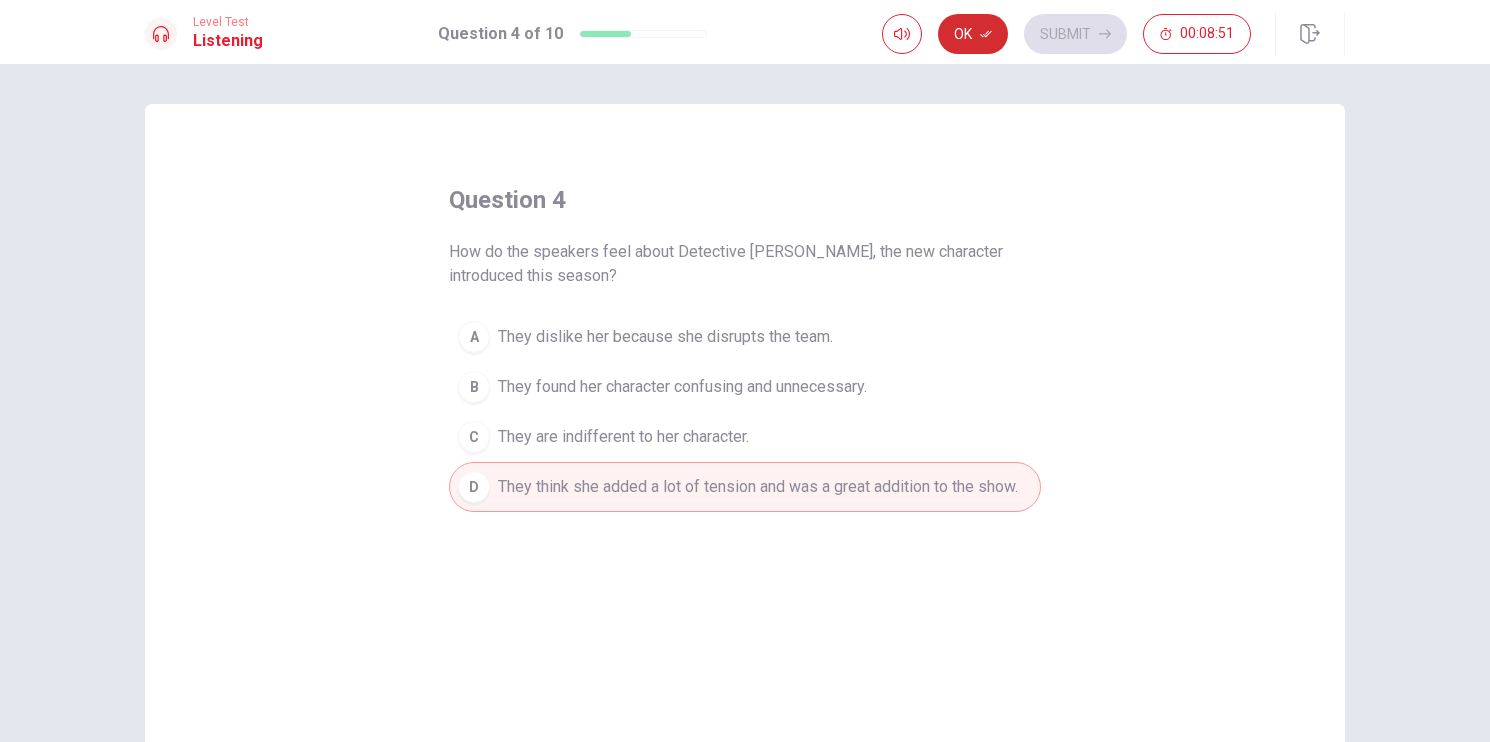 click on "Ok" at bounding box center [973, 34] 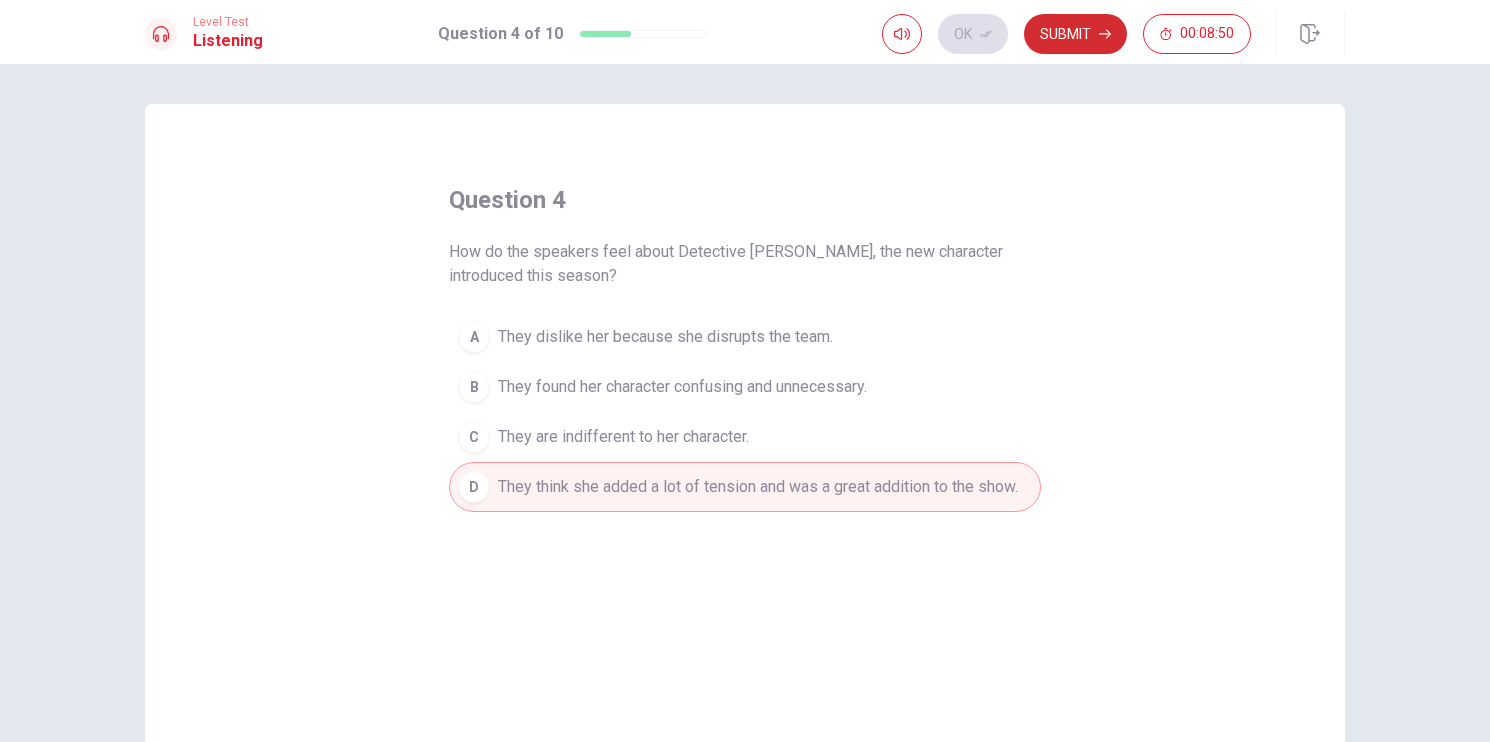 click on "Submit" at bounding box center (1075, 34) 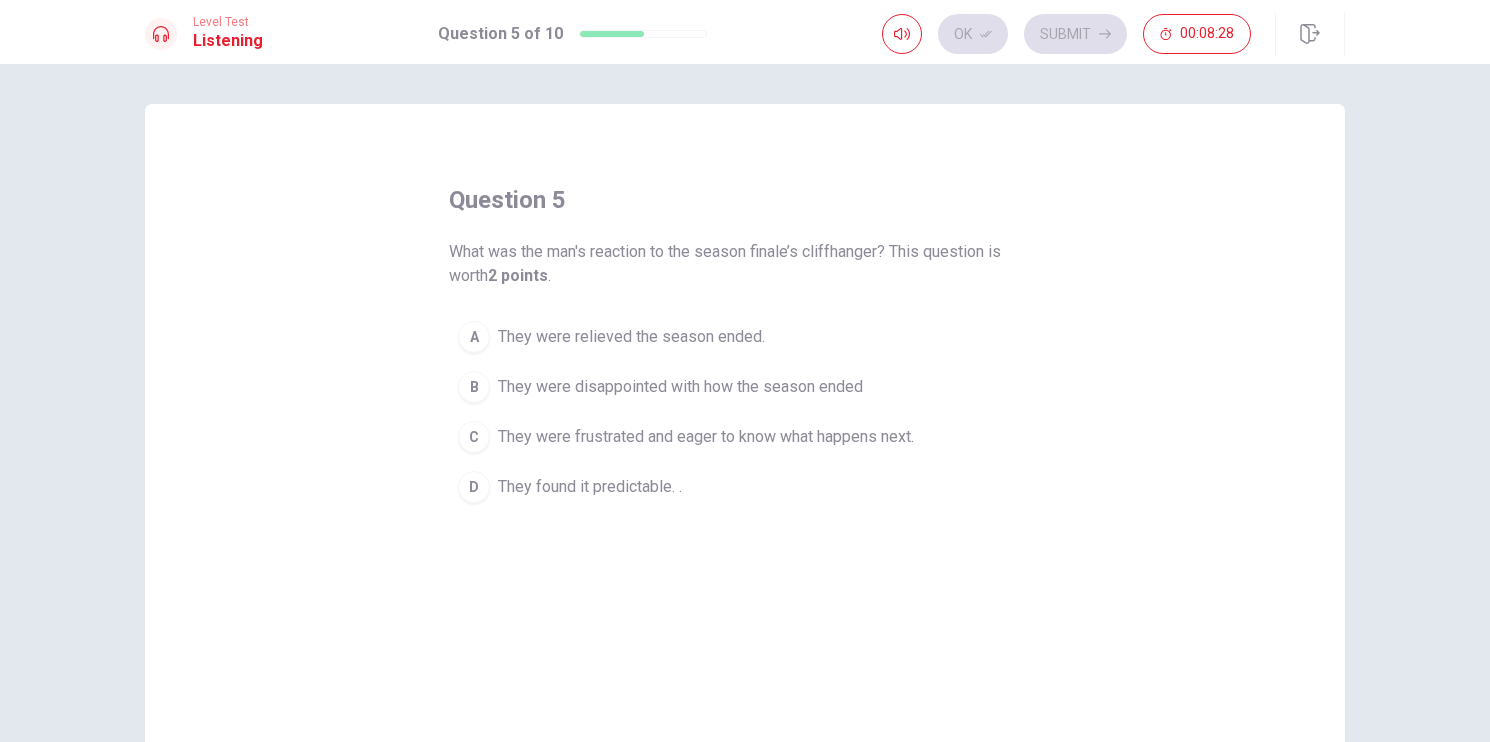 click on "C" at bounding box center (474, 437) 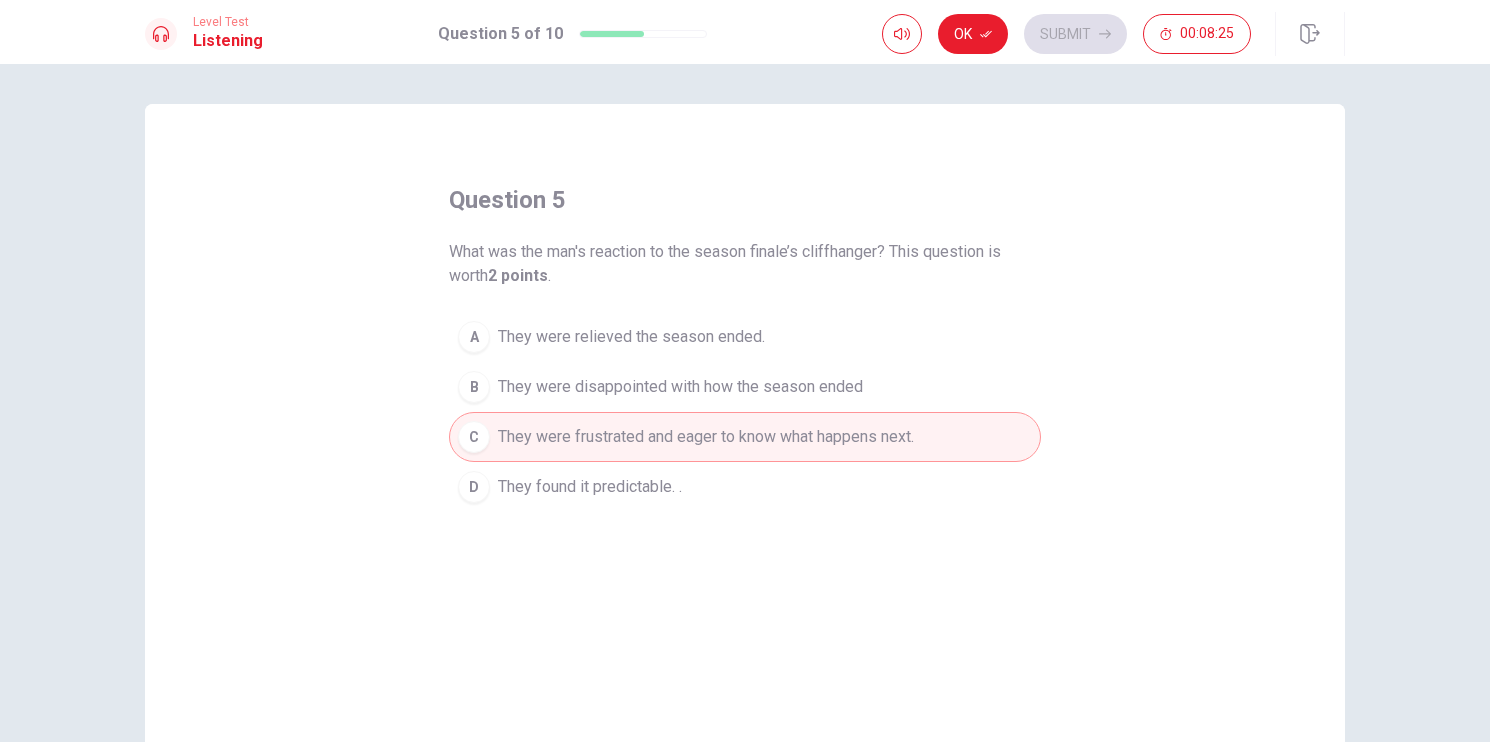 click on "Ok" at bounding box center [973, 34] 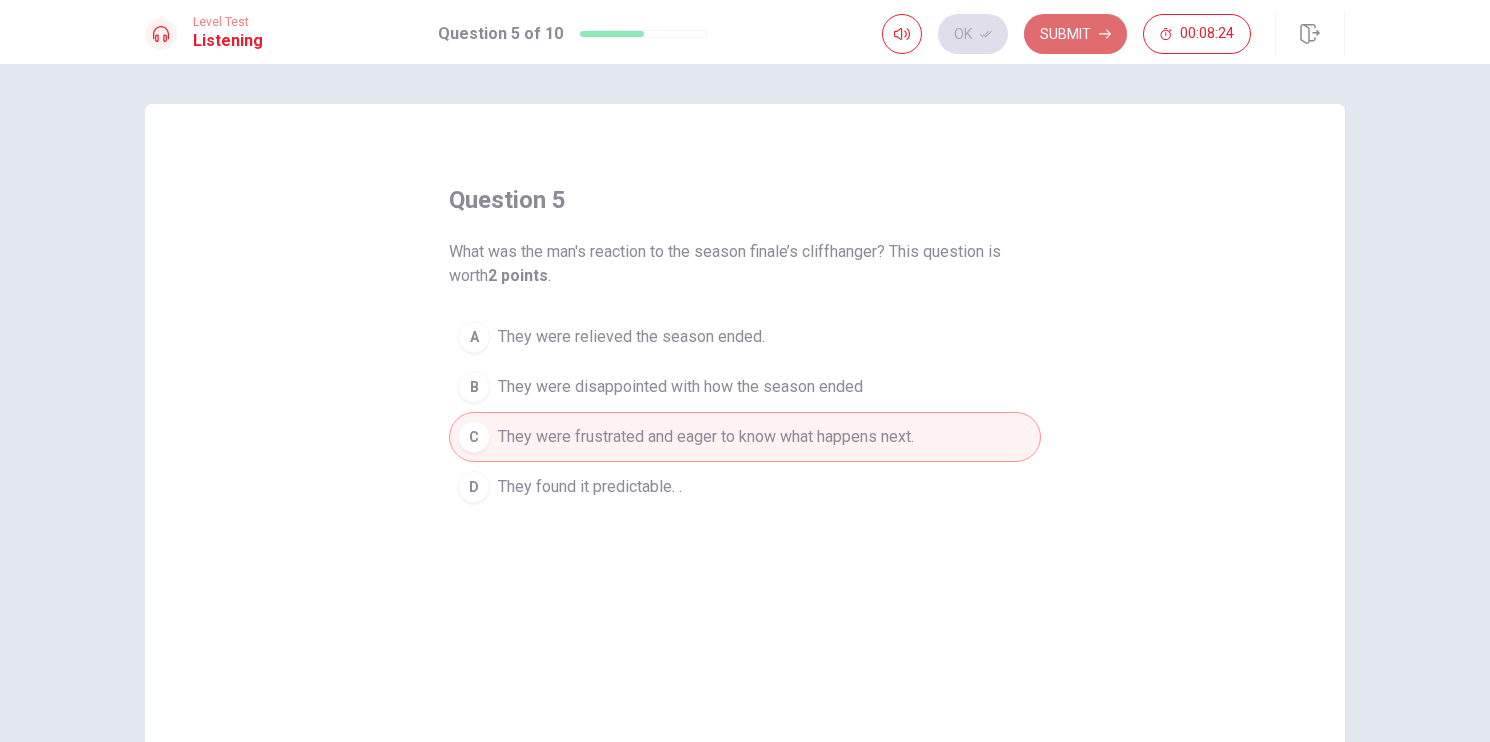 click on "Submit" at bounding box center [1075, 34] 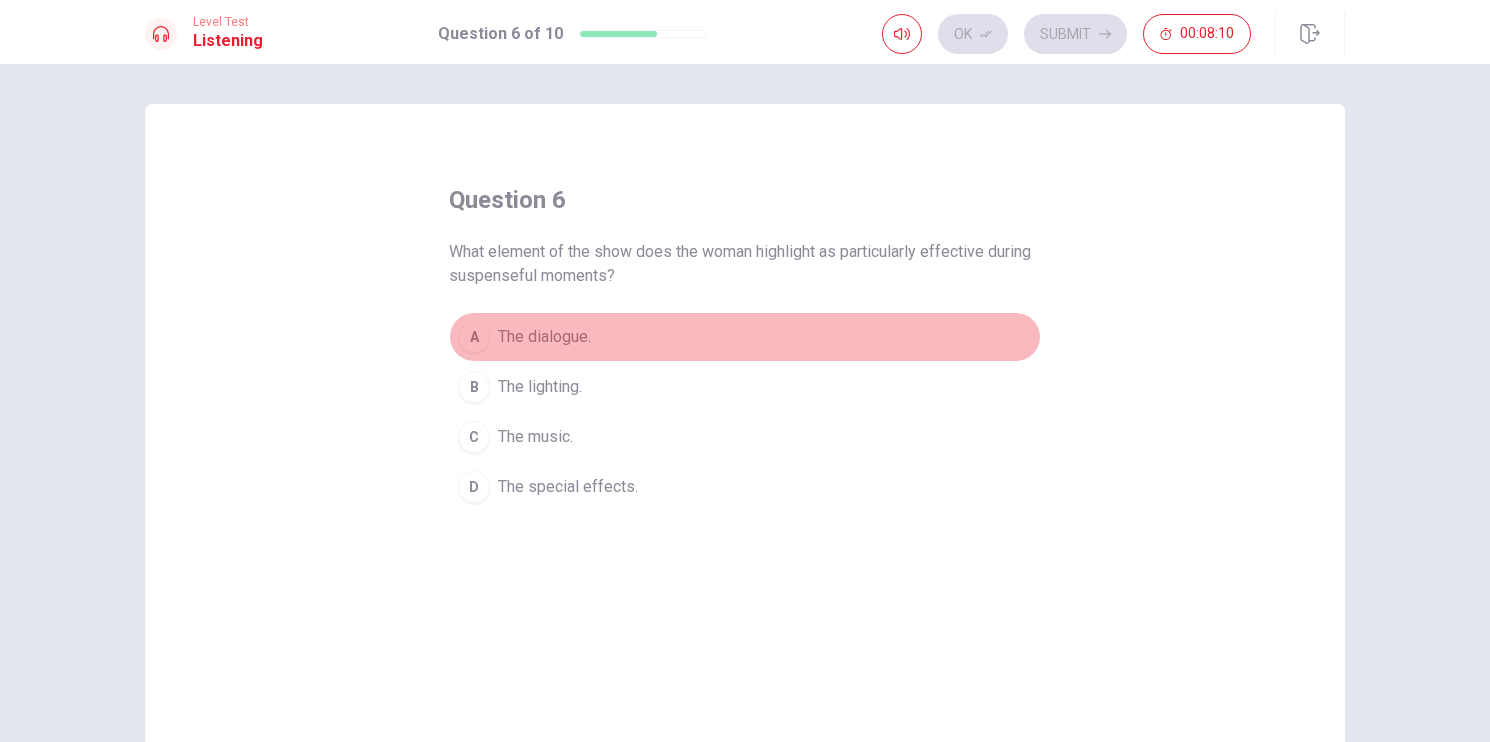 click on "A" at bounding box center [474, 337] 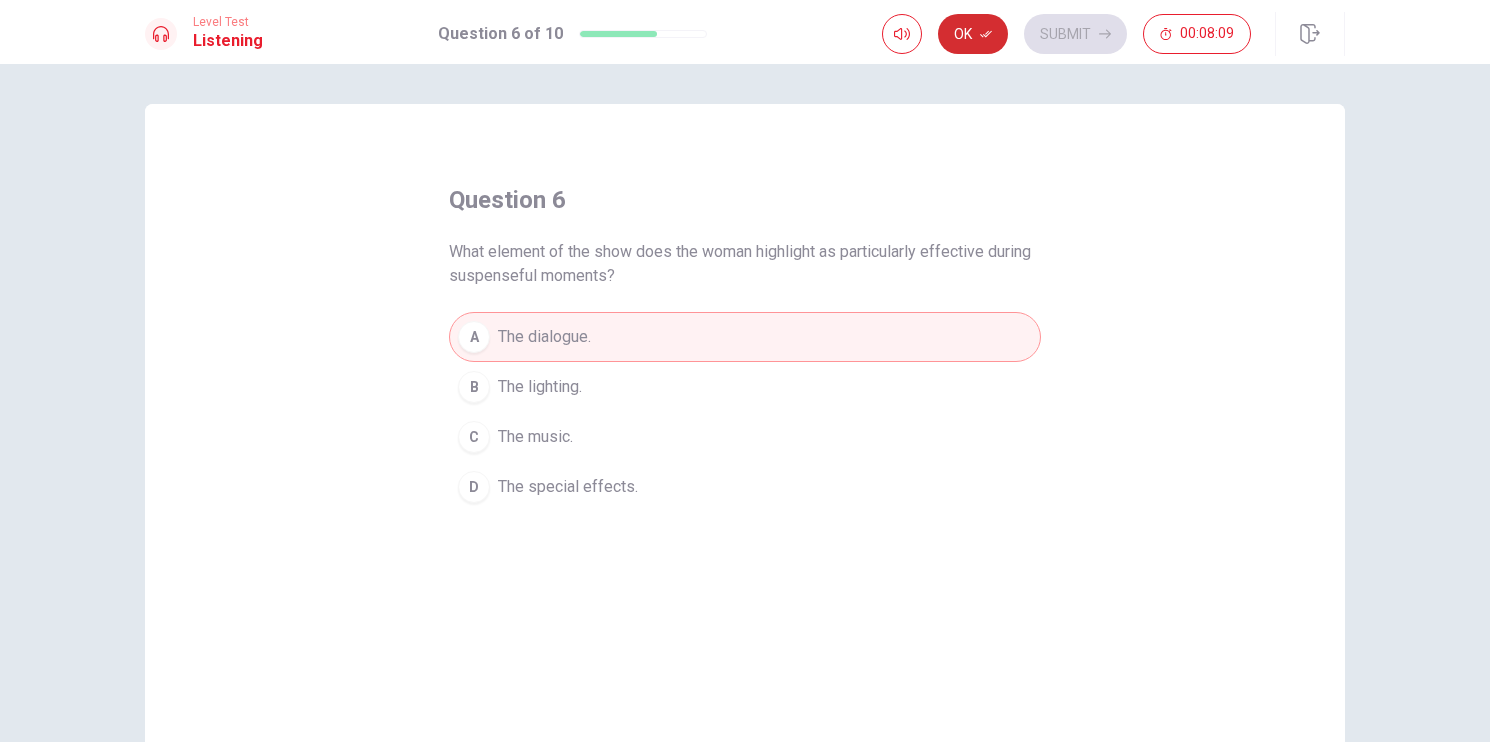 click on "Ok" at bounding box center (973, 34) 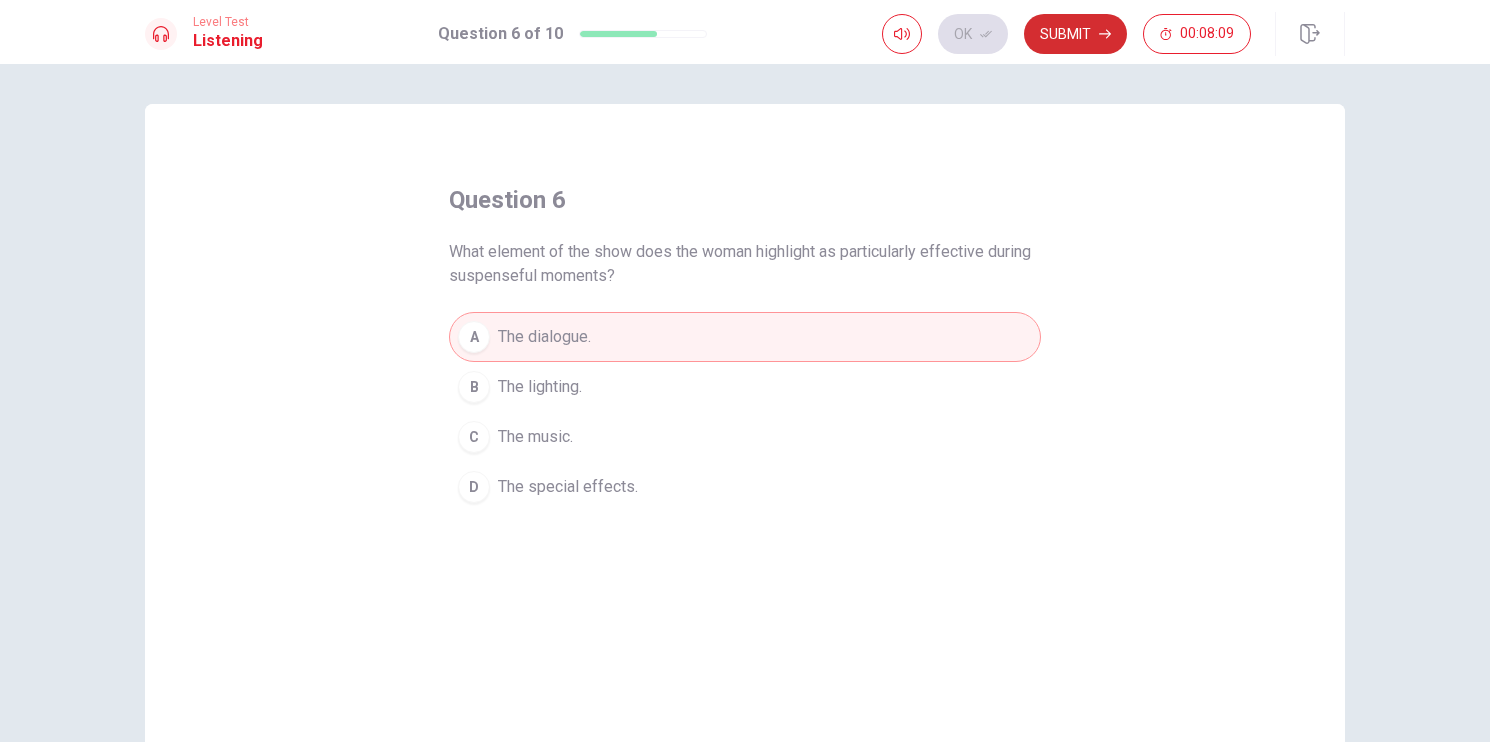 click on "Submit" at bounding box center [1075, 34] 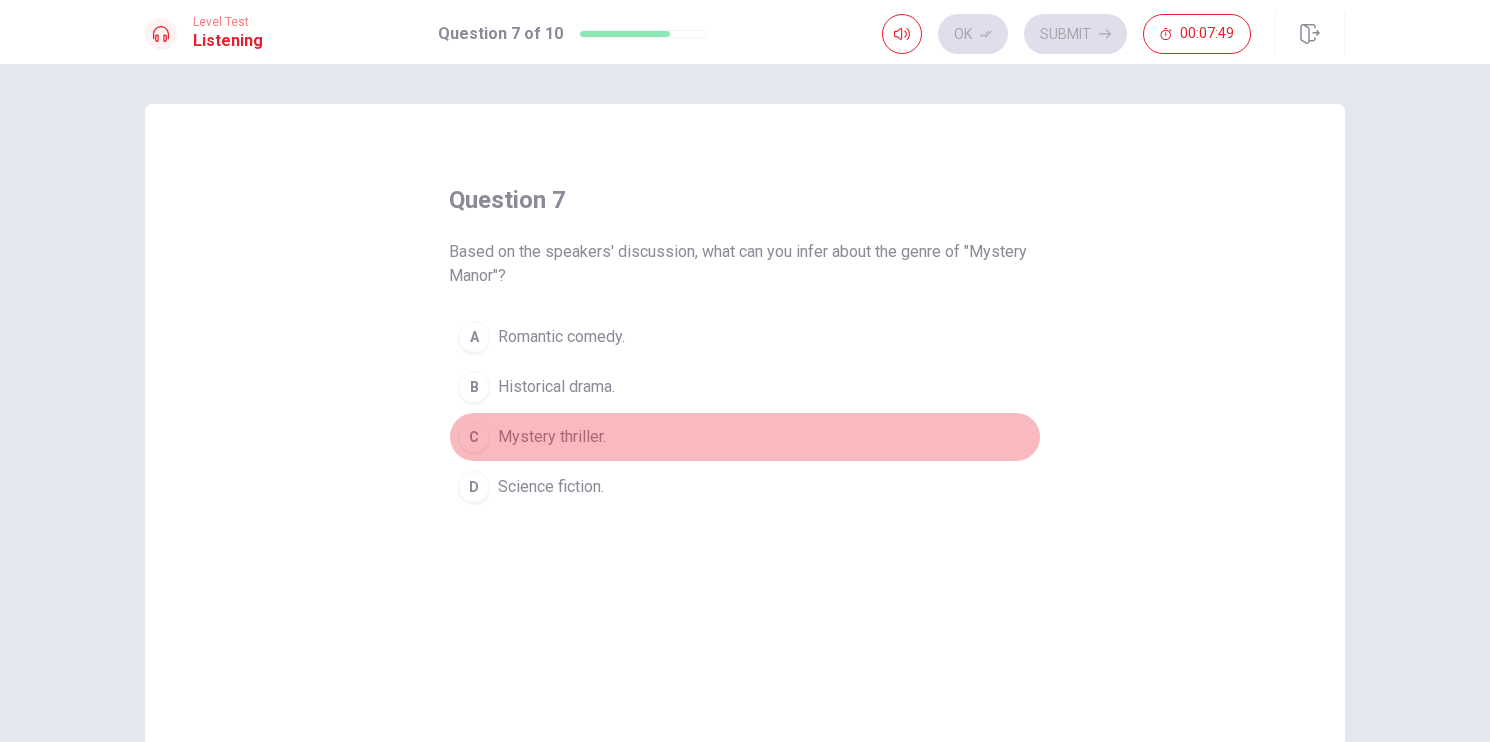 click on "C" at bounding box center (474, 437) 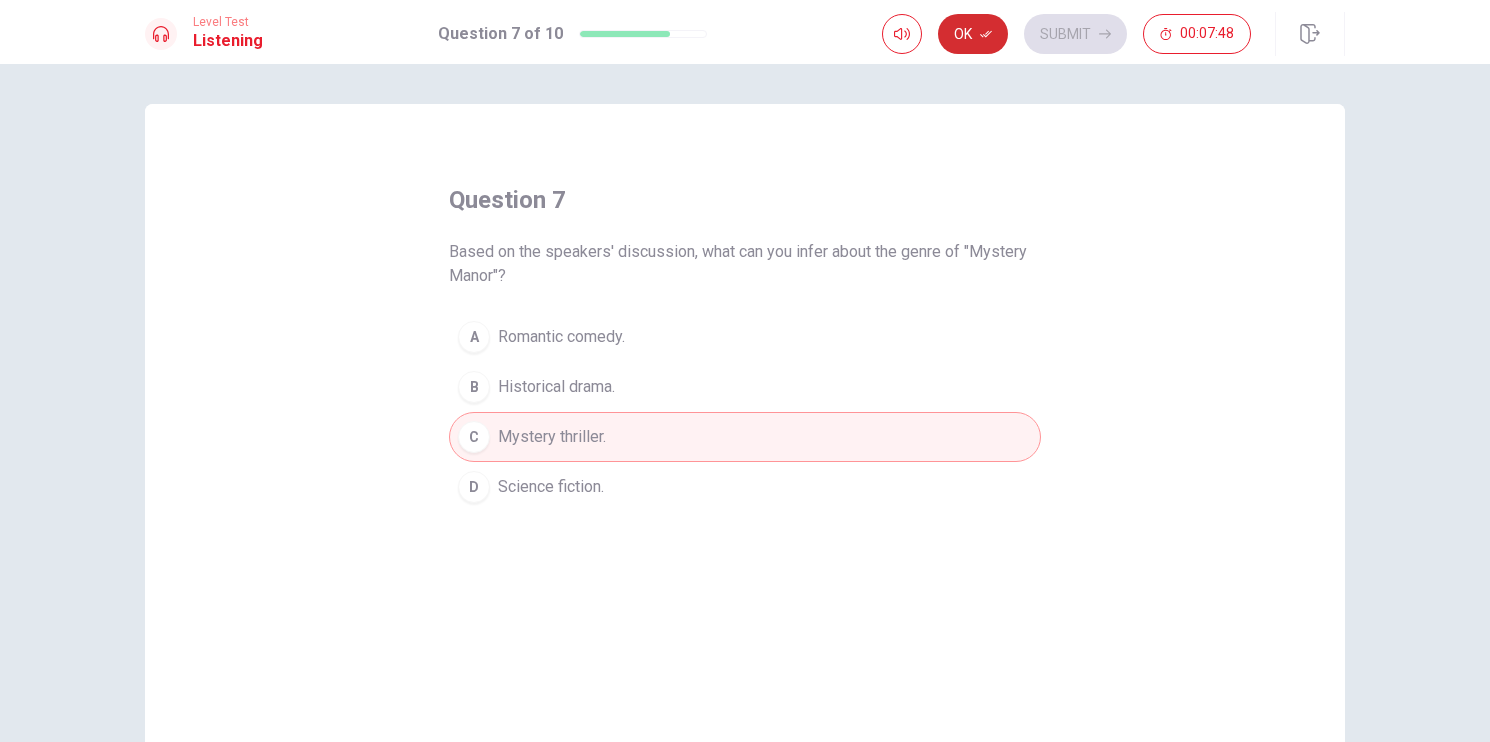 click on "Ok" at bounding box center [973, 34] 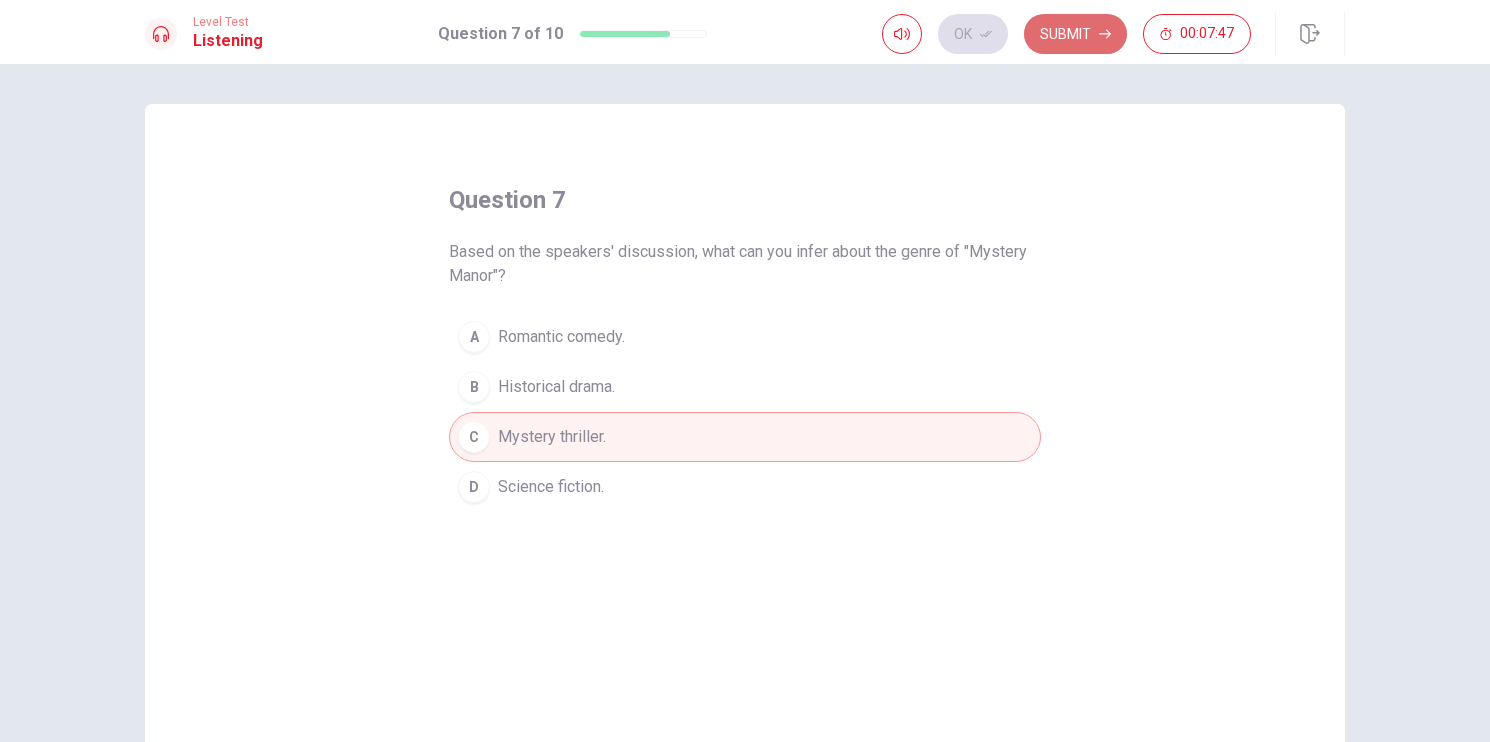 click on "Submit" at bounding box center (1075, 34) 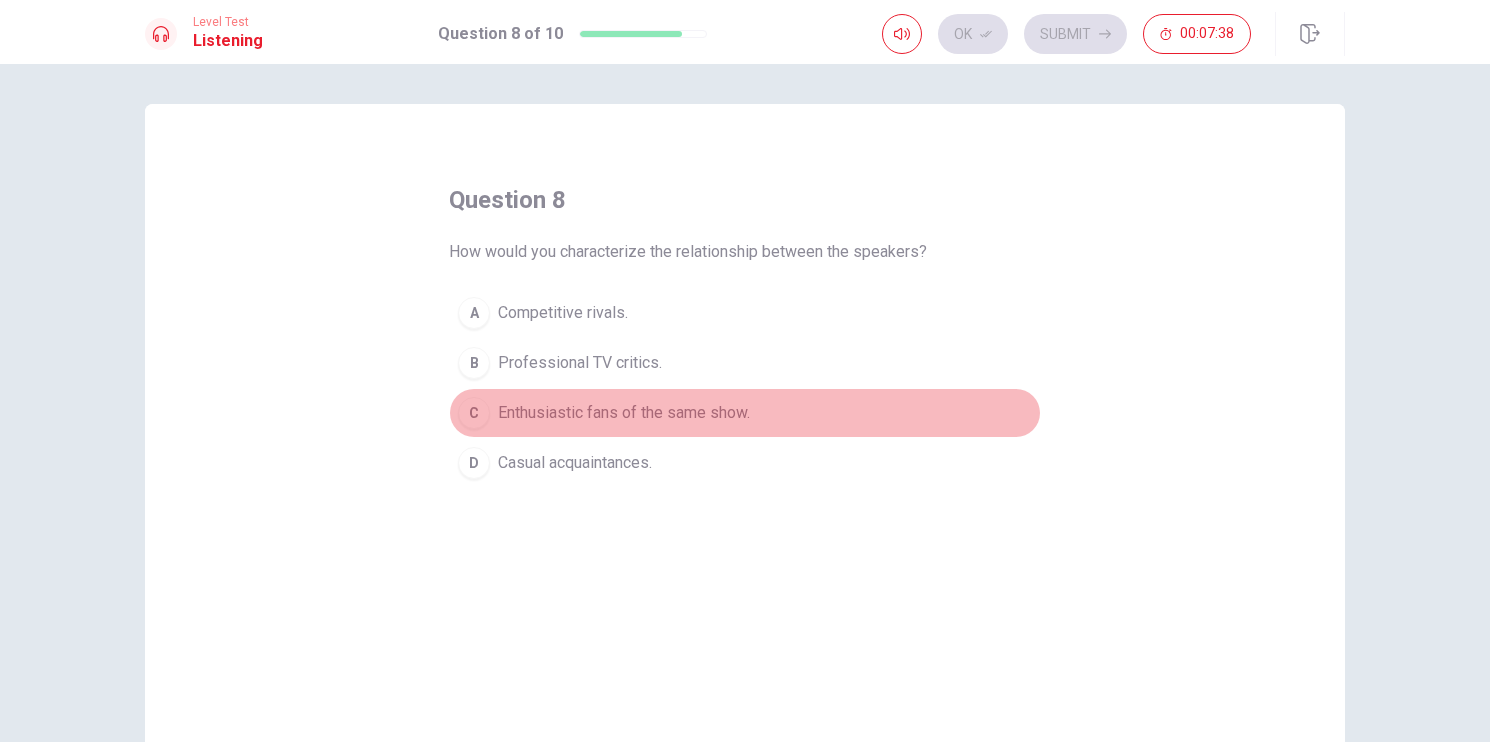 click on "C" at bounding box center [474, 413] 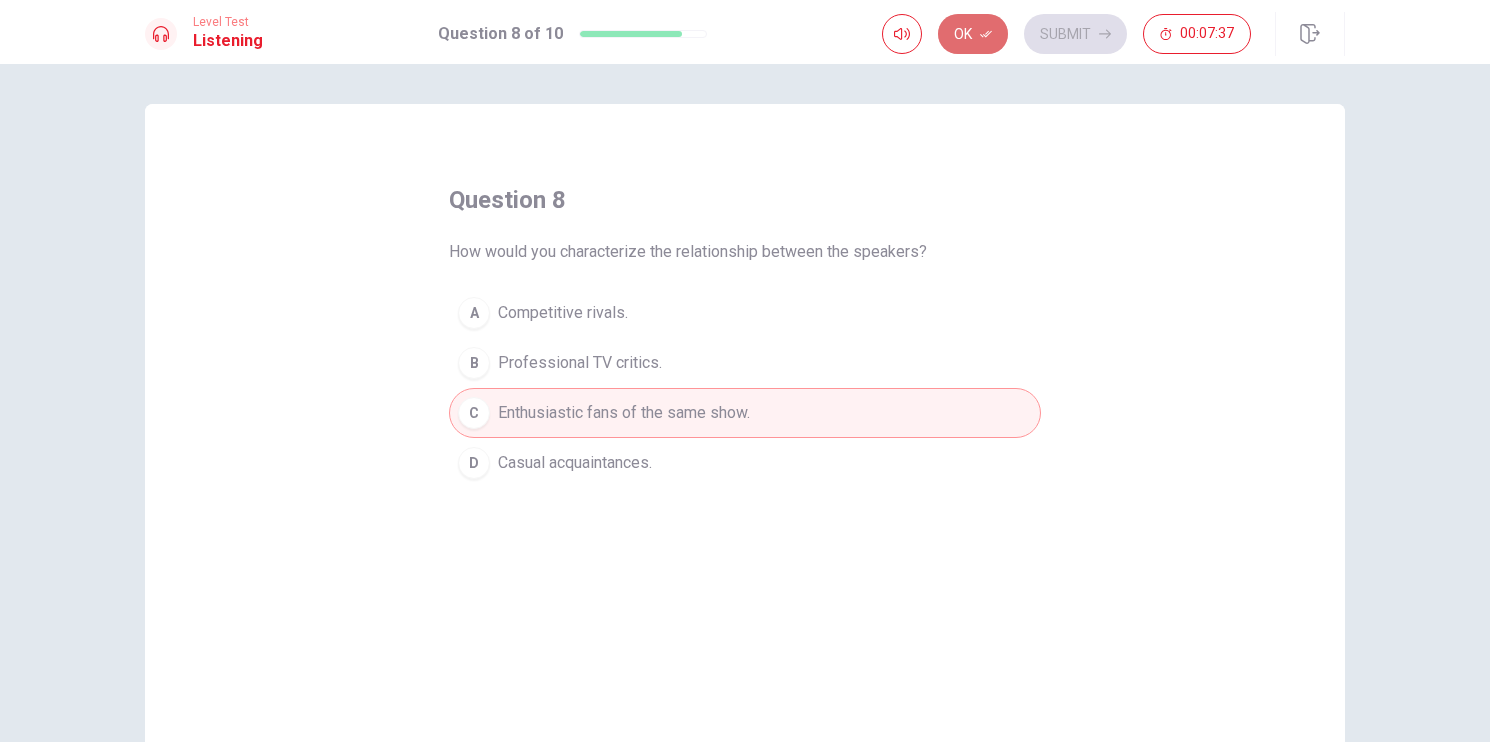 click on "Ok" at bounding box center [973, 34] 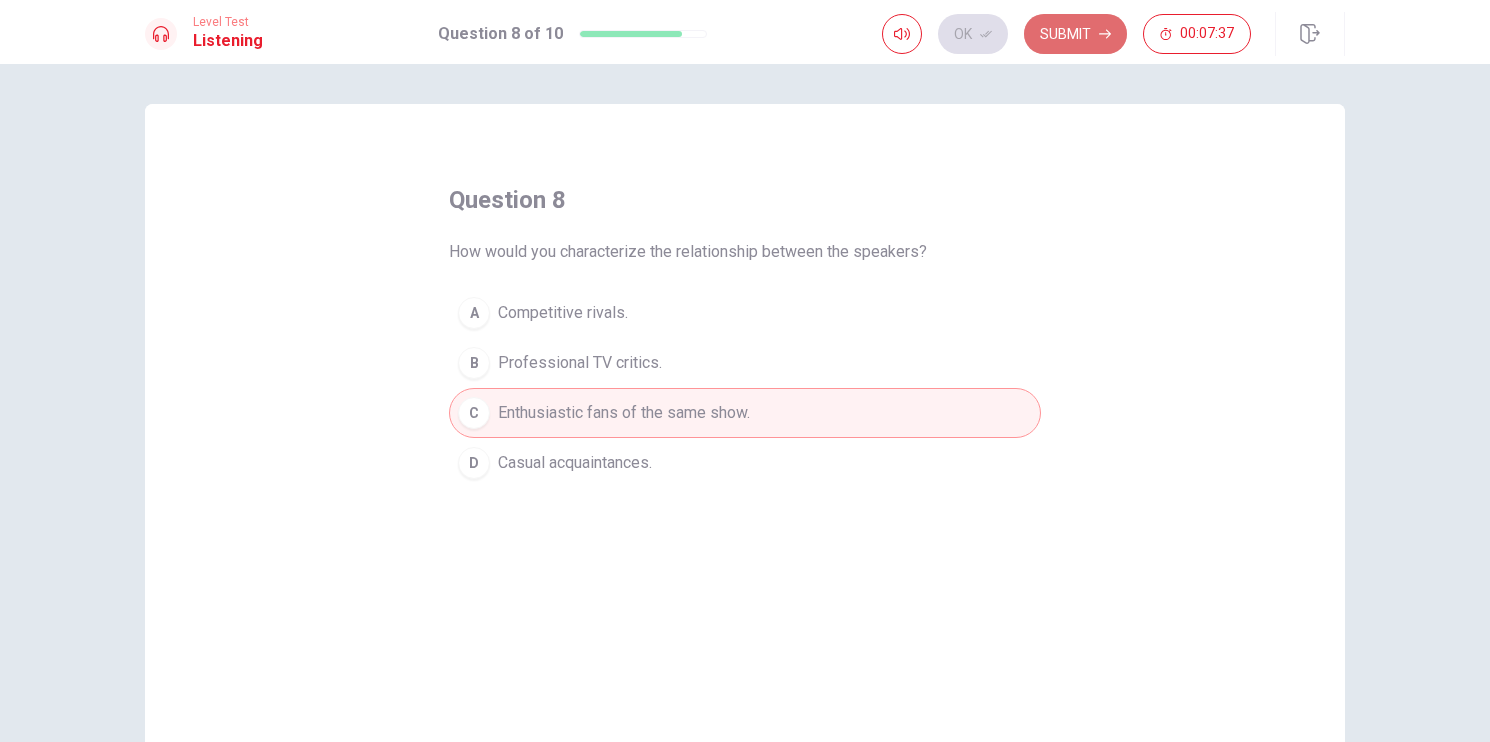 click on "Submit" at bounding box center [1075, 34] 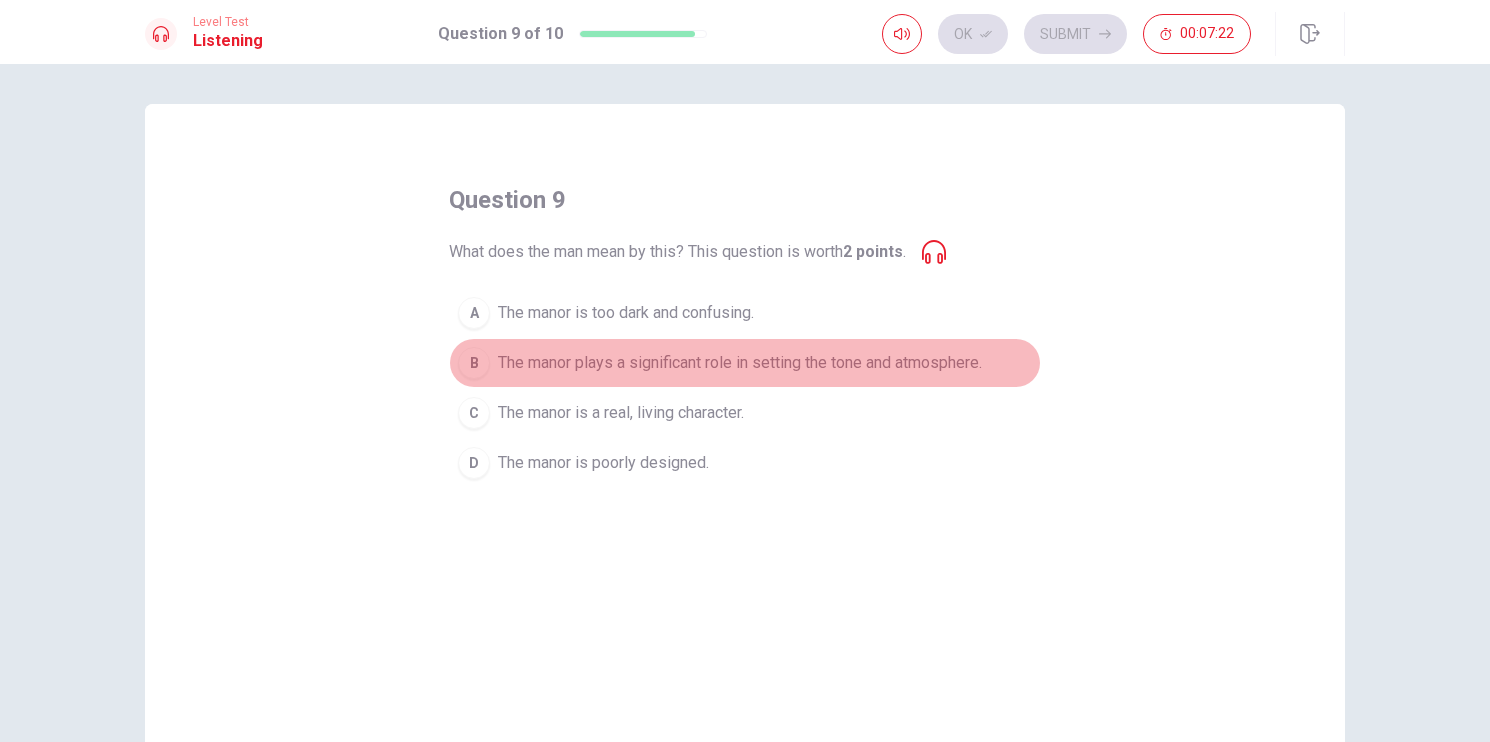 click on "B" at bounding box center (474, 363) 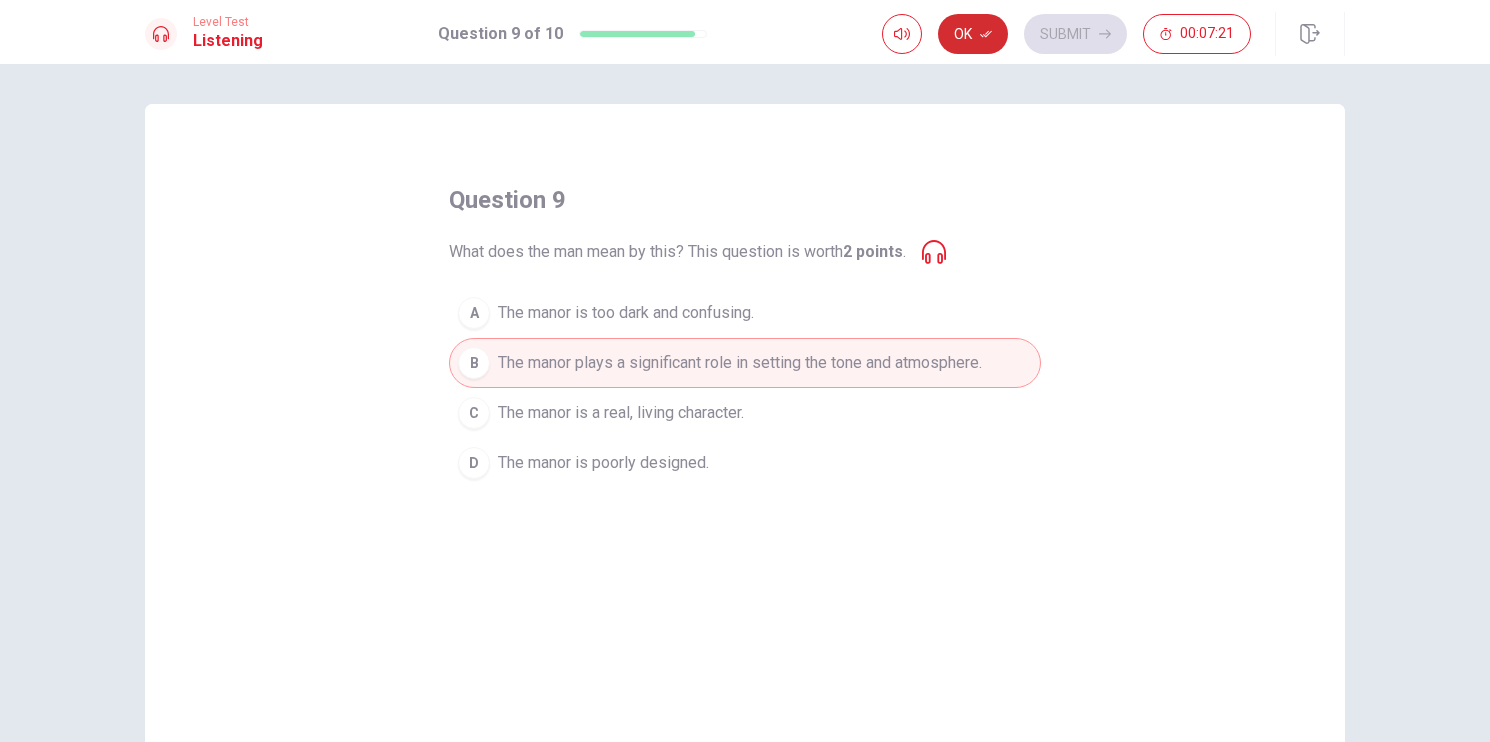 click on "Ok" at bounding box center (973, 34) 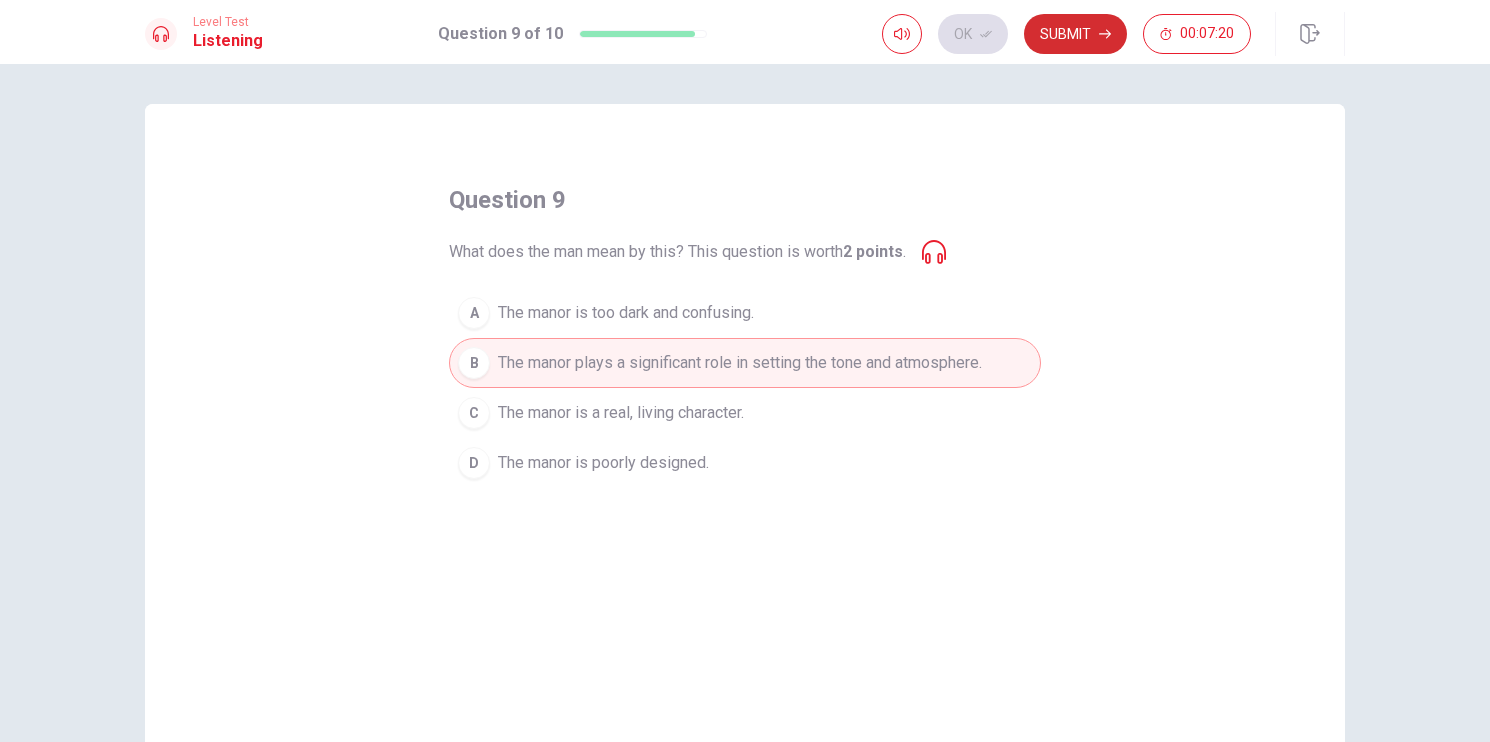 click on "Submit" at bounding box center [1075, 34] 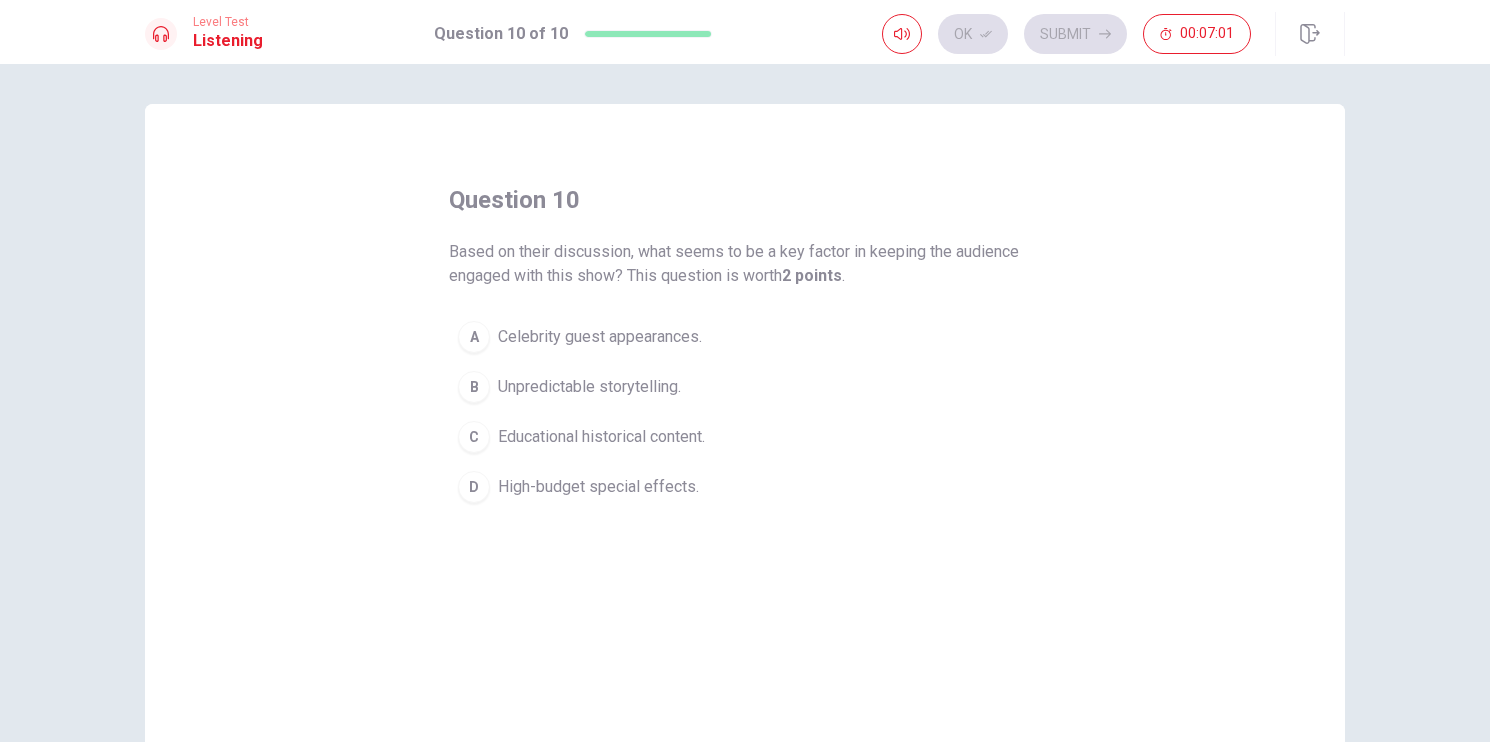click on "B" at bounding box center [474, 387] 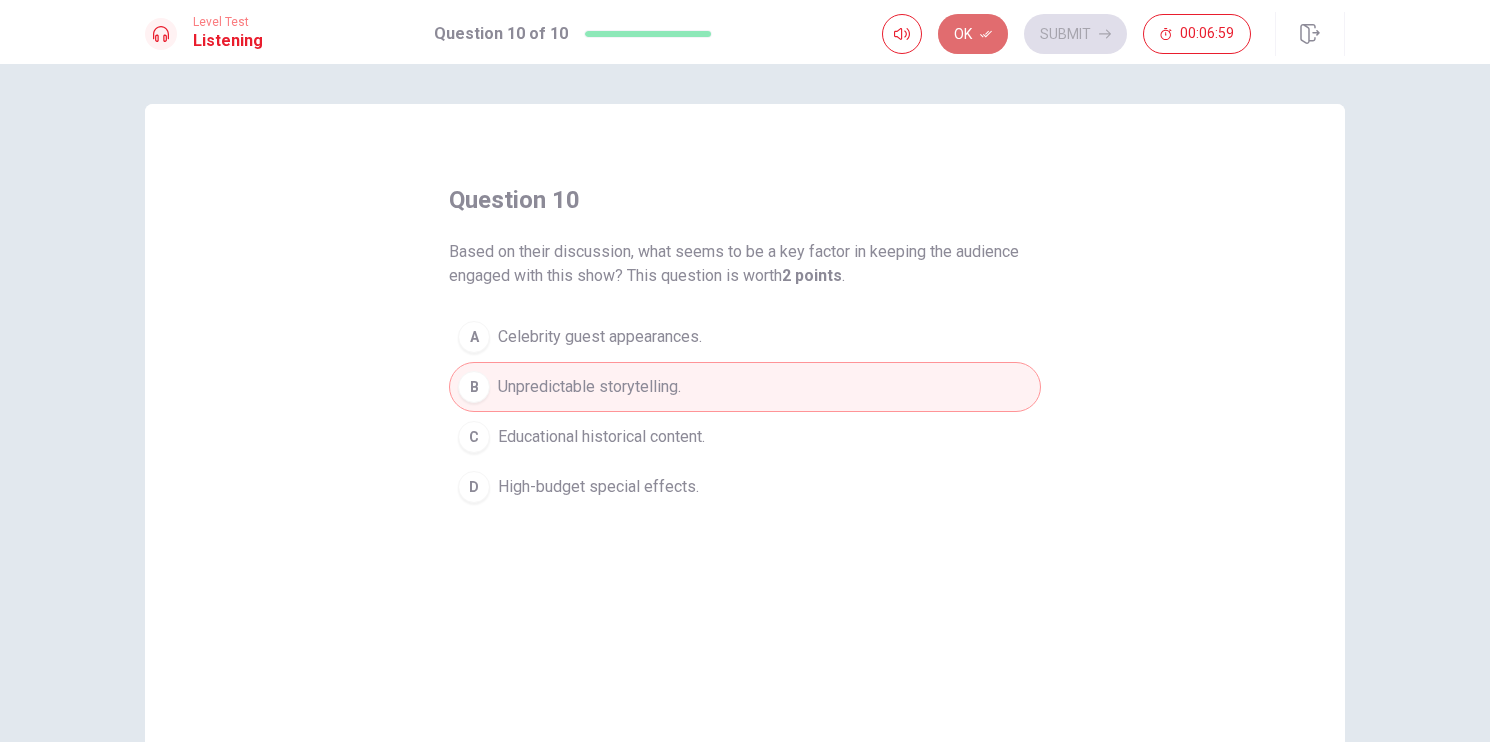 click 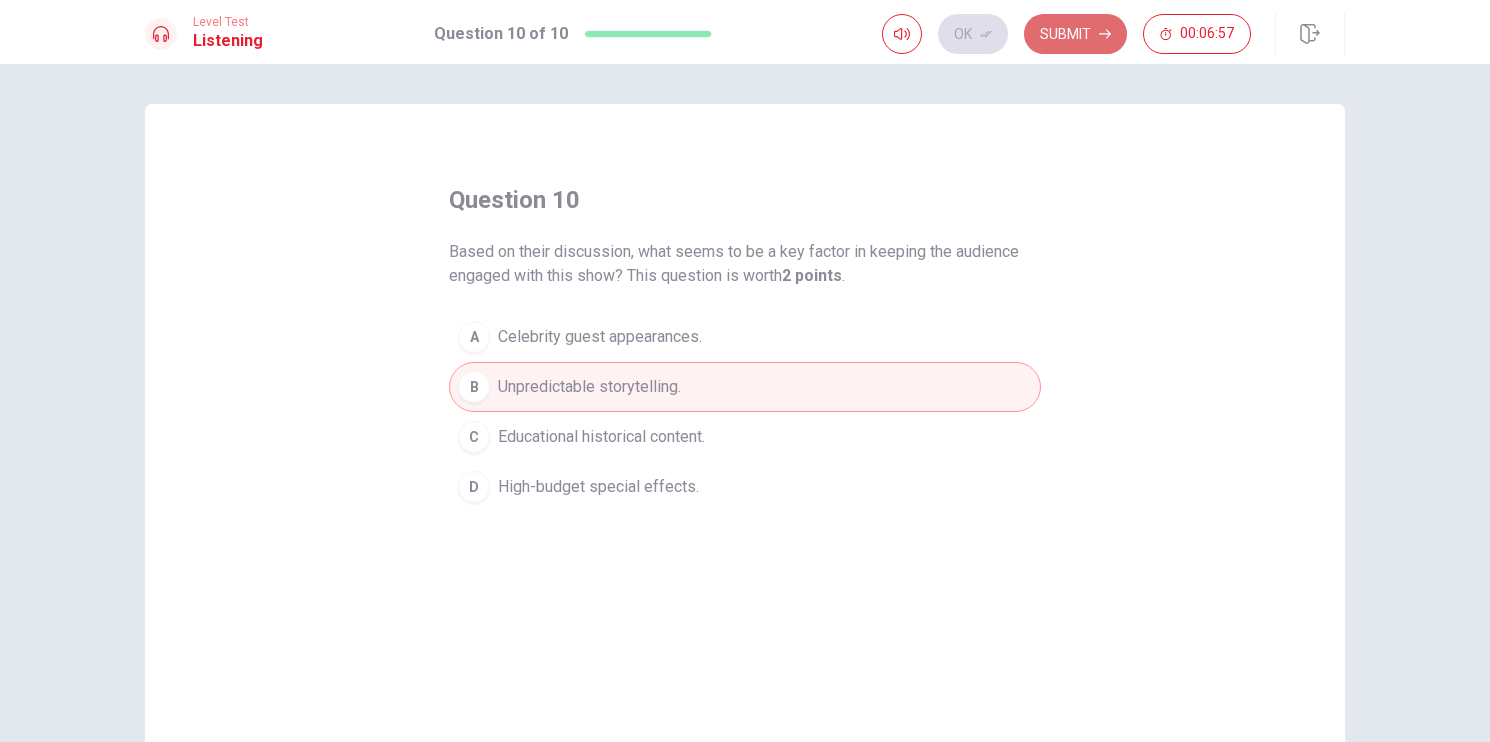 click on "Submit" at bounding box center [1075, 34] 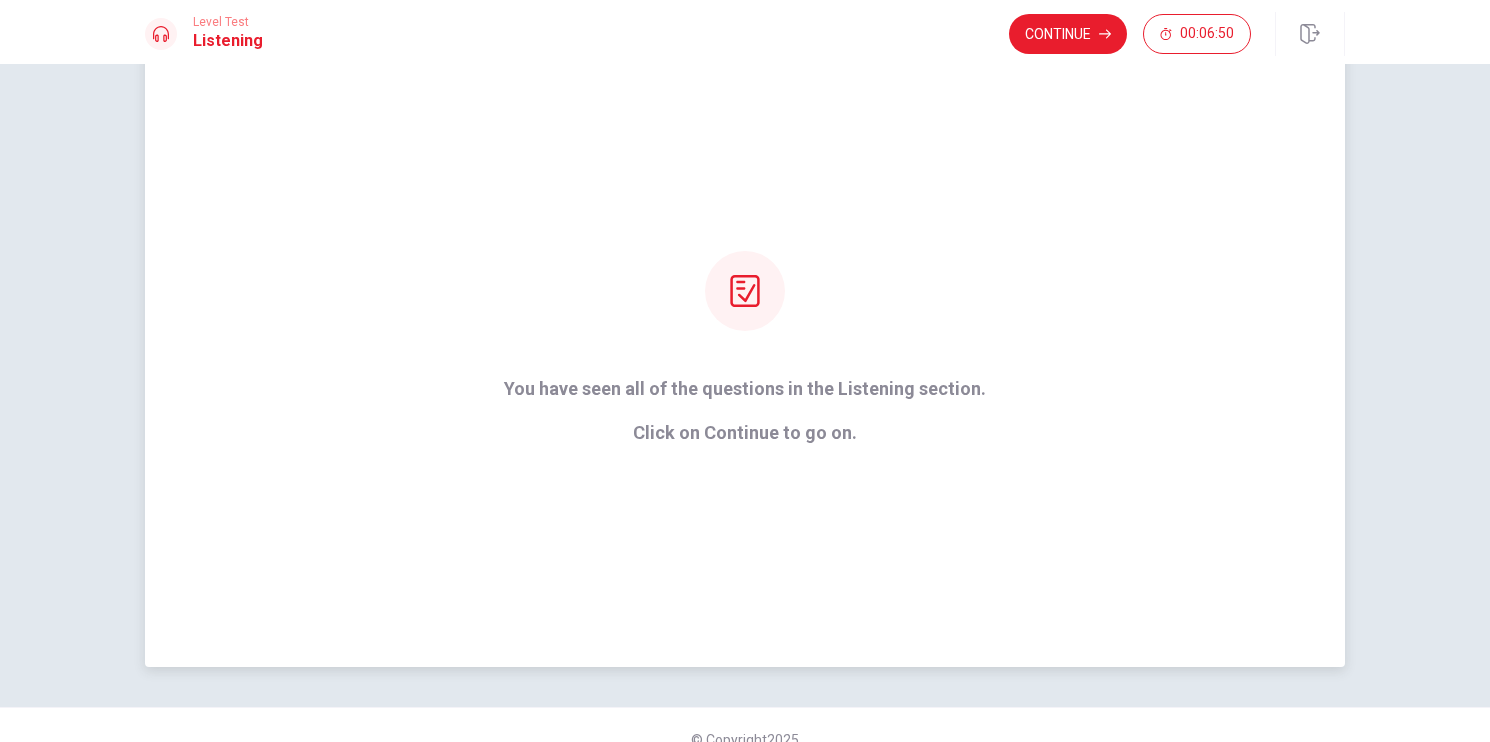 scroll, scrollTop: 61, scrollLeft: 0, axis: vertical 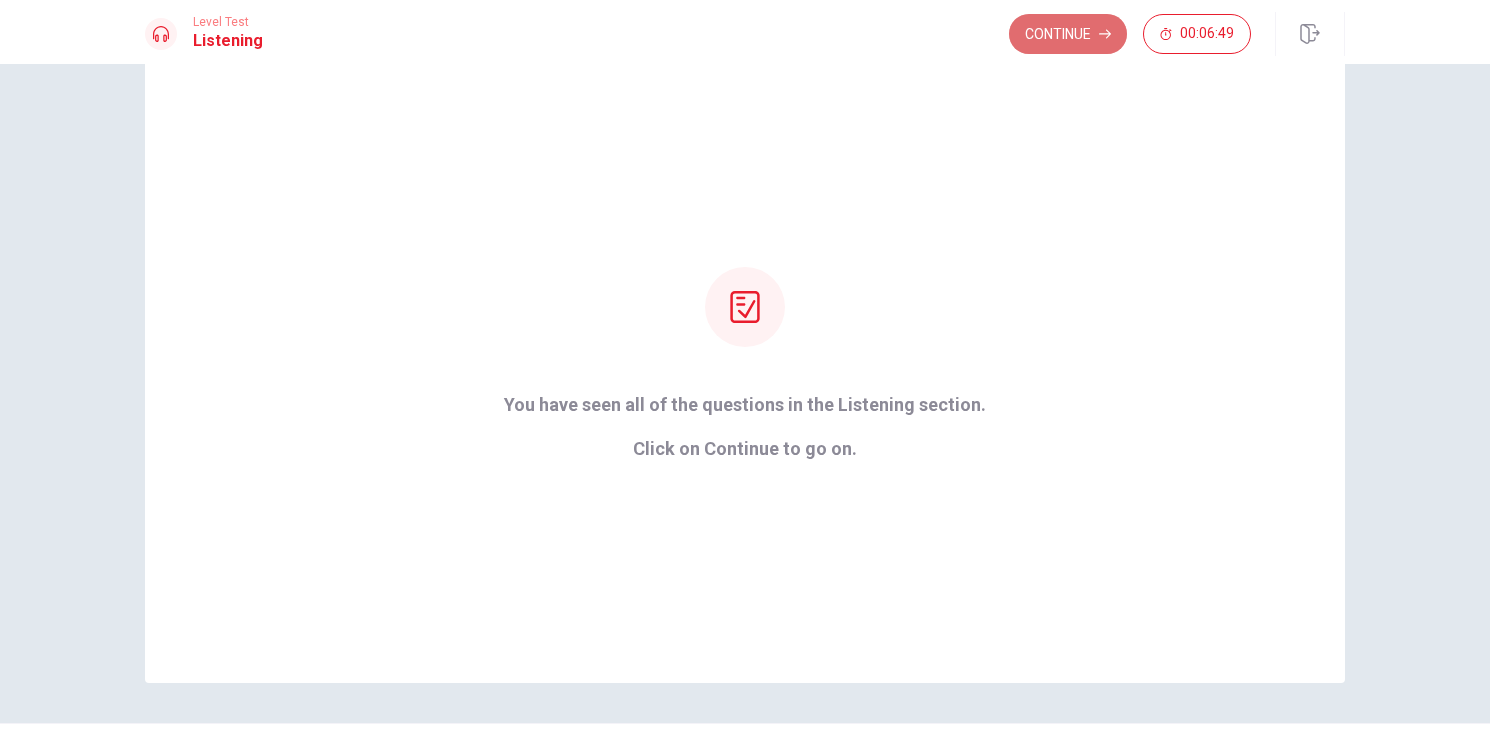 click on "Continue" at bounding box center [1068, 34] 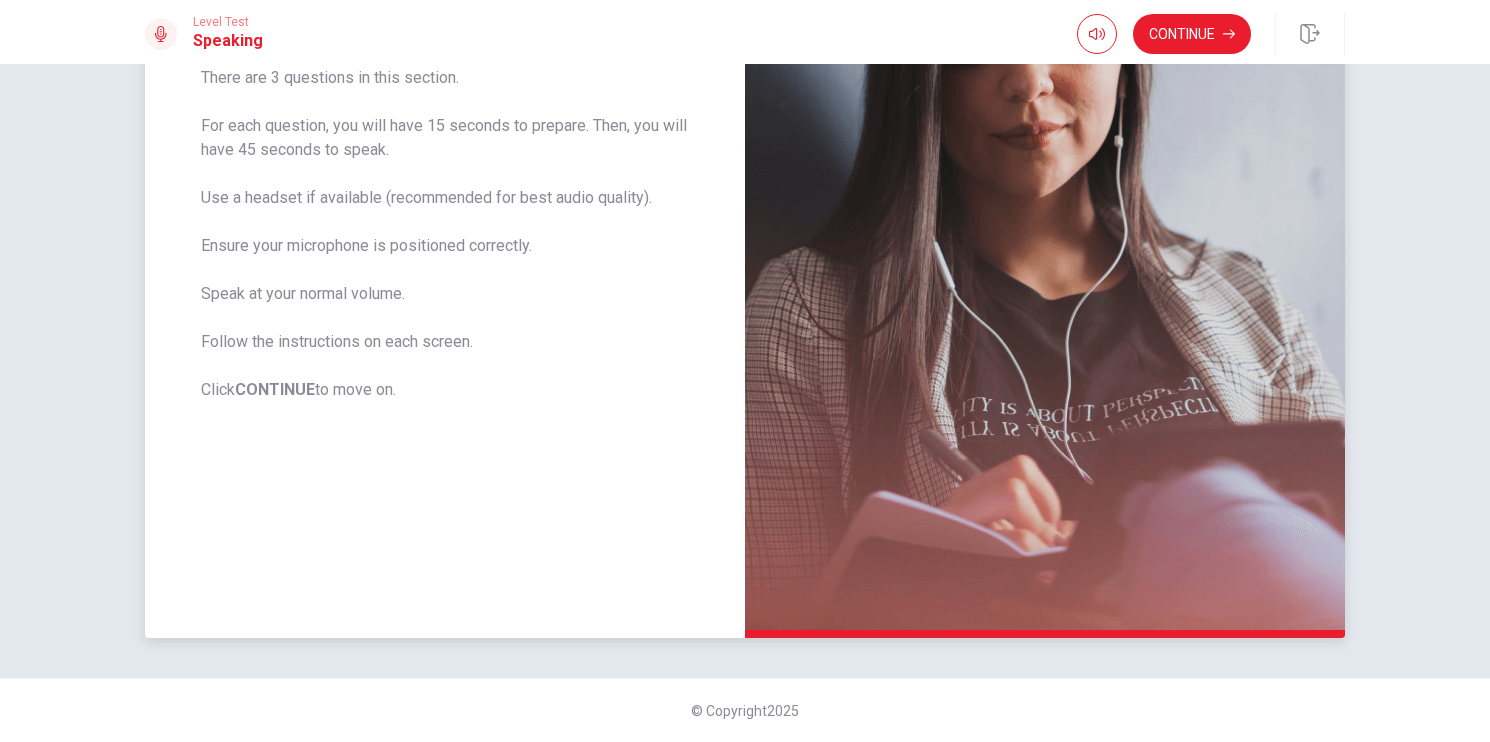 scroll, scrollTop: 0, scrollLeft: 0, axis: both 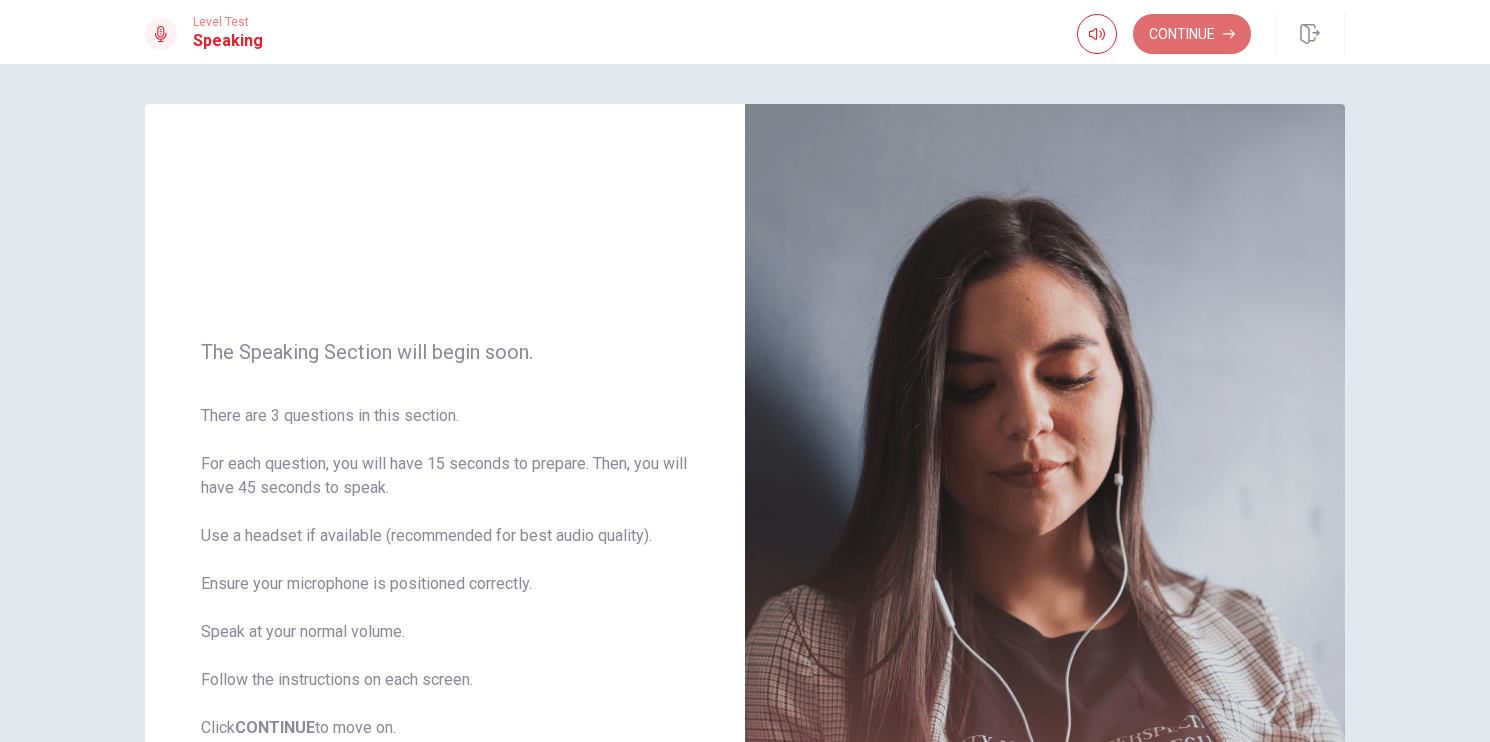 click on "Continue" at bounding box center (1192, 34) 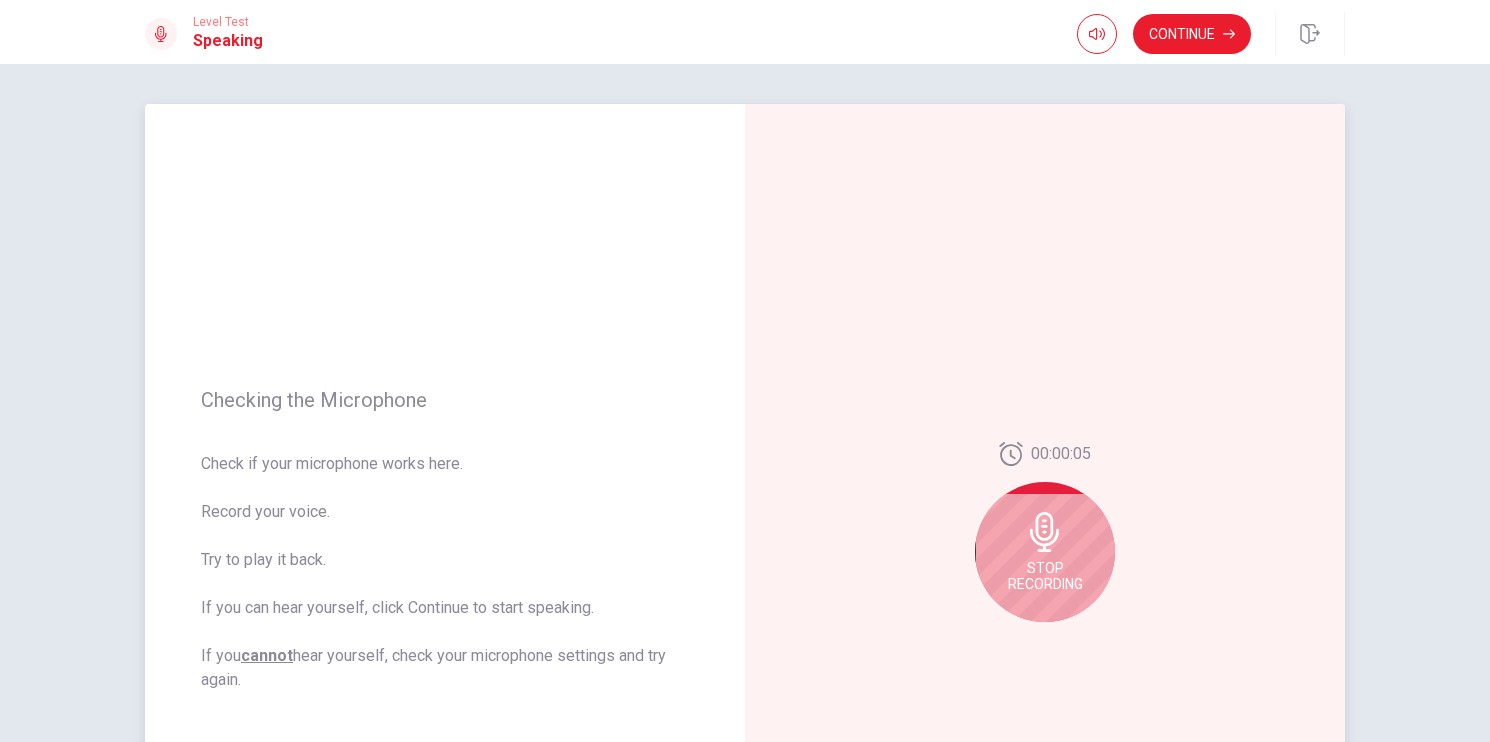 click 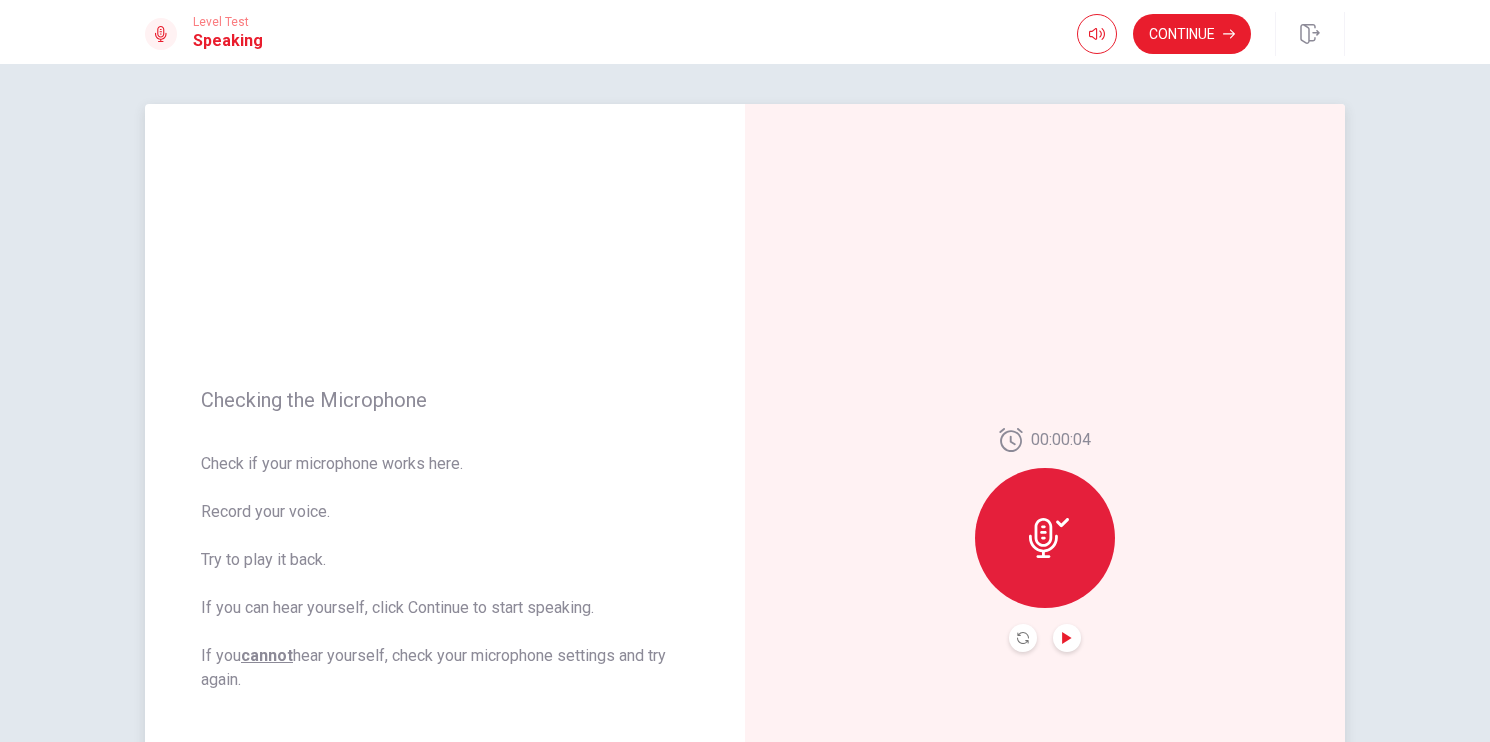 click 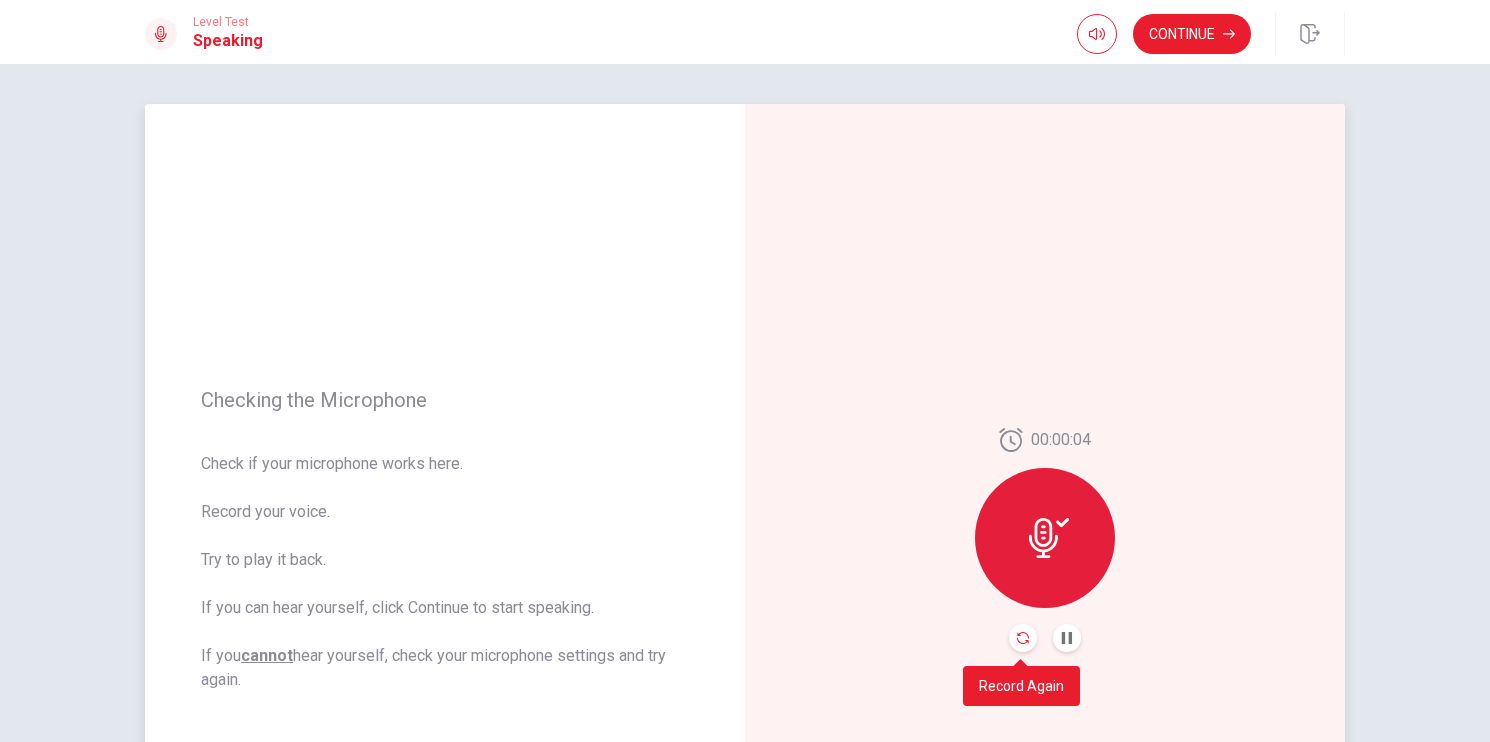 click 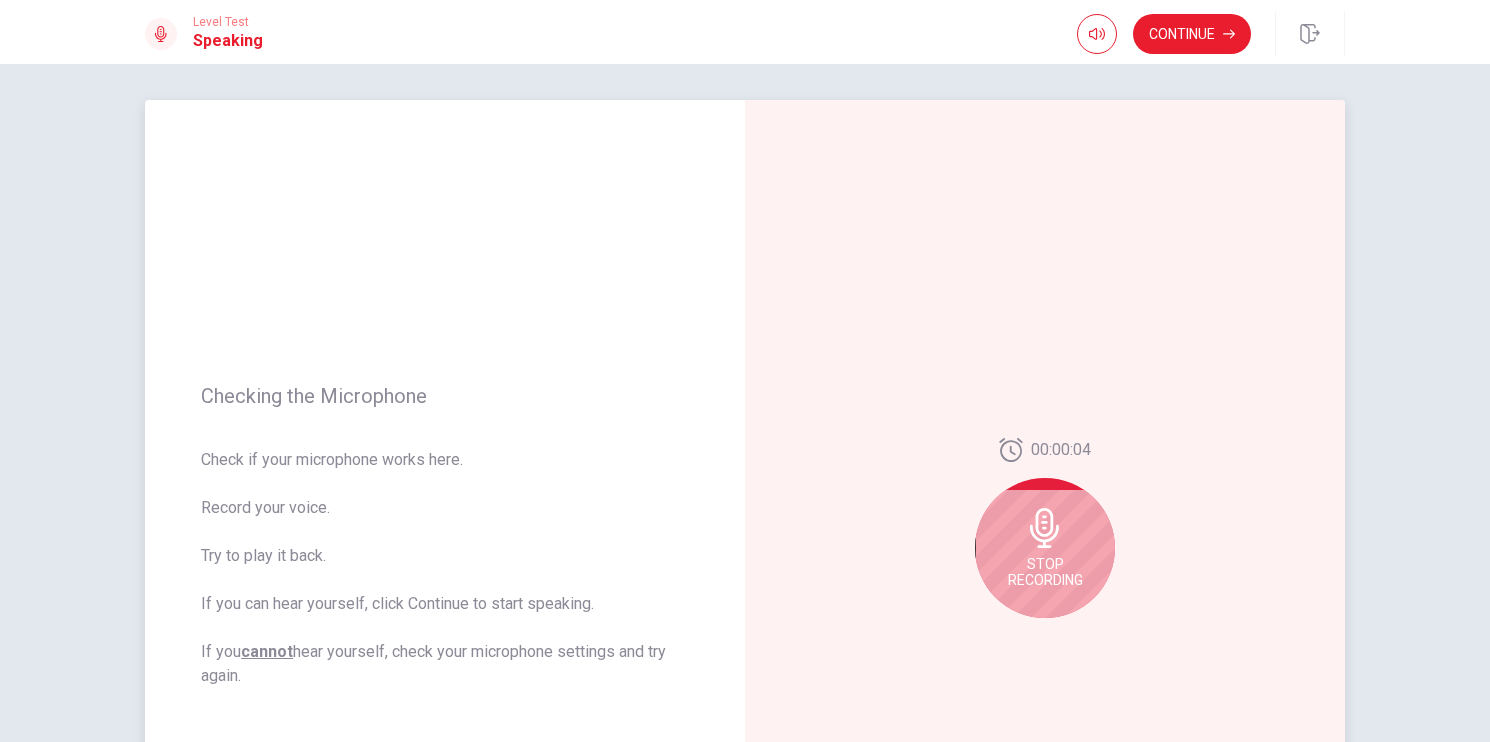 scroll, scrollTop: 8, scrollLeft: 0, axis: vertical 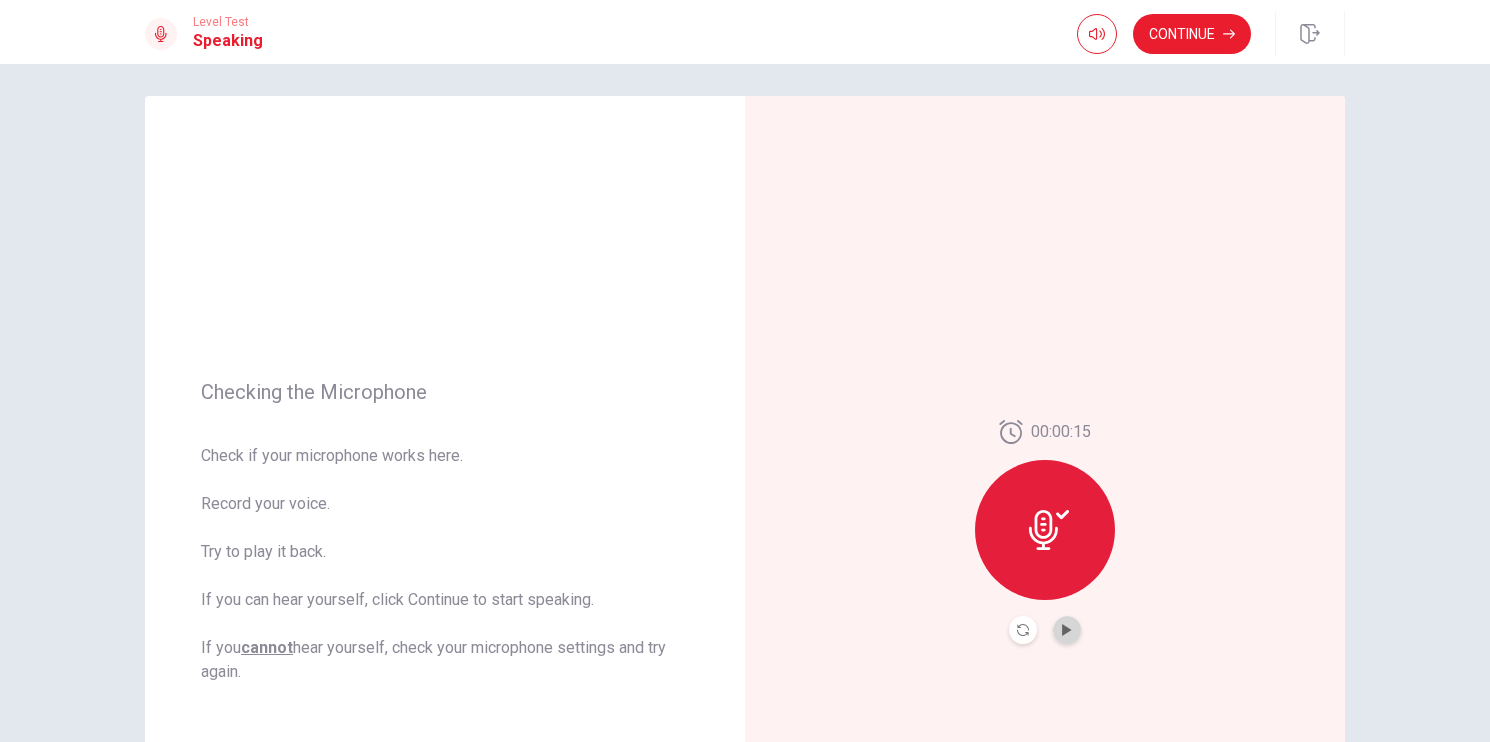 click at bounding box center [1067, 630] 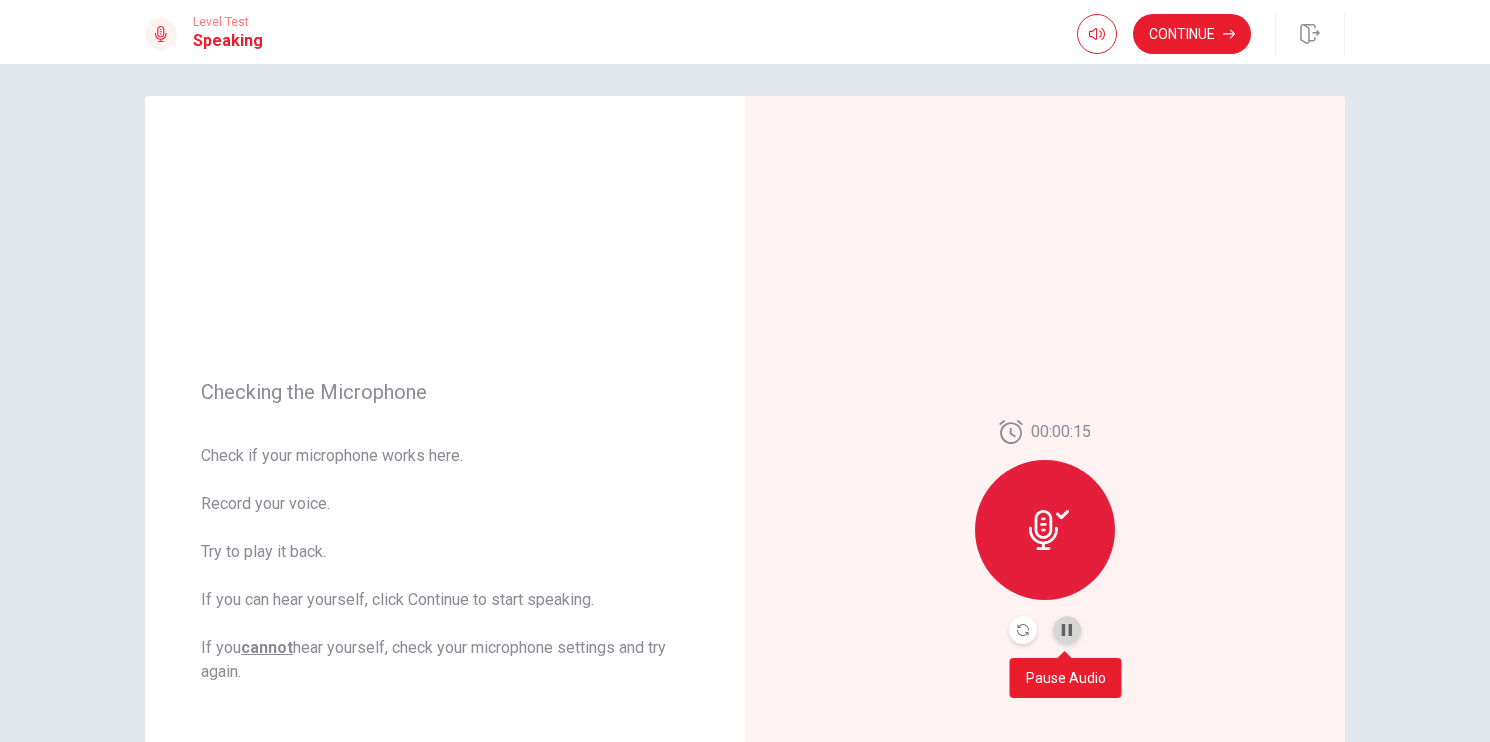 click at bounding box center (1067, 630) 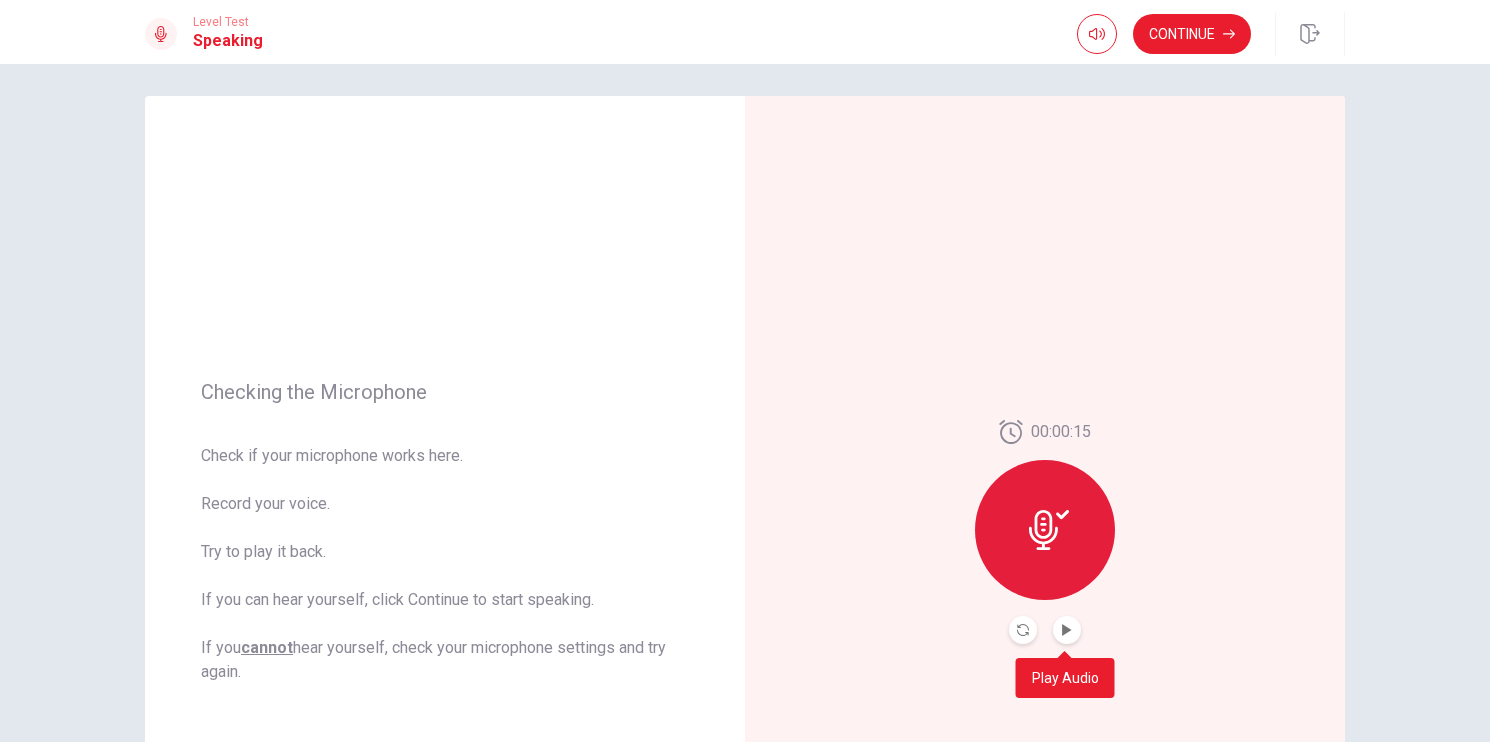 click at bounding box center [1067, 630] 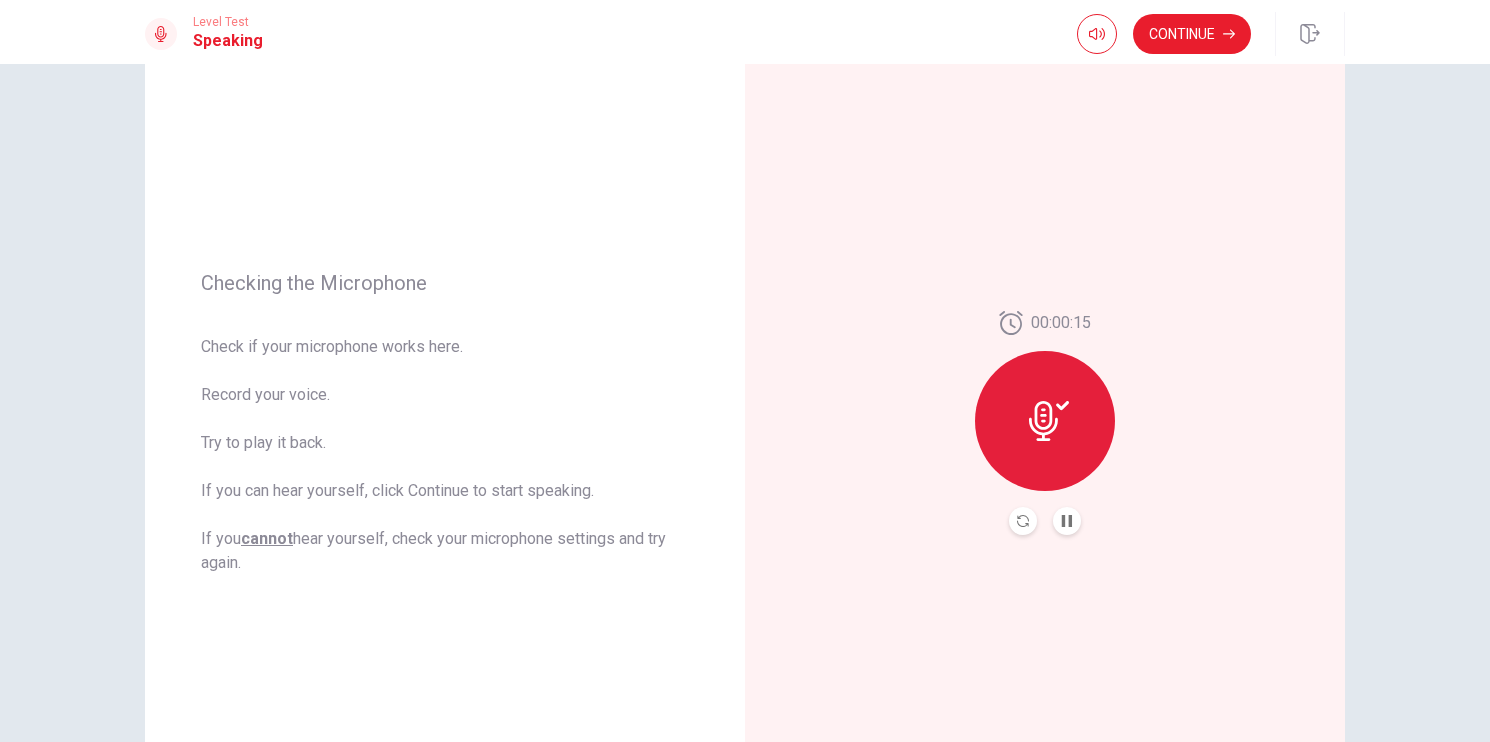 scroll, scrollTop: 72, scrollLeft: 0, axis: vertical 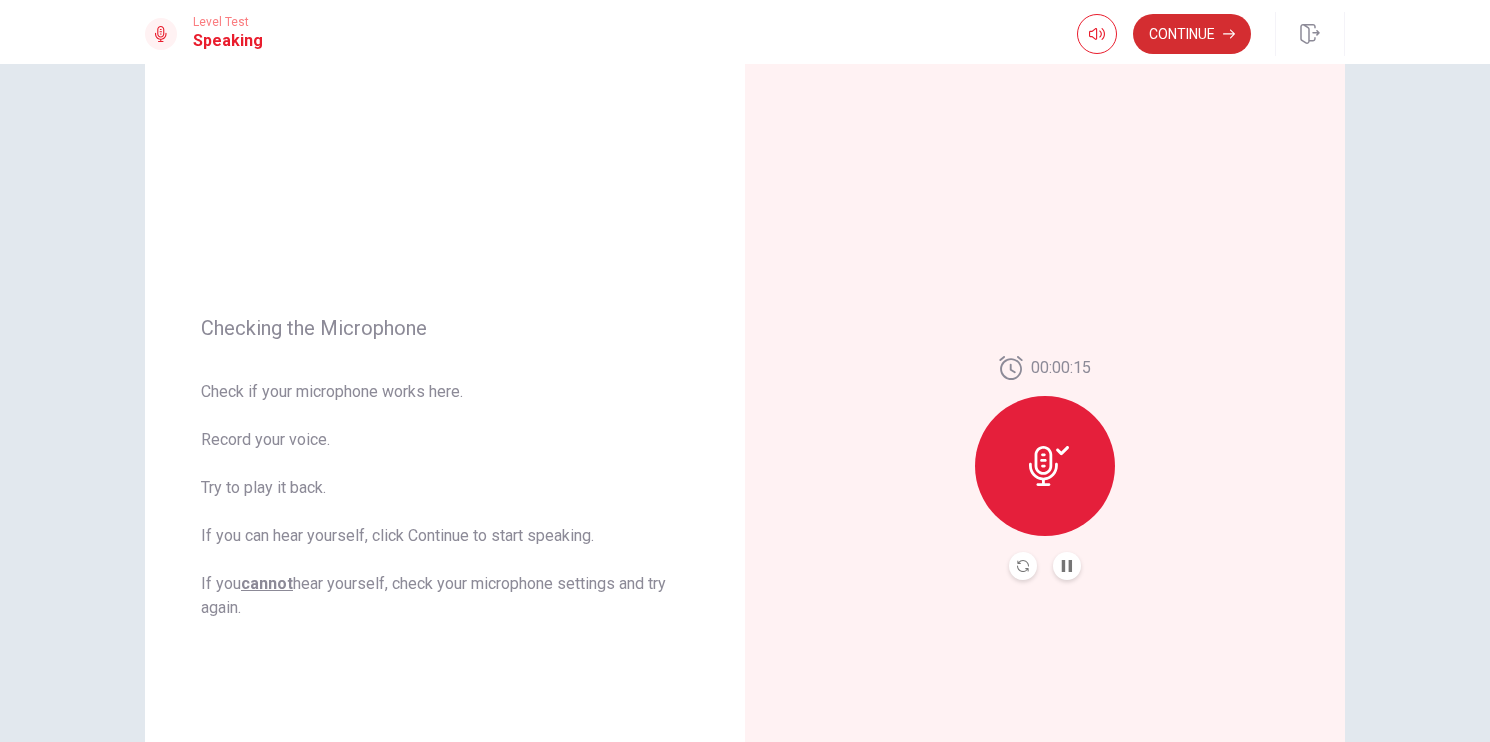 click on "Continue" at bounding box center [1192, 34] 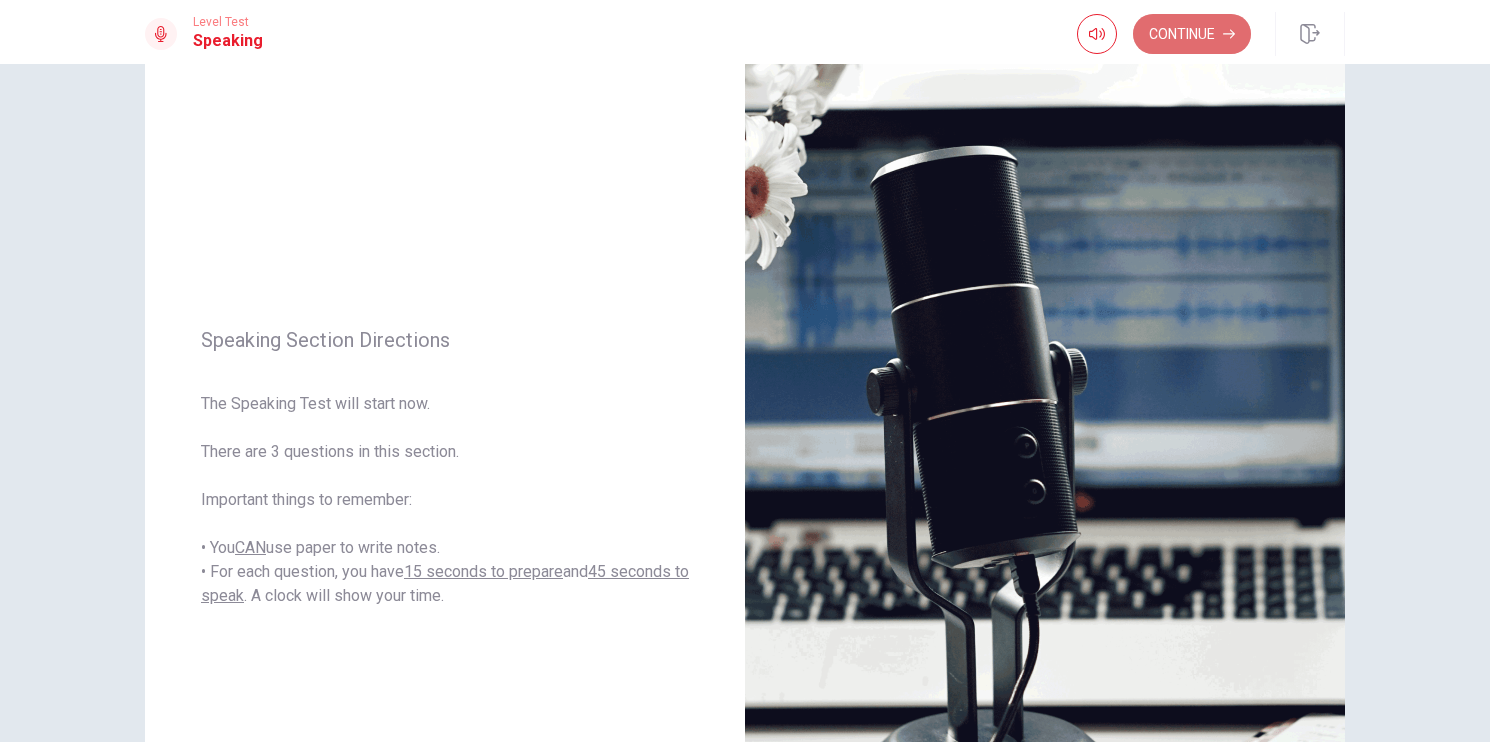 click on "Continue" at bounding box center [1192, 34] 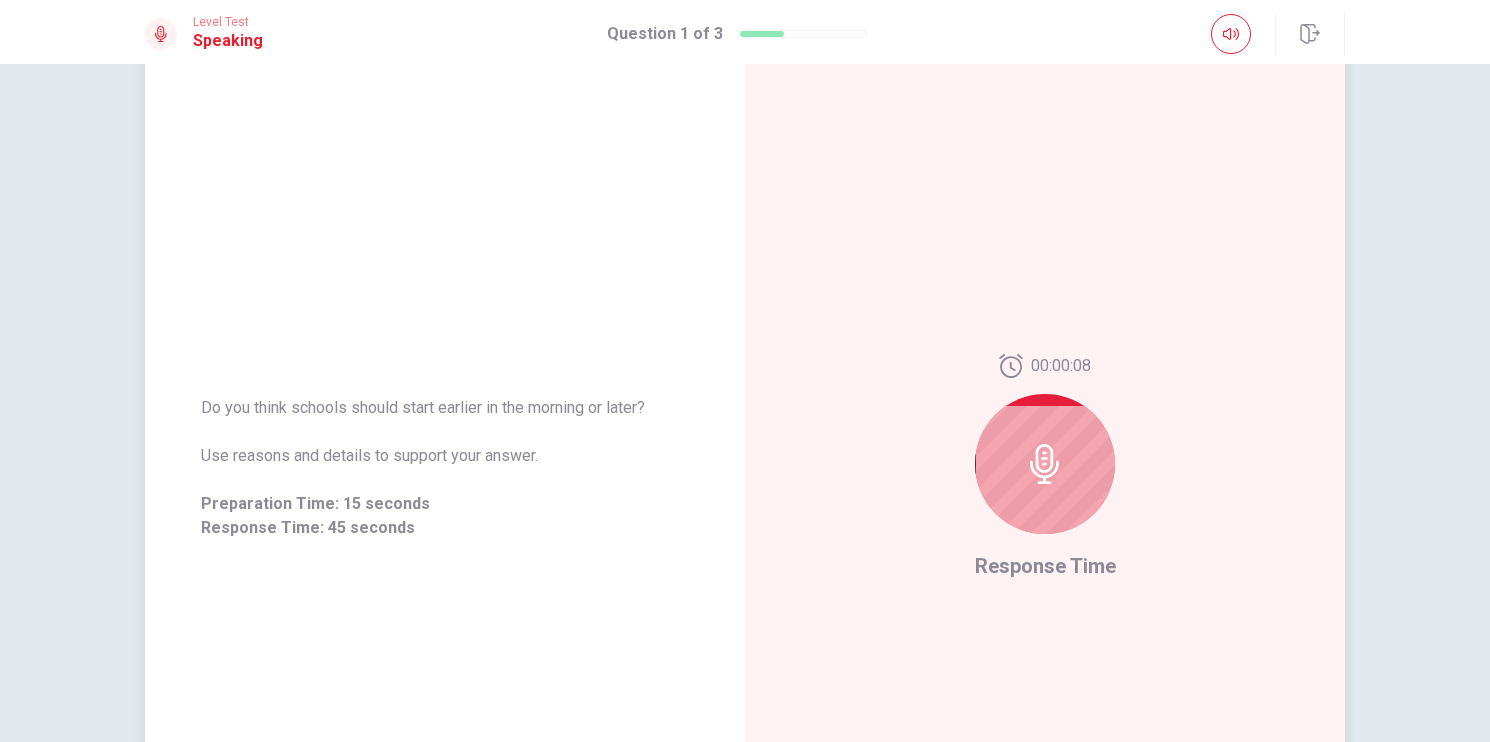 click 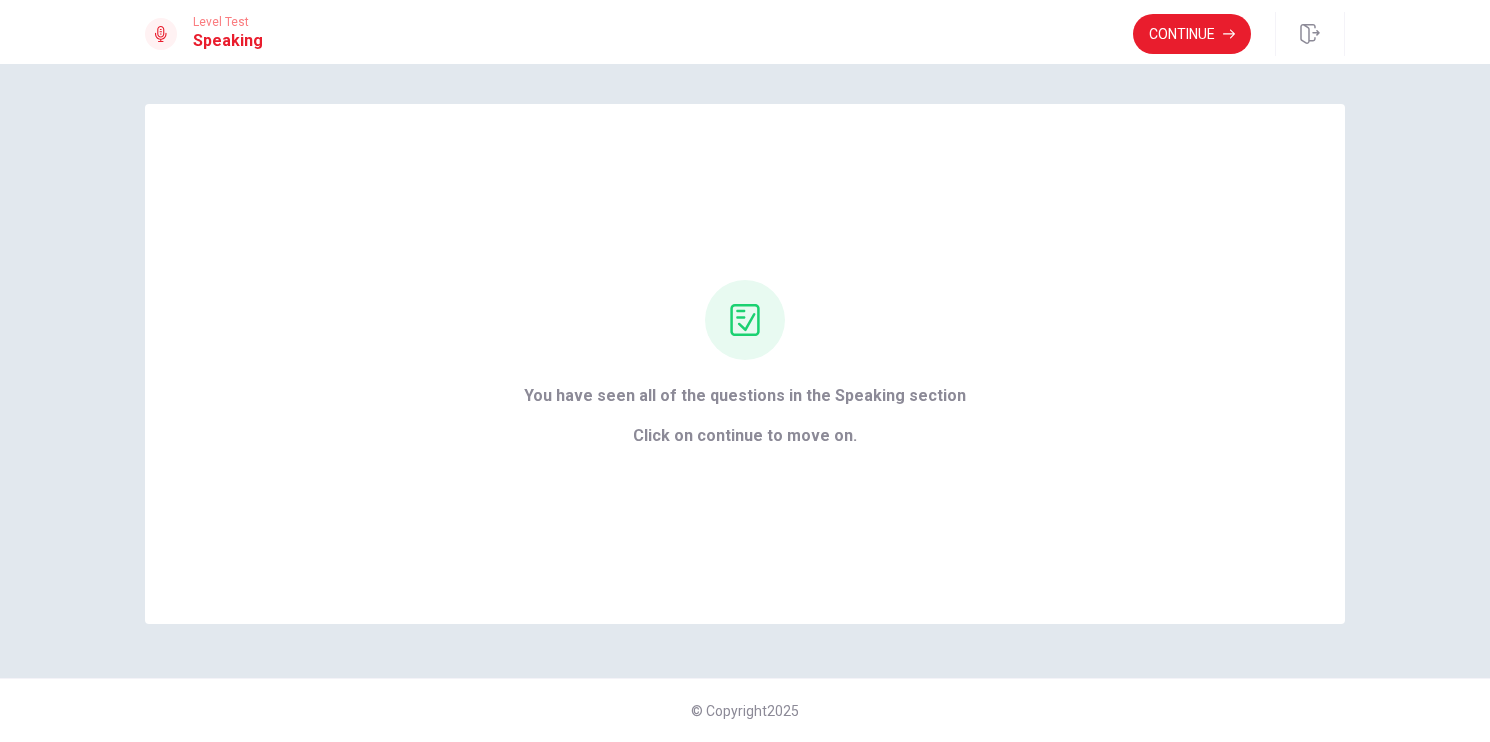scroll, scrollTop: 0, scrollLeft: 0, axis: both 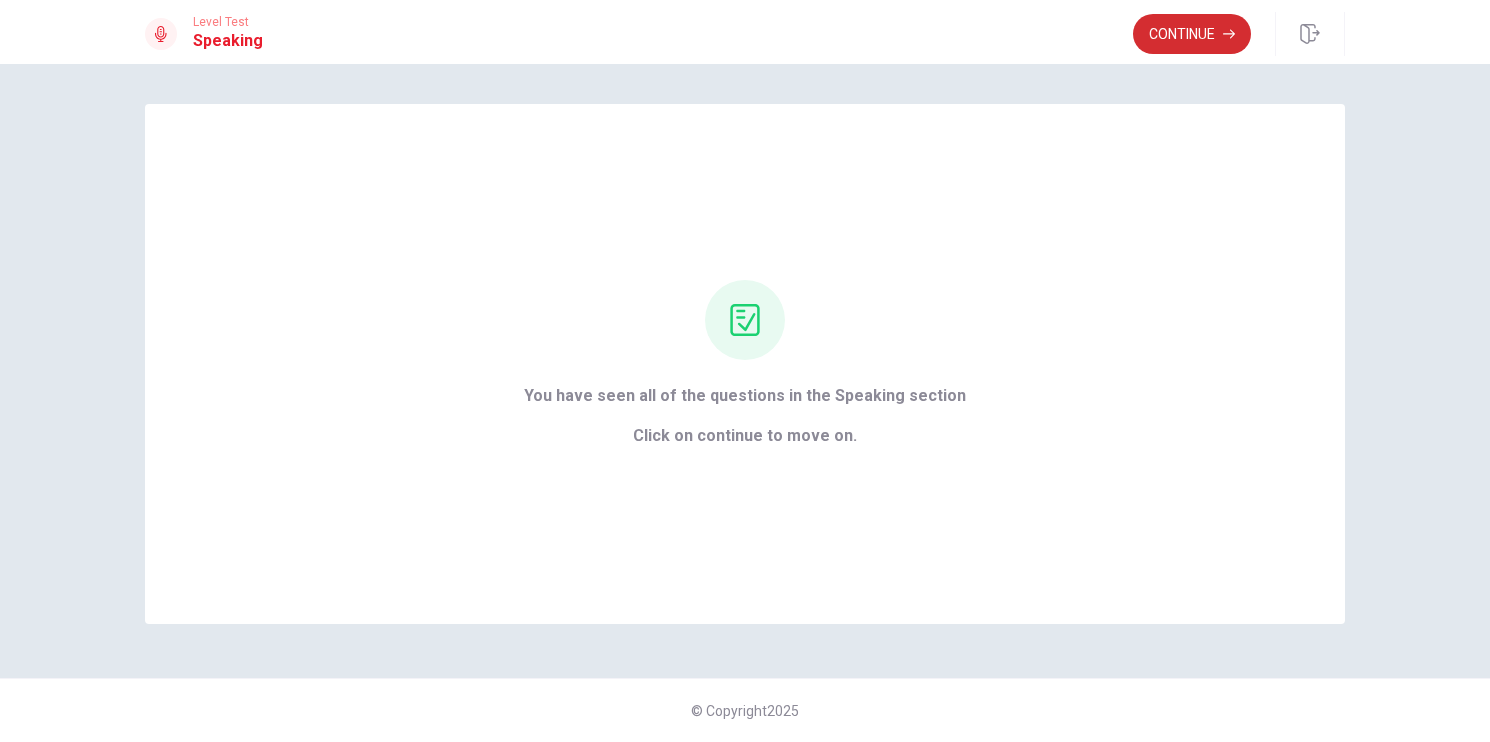 click on "Continue" at bounding box center (1192, 34) 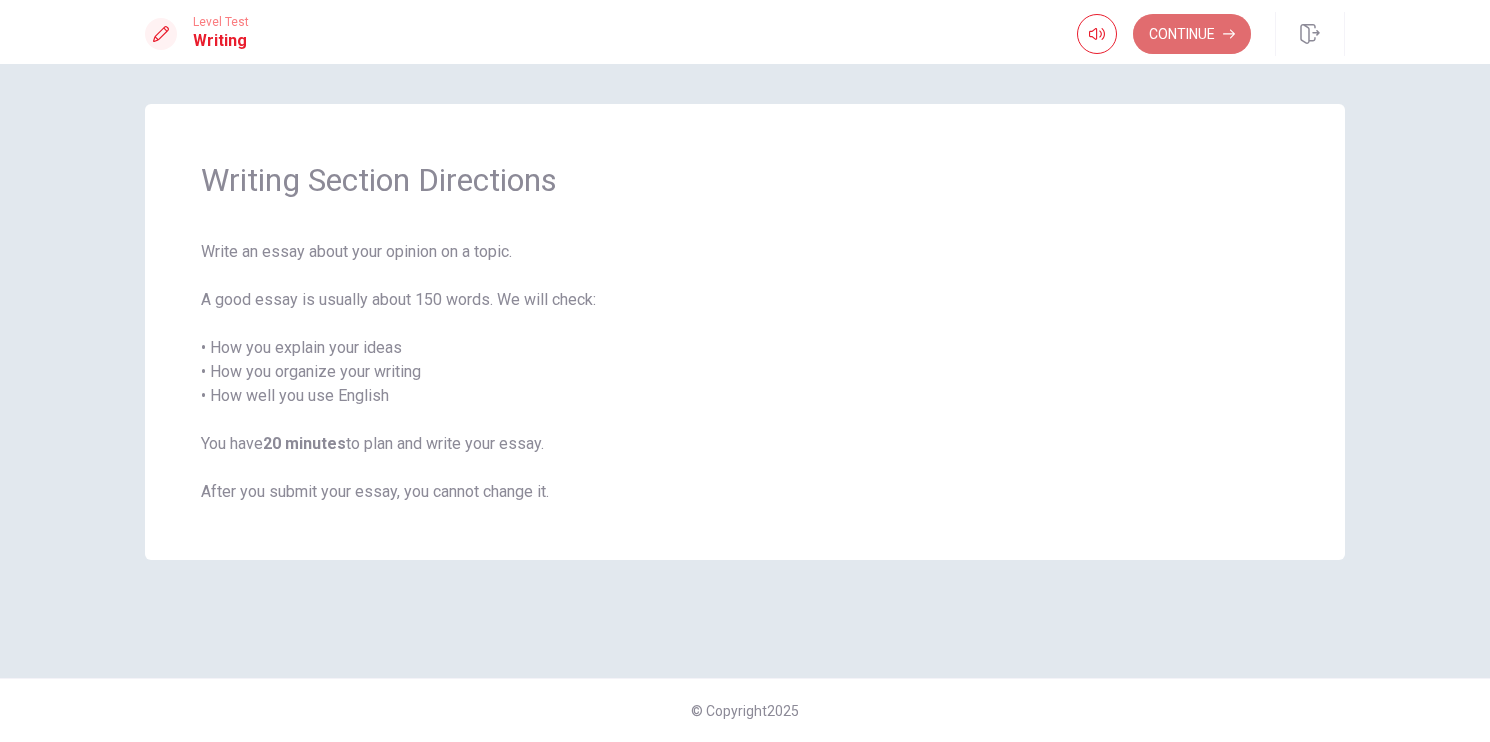 click on "Continue" at bounding box center (1192, 34) 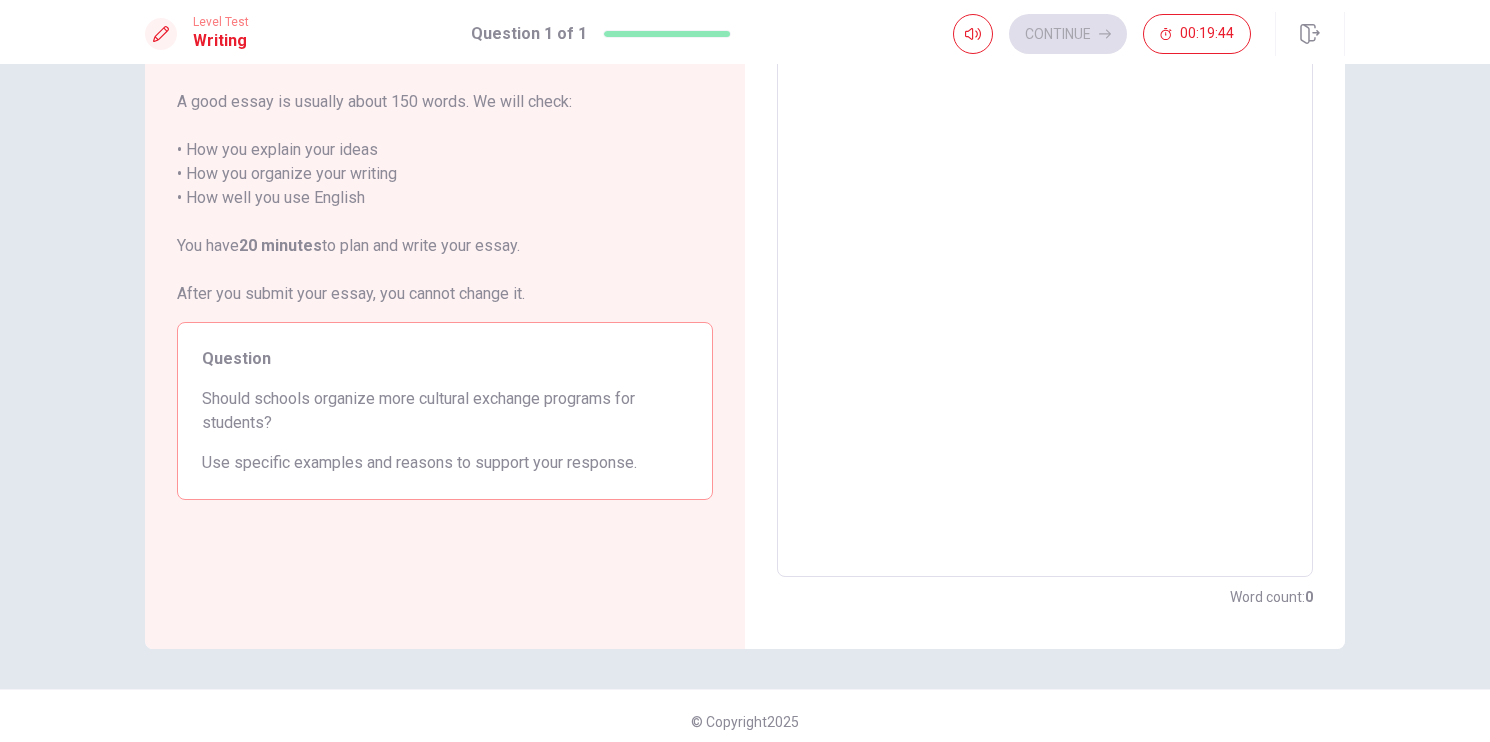 scroll, scrollTop: 0, scrollLeft: 0, axis: both 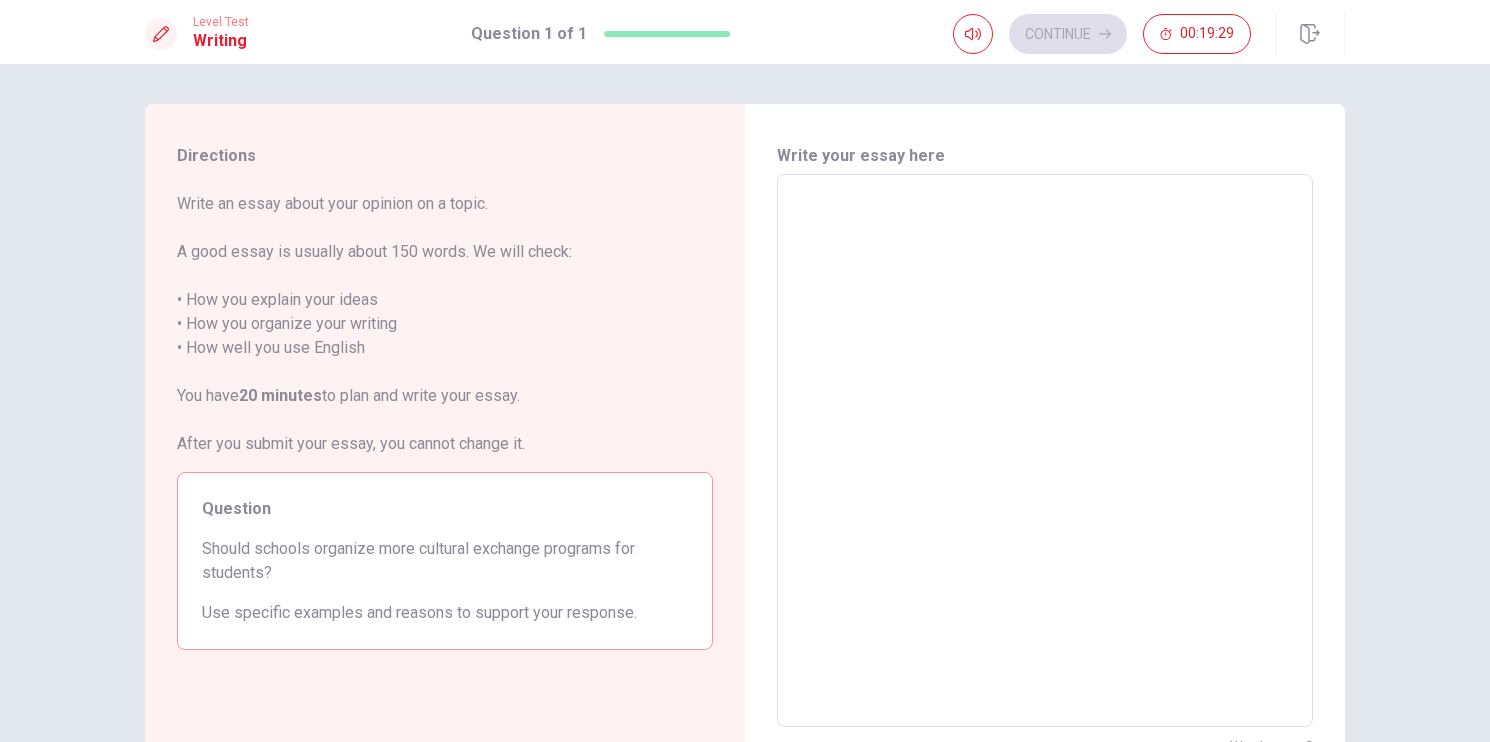 click at bounding box center (1045, 451) 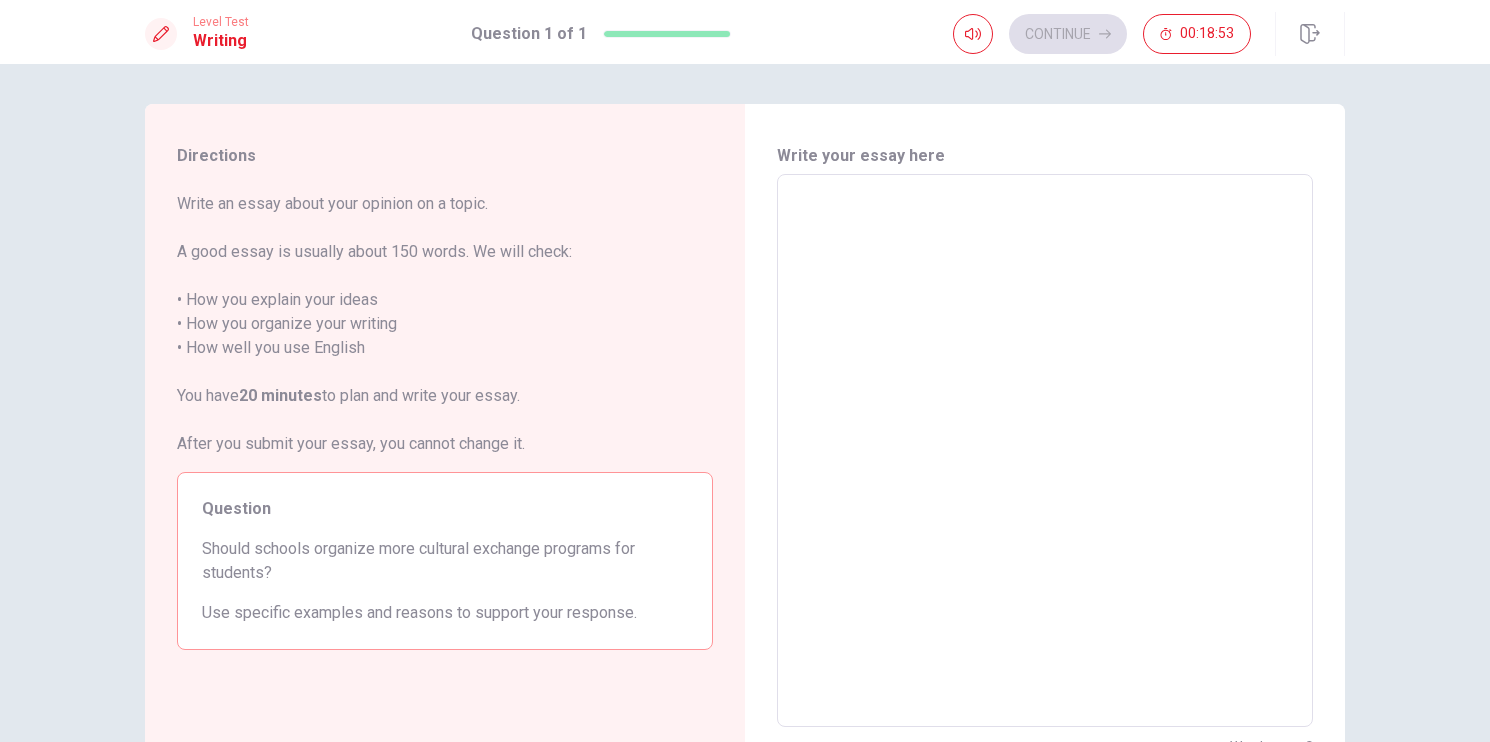 type on "Y" 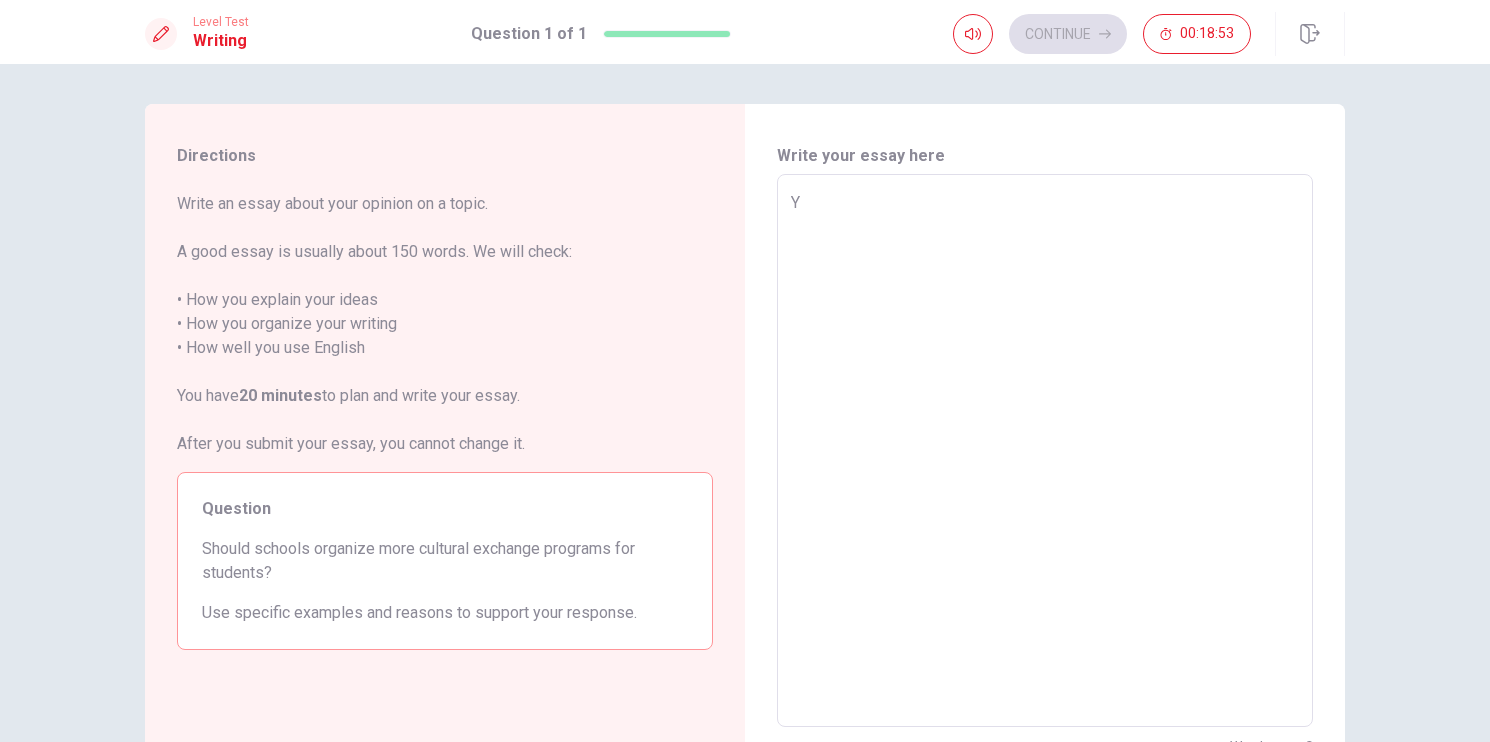 type on "x" 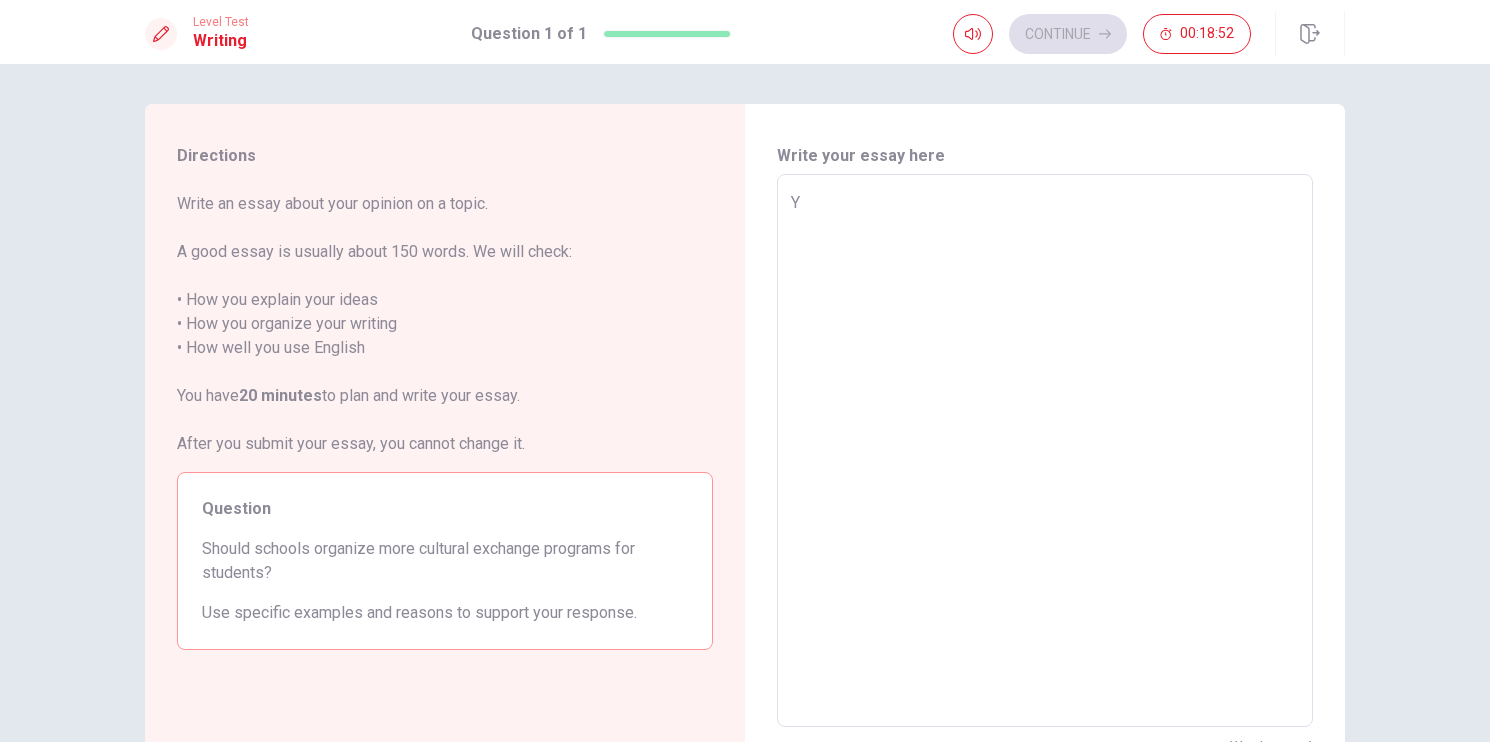 type on "Ye" 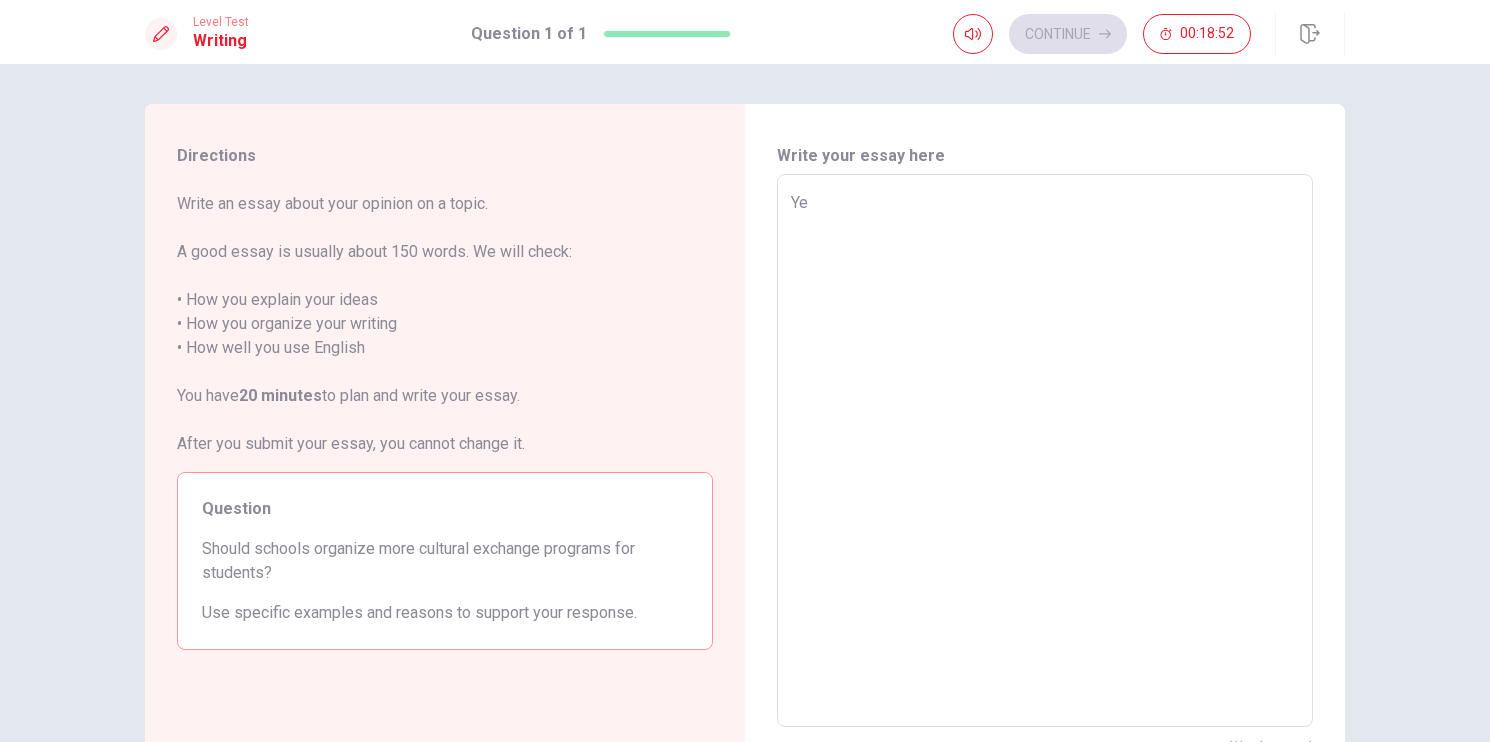 type on "x" 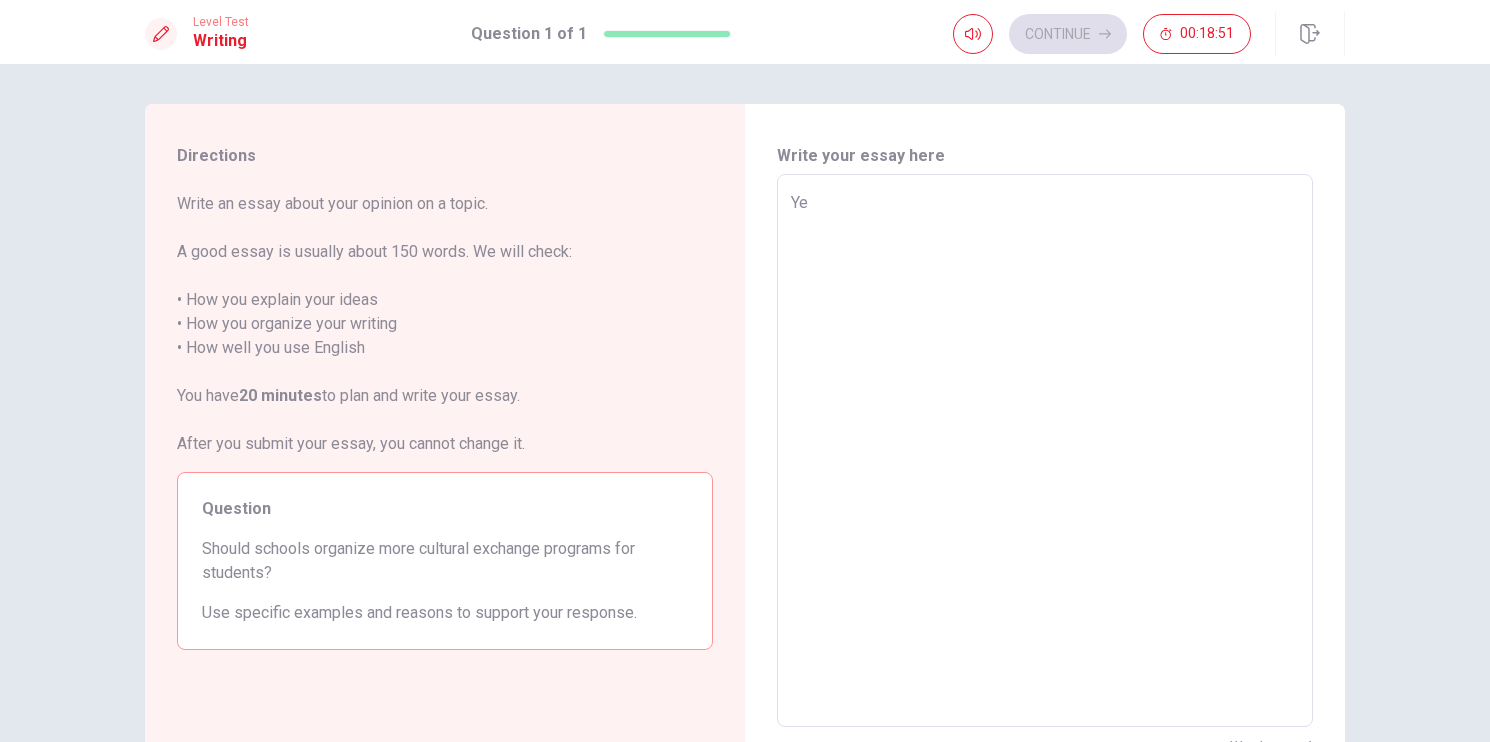 type on "Yes" 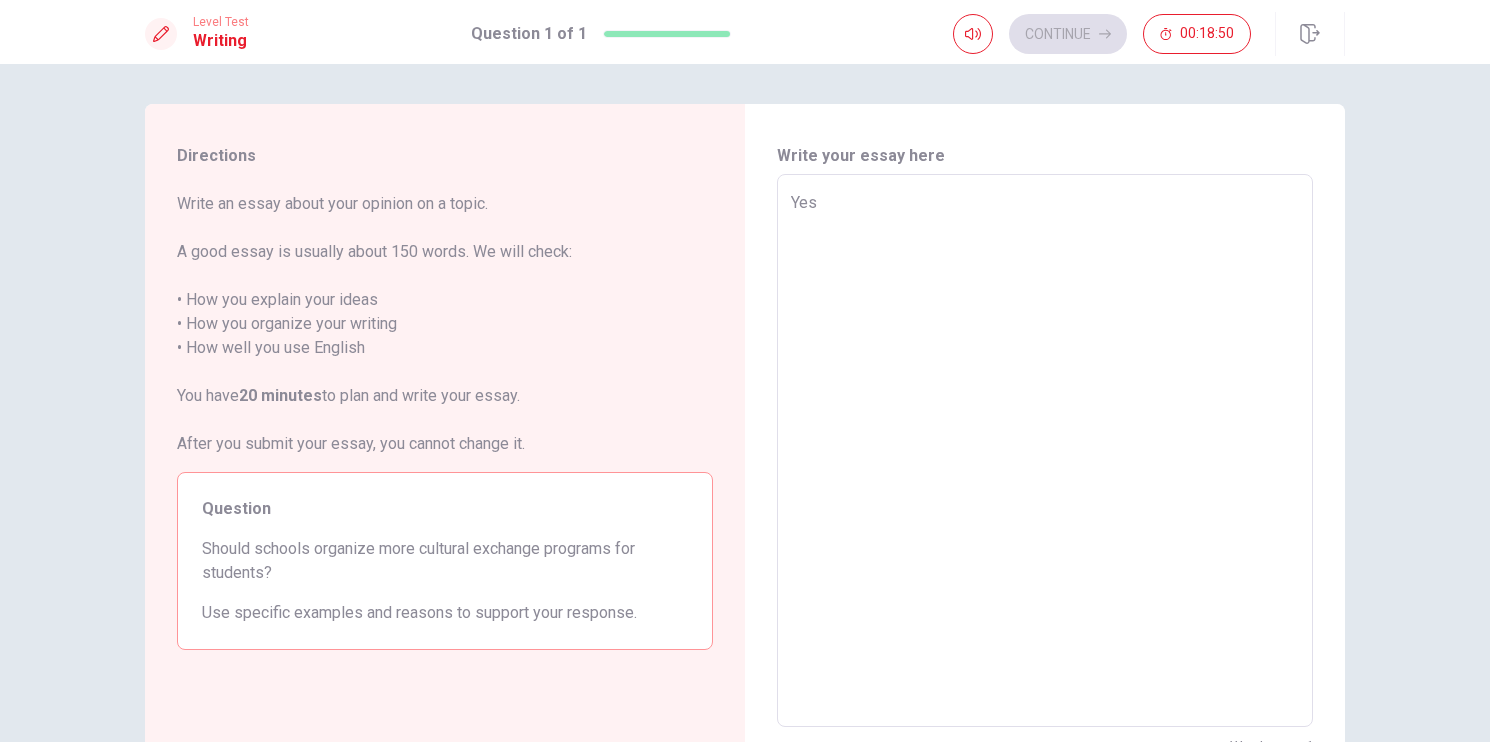 type on "x" 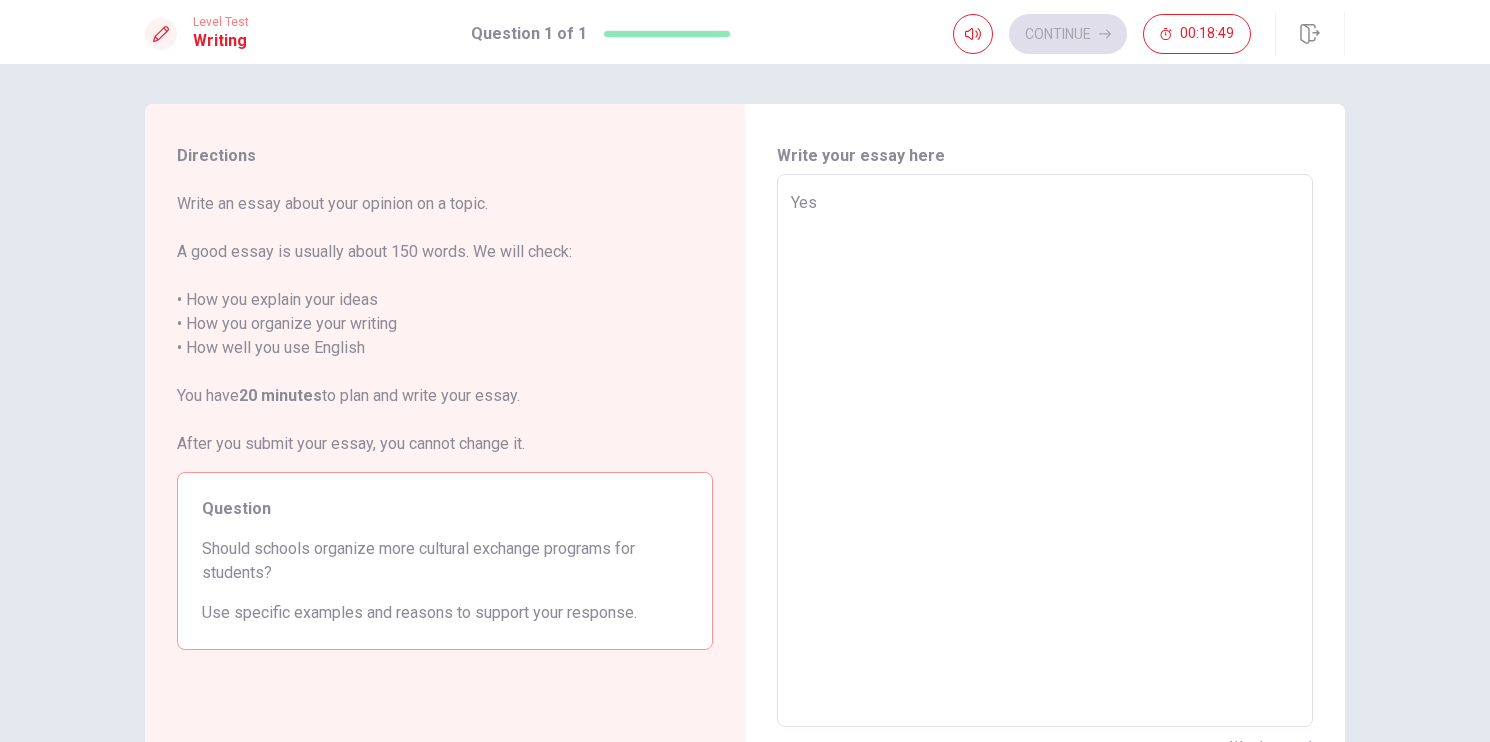 type on "Yes," 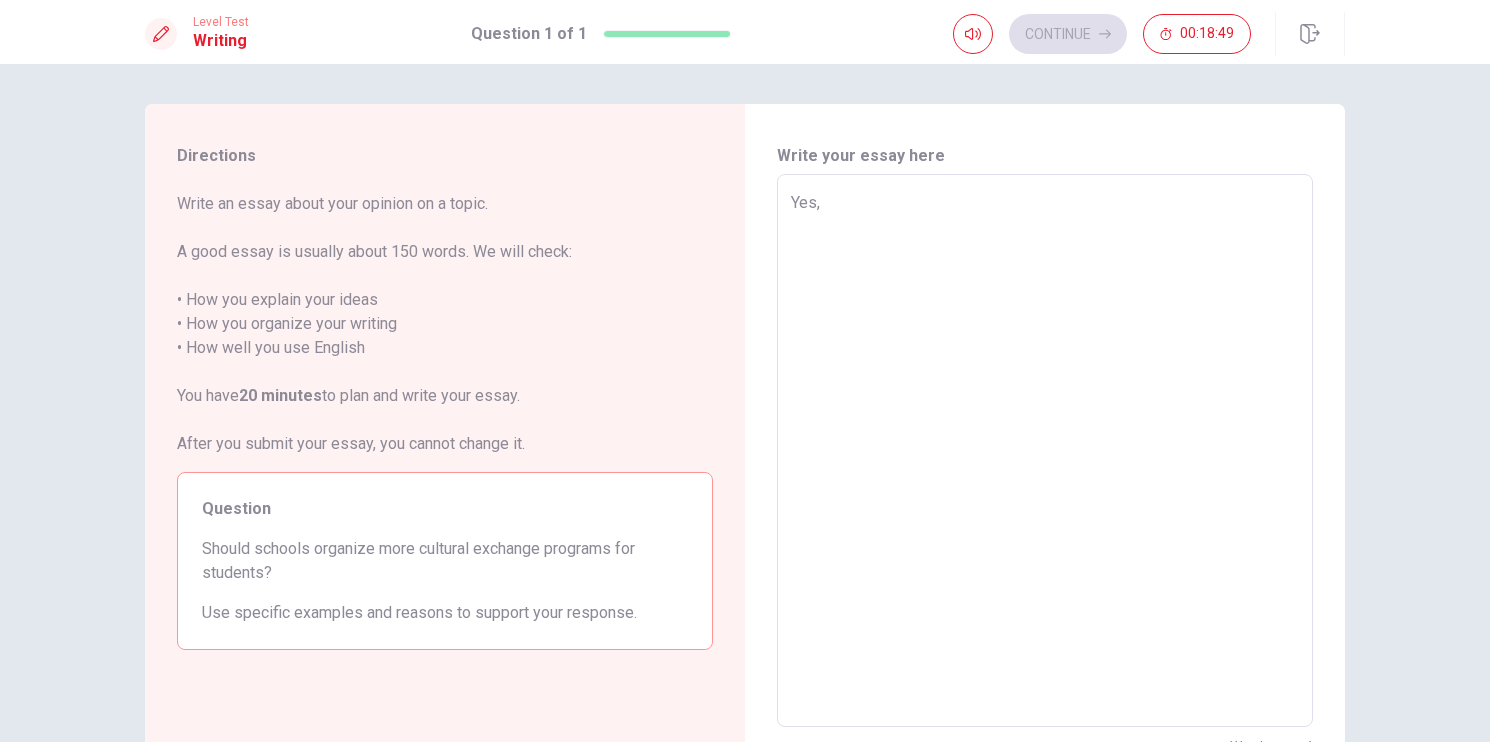 type on "x" 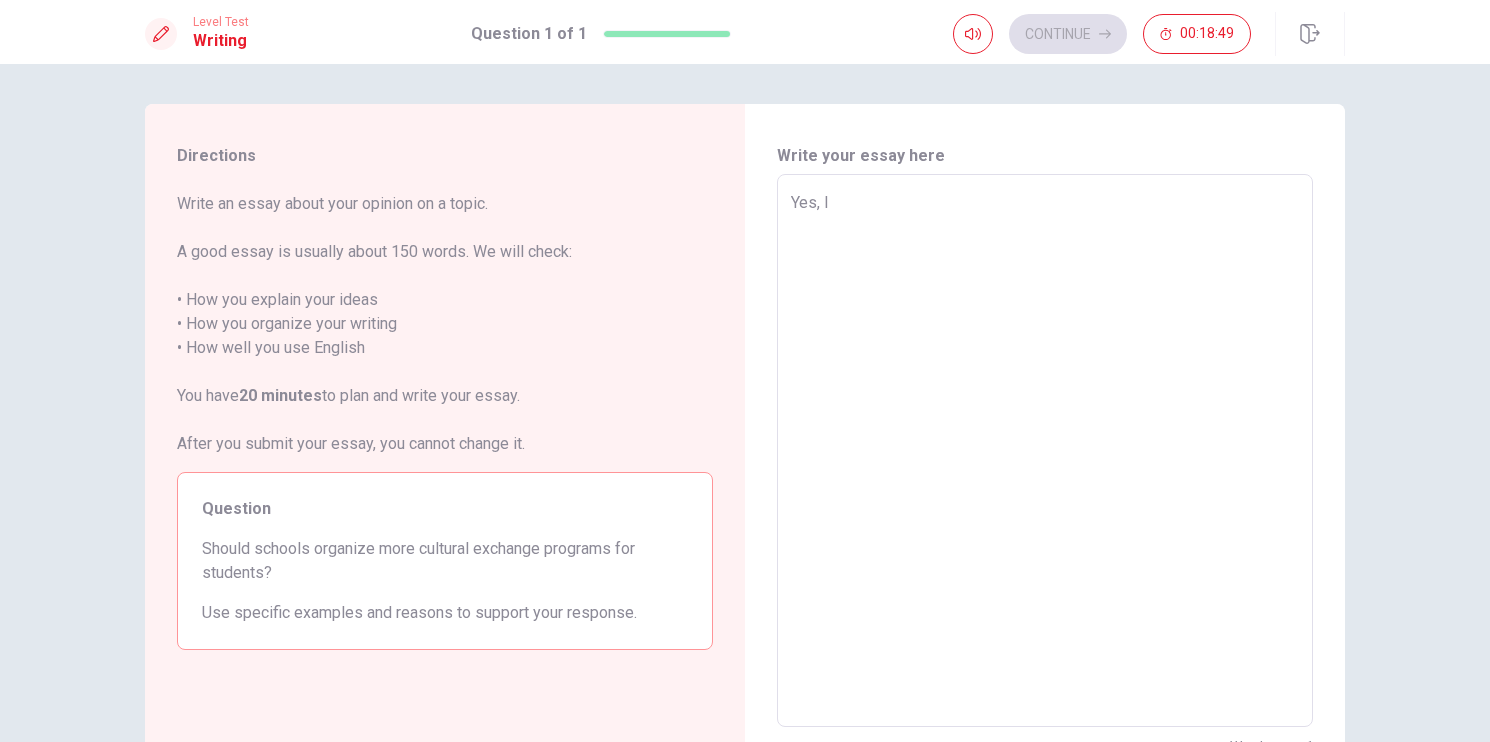 type on "x" 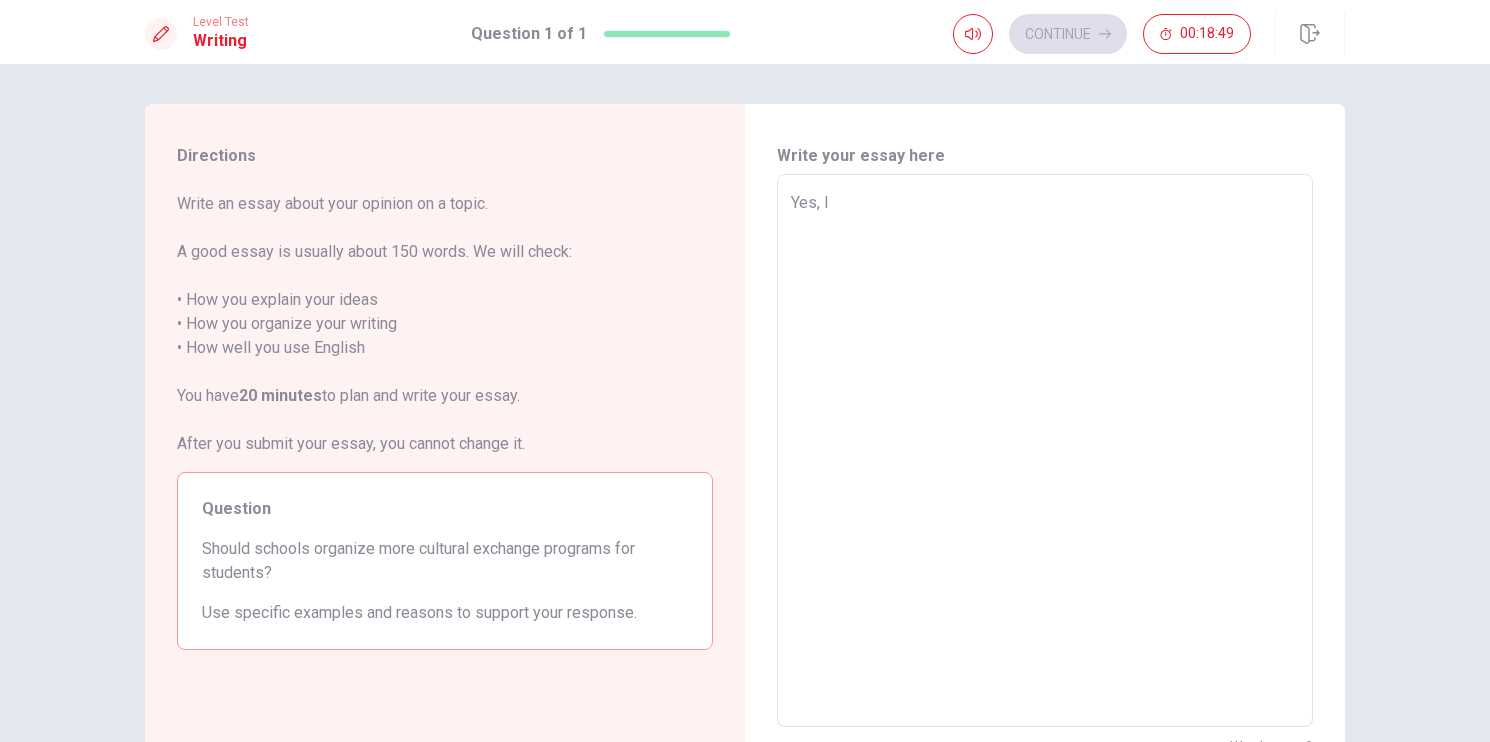 type on "Yes, I" 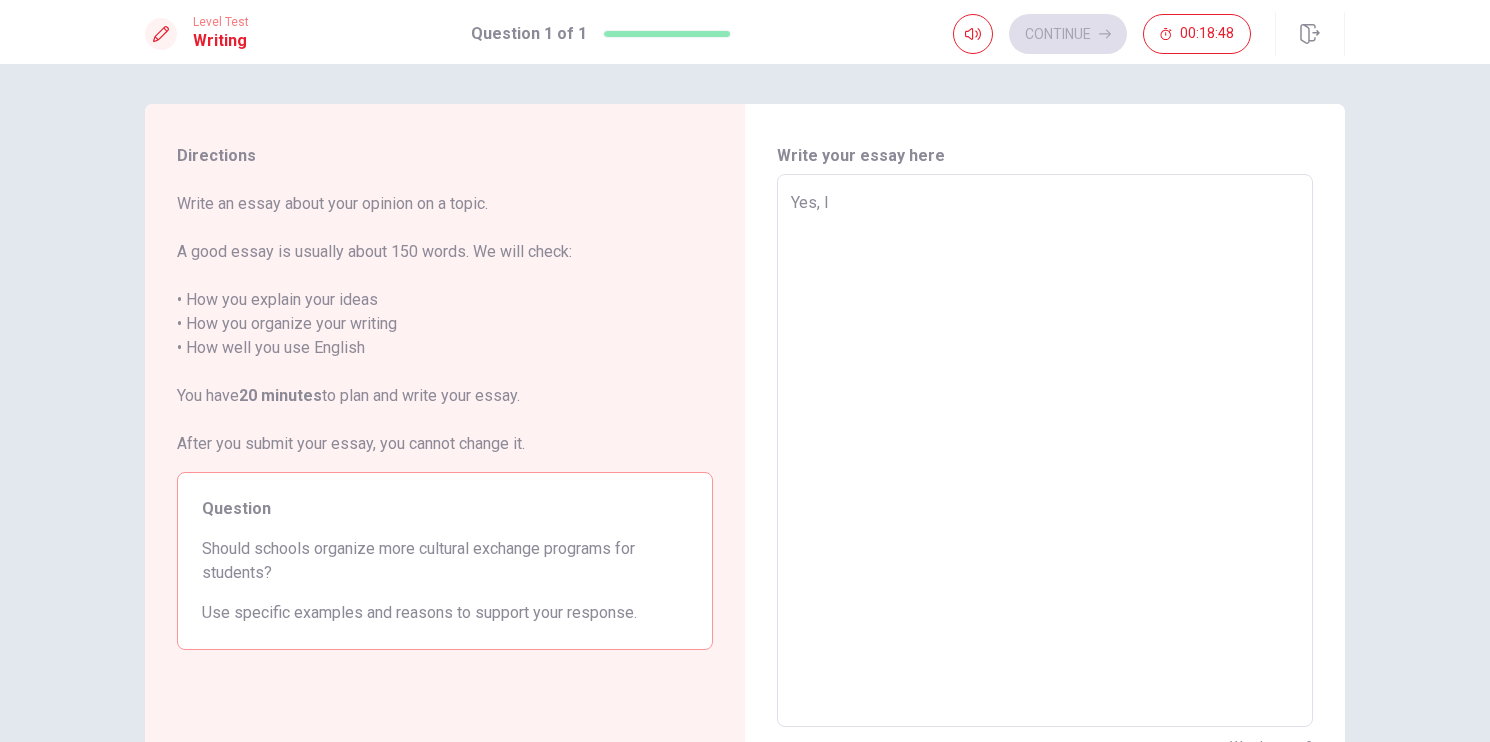 type on "Yes, I t" 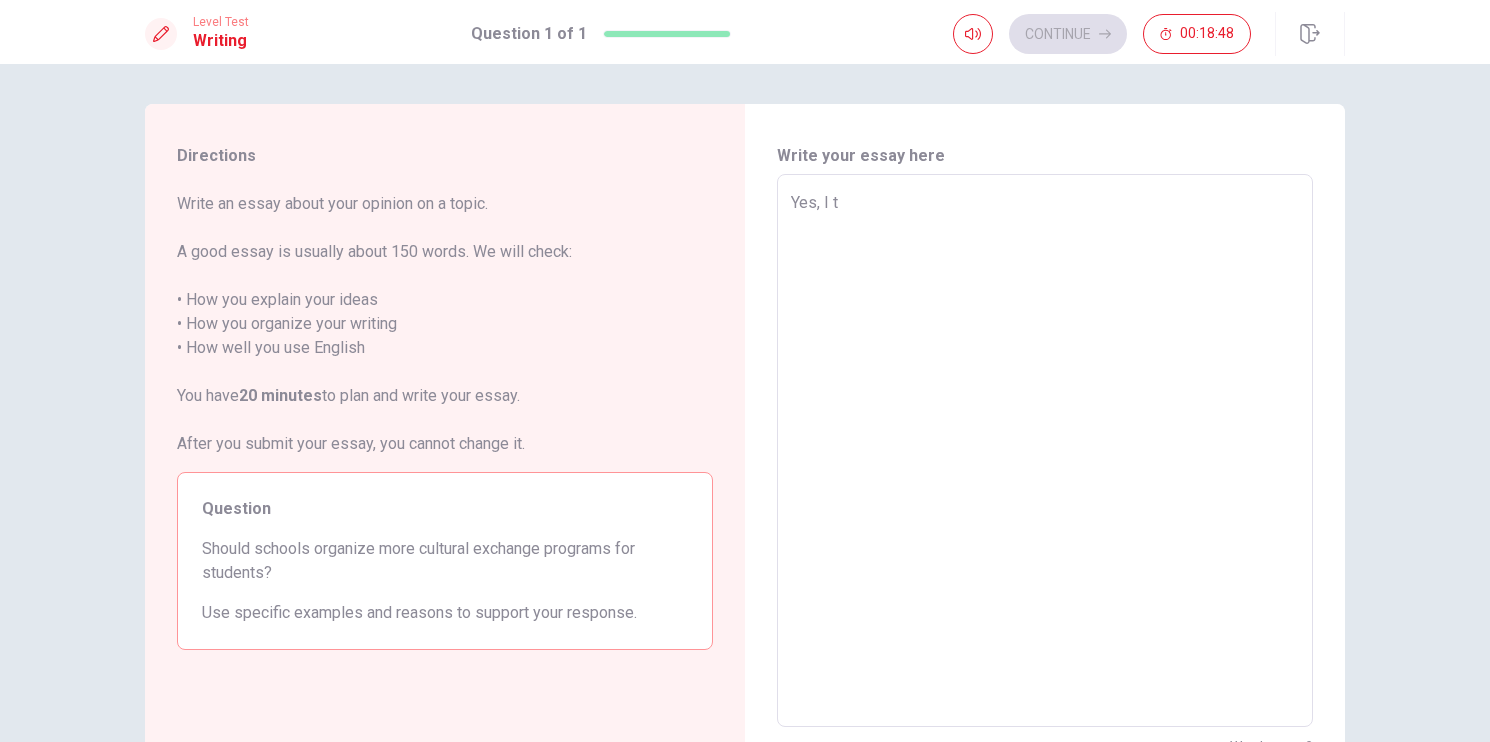 type on "x" 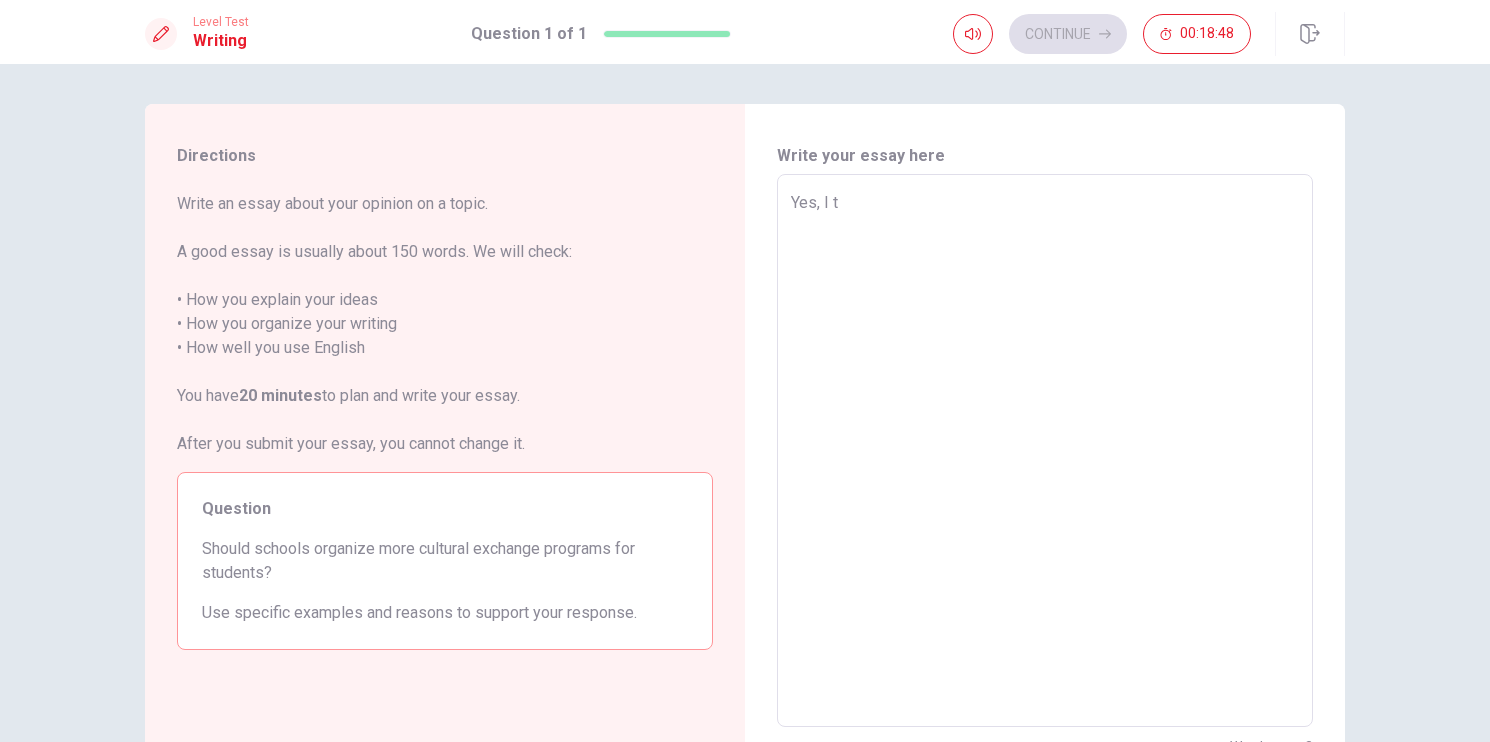 type on "Yes, I th" 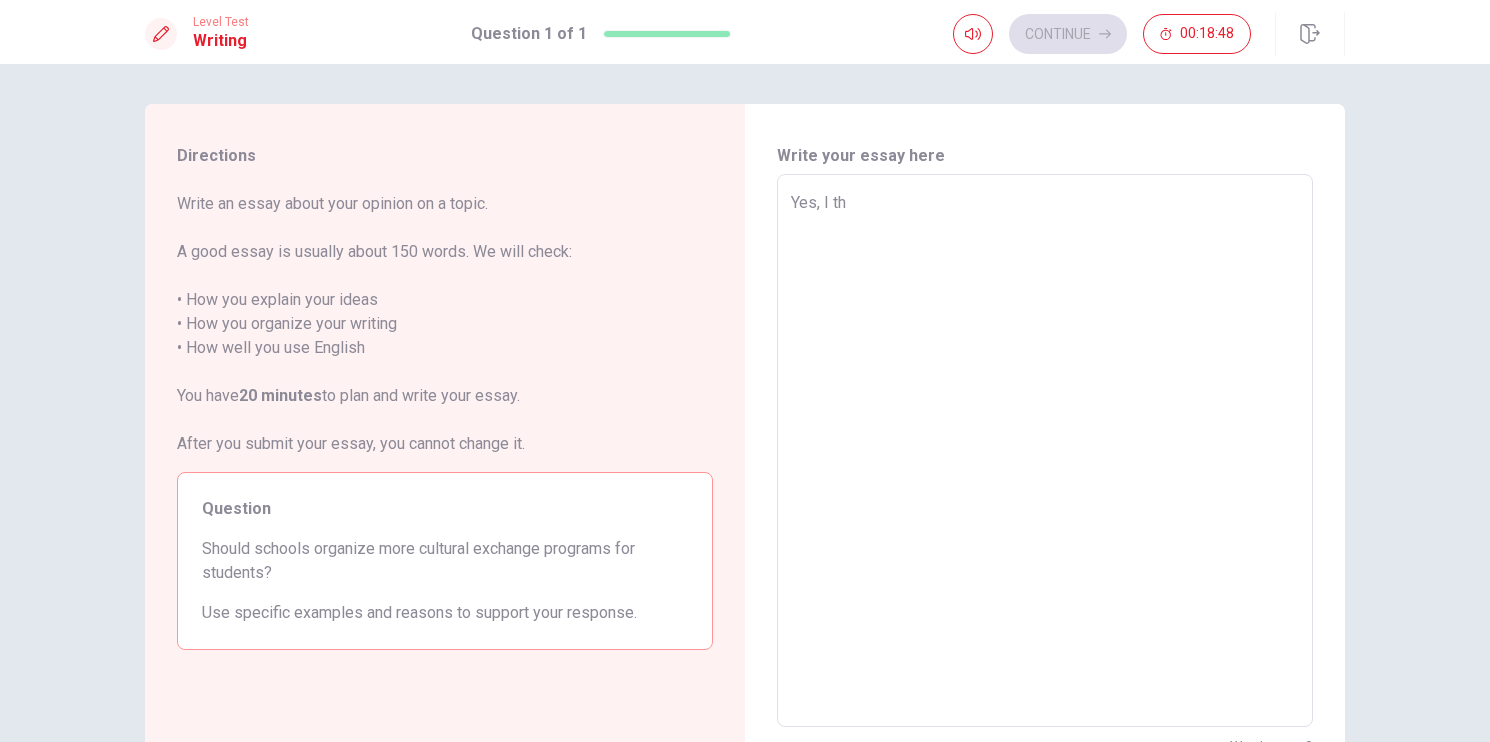 type on "x" 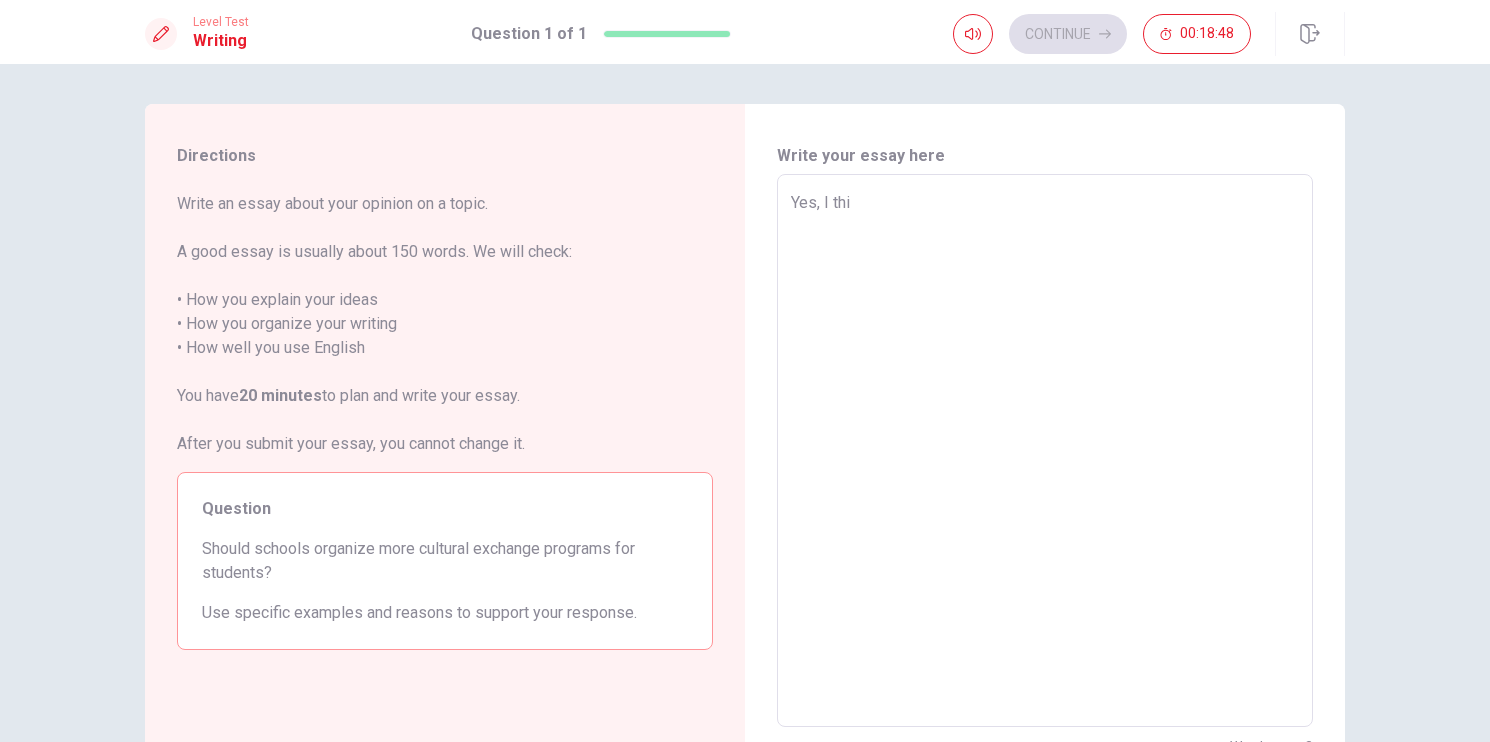 type on "x" 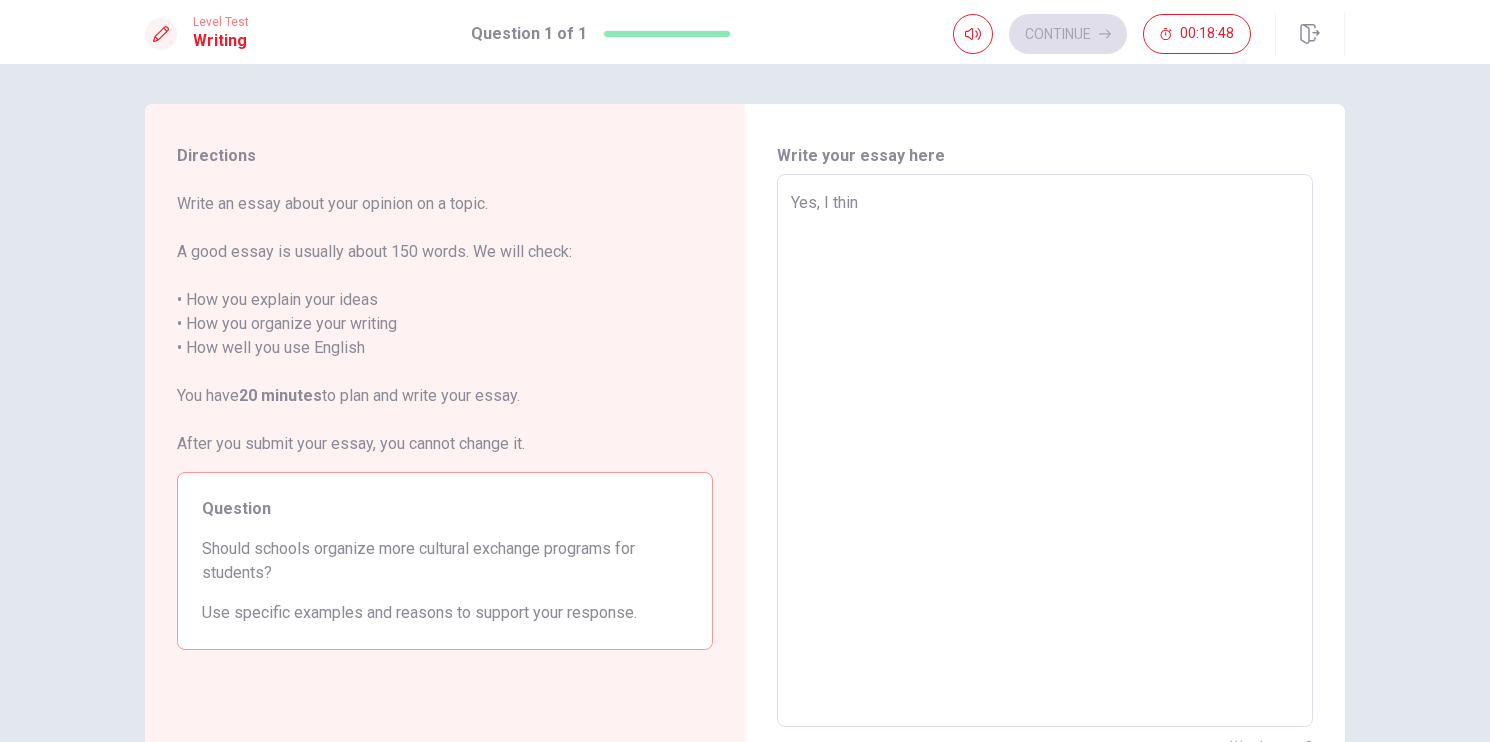 type on "x" 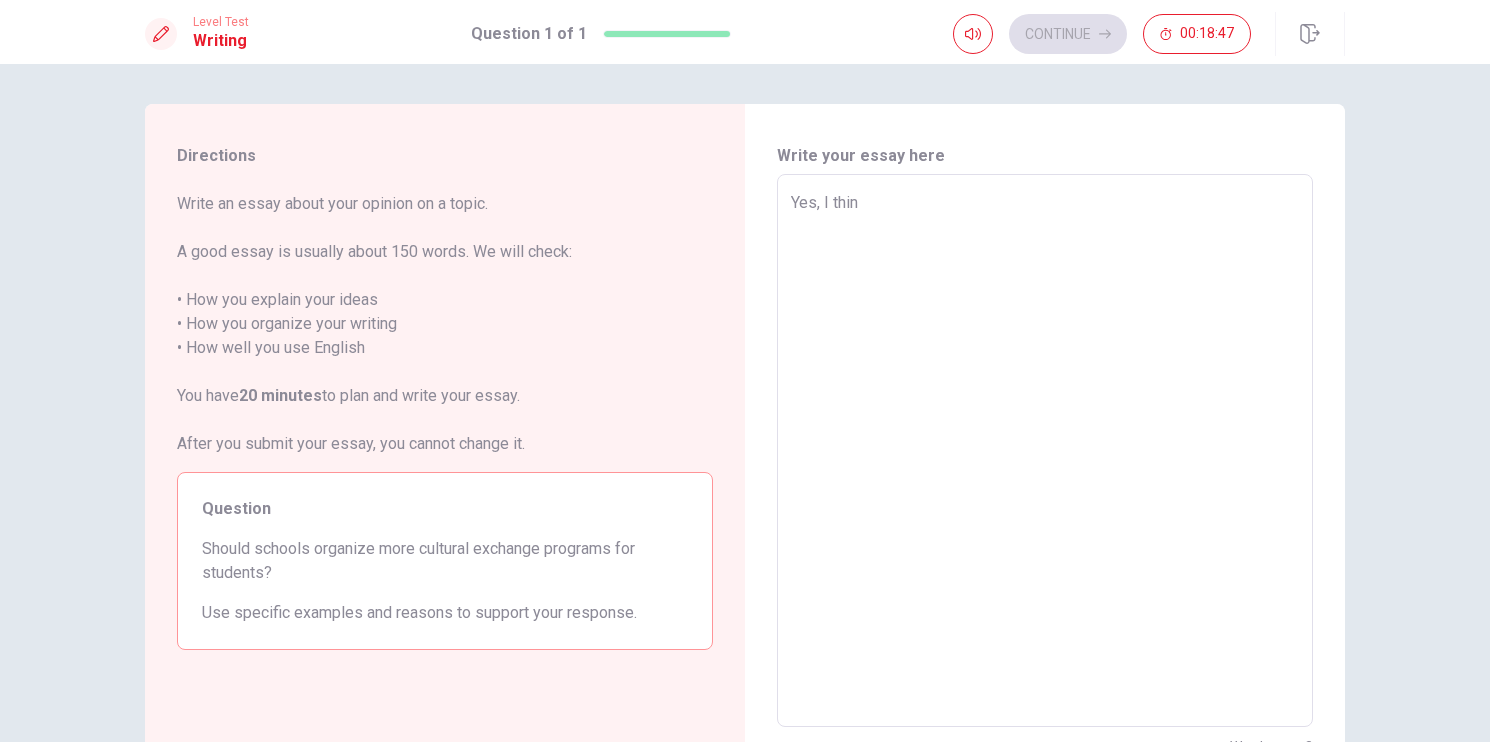 type on "Yes, I think" 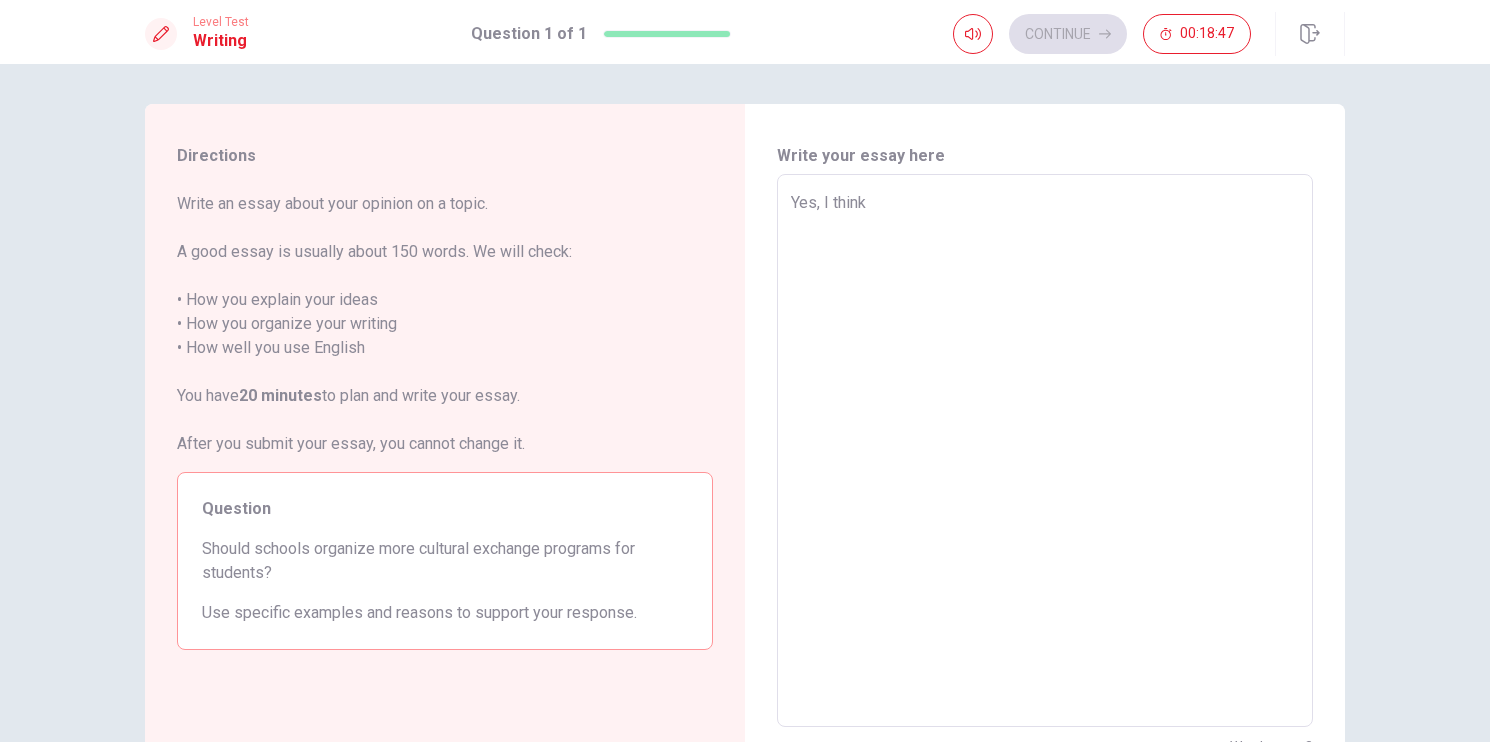 type on "x" 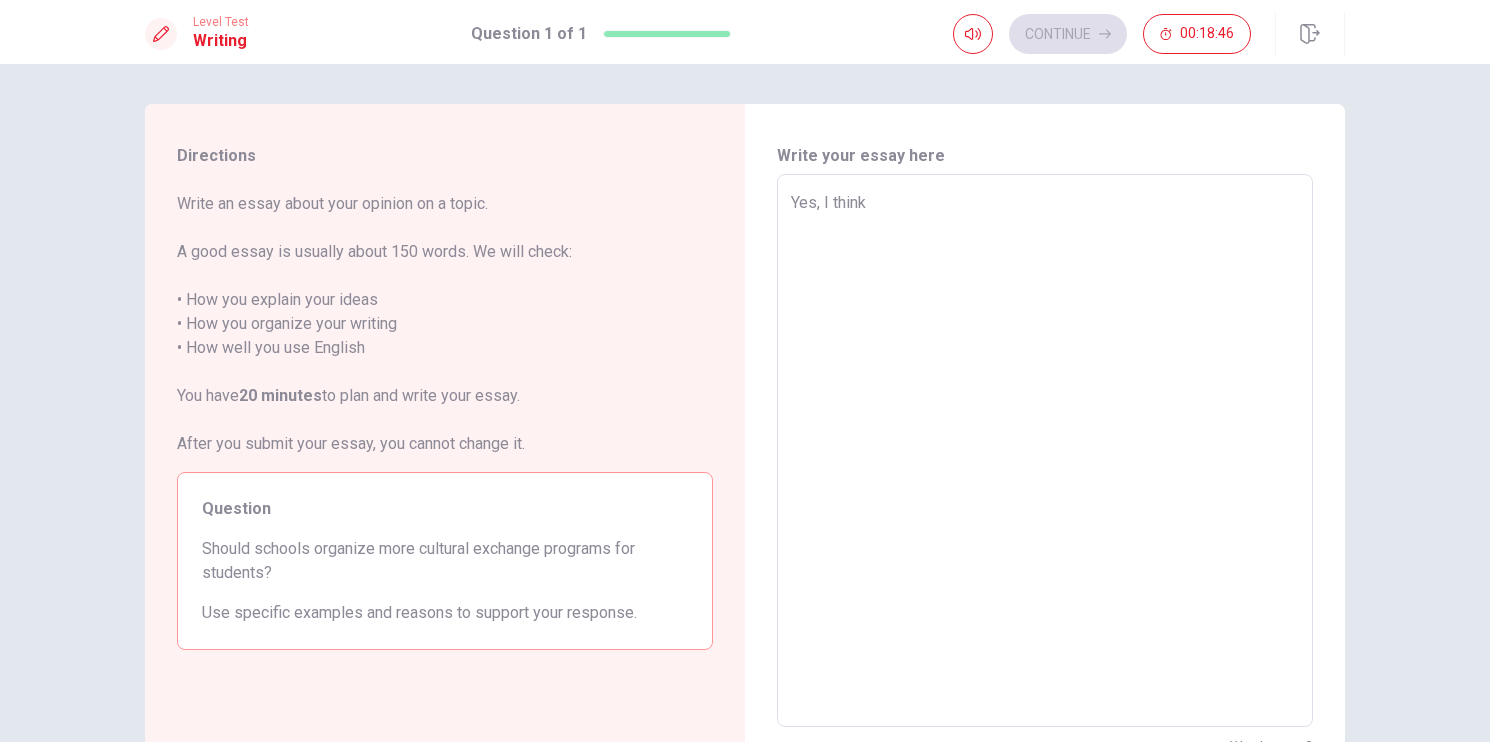 type on "Yes, I think" 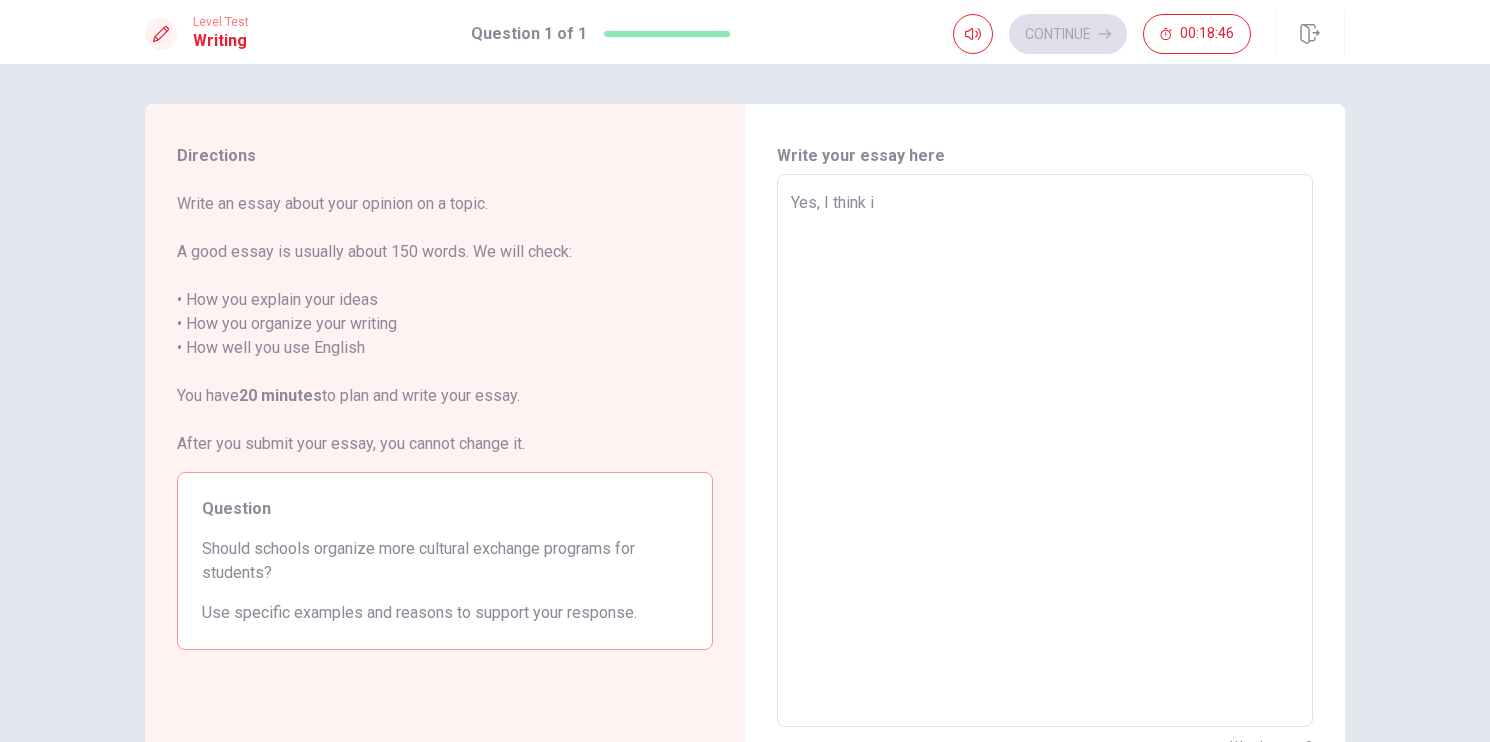 type on "x" 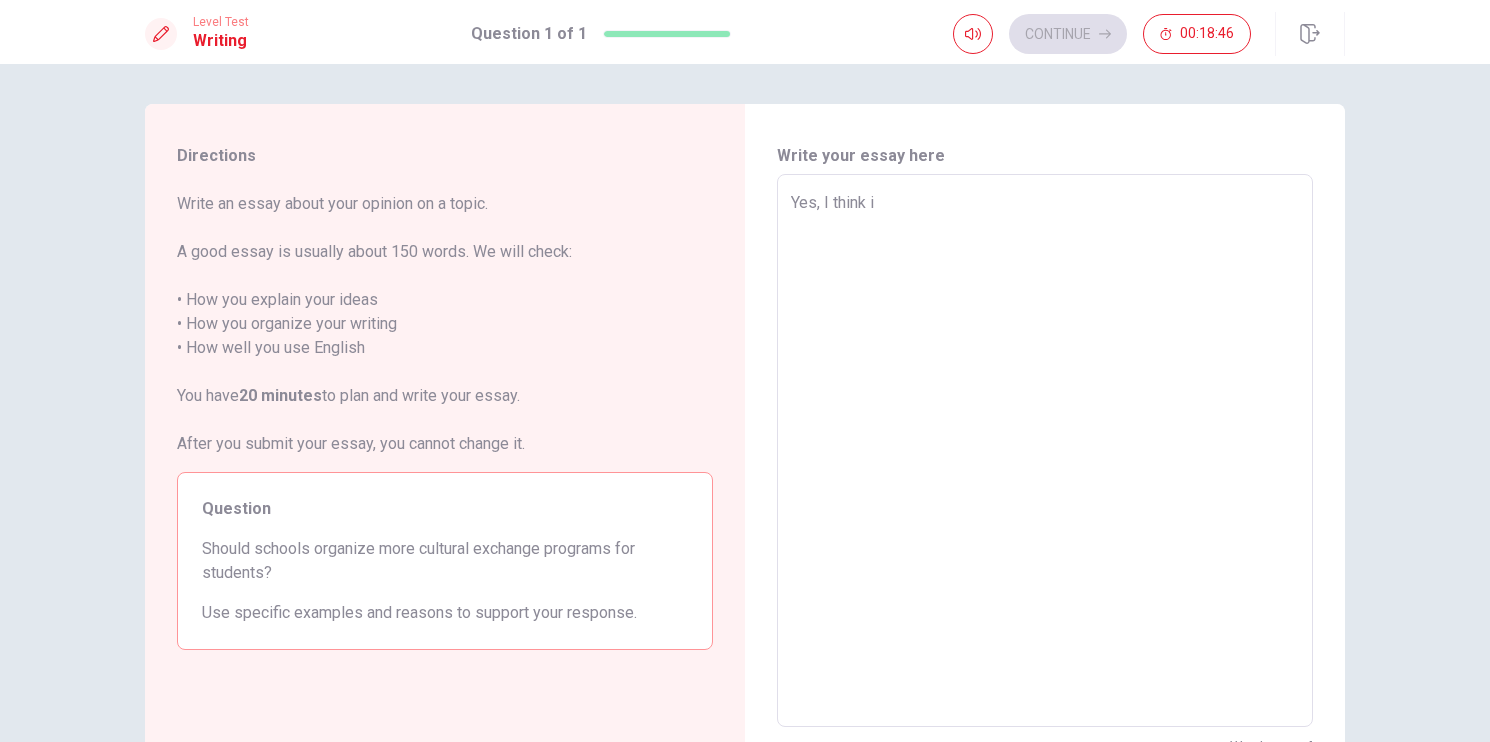 type on "Yes, I think it" 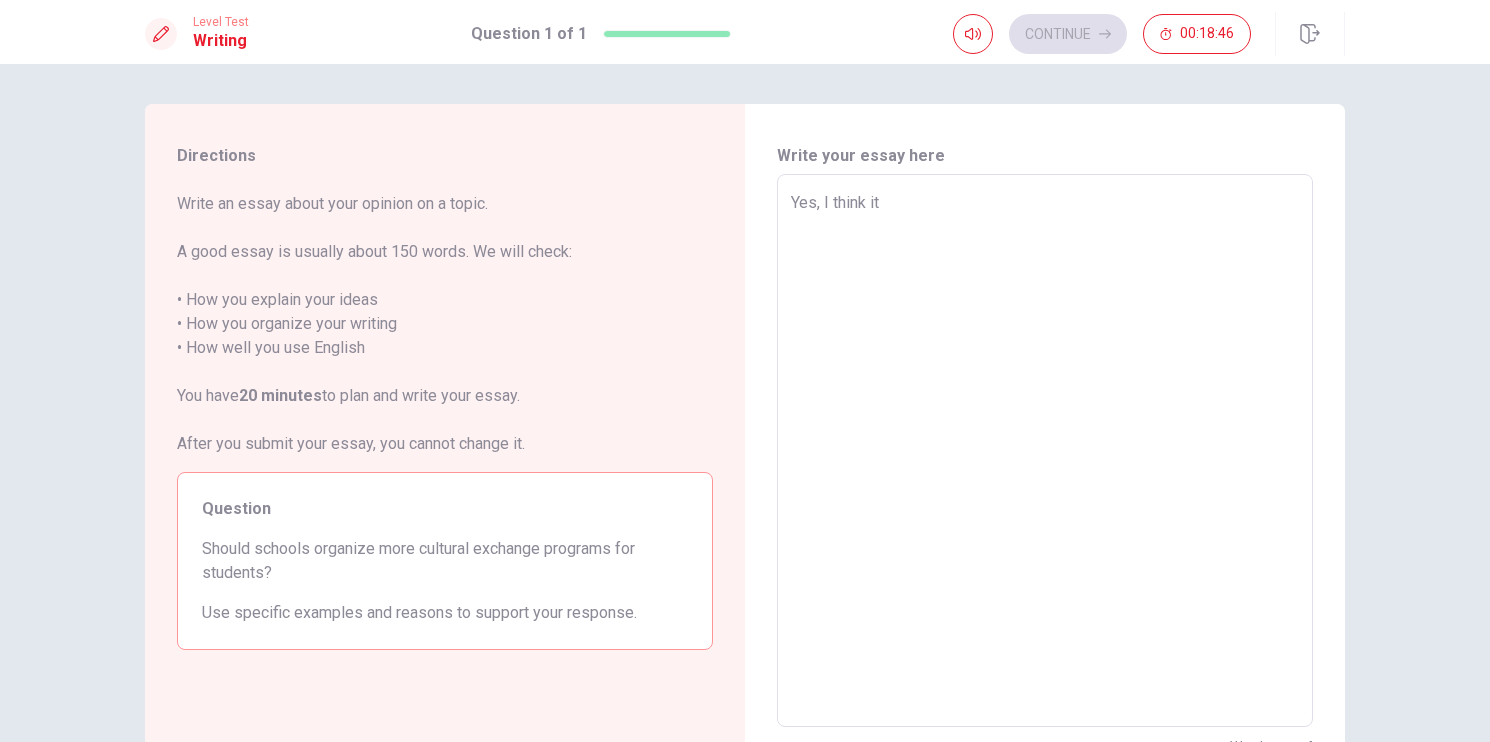 type on "x" 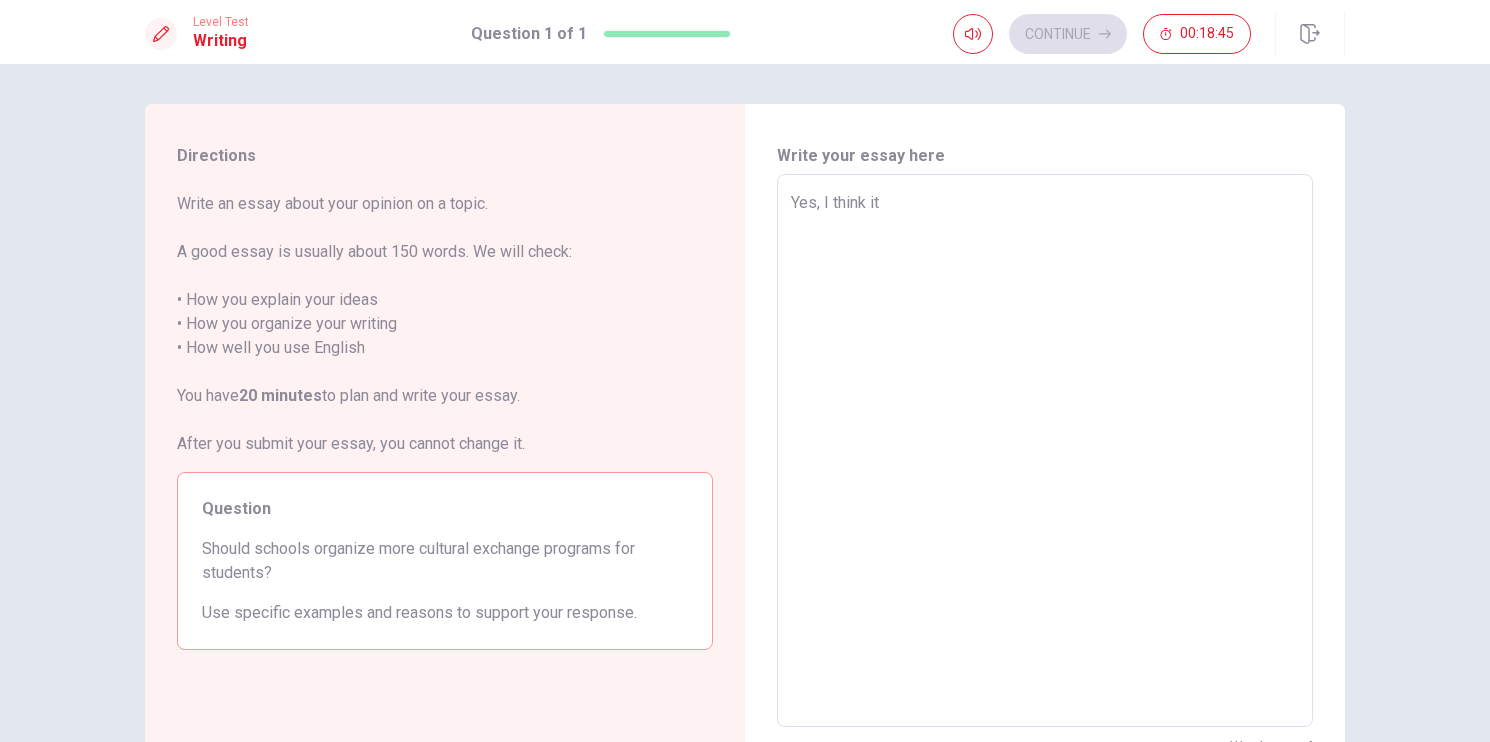 type on "Yes, I think it i" 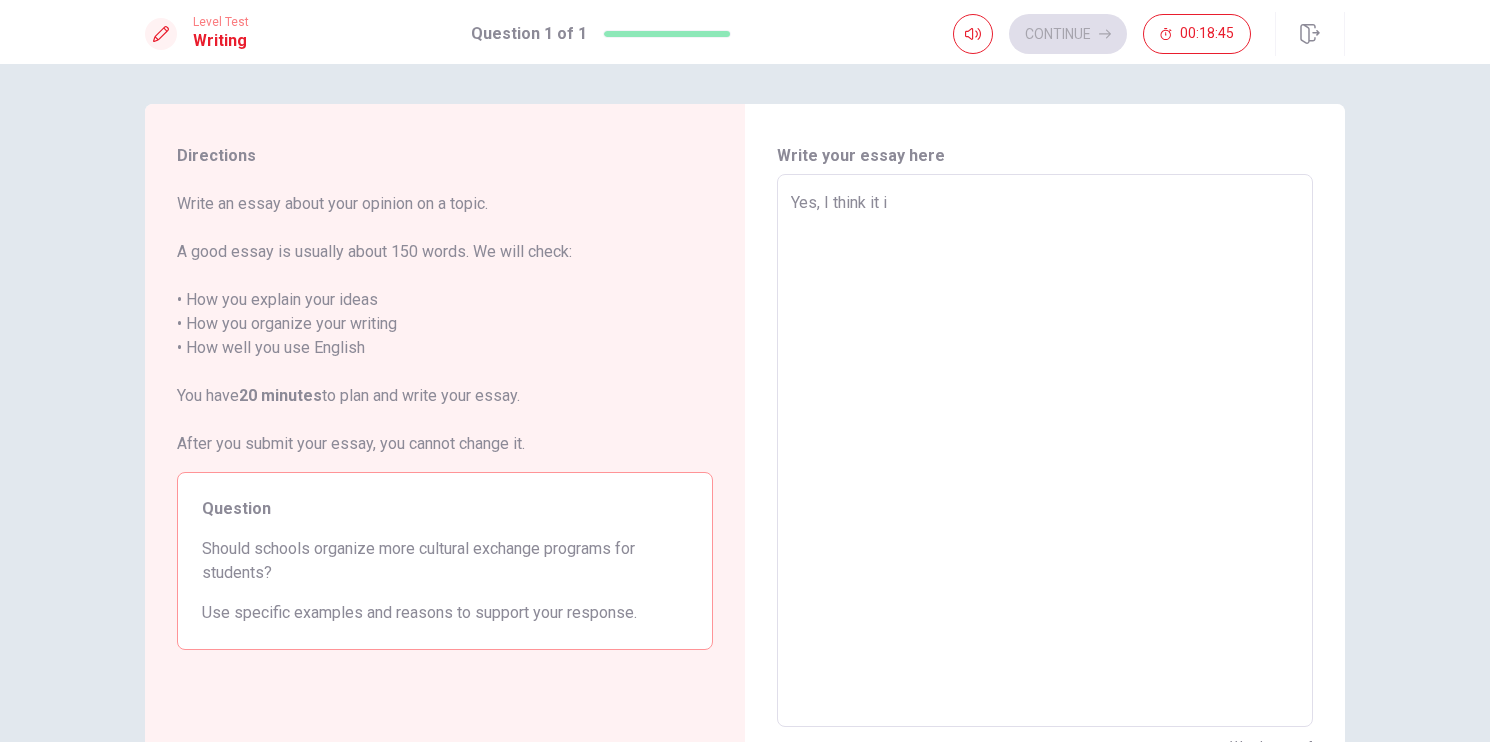 type on "x" 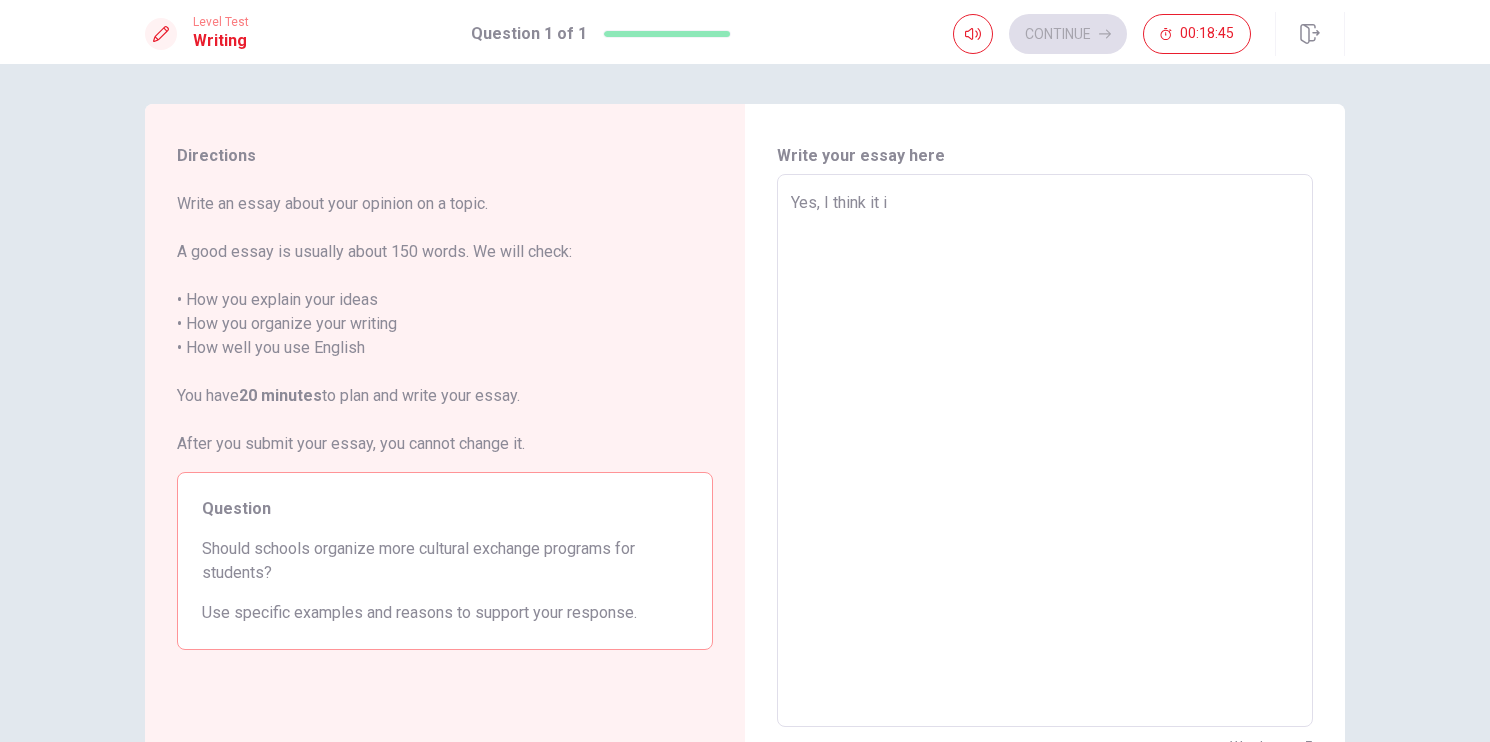 type on "Yes, I think it is" 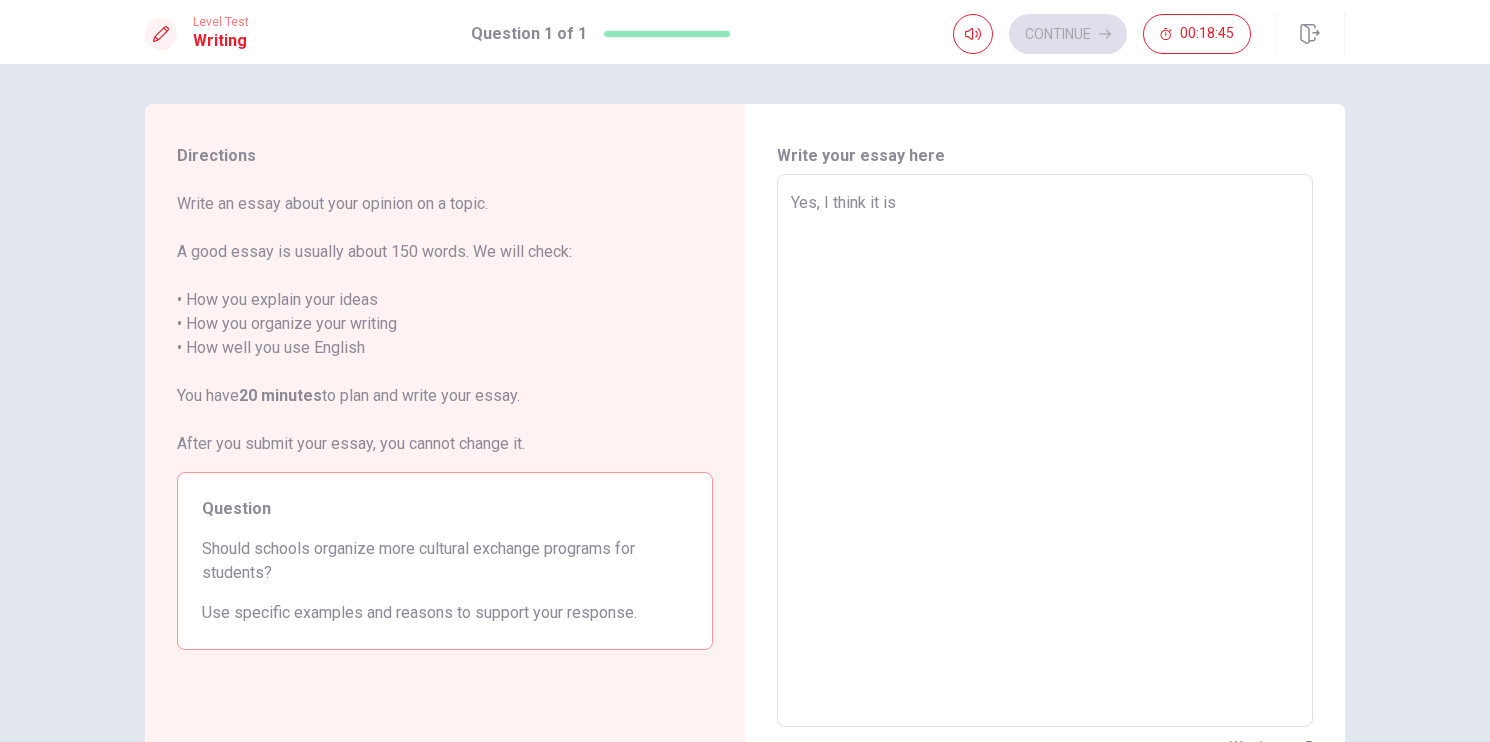 type on "x" 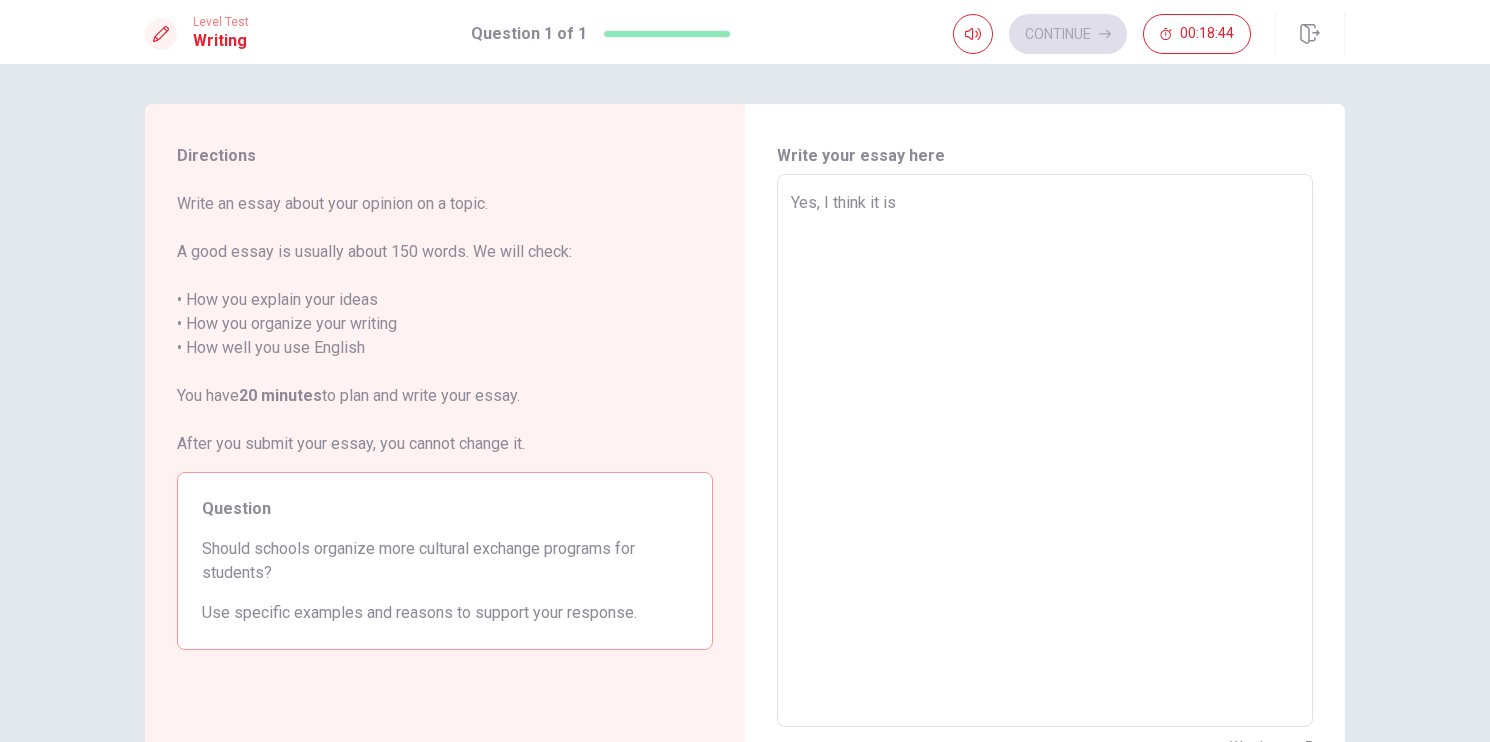 type on "Yes, I think it is" 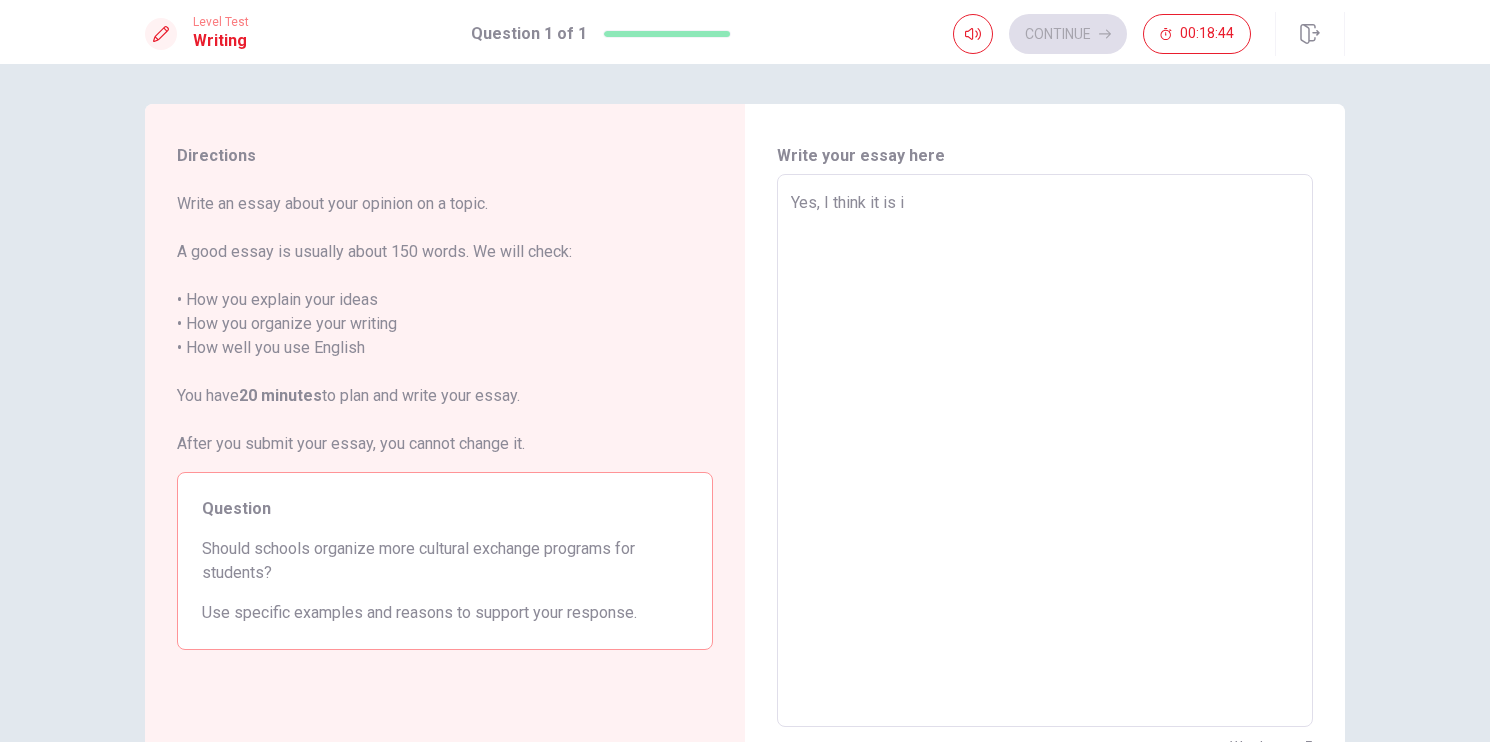 type on "x" 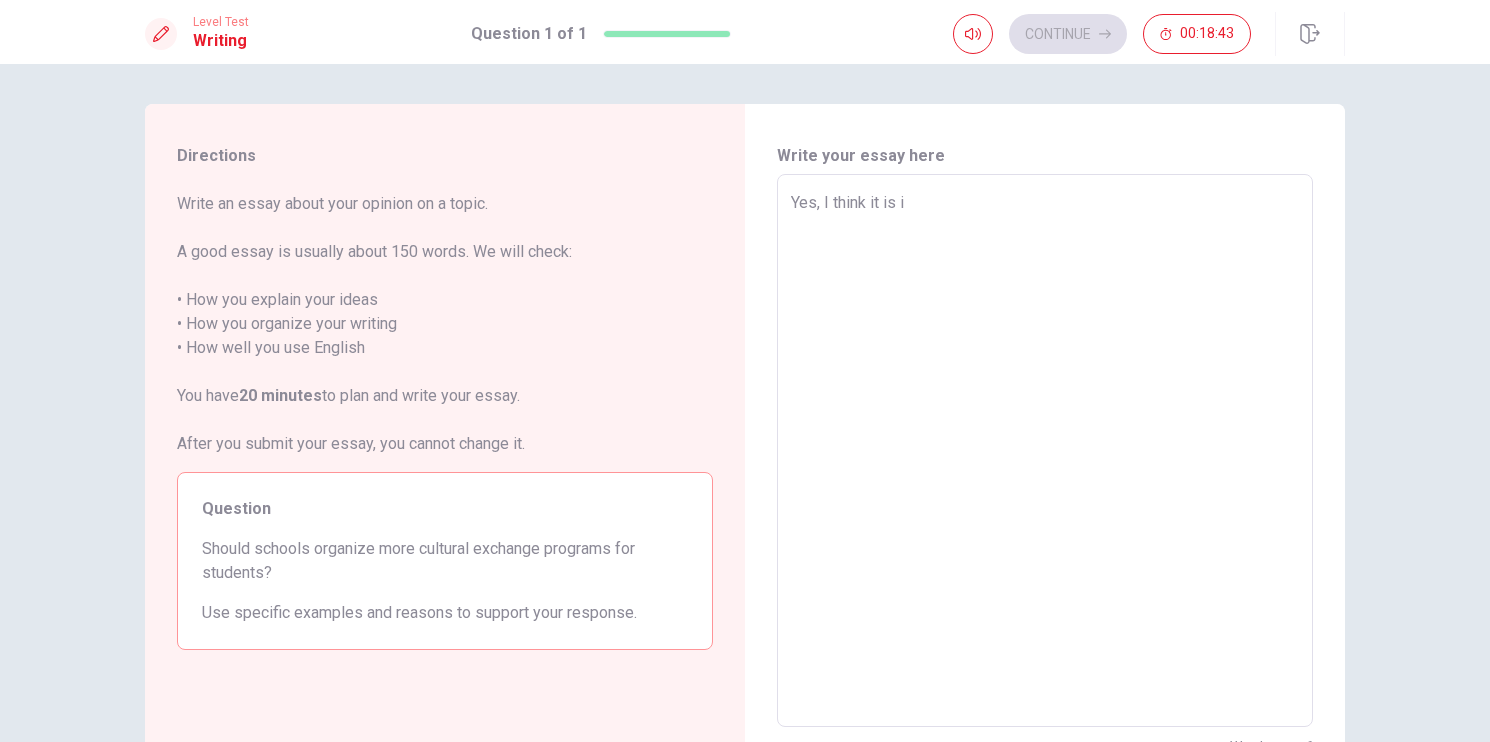 type on "Yes, I think it is im" 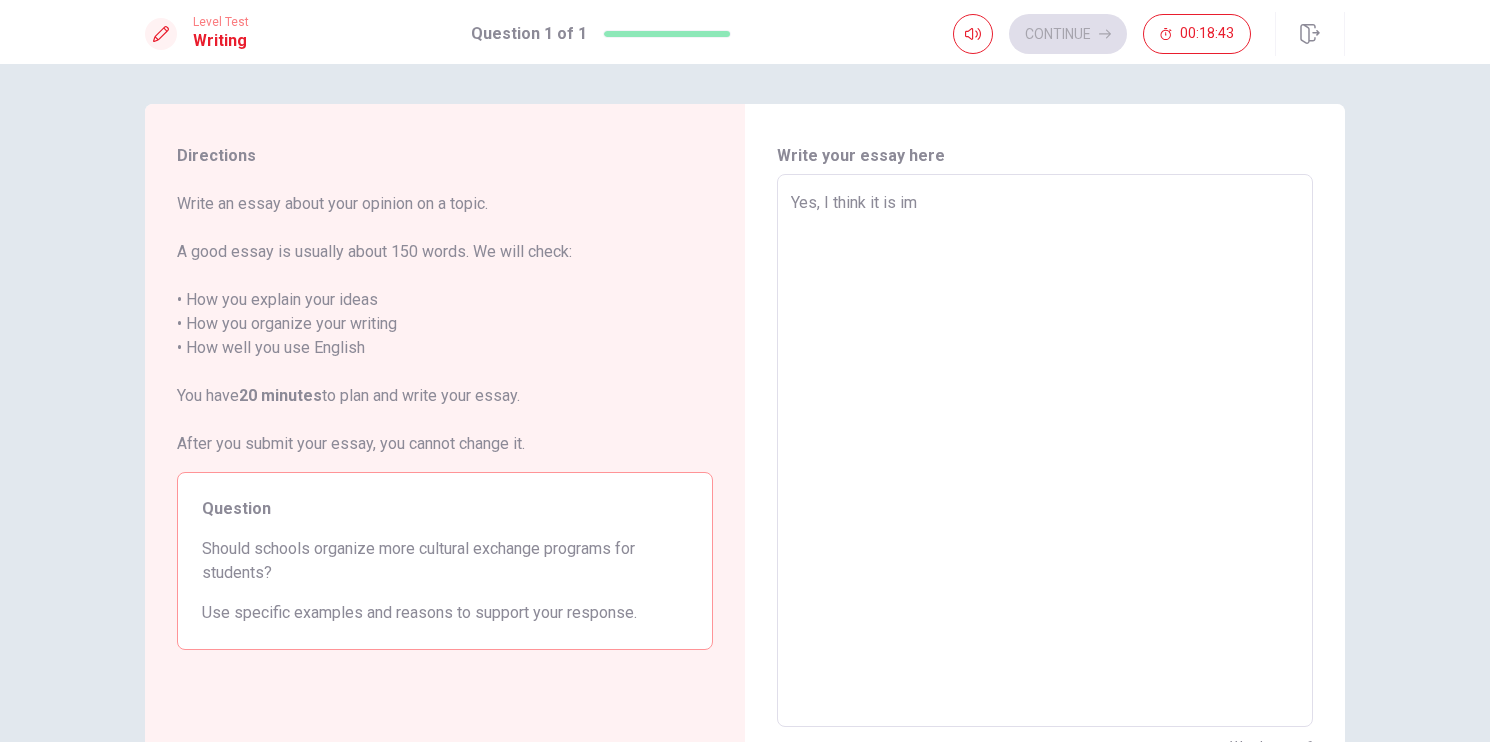 type on "x" 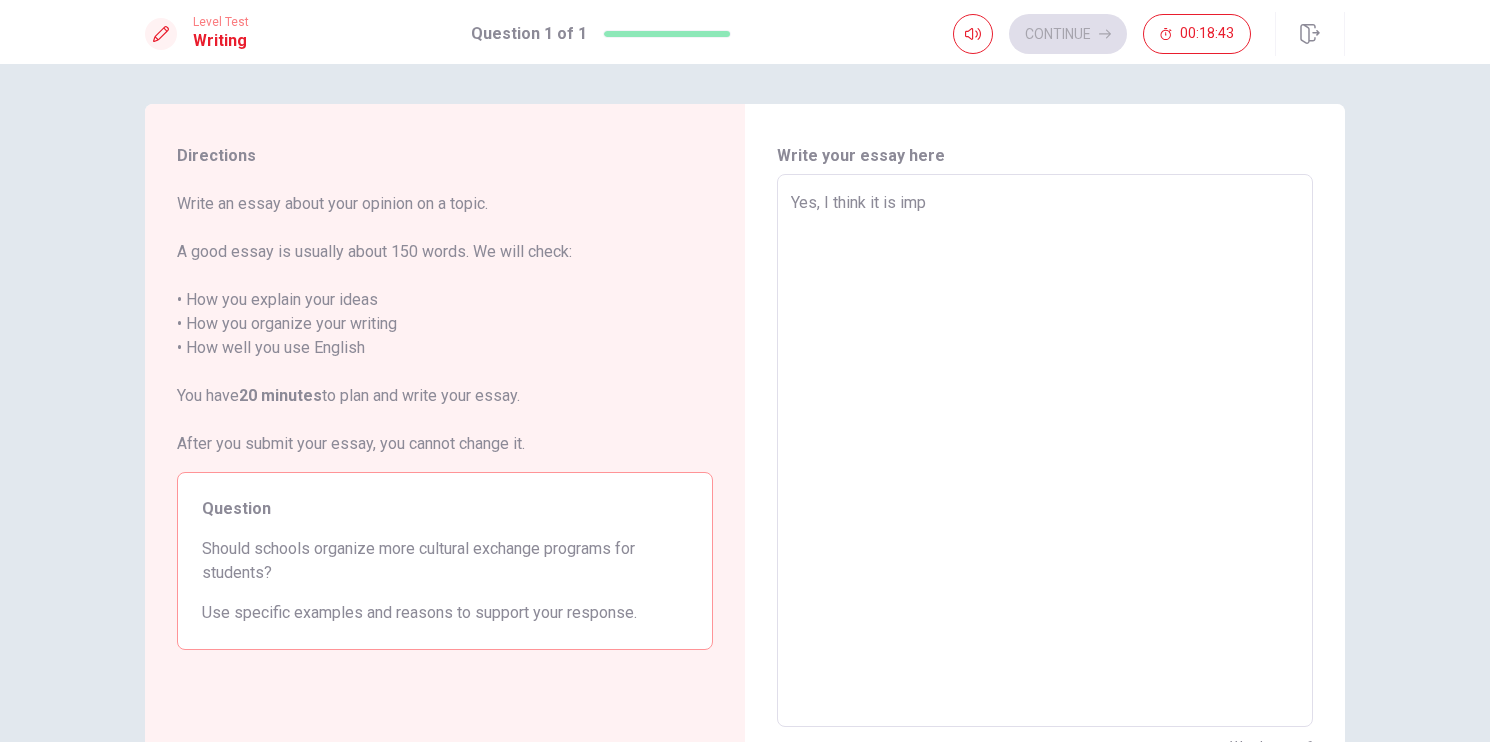 type on "x" 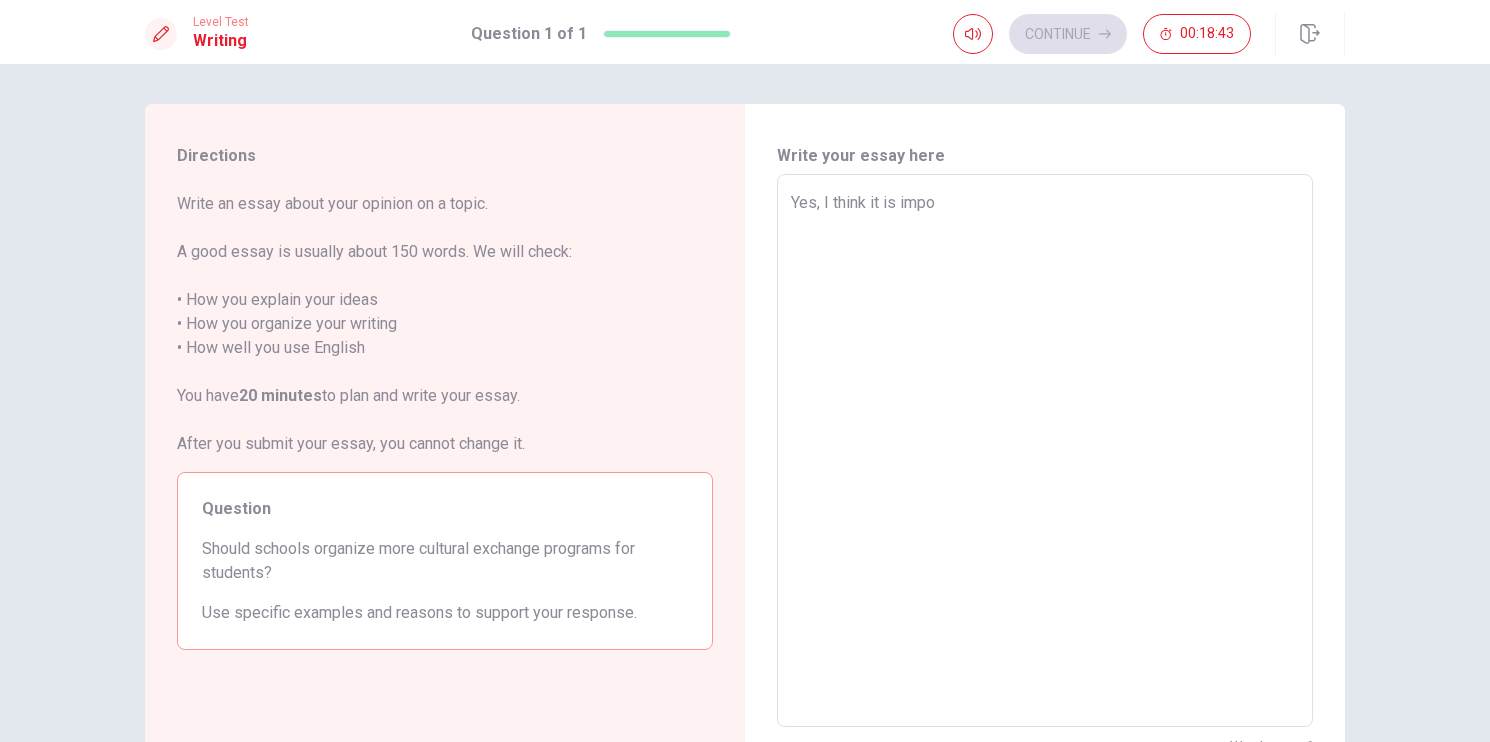 type on "x" 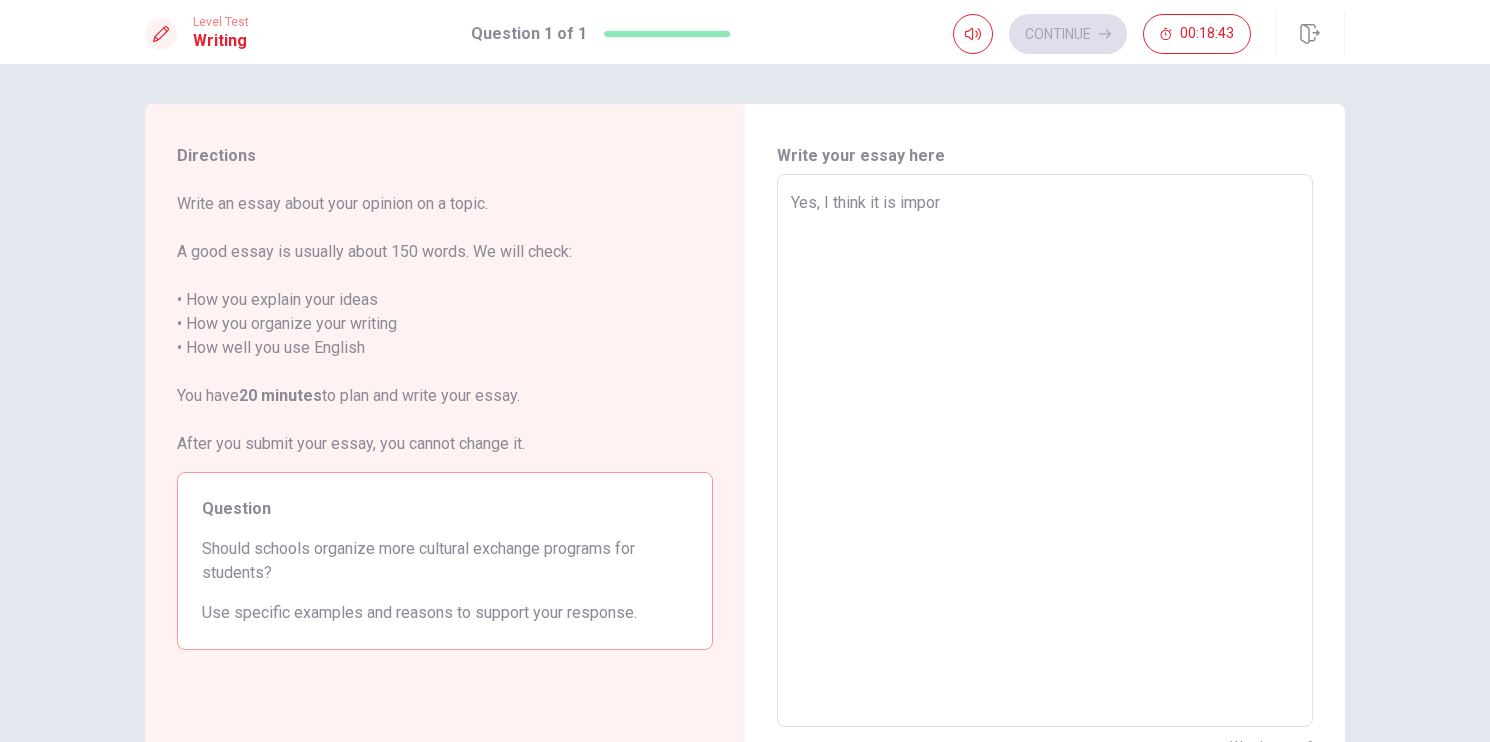 type on "x" 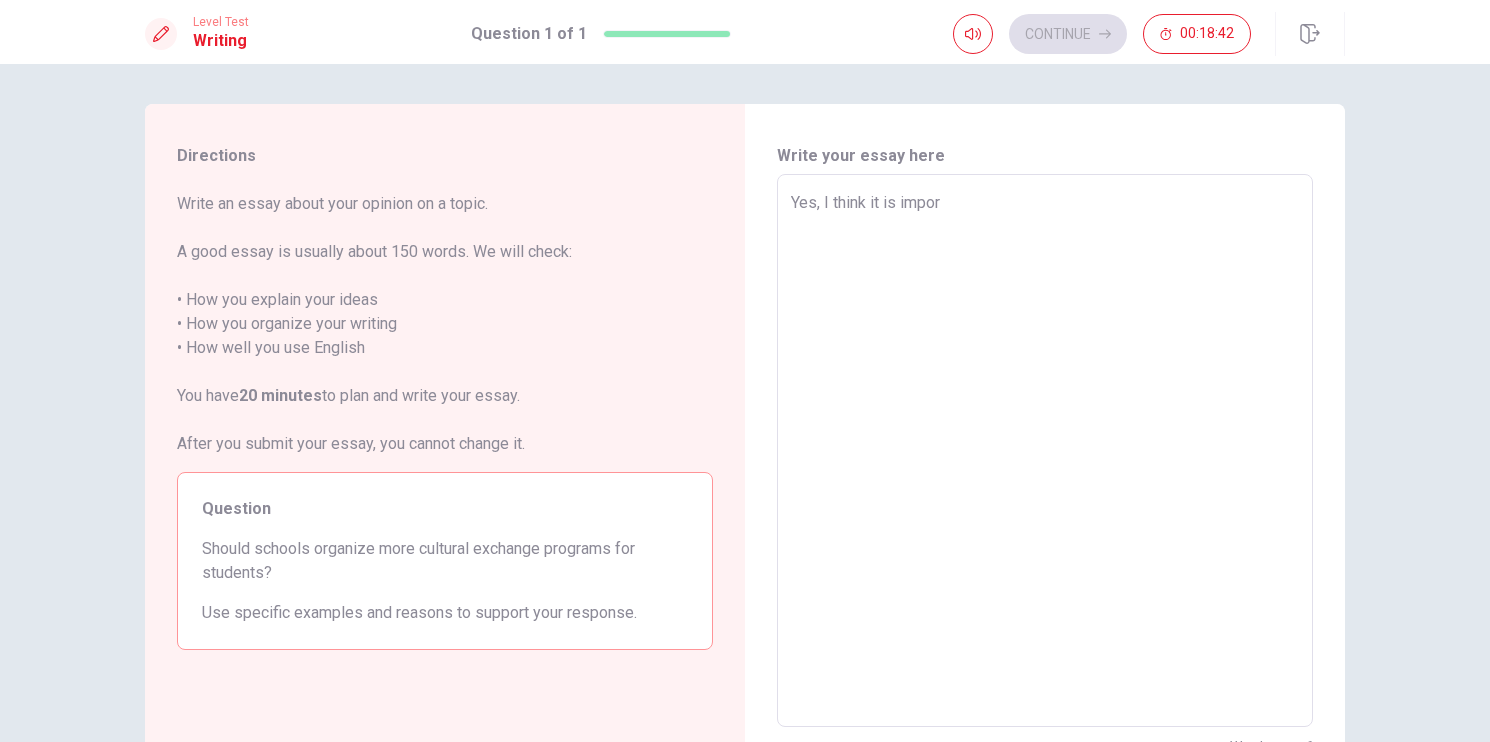 type on "Yes, I think it is import" 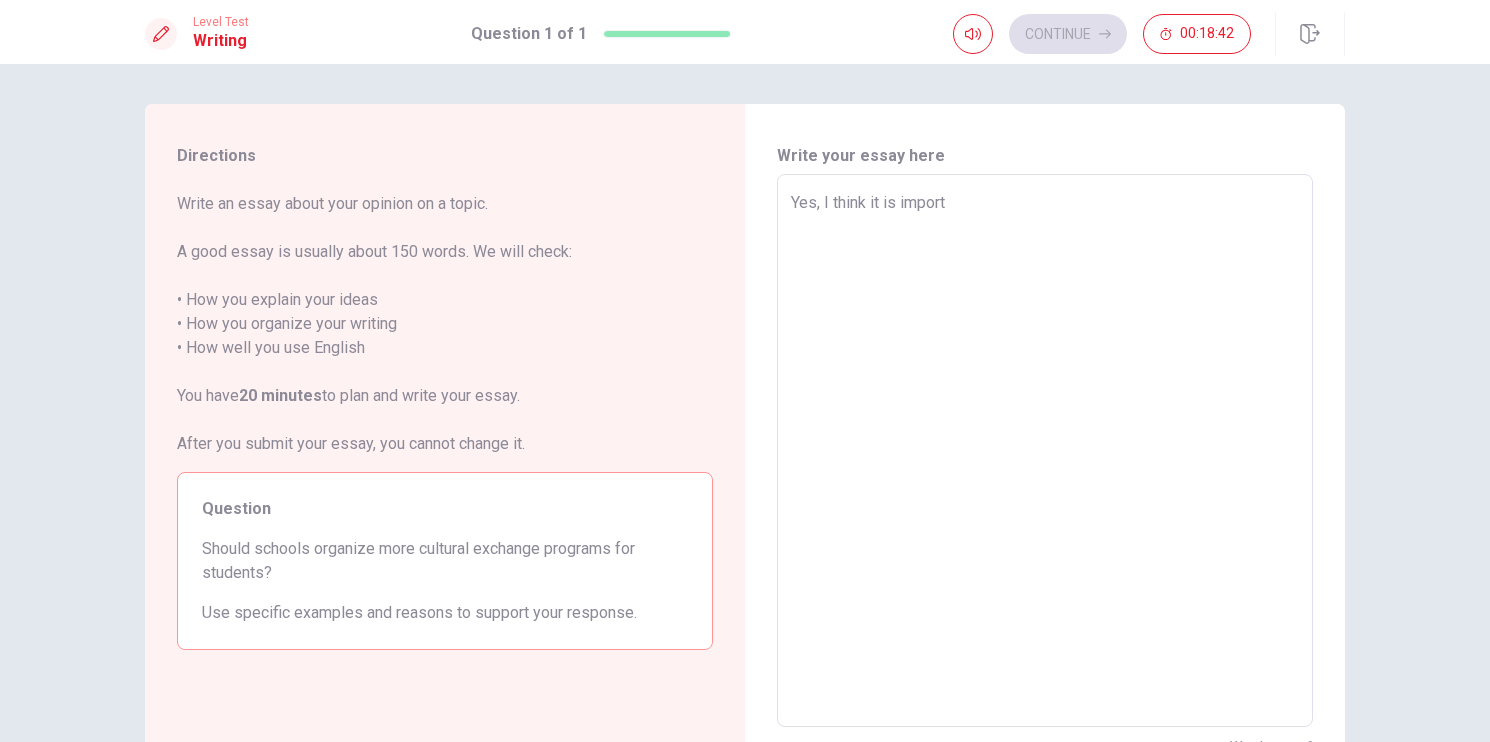 type on "x" 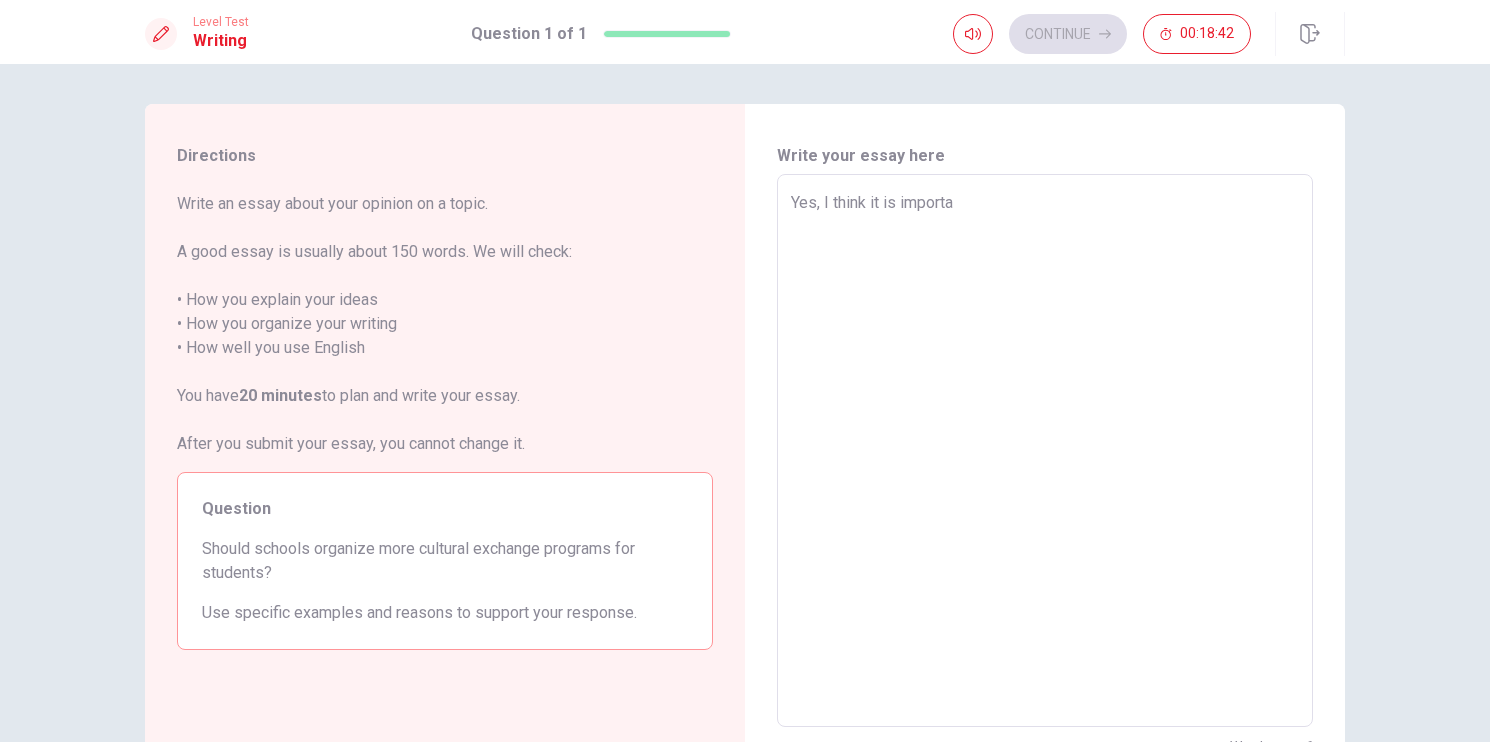 type on "x" 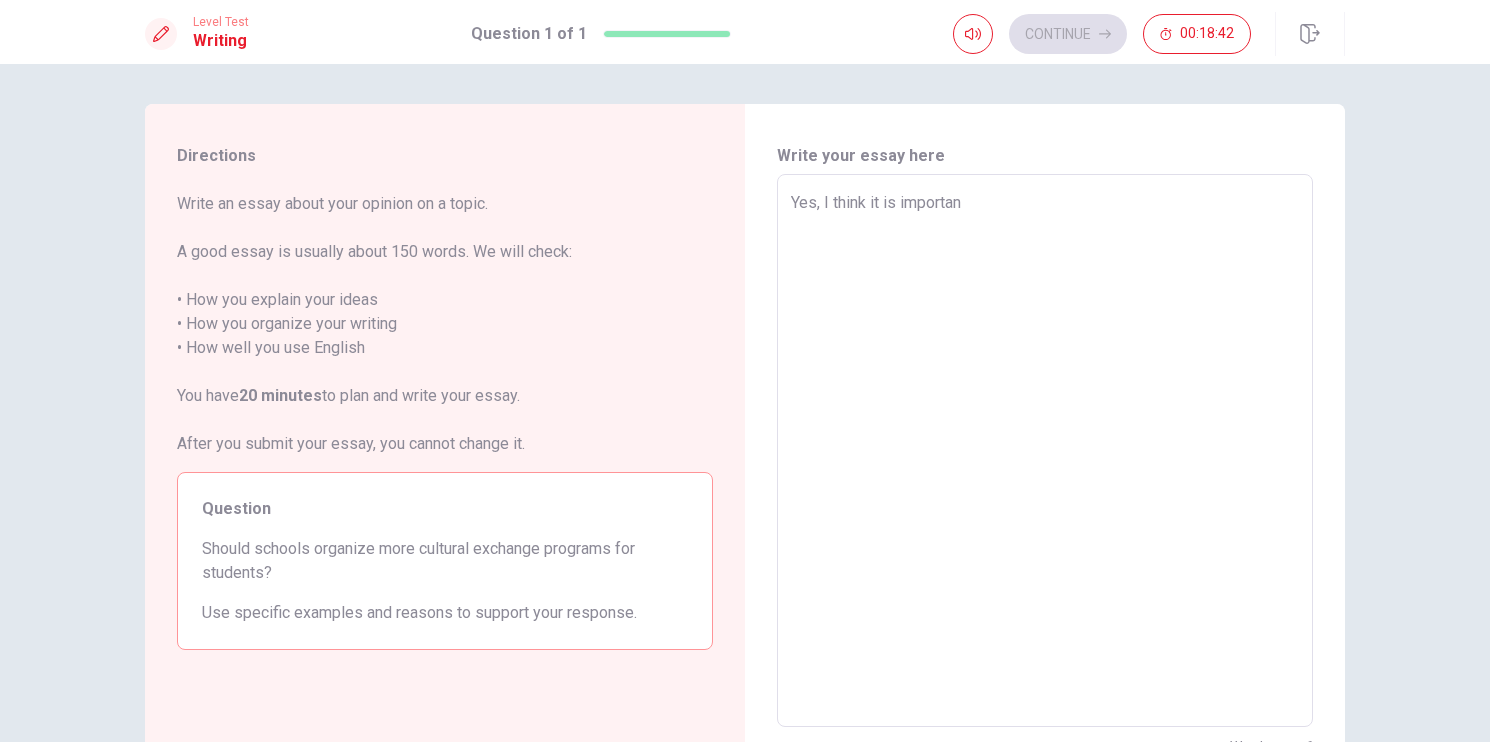 type on "x" 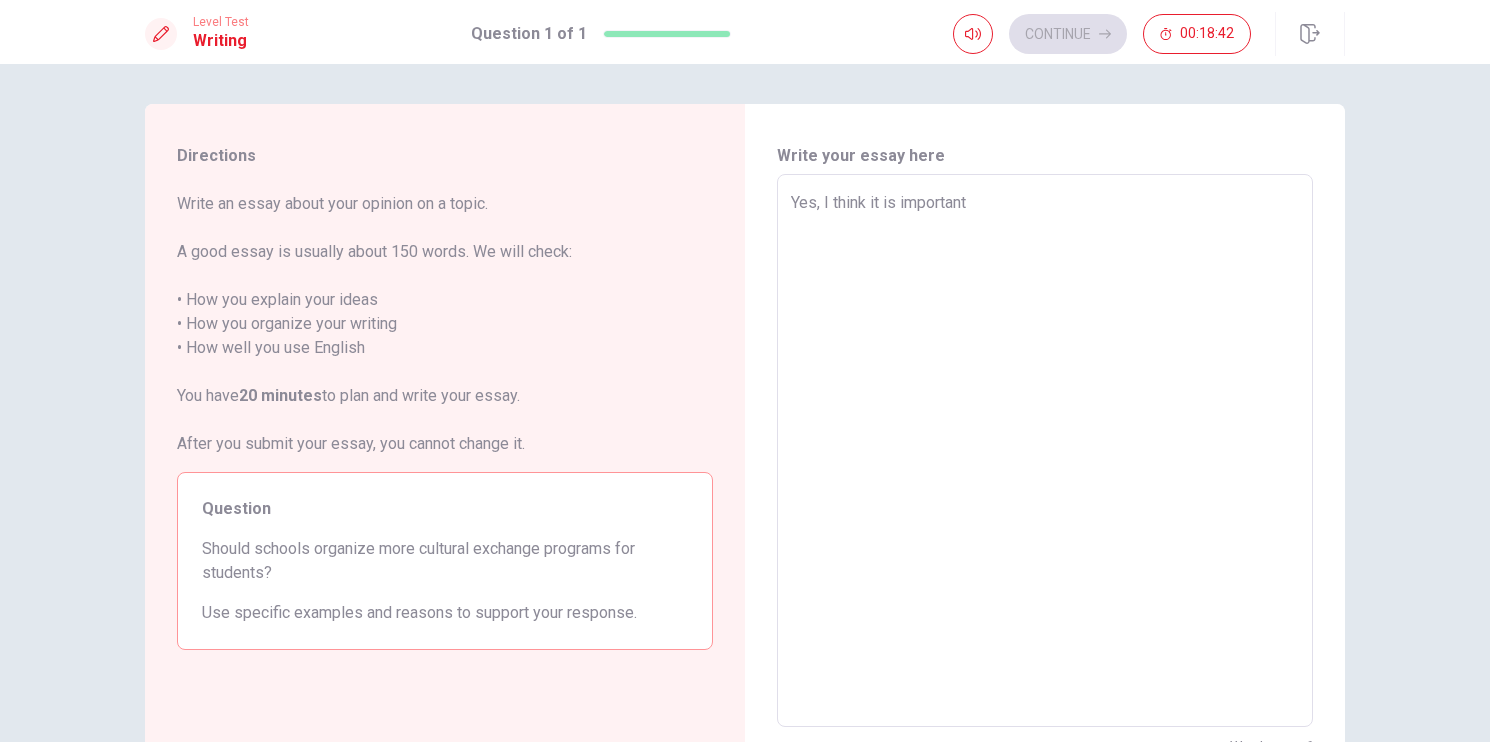 type on "x" 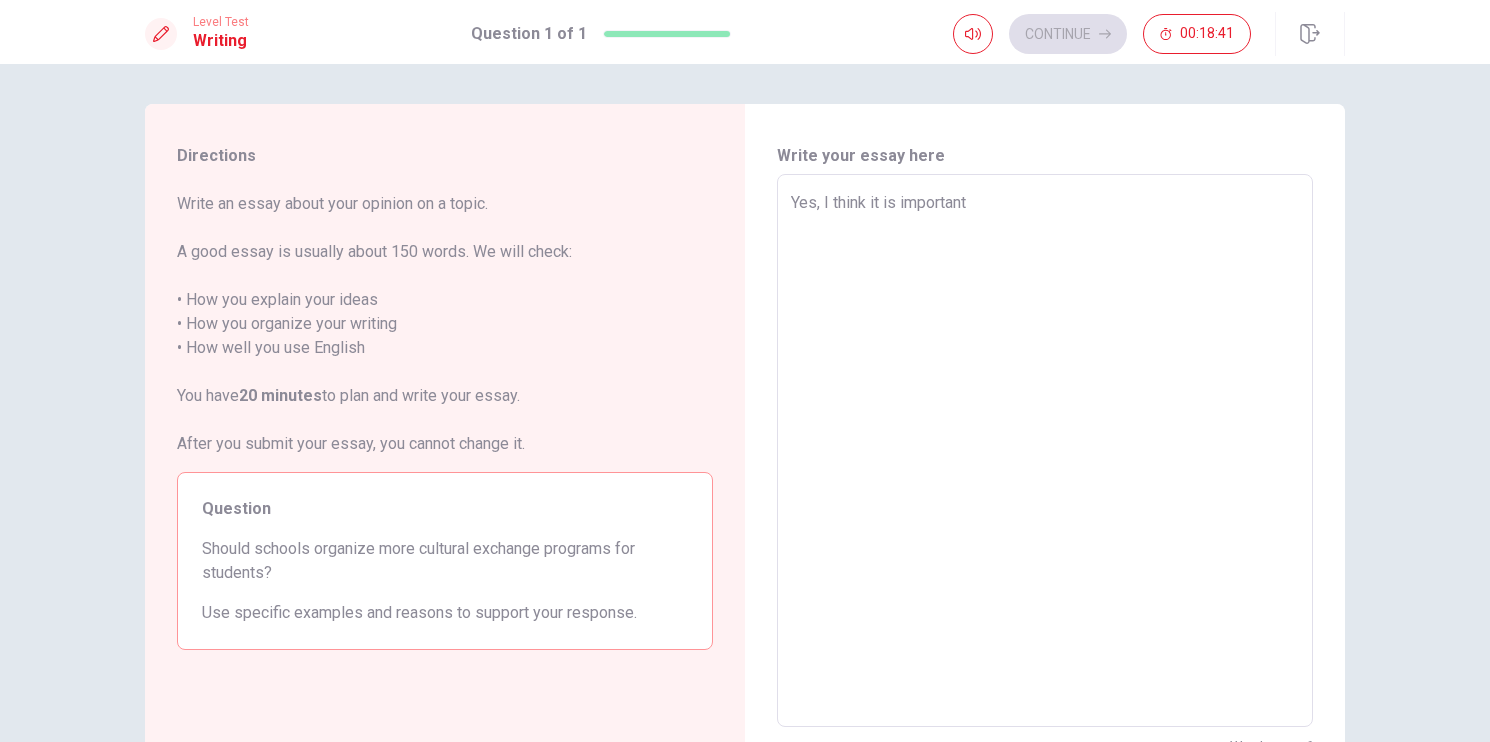 type on "Yes, I think it is important" 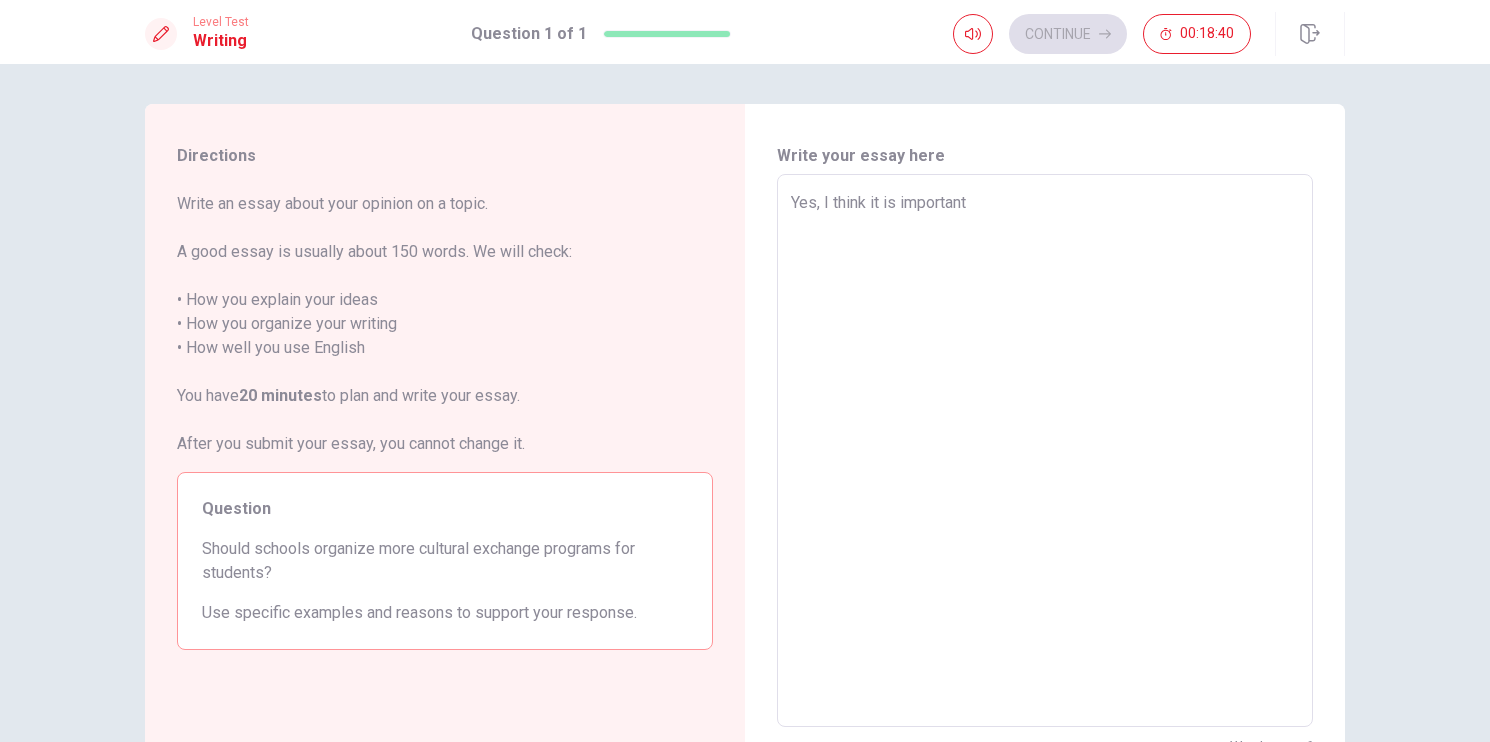 type on "Yes, I think it is important t" 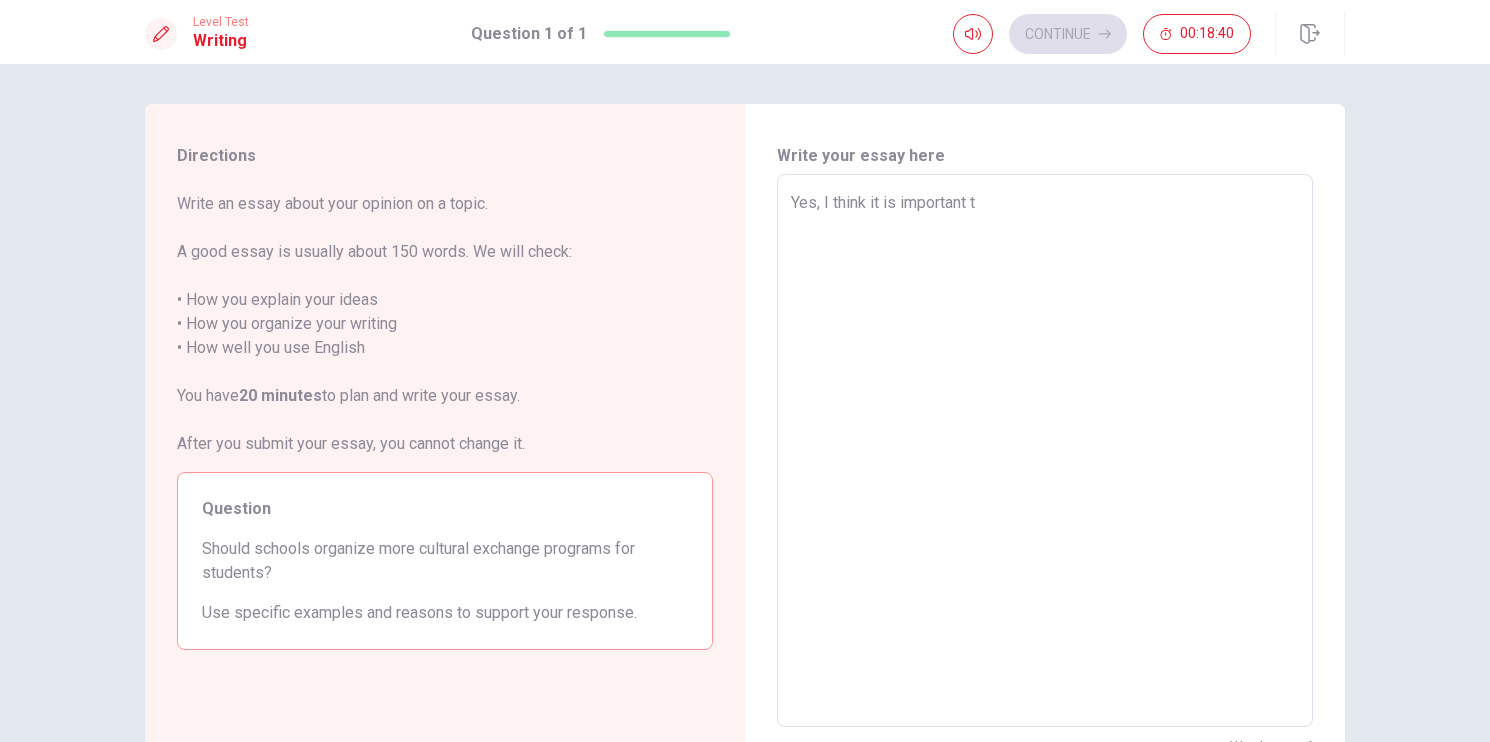 type on "x" 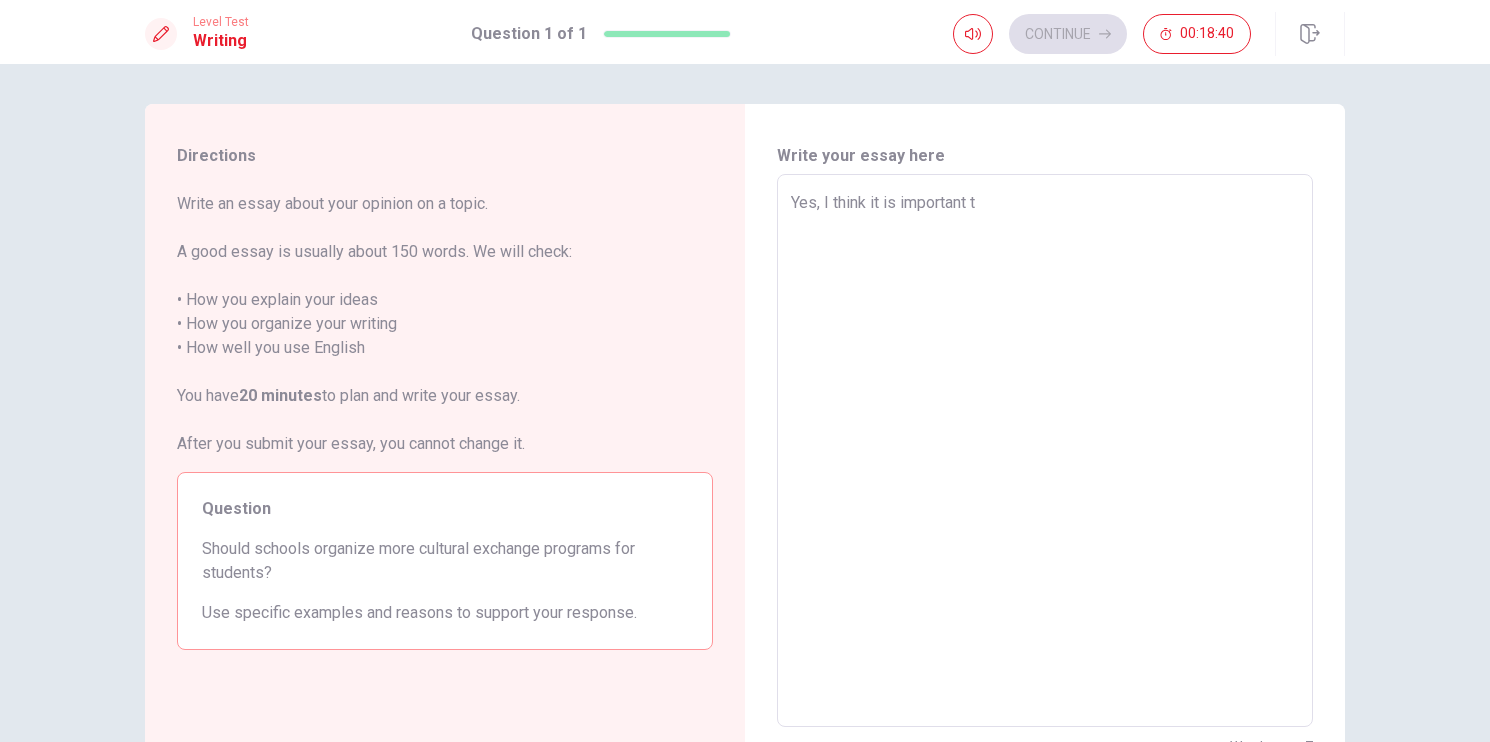 type on "Yes, I think it is important th" 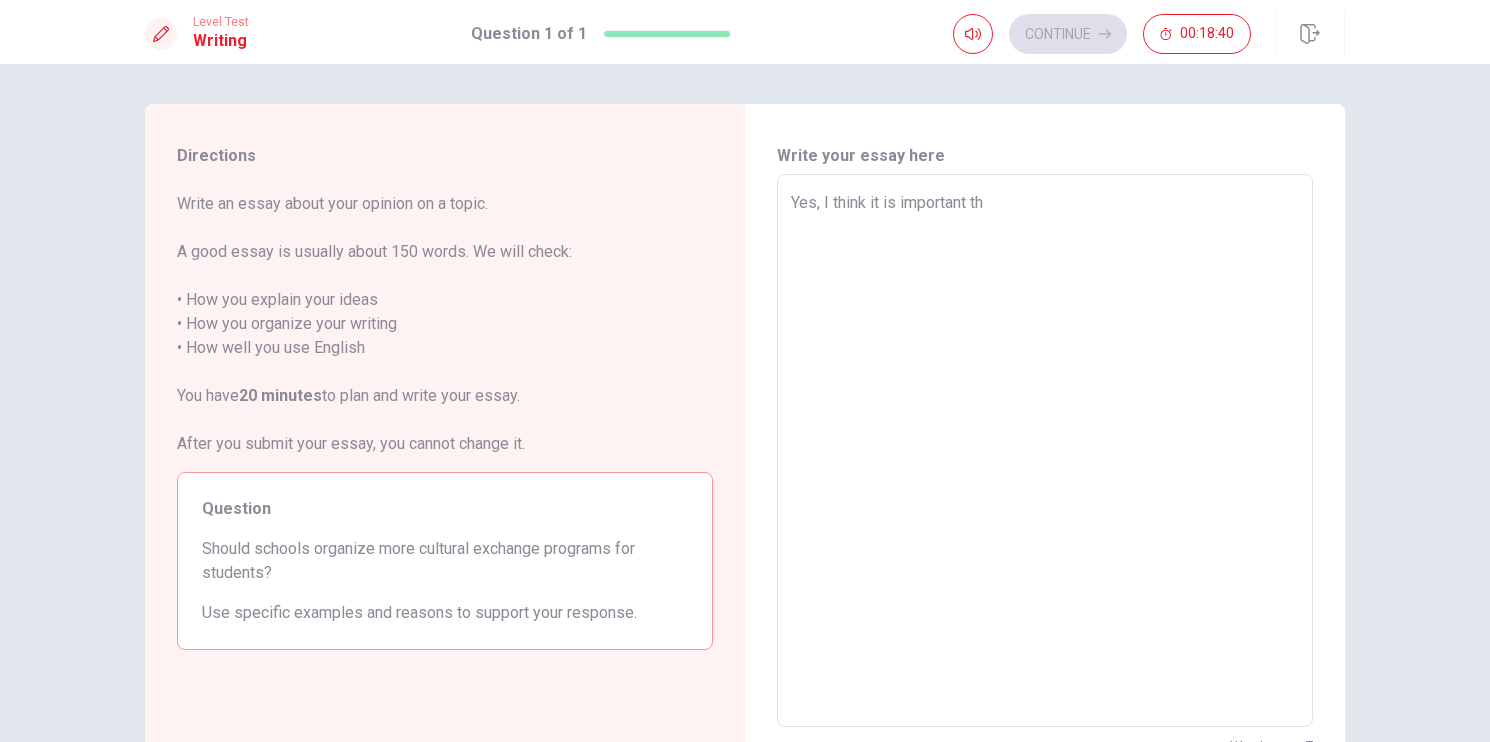 type on "x" 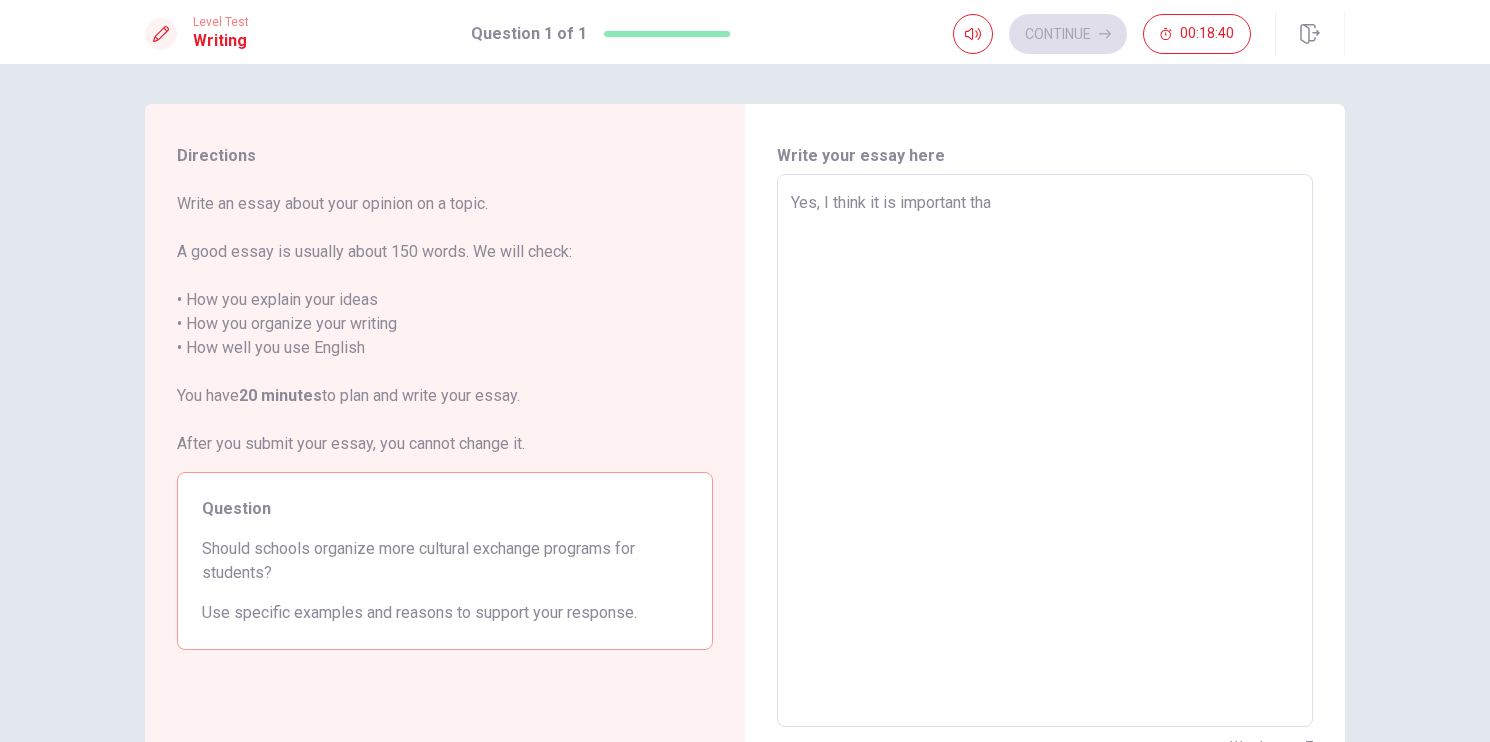 type on "x" 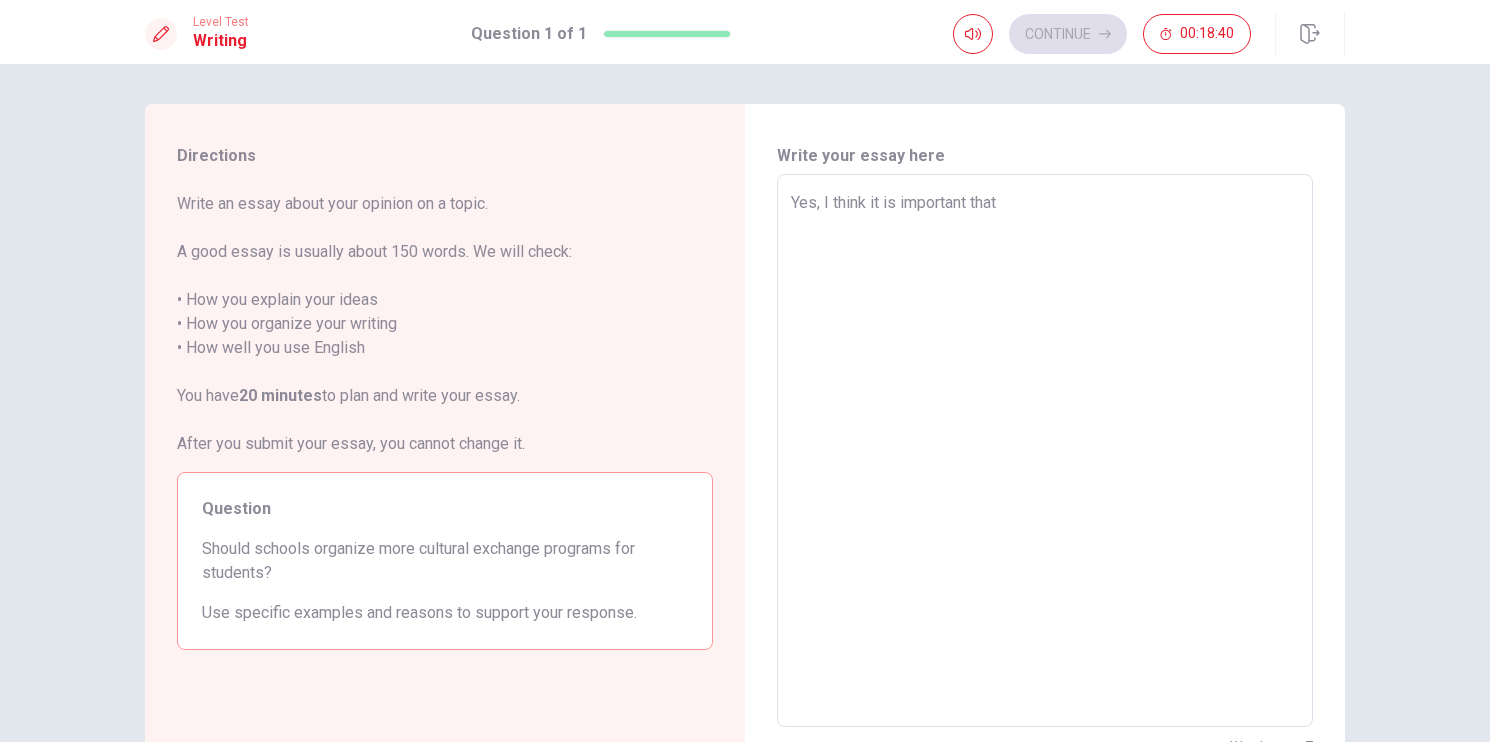 type on "x" 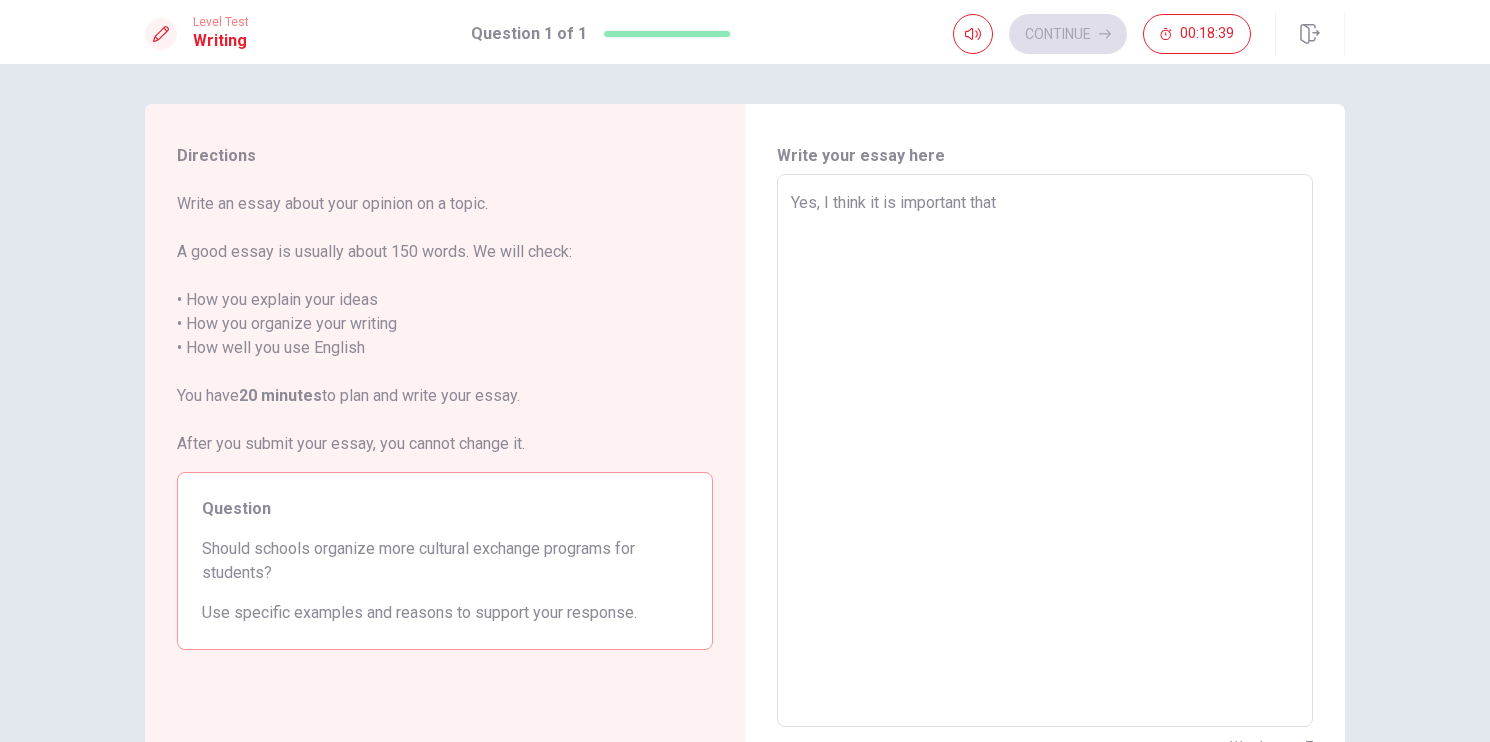 type on "Yes, I think it is important that" 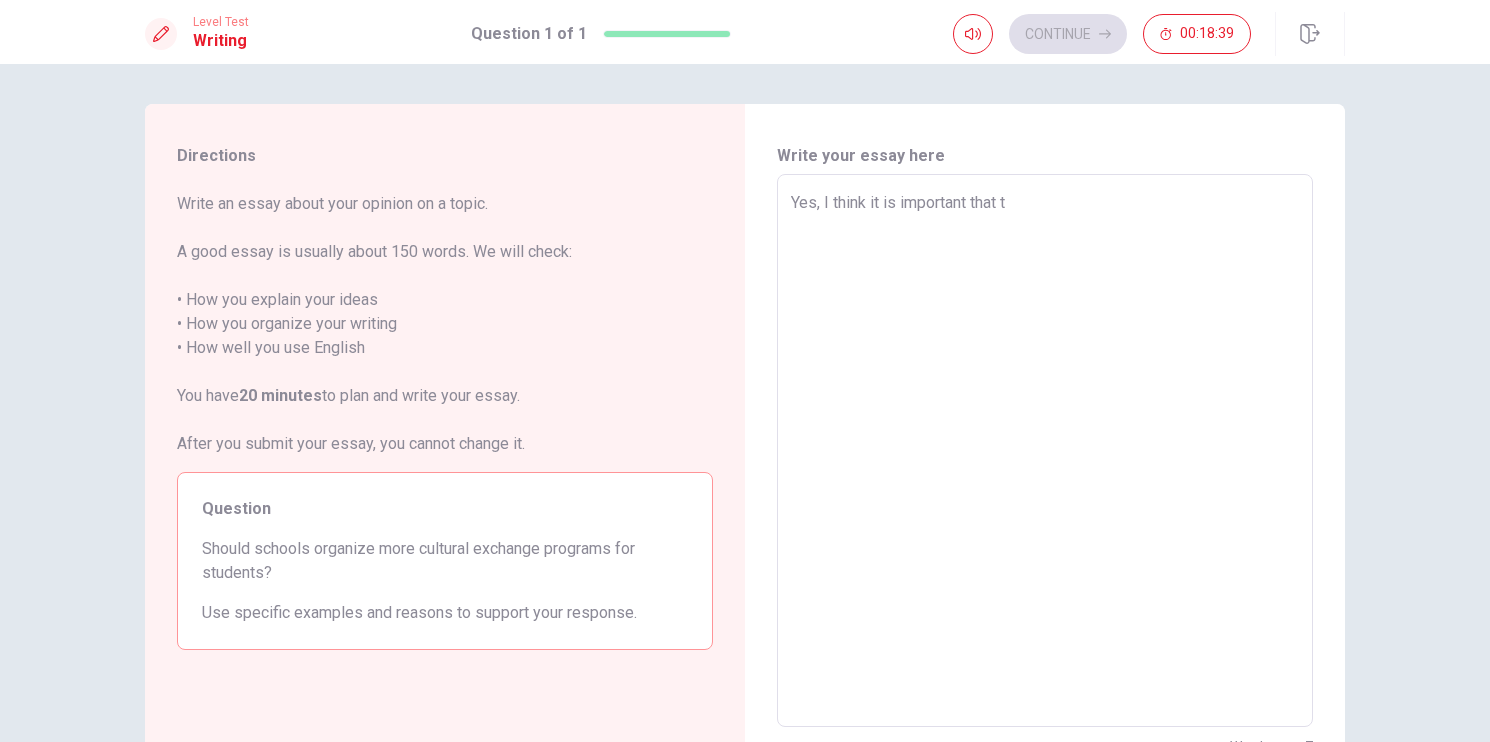 type on "x" 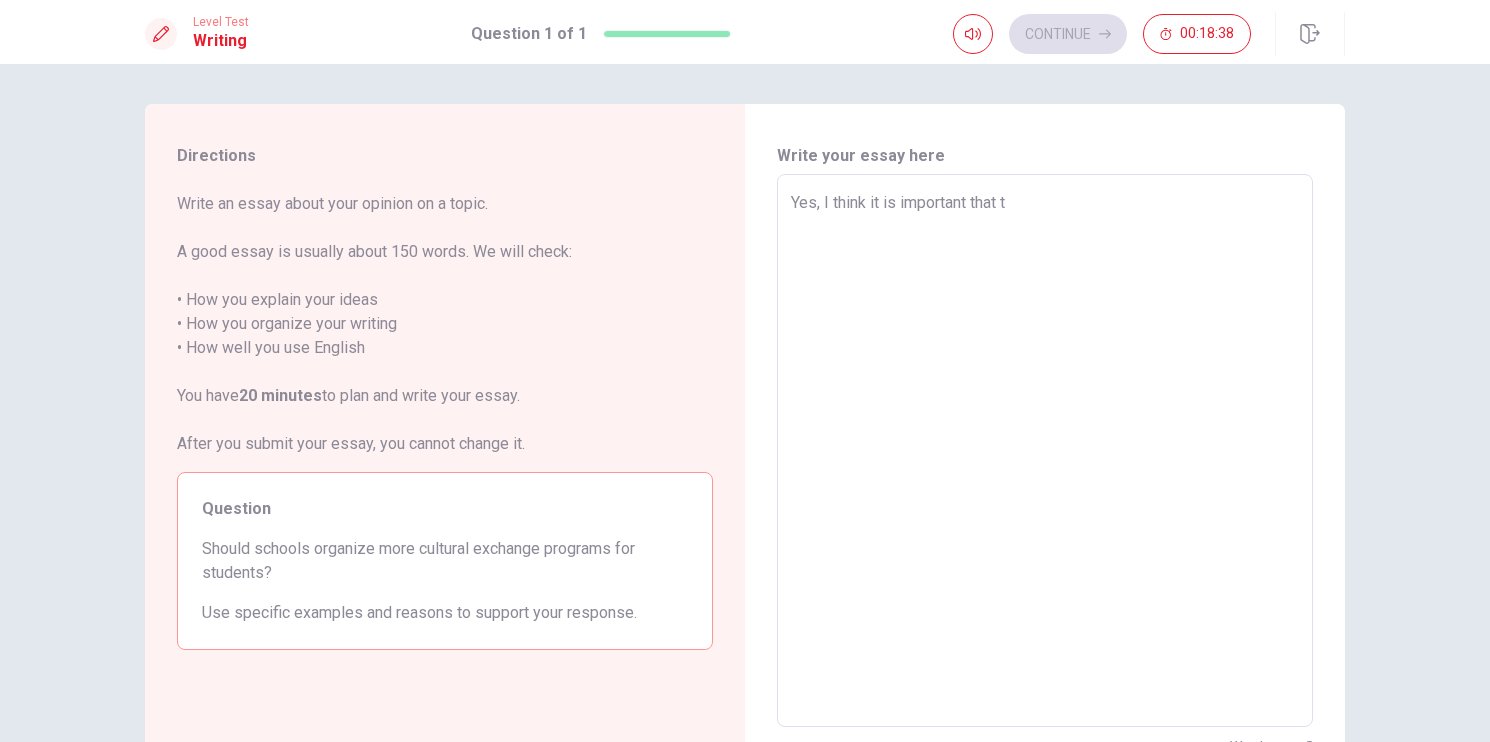 type on "Yes, I think it is important that th" 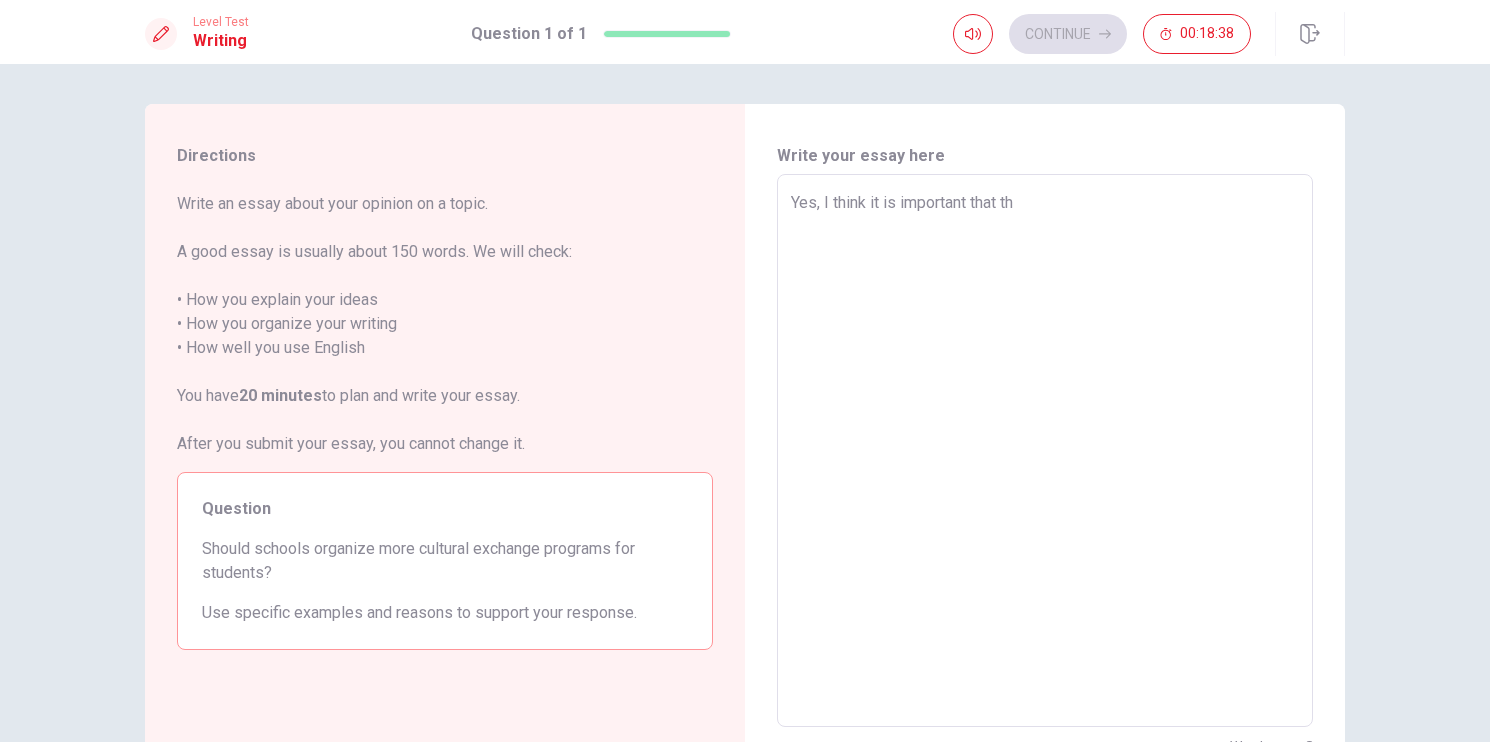type on "x" 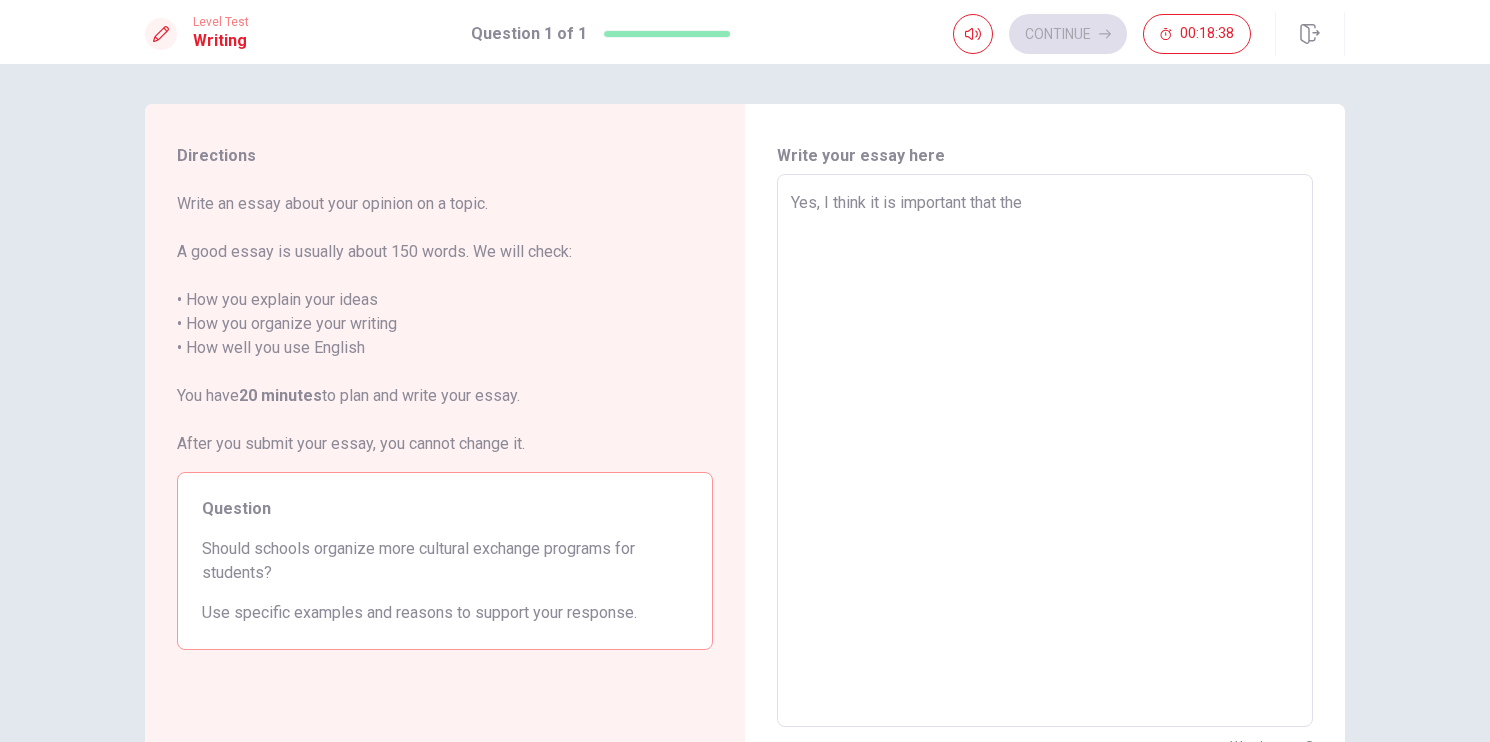 type on "x" 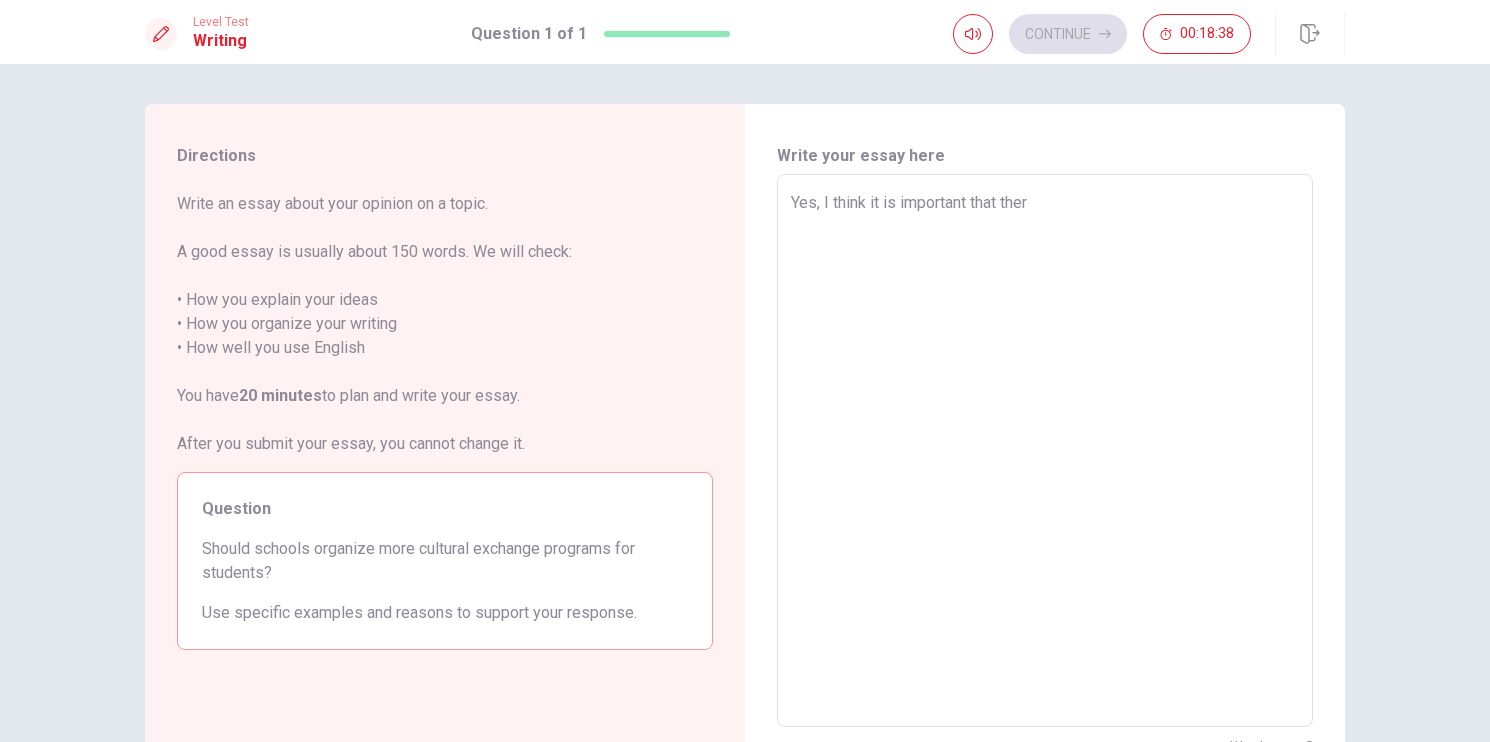 type on "x" 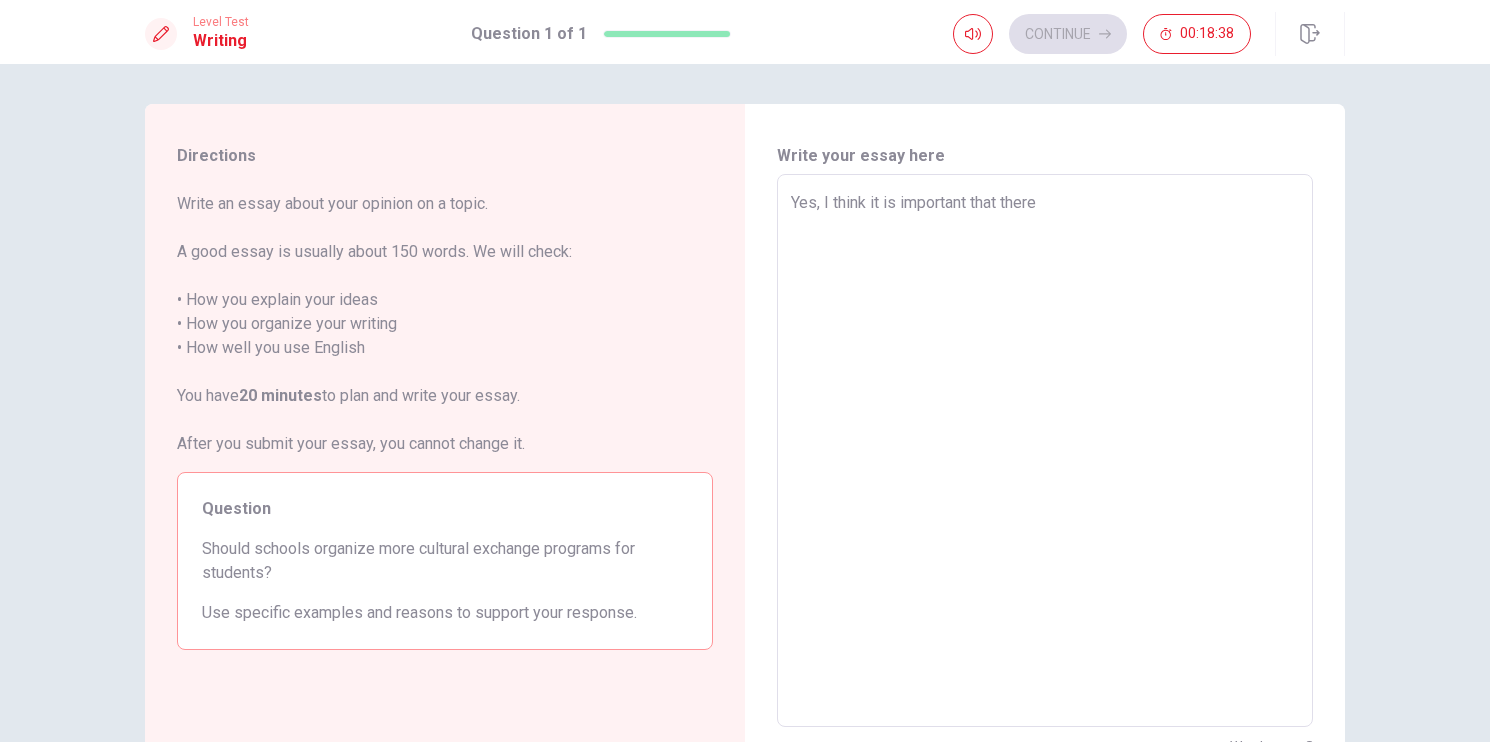 type on "x" 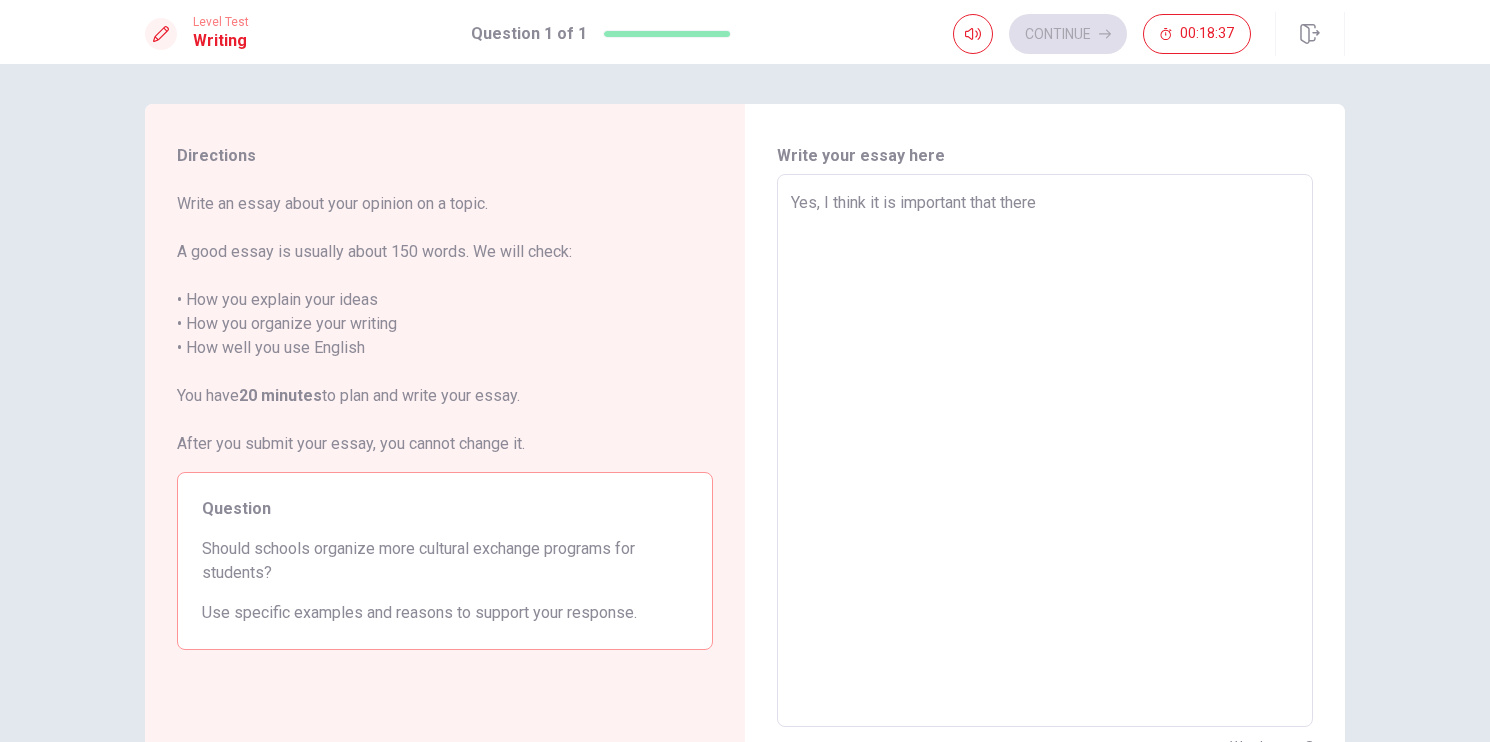 type on "Yes, I think it is important that there" 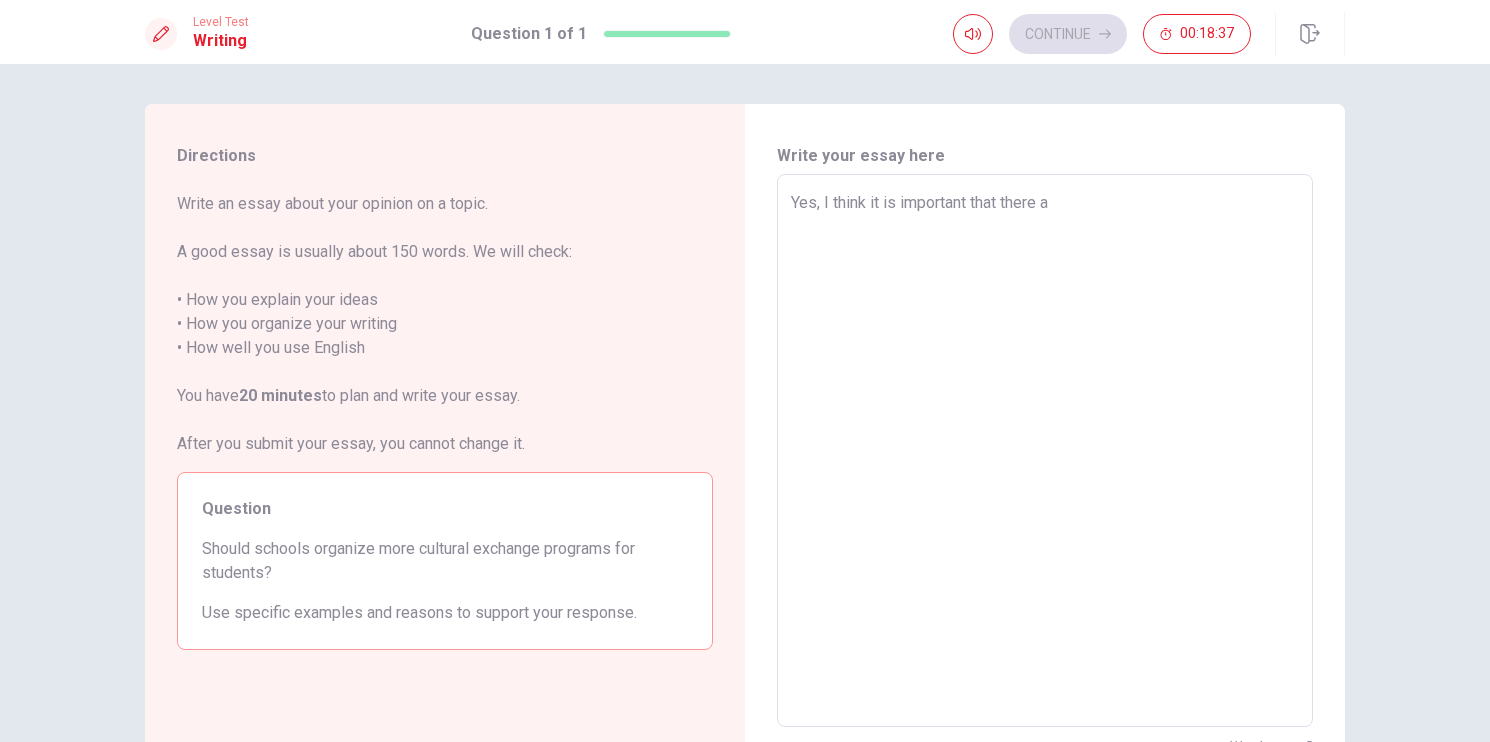type on "x" 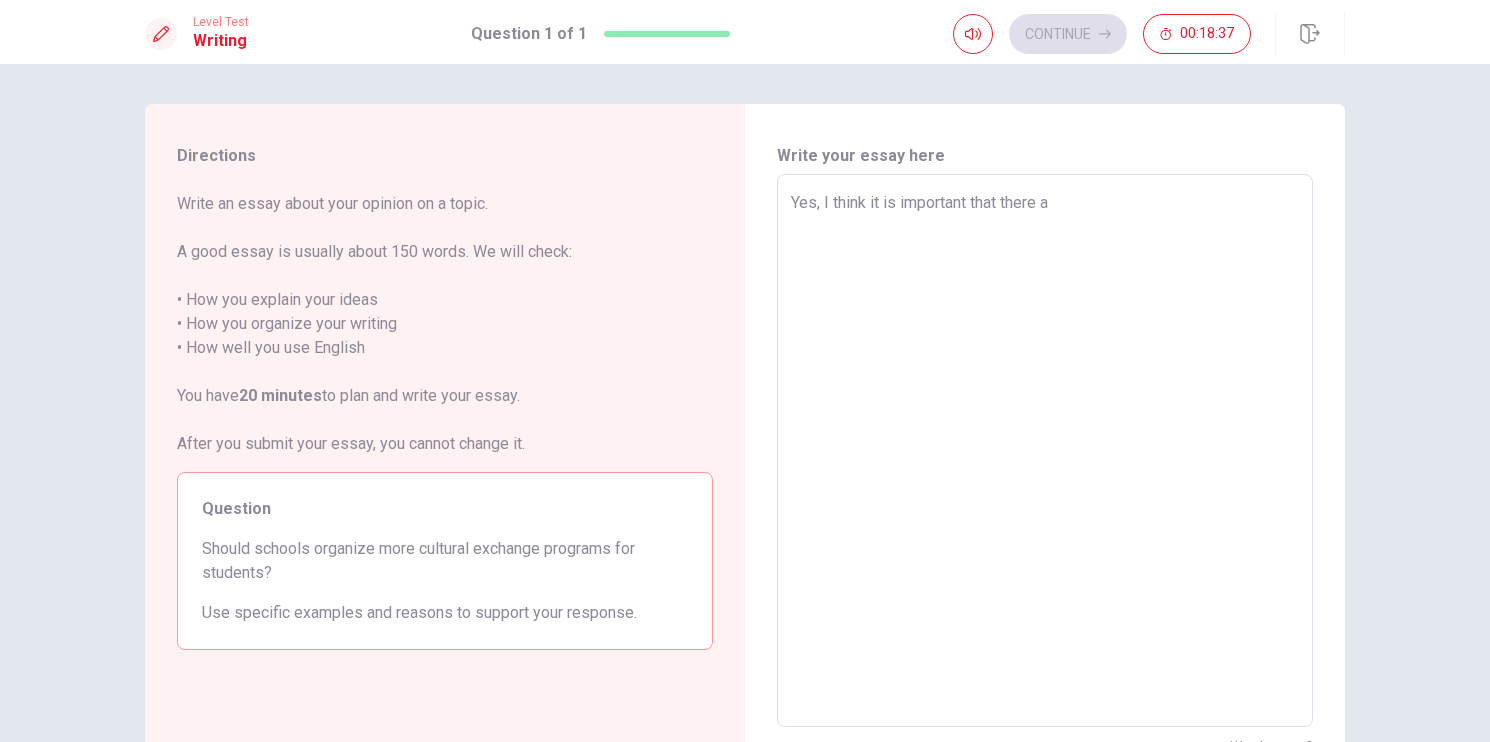 type on "Yes, I think it is important that there ar" 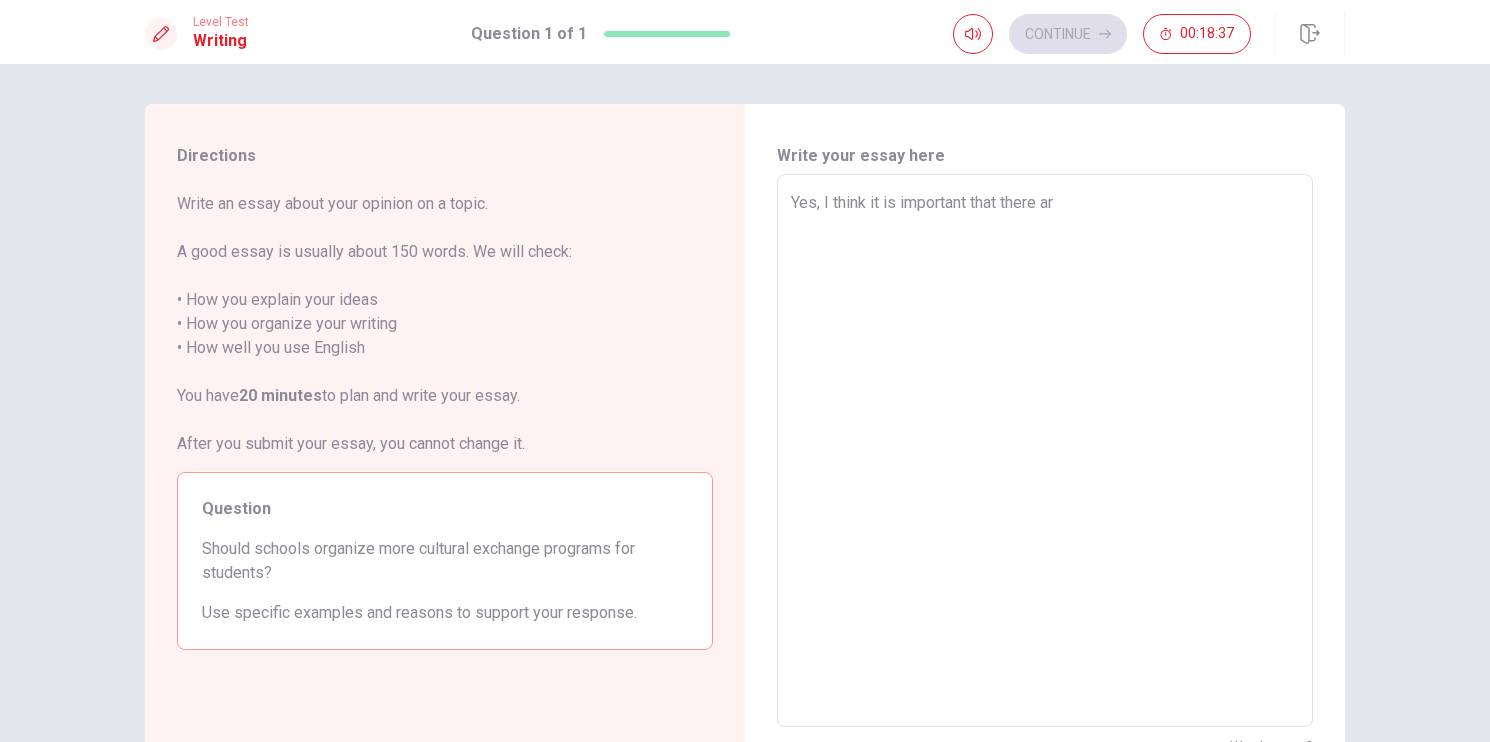 type on "x" 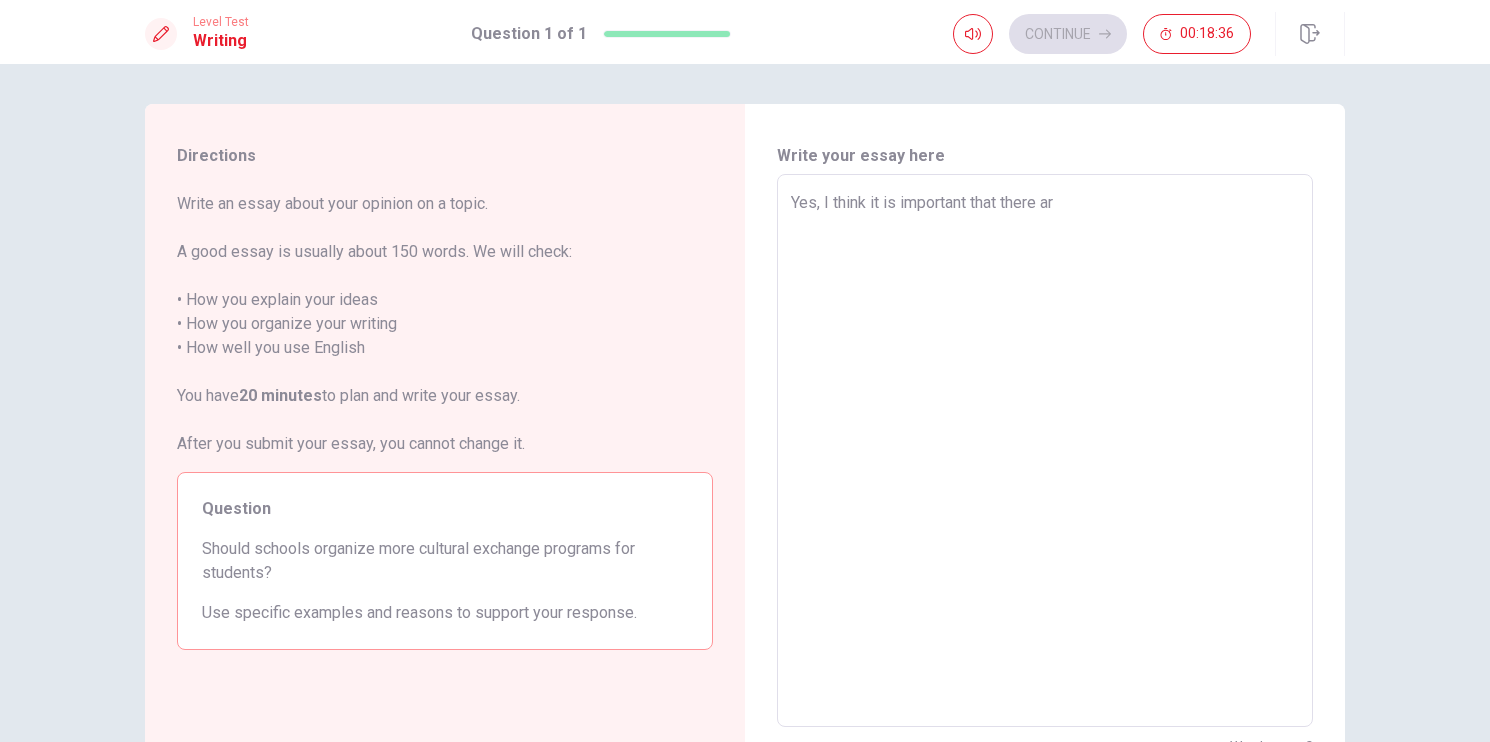 type on "Yes, I think it is important that there are" 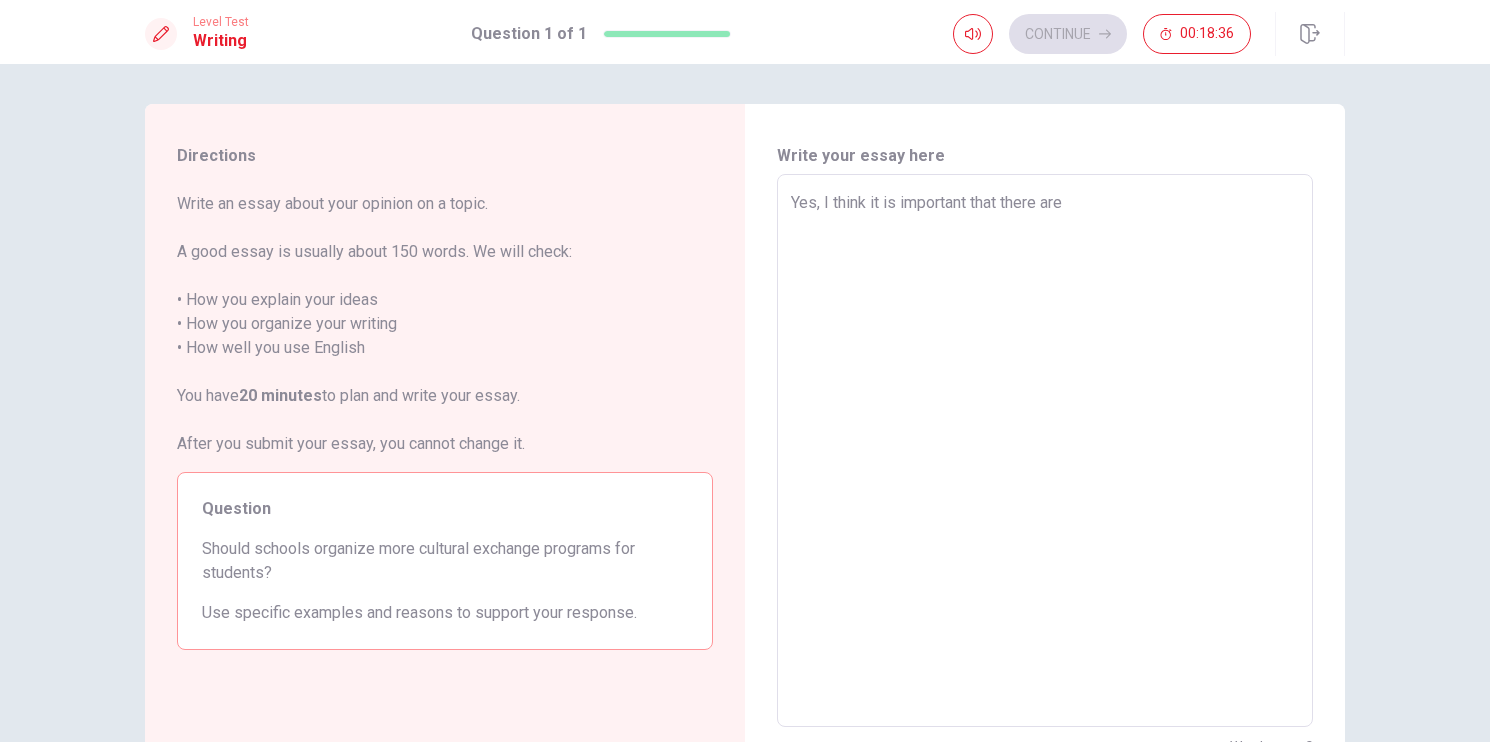type on "x" 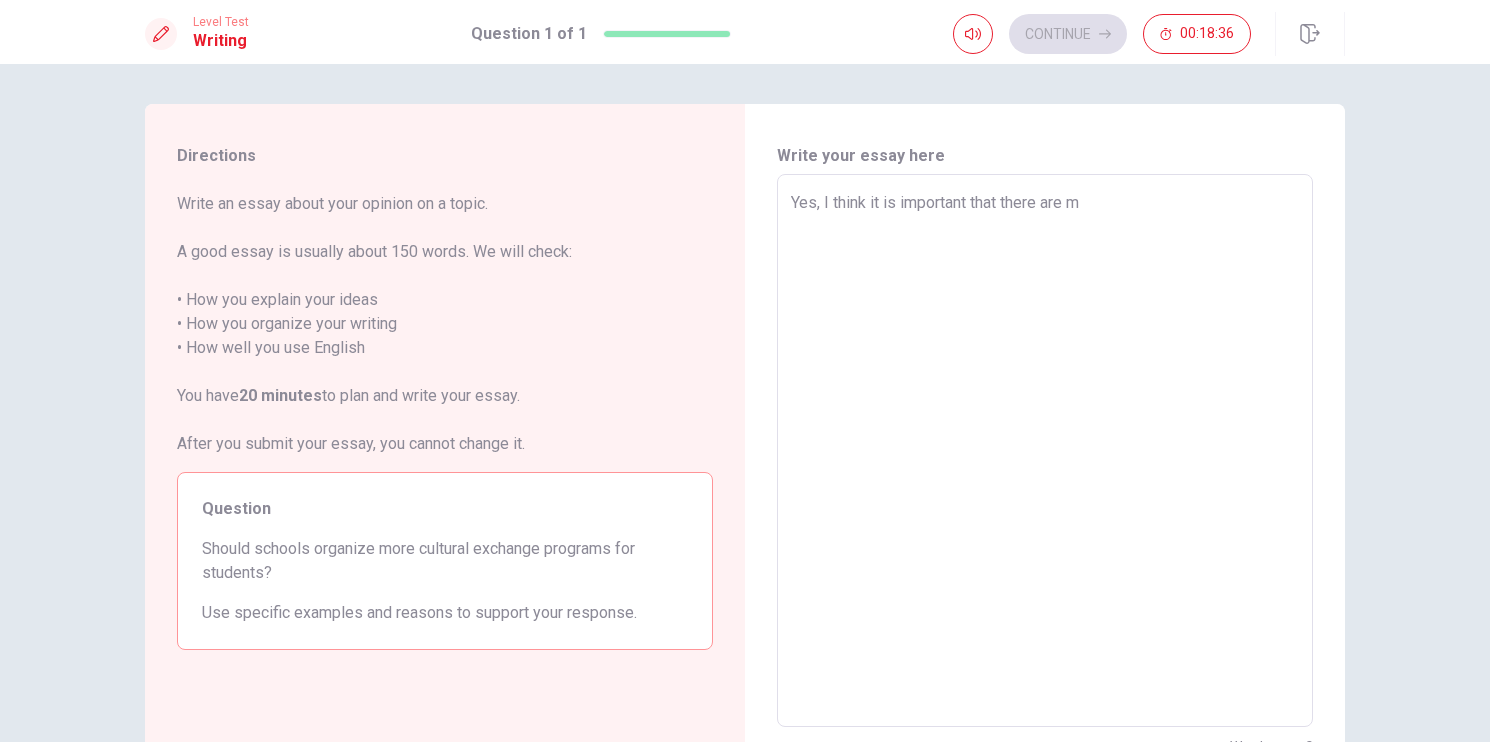 type on "x" 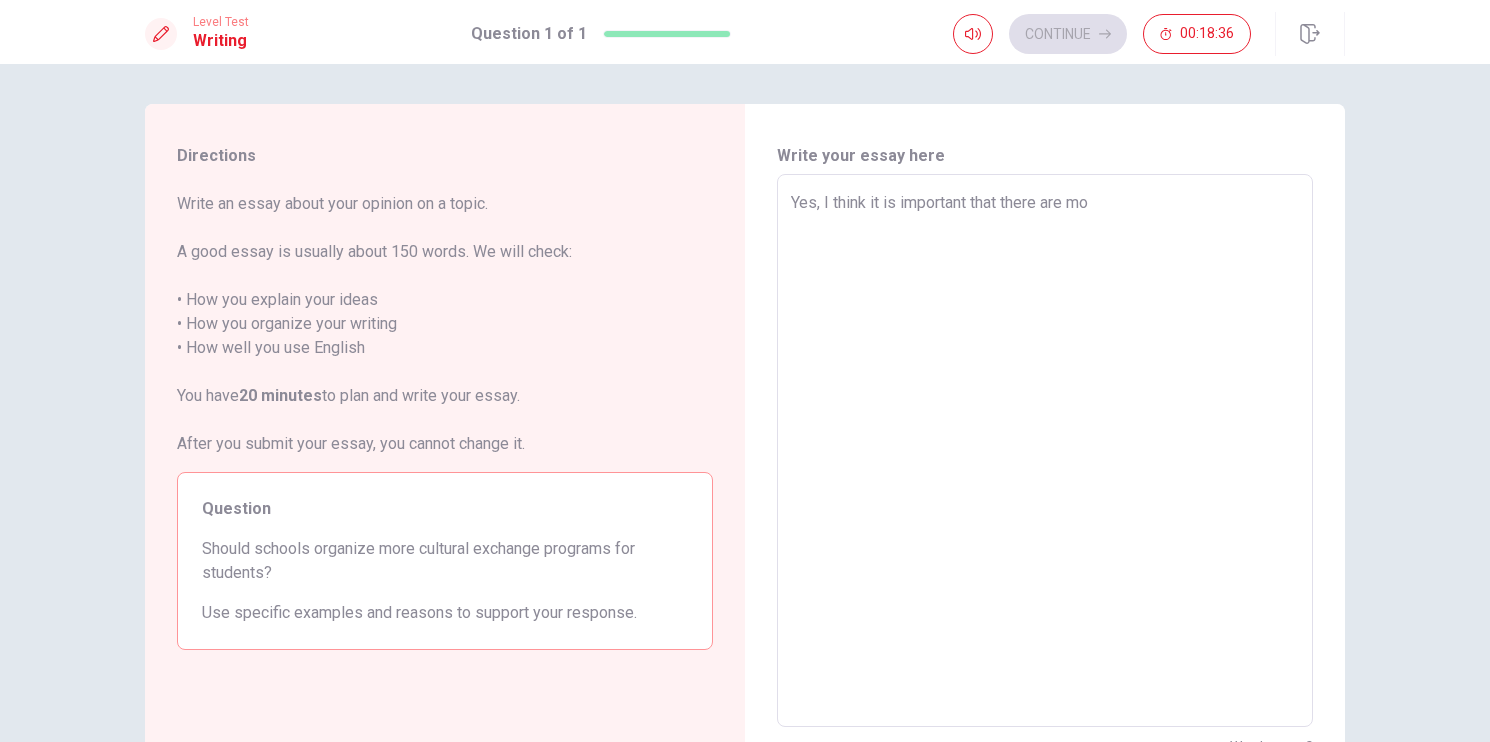 type on "x" 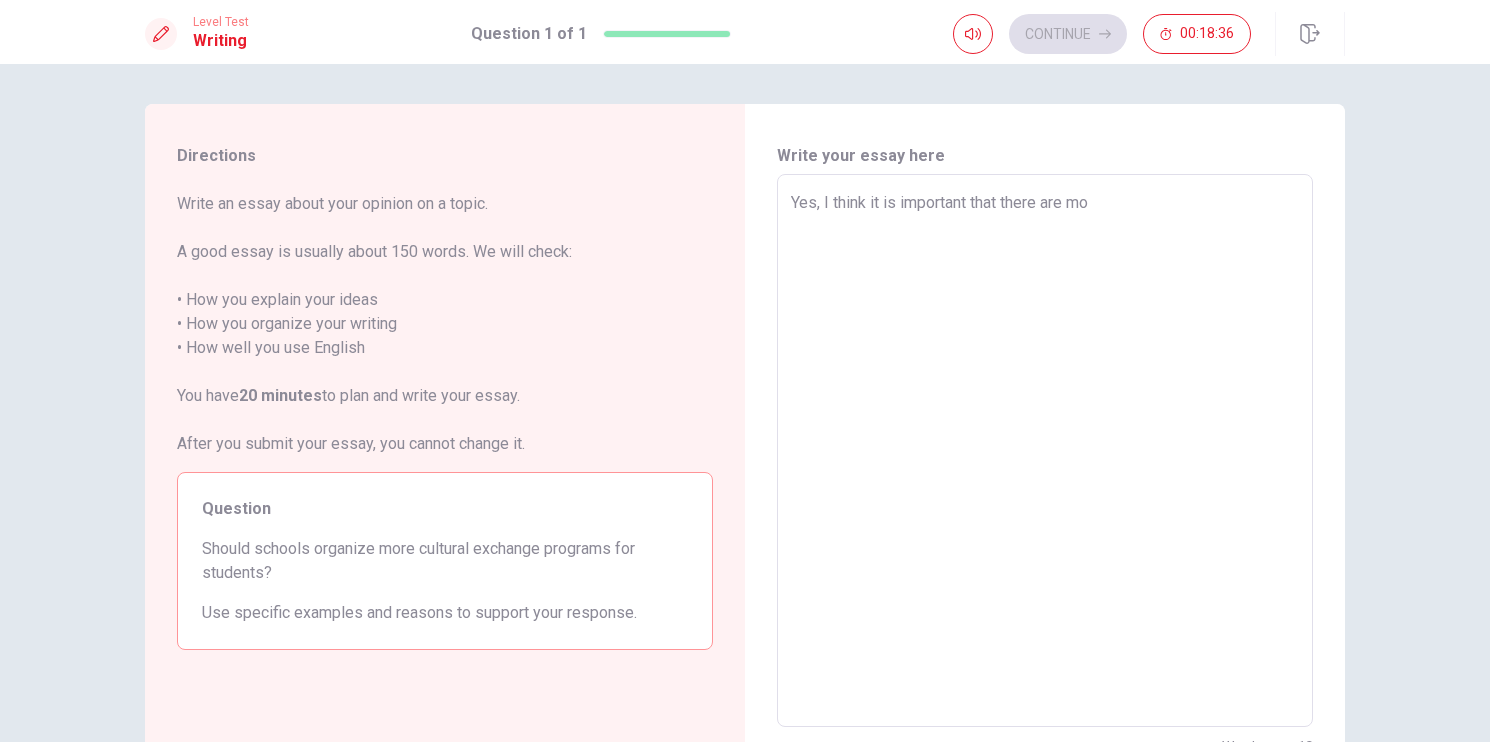 type on "Yes, I think it is important that there are mor" 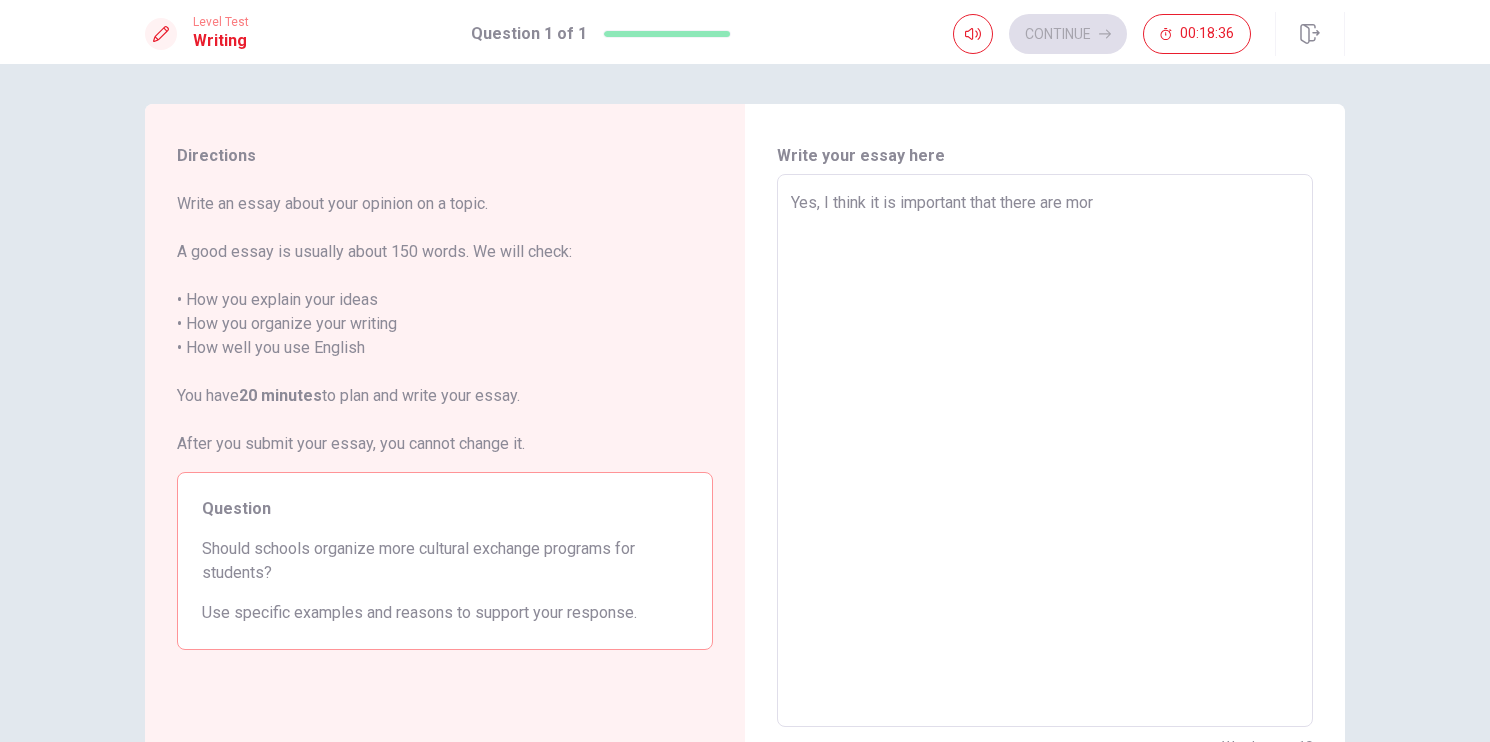 type on "x" 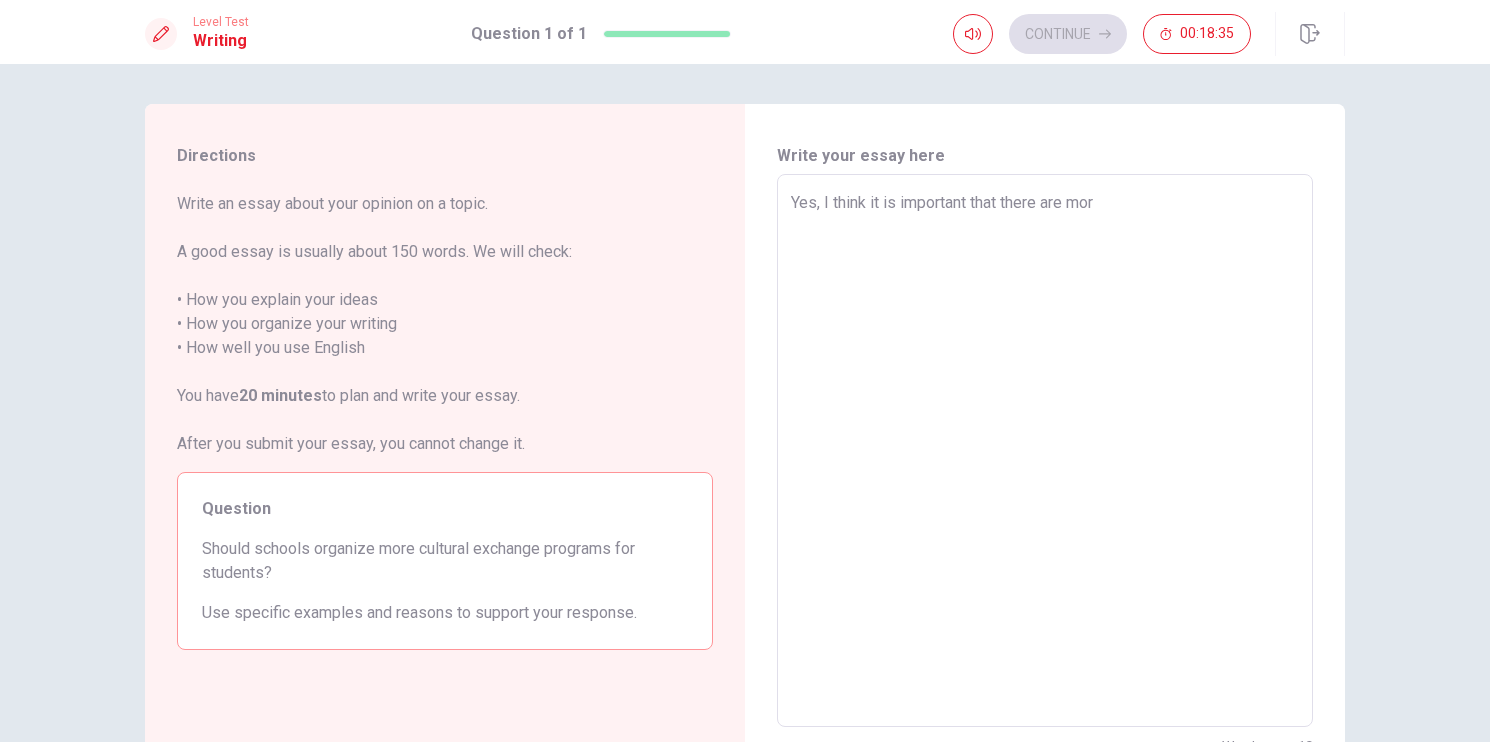 type on "Yes, I think it is important that there are more" 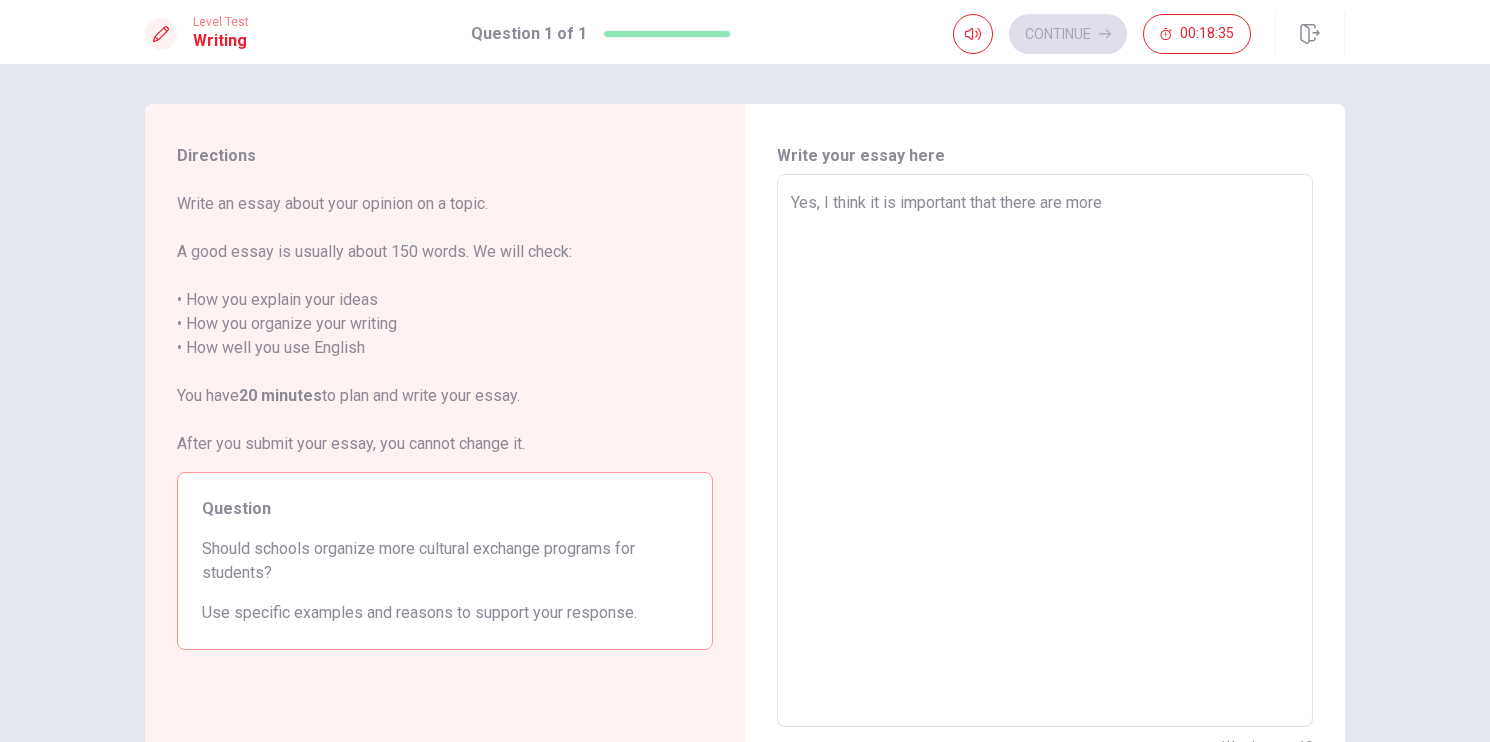 type on "x" 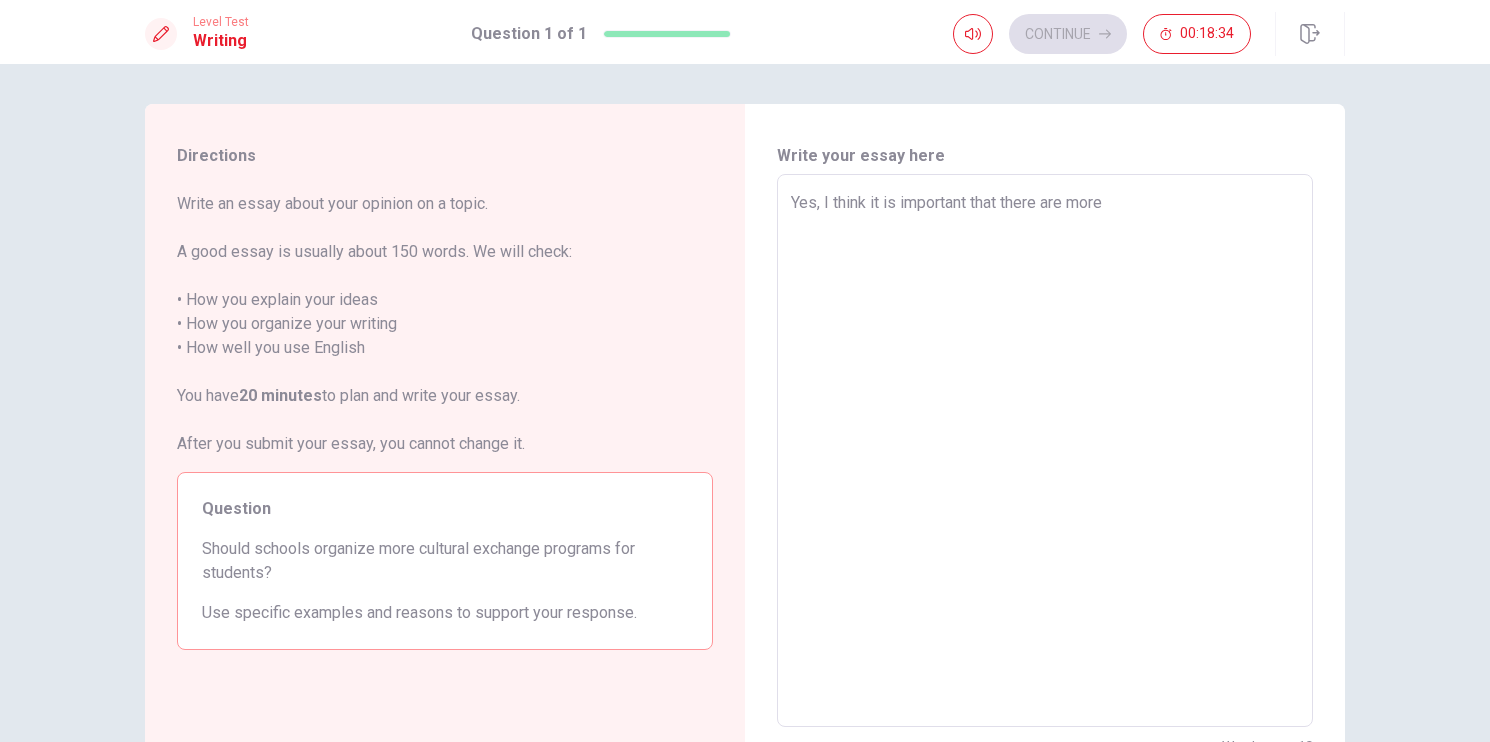 type on "Yes, I think it is important that there are more" 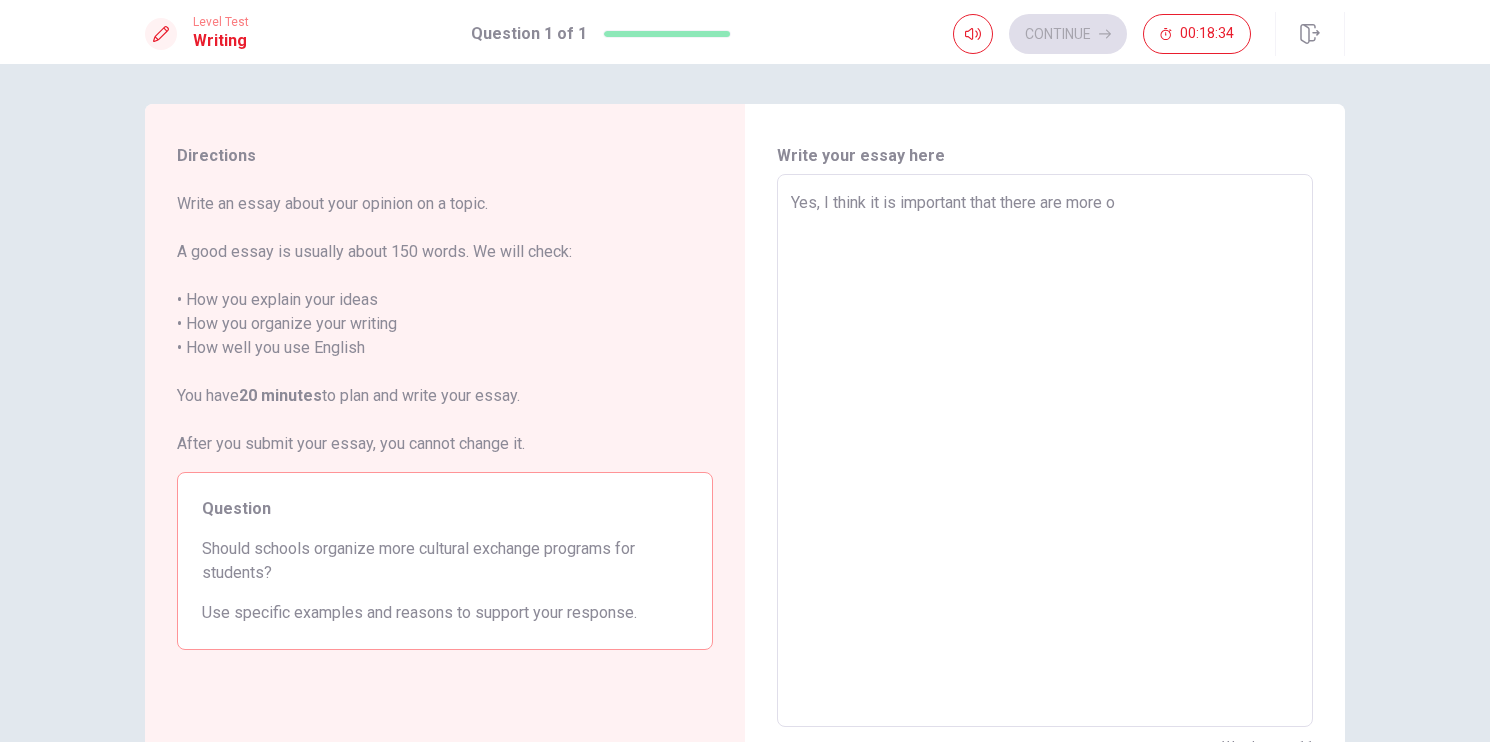 type on "x" 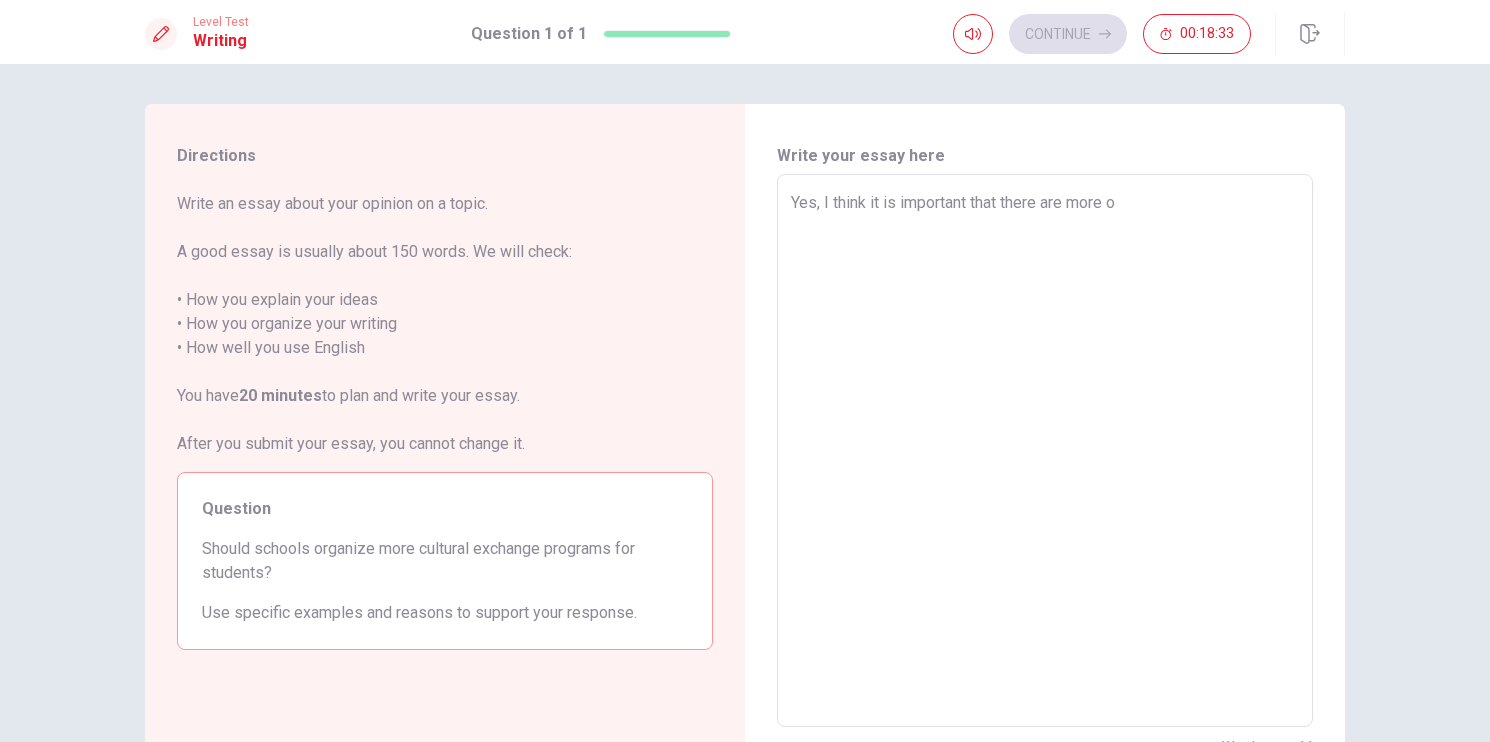 type on "Yes, I think it is important that there are more of" 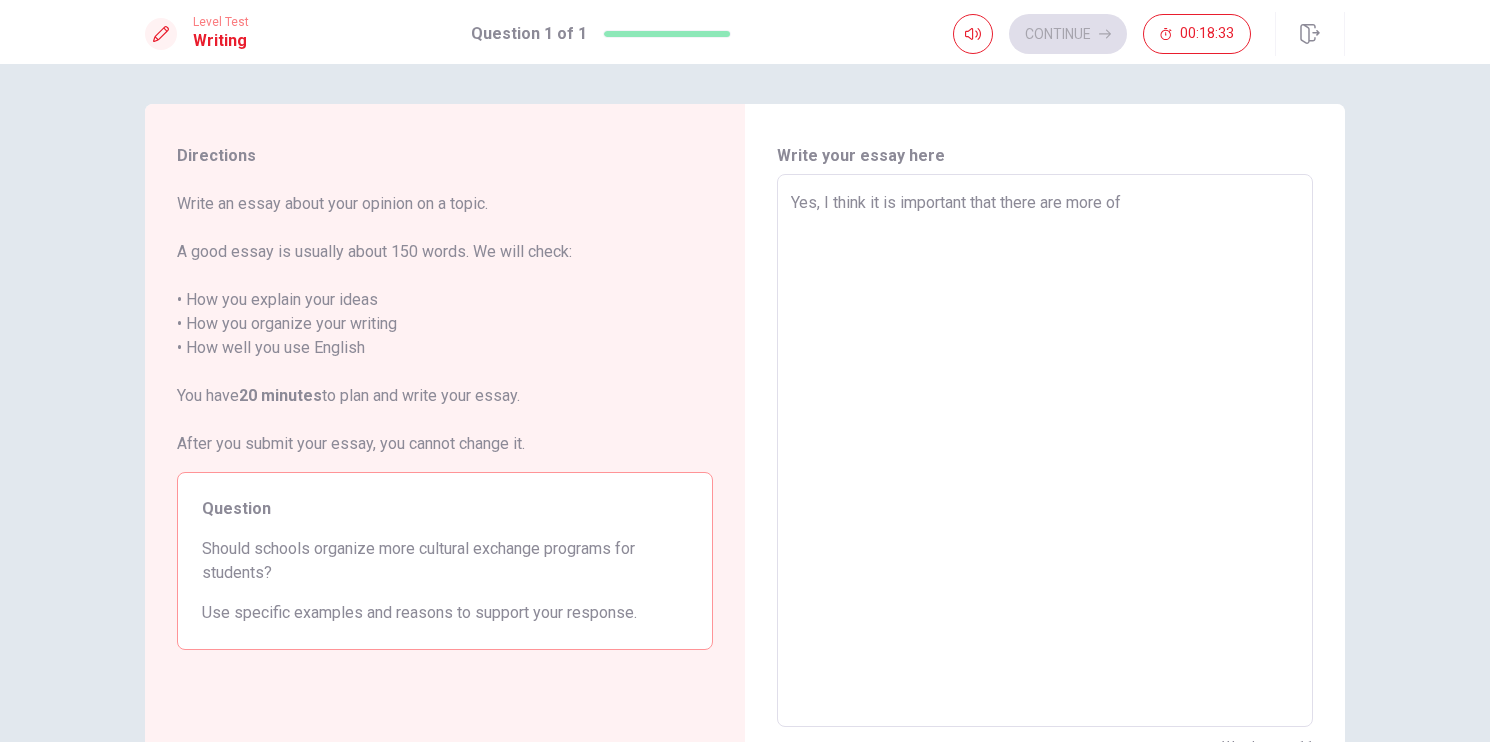 type on "x" 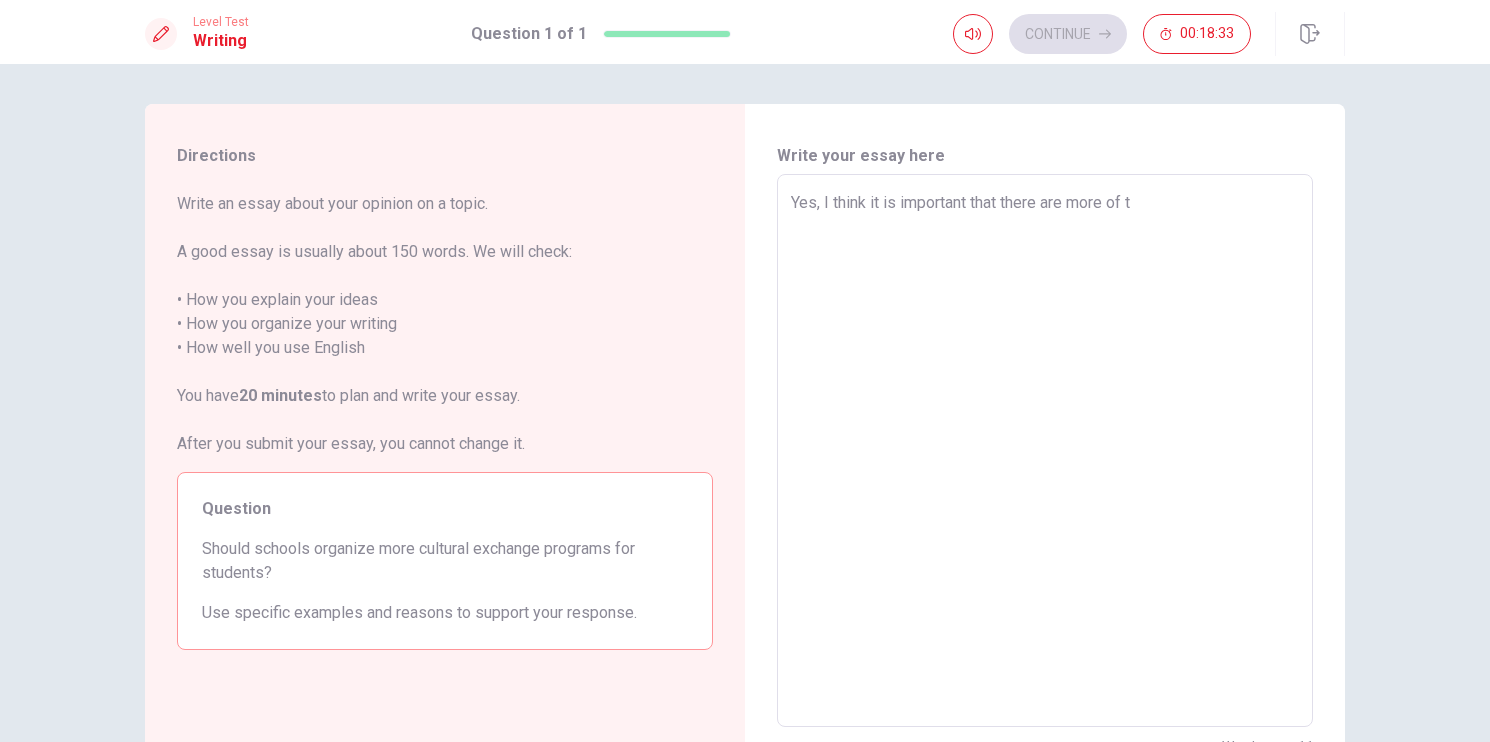 type on "x" 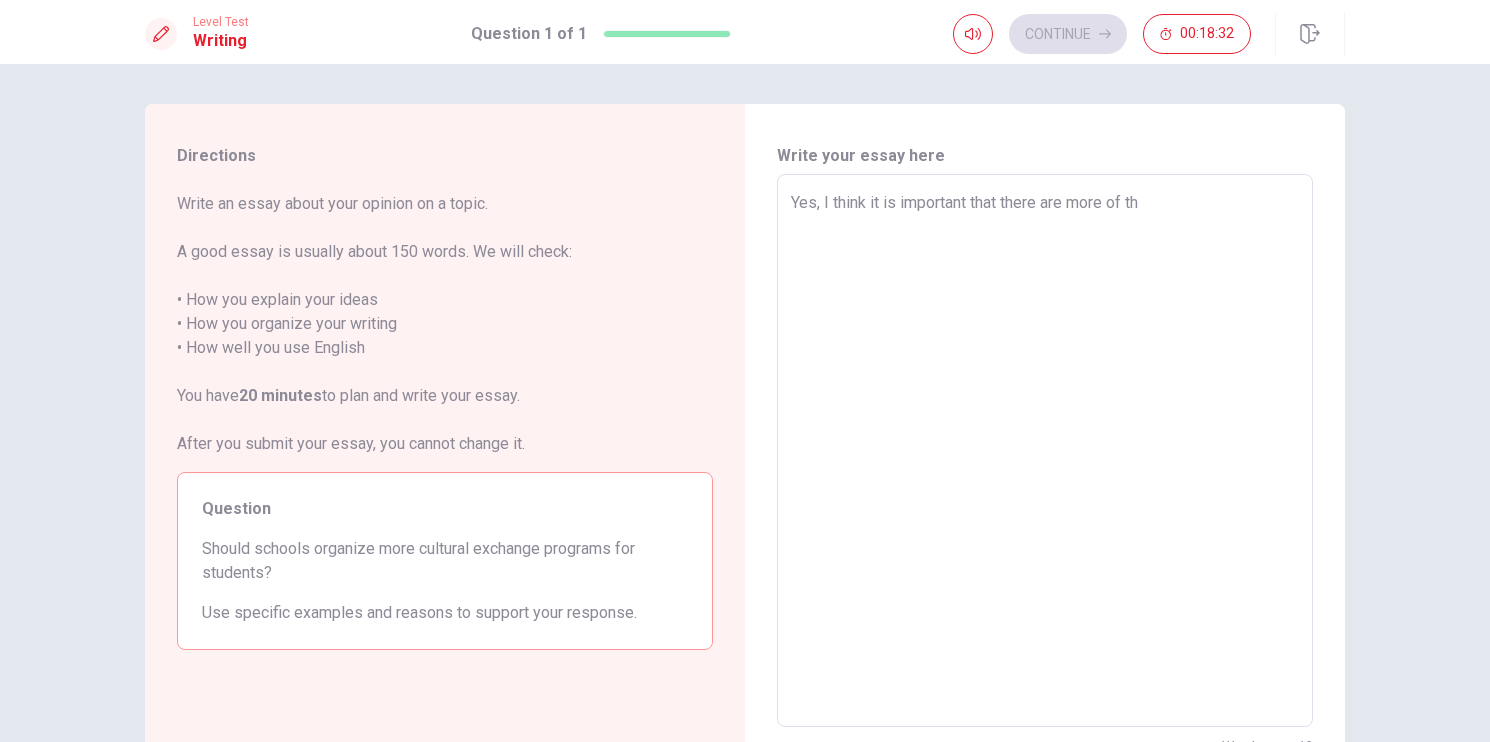 type on "x" 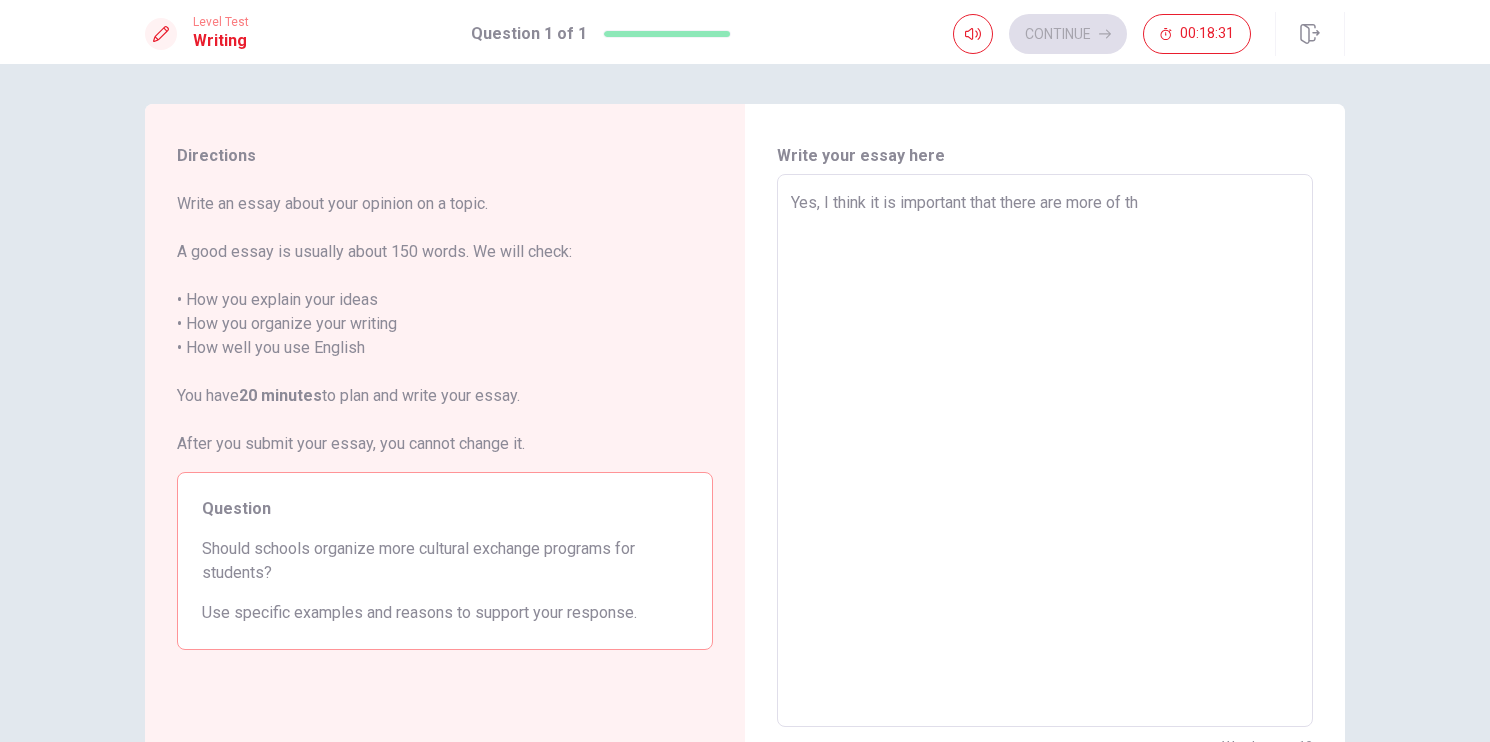 type on "Yes, I think it is important that there are more of the" 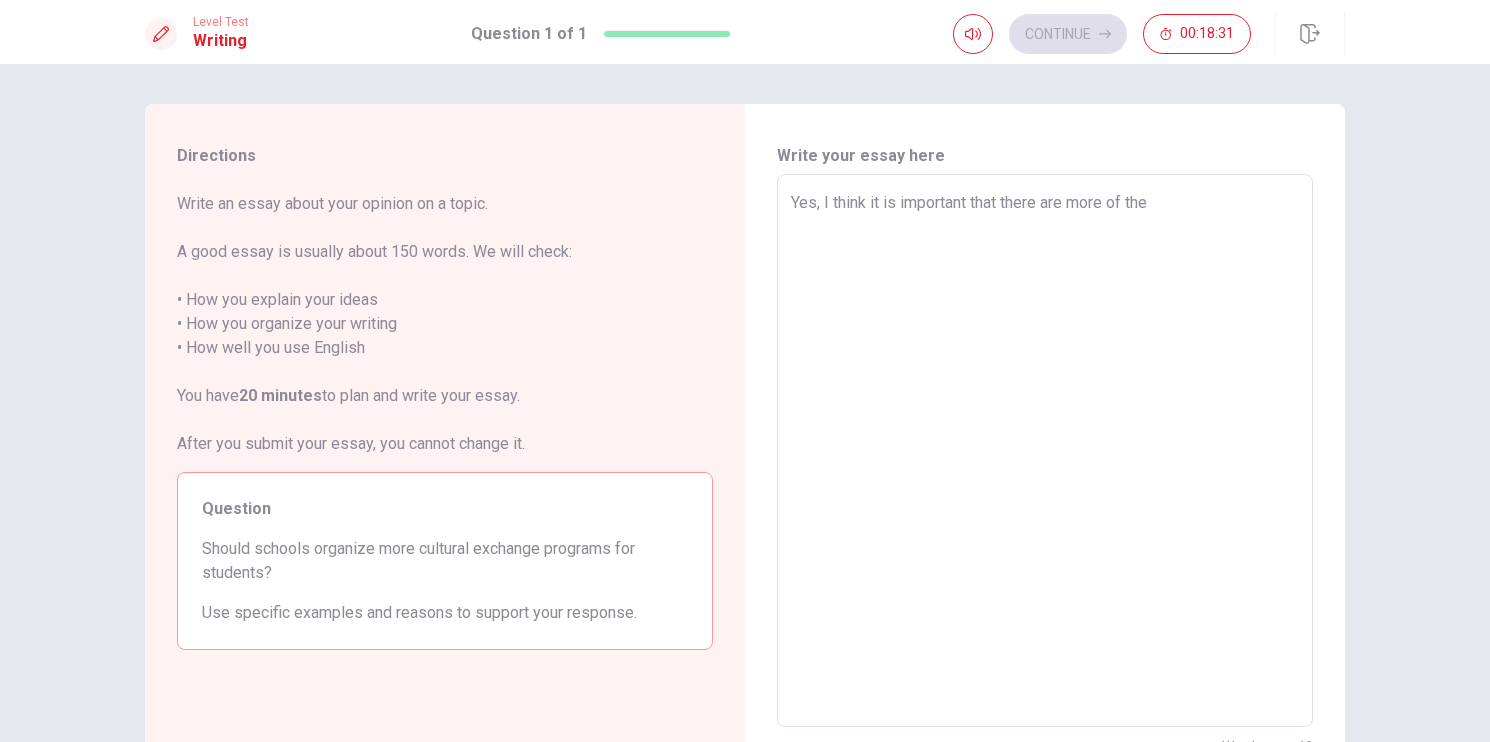 type on "x" 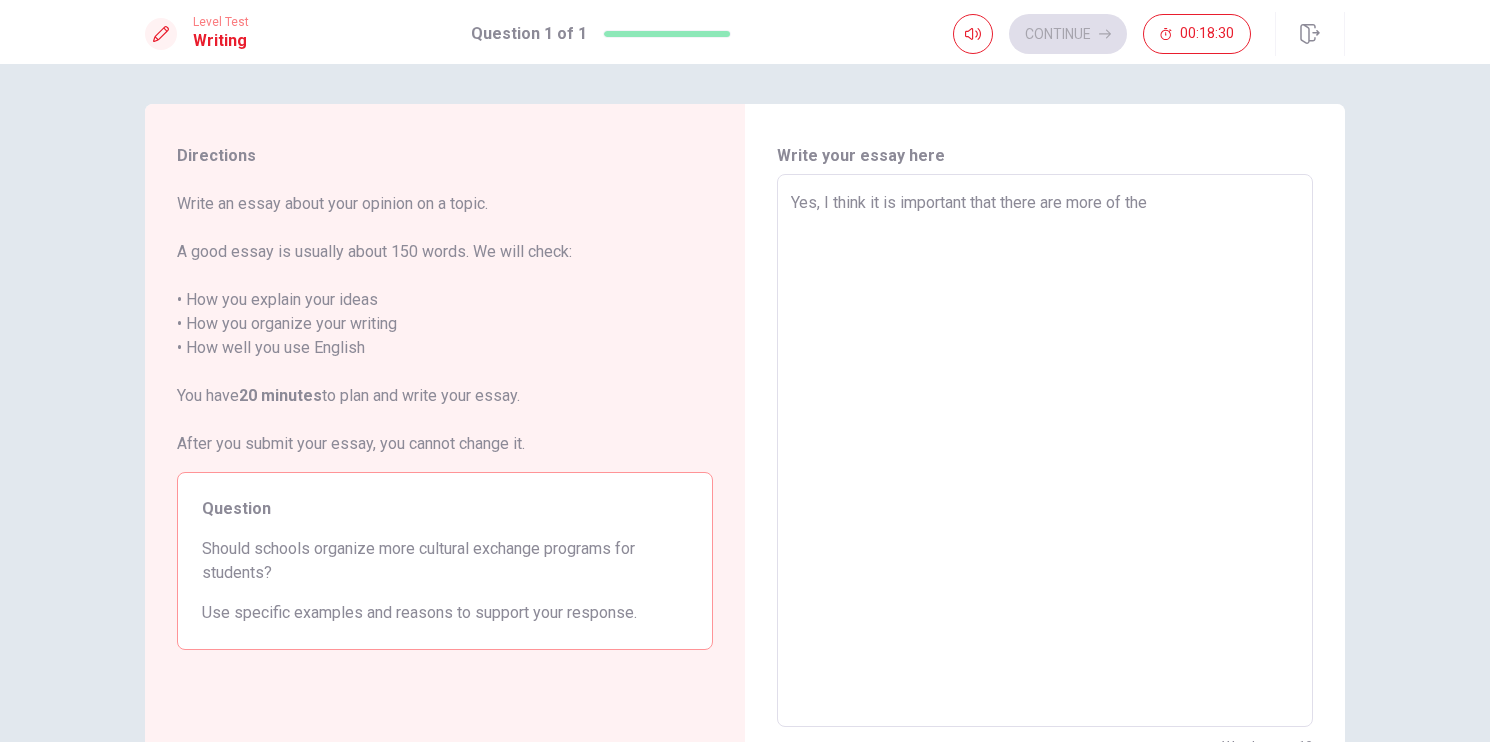 type on "Yes, I think it is important that there are more of the" 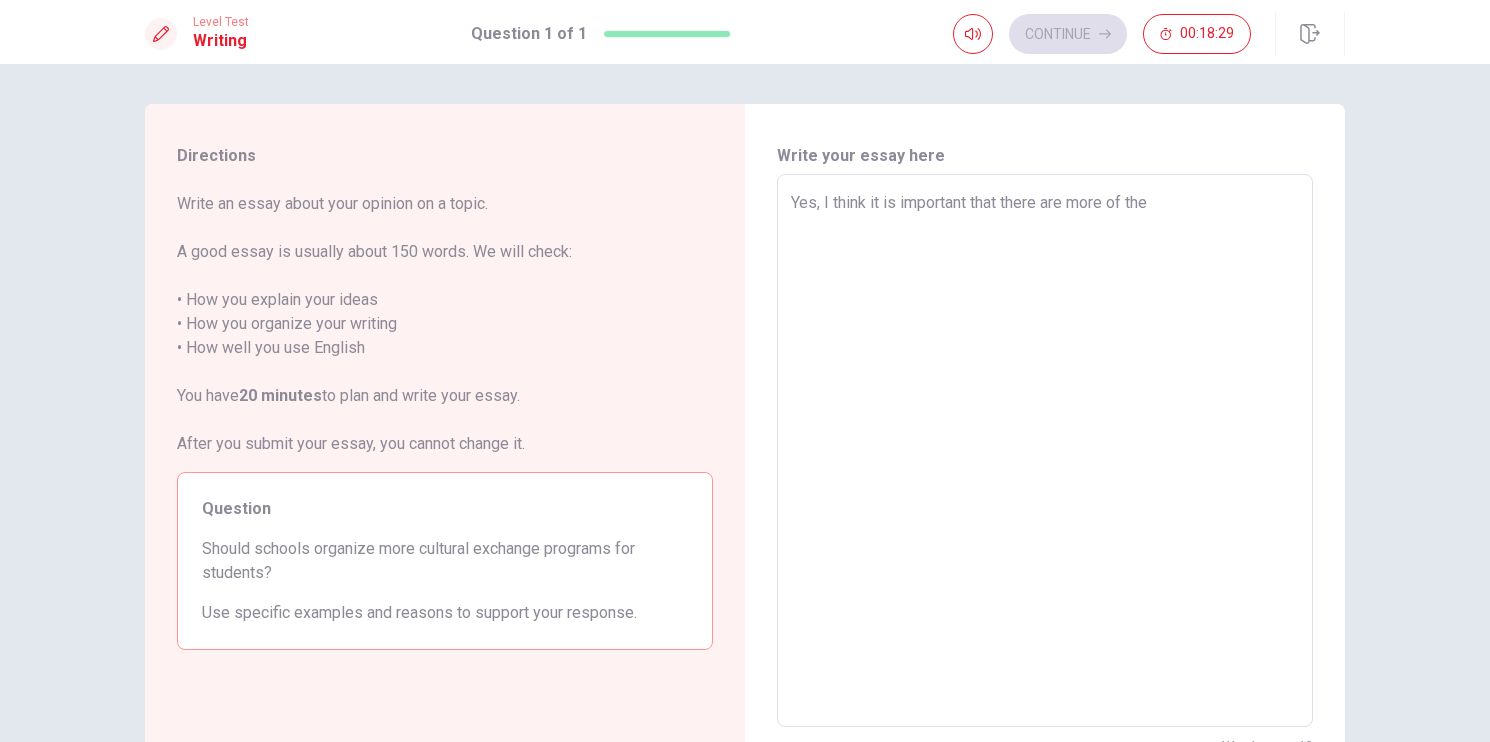 type on "Yes, I think it is important that there are more of the e" 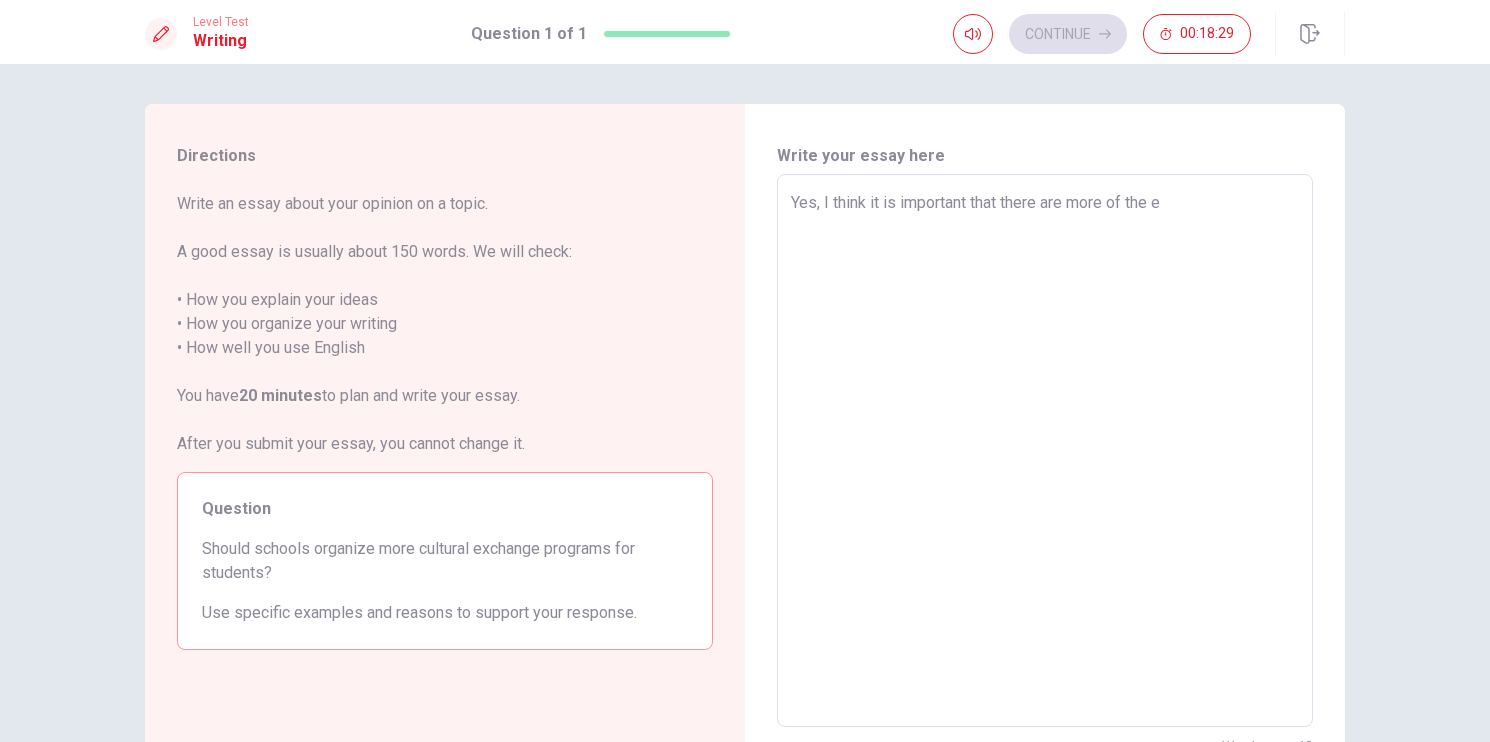 type on "x" 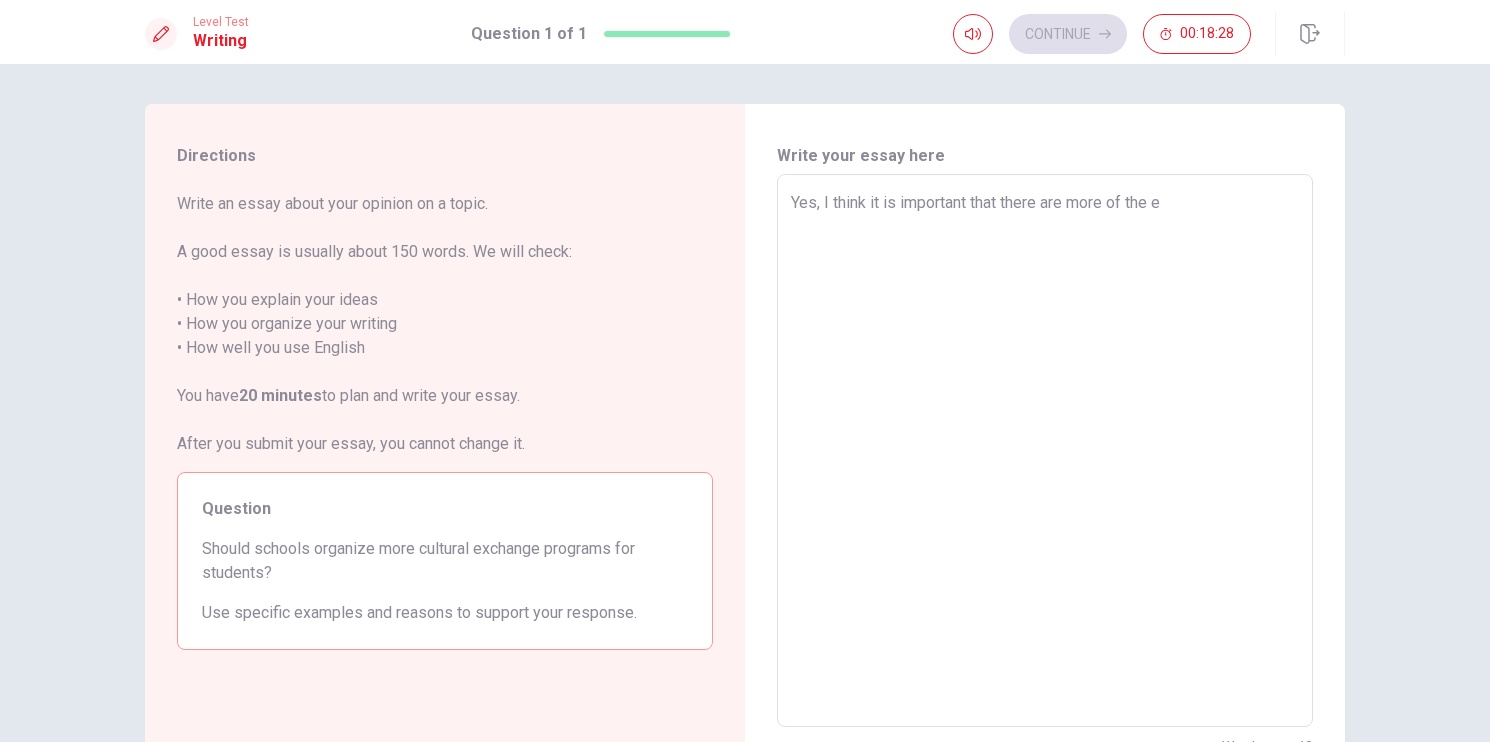 type on "Yes, I think it is important that there are more of the ex" 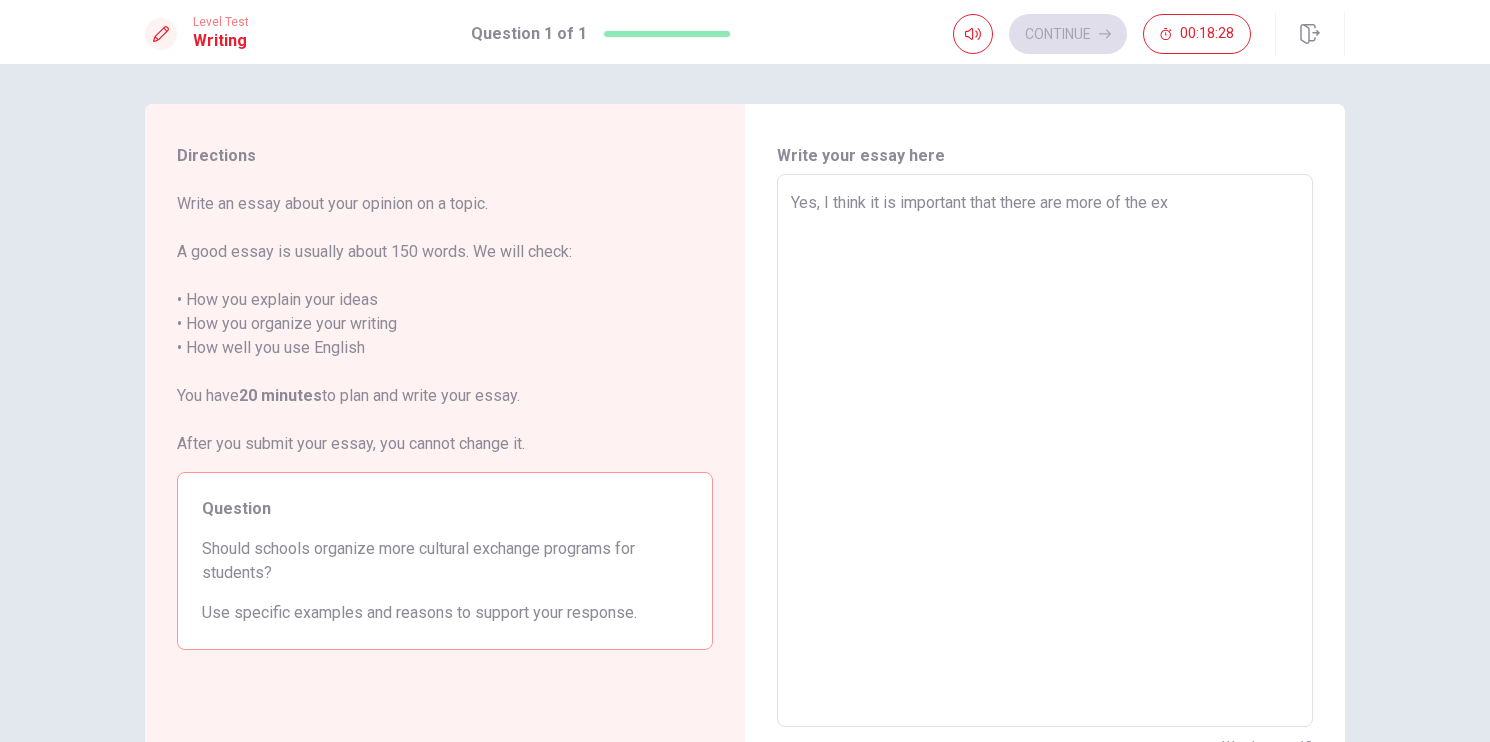type on "x" 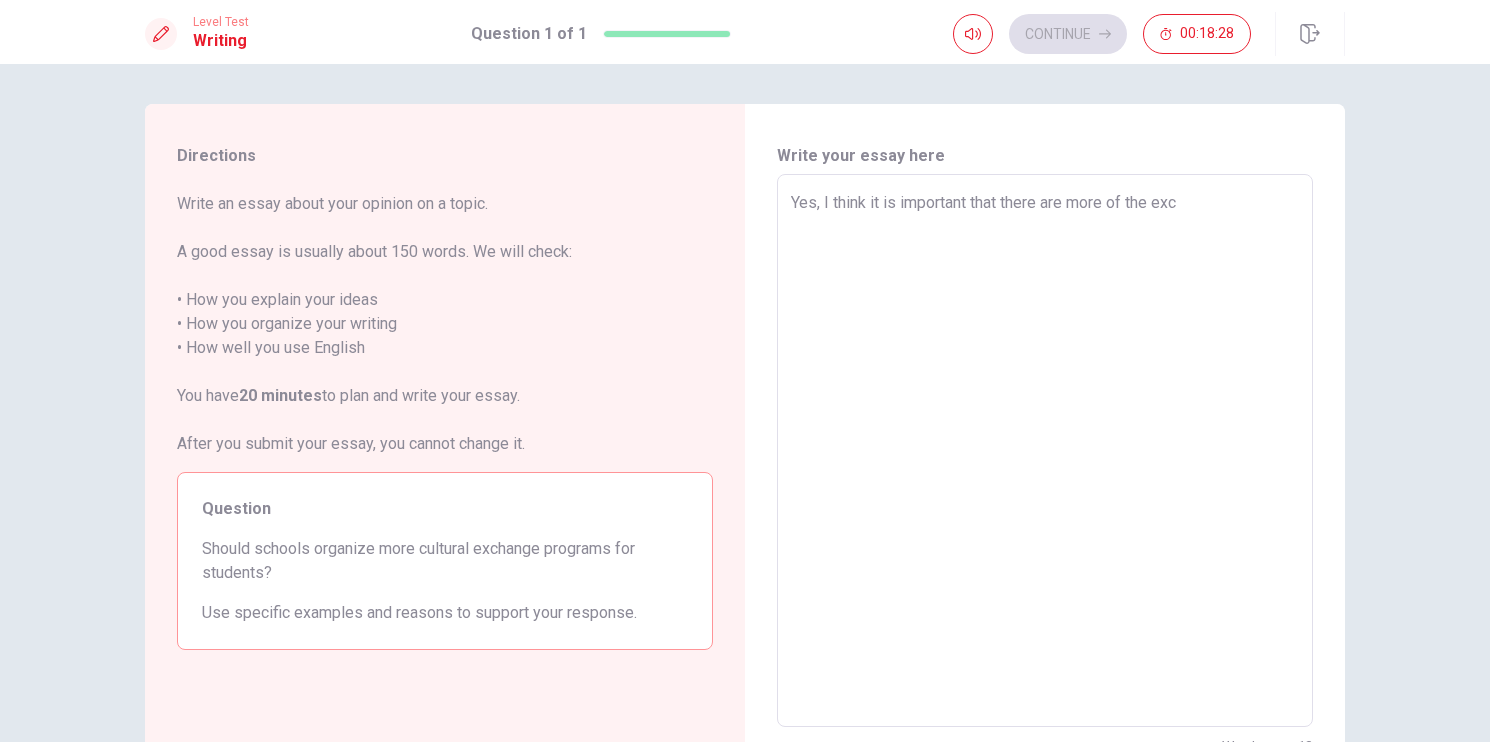 type on "x" 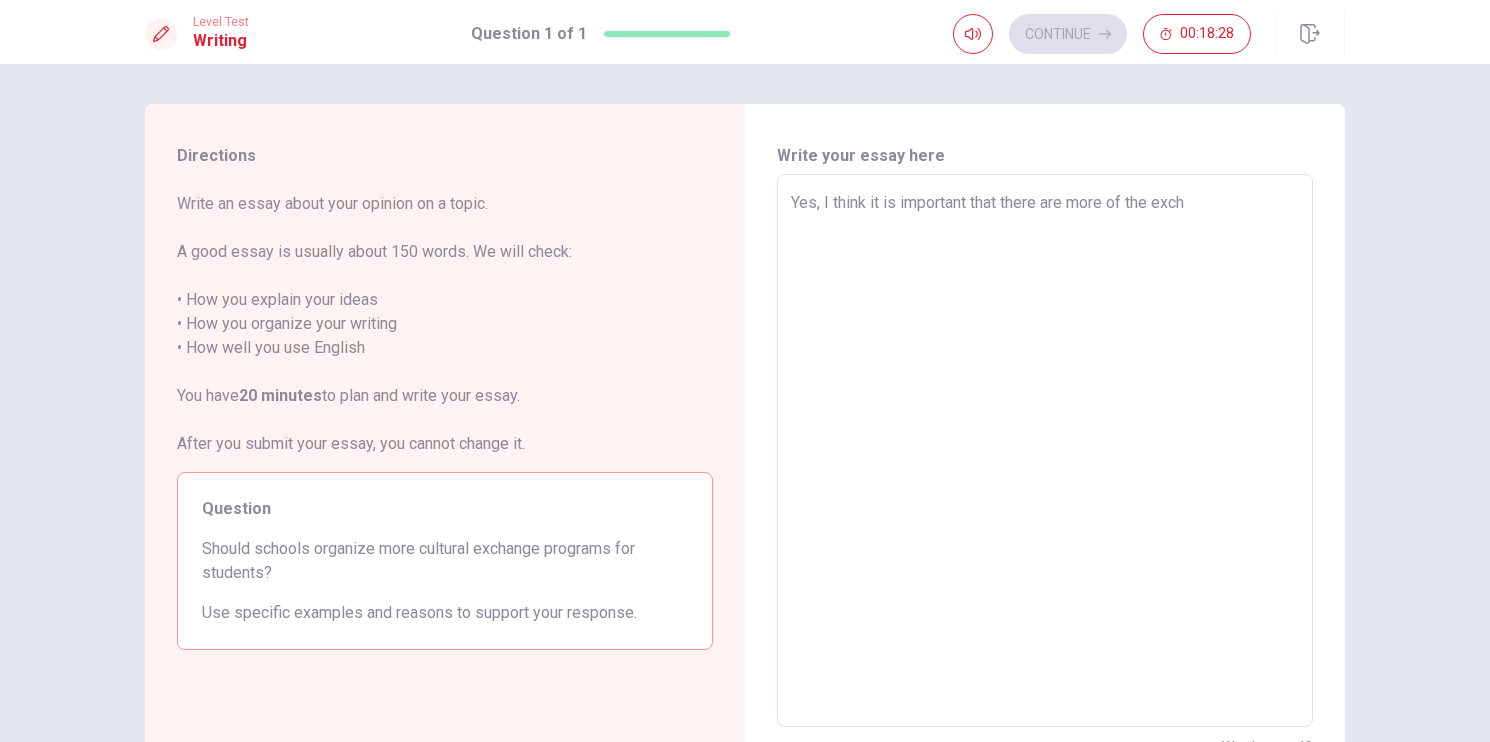 type on "x" 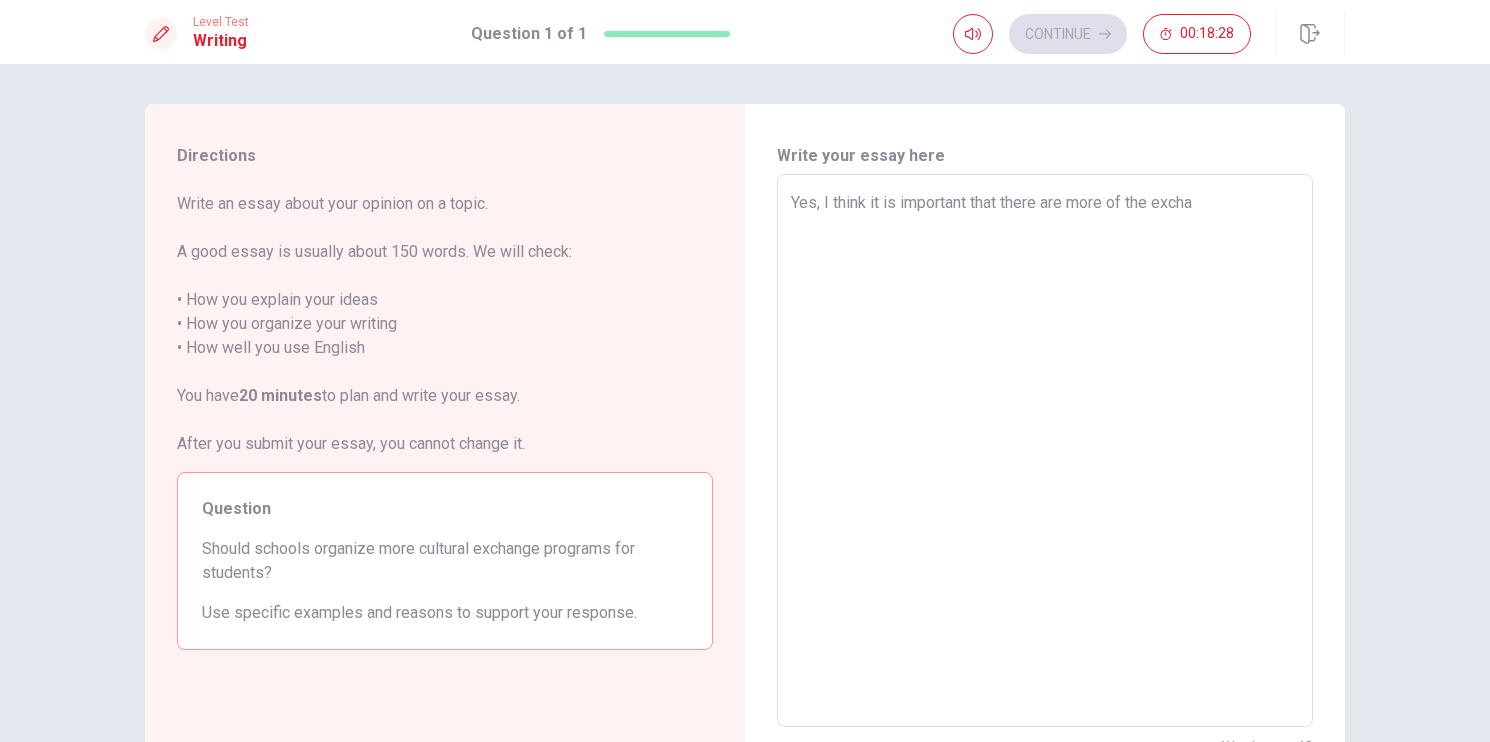 type on "x" 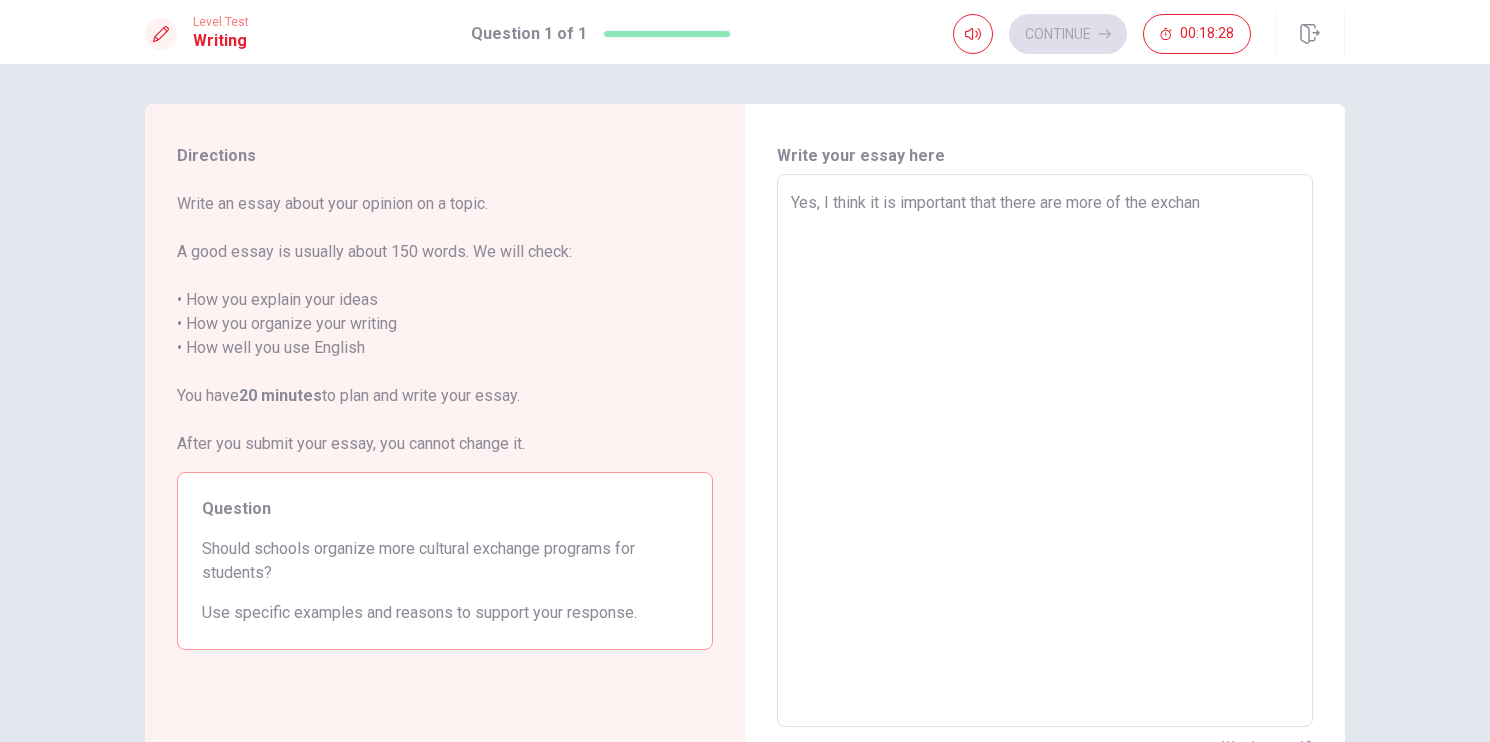 type on "x" 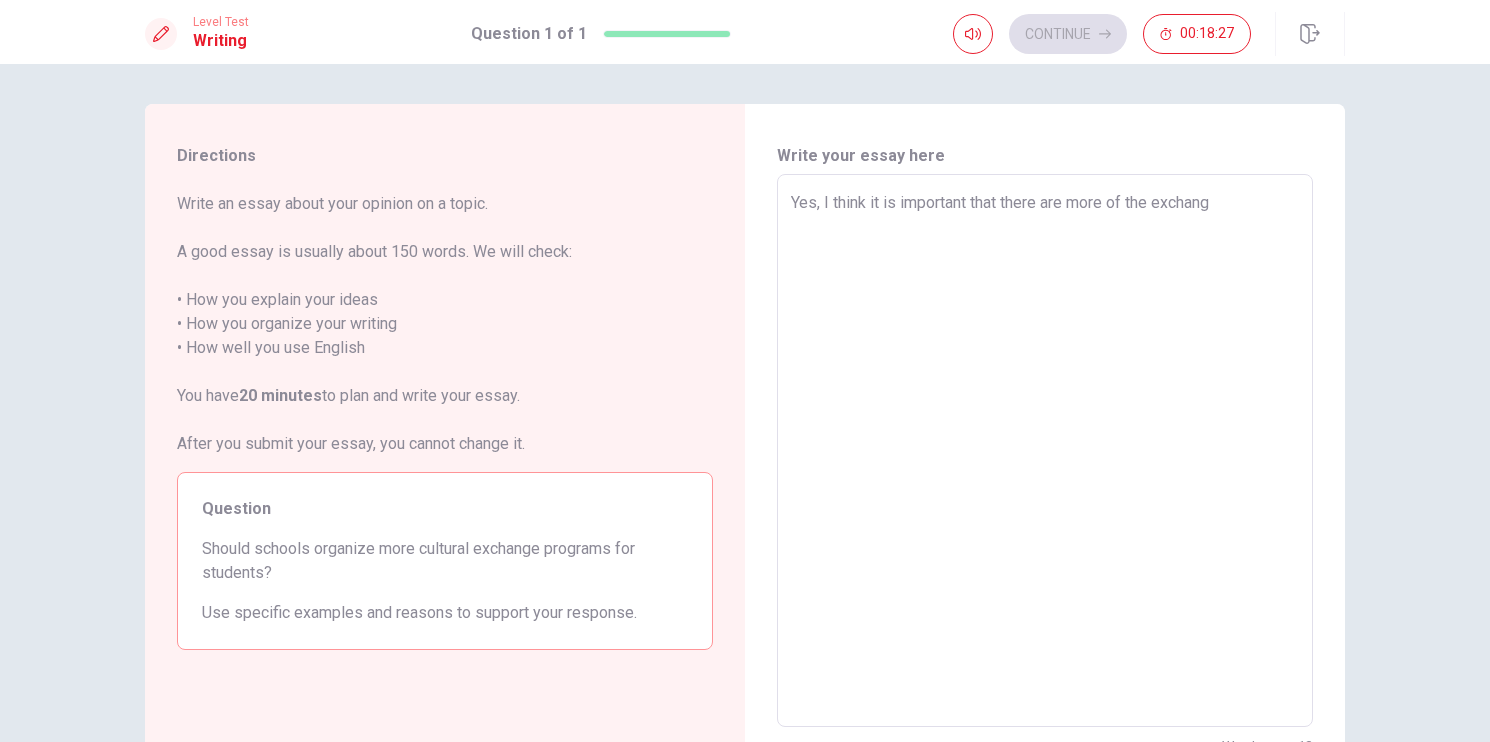 type on "x" 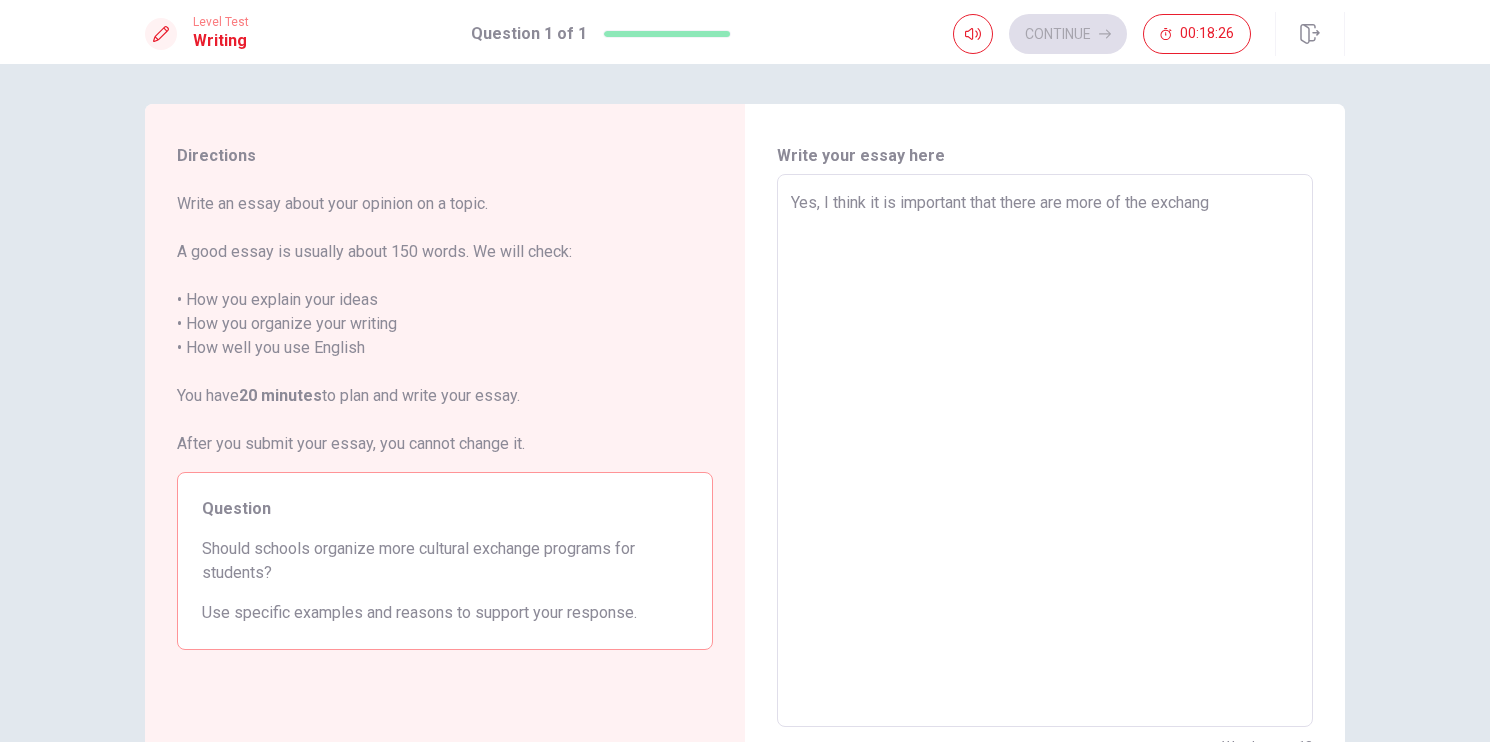 type on "Yes, I think it is important that there are more of the exchange" 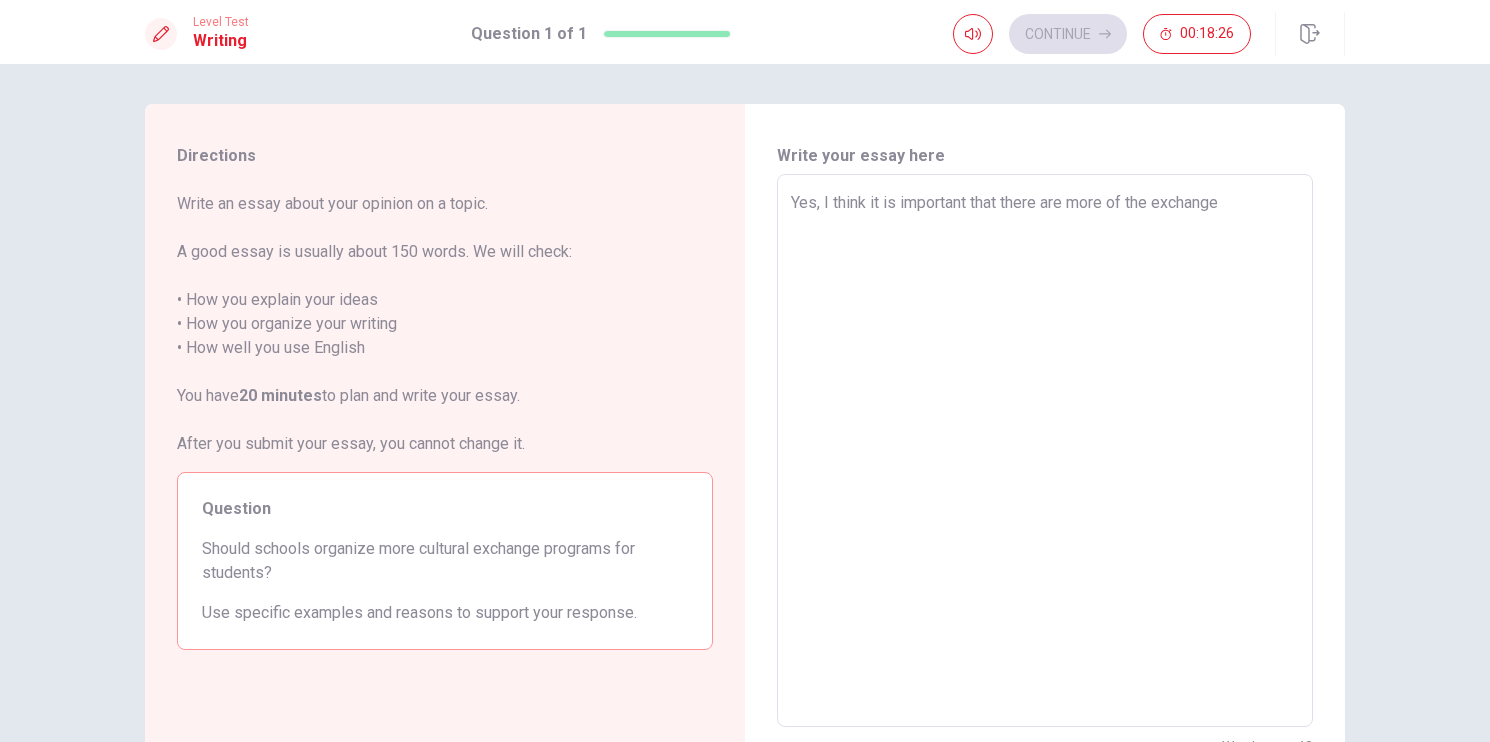 type on "x" 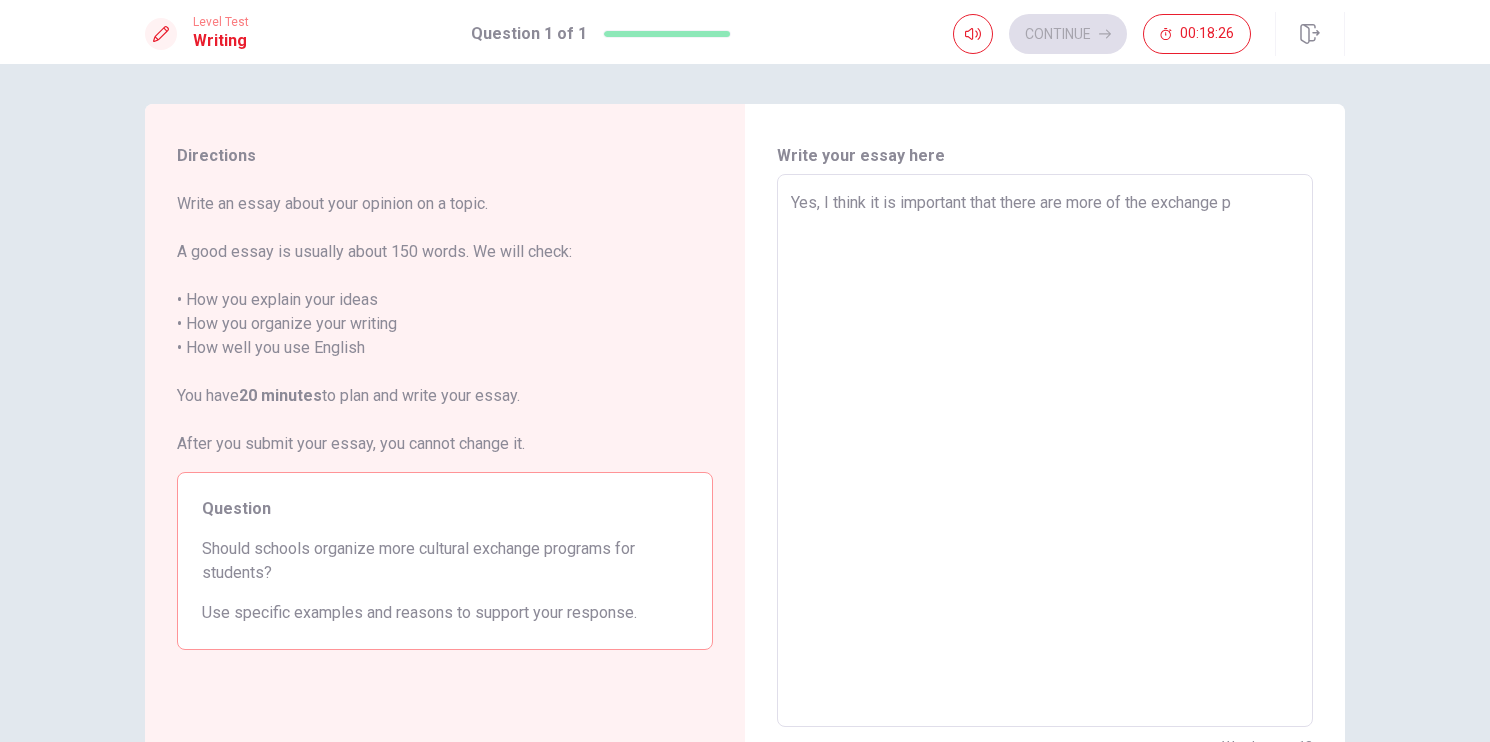 type on "x" 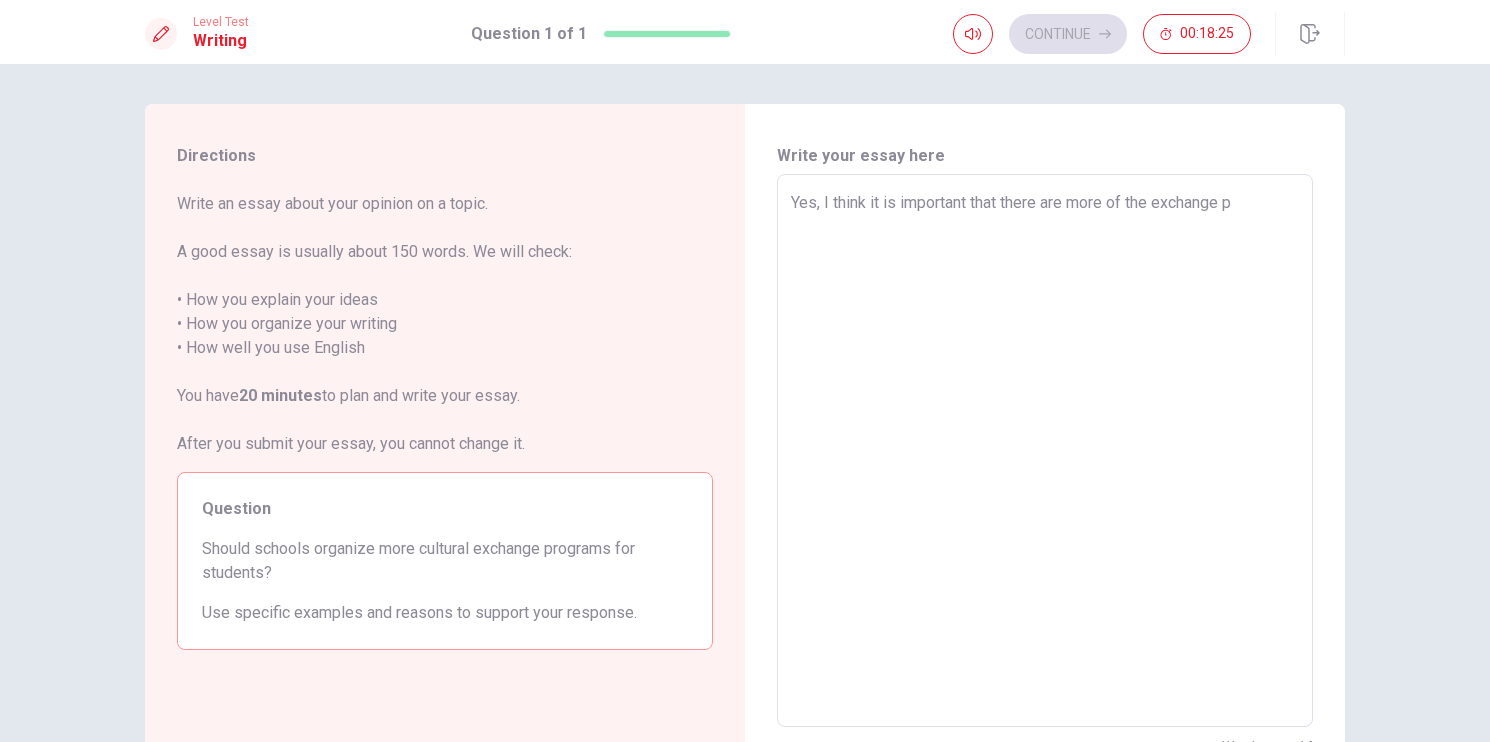 type on "Yes, I think it is important that there are more of the exchange pr" 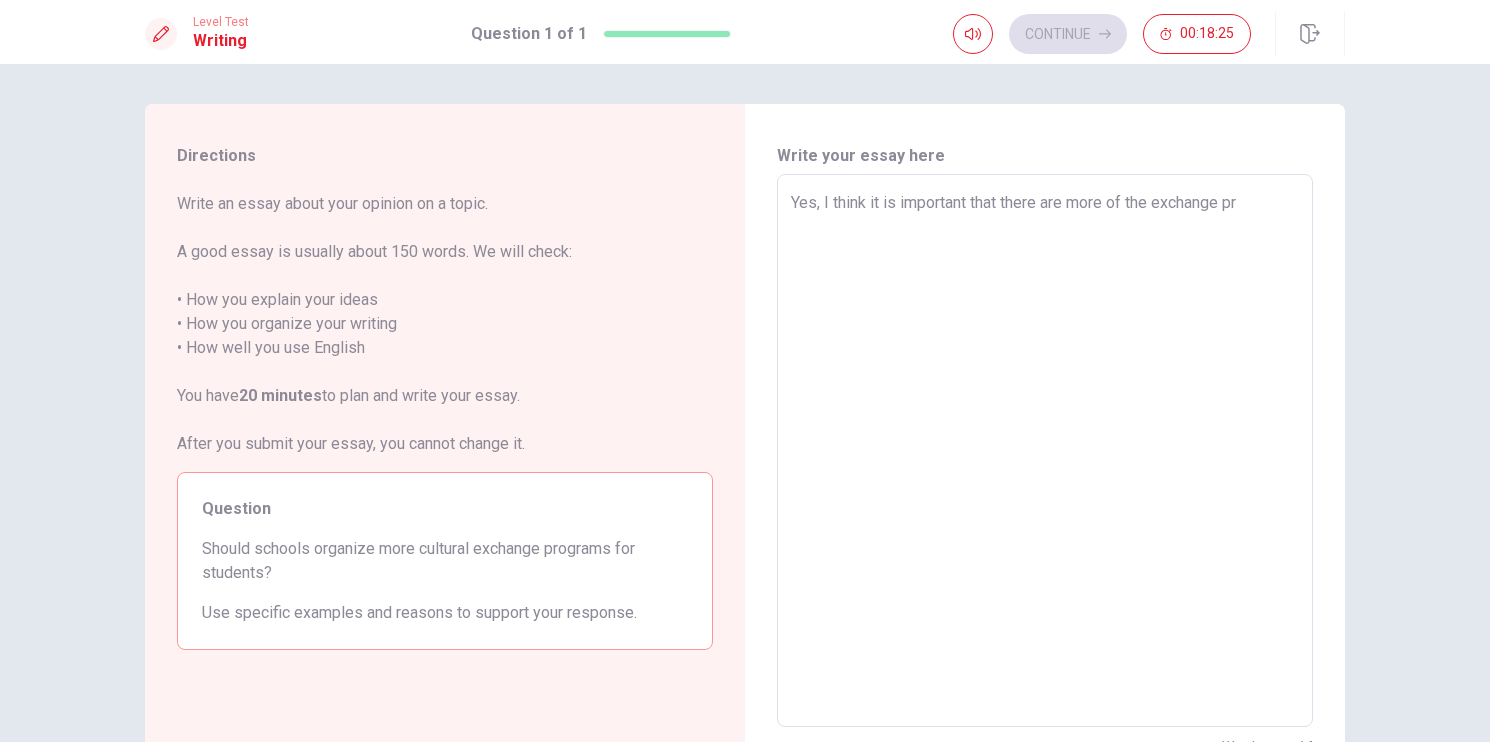 type on "x" 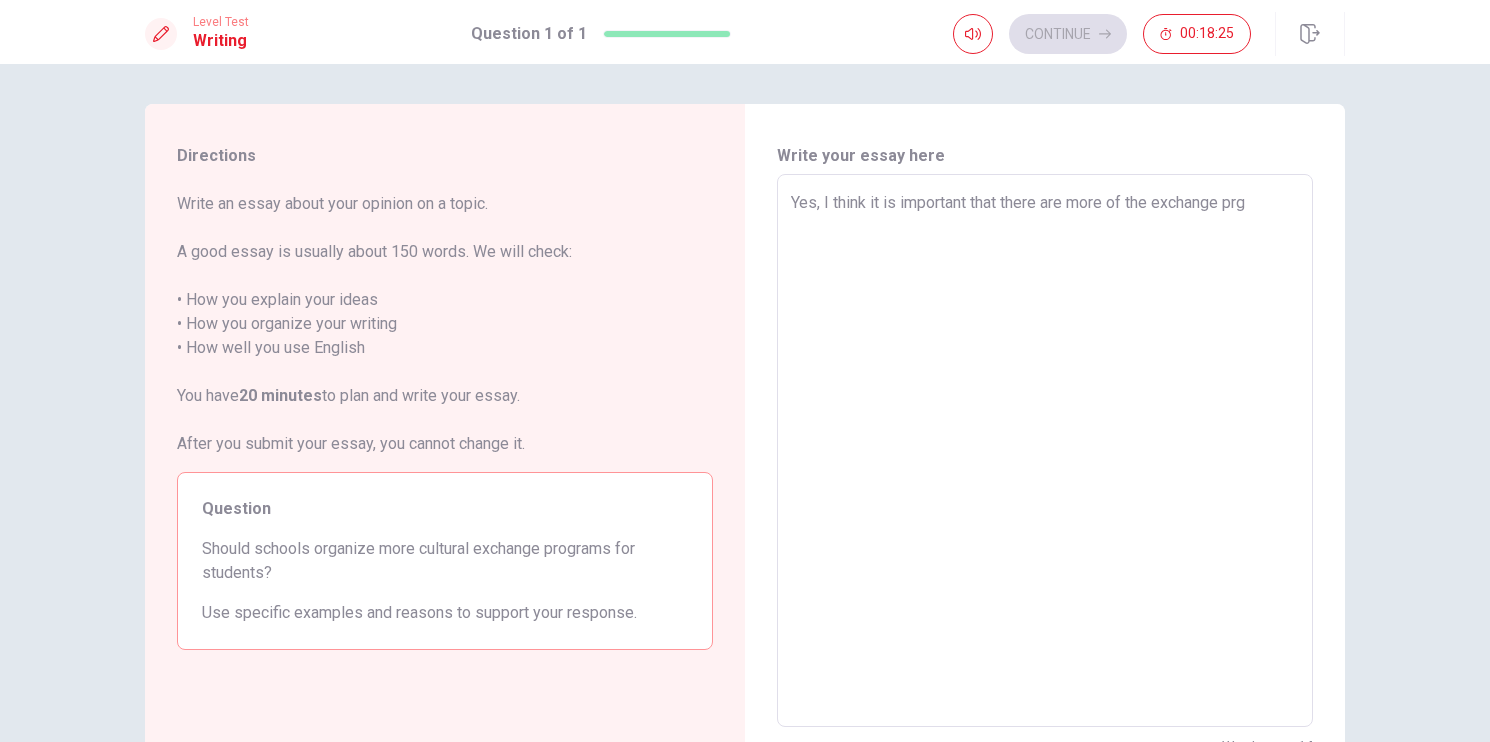type on "x" 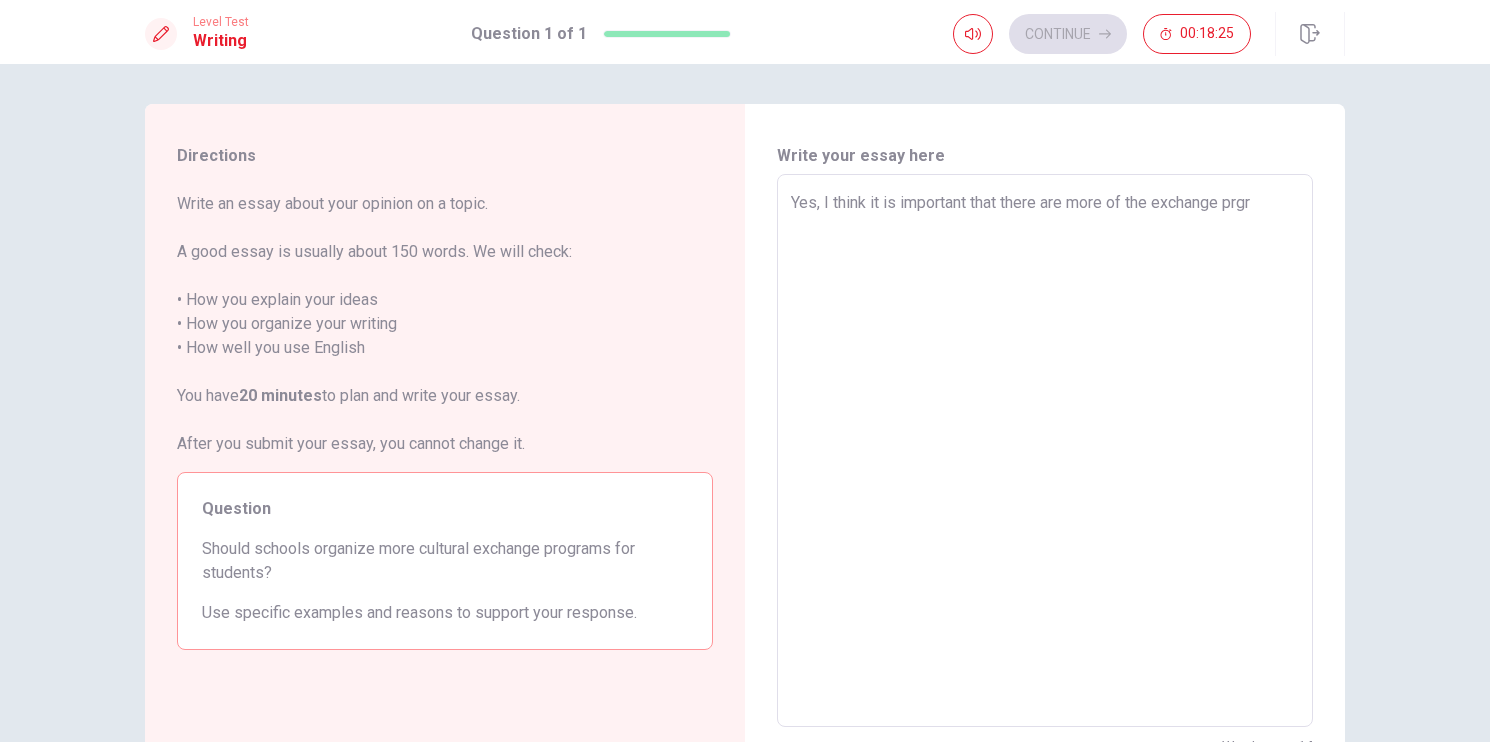 type on "x" 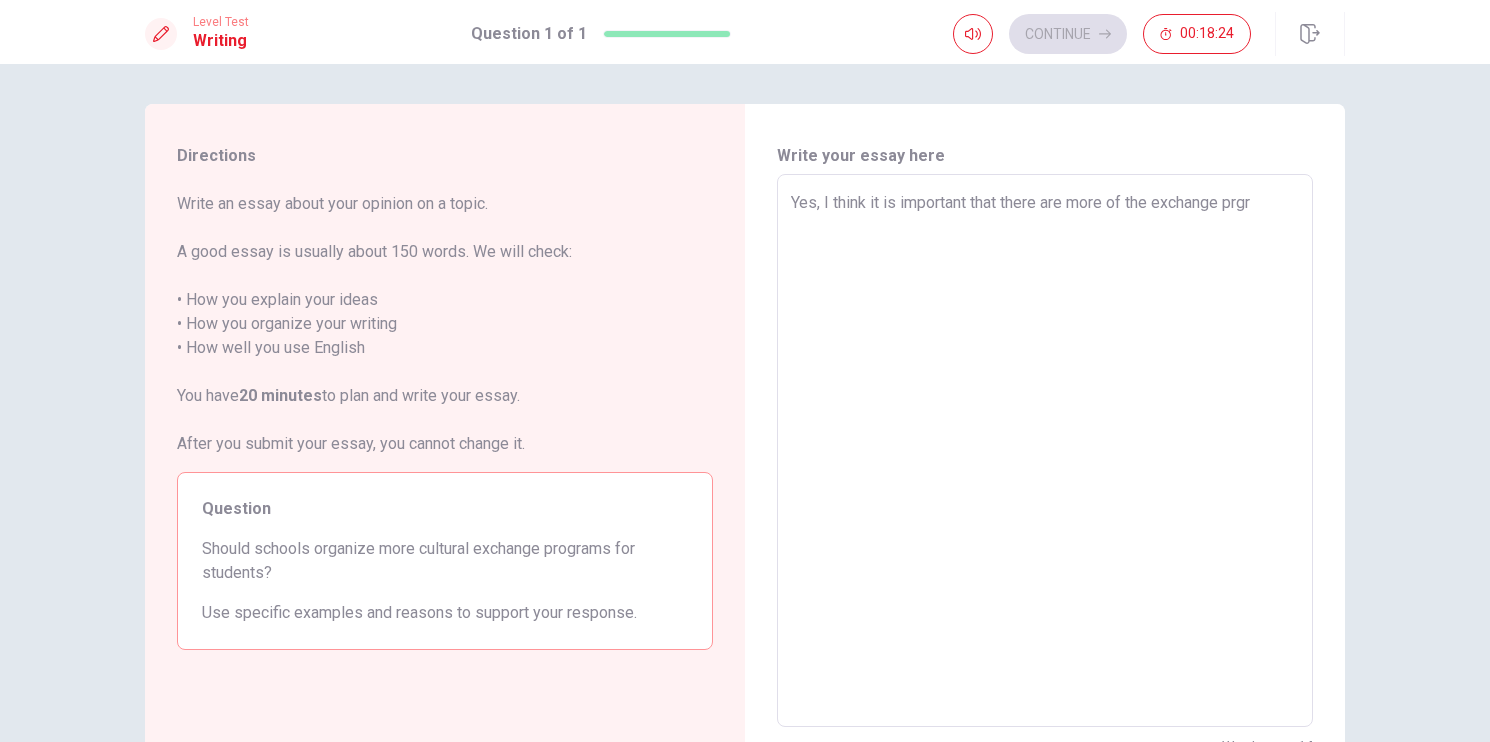 type on "Yes, I think it is important that there are more of the exchange prgra" 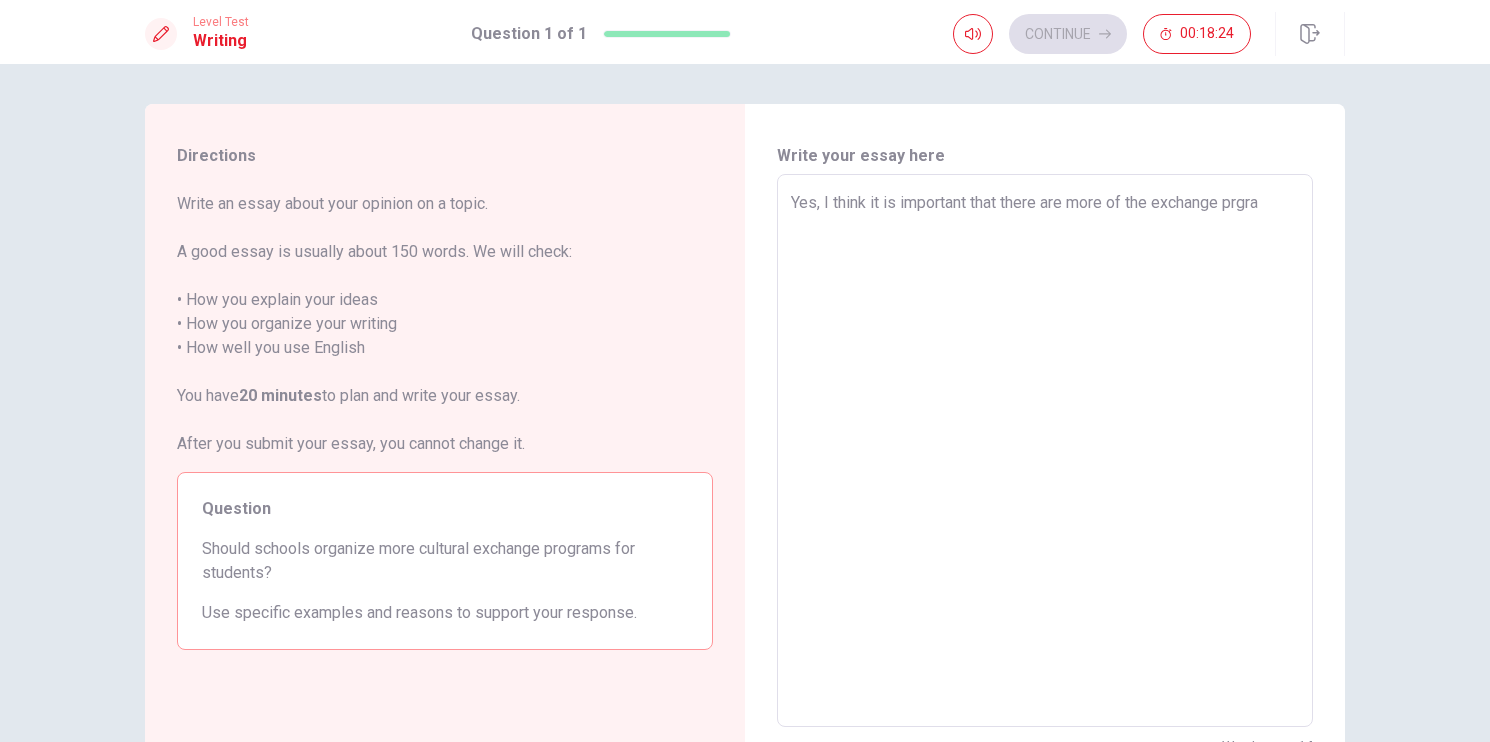 type on "x" 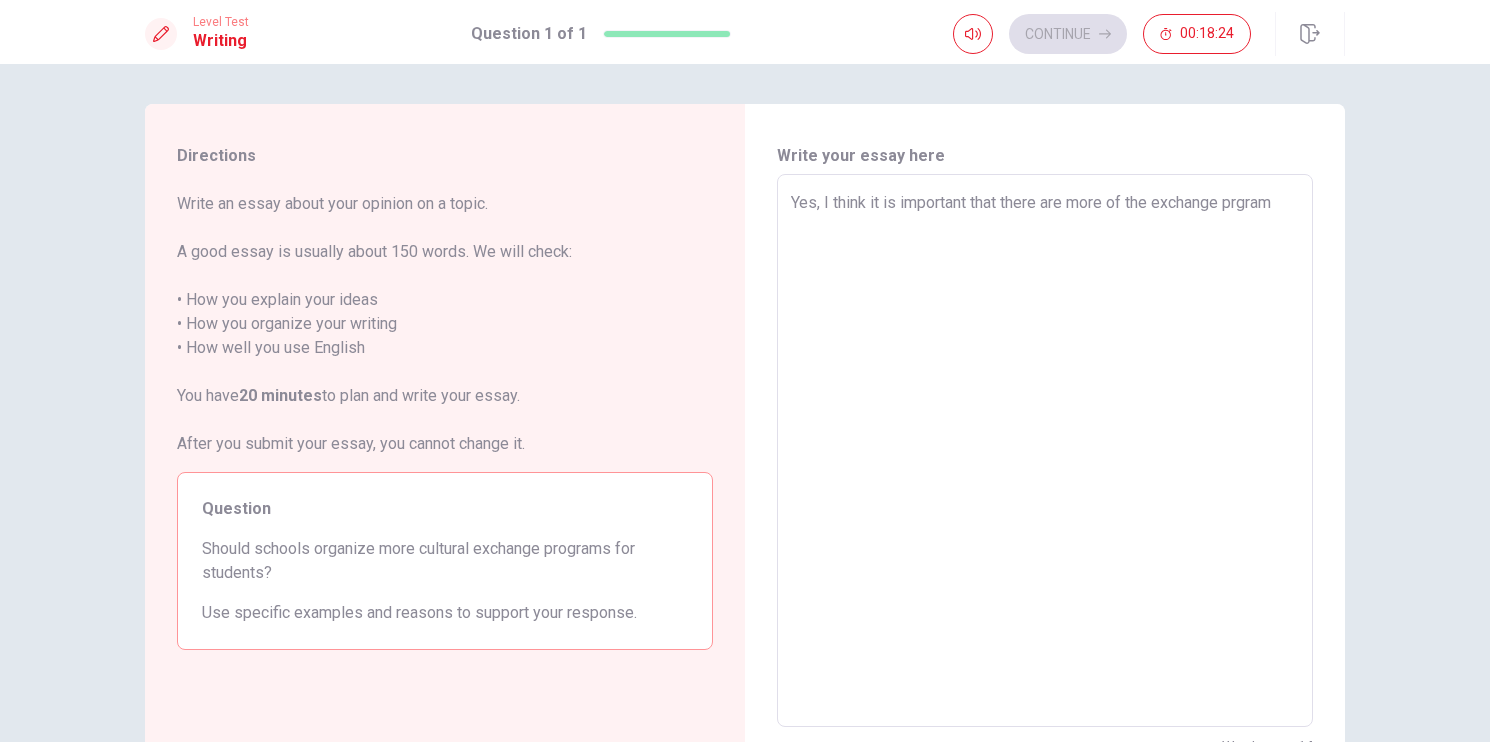 type on "x" 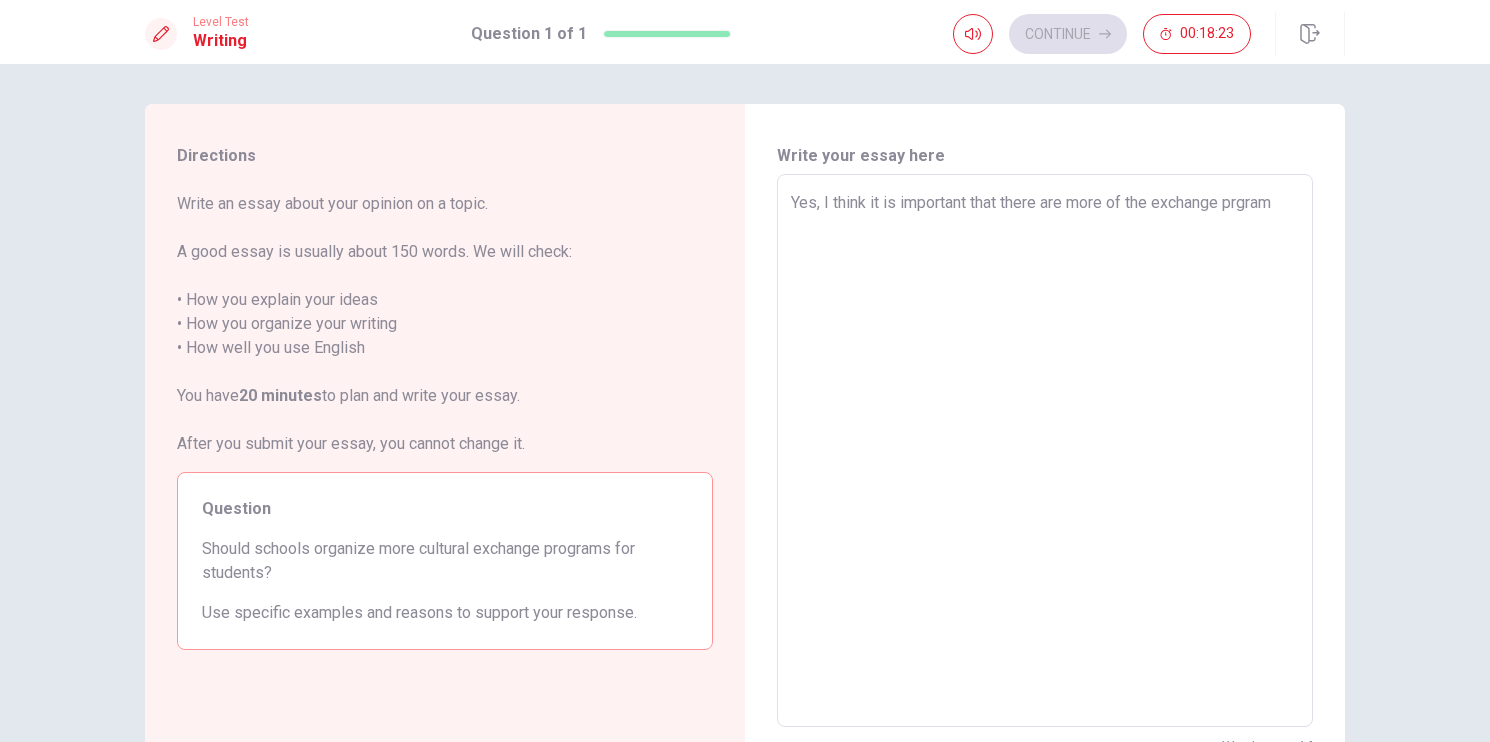 type on "Yes, I think it is important that there are more of the exchange prgrams" 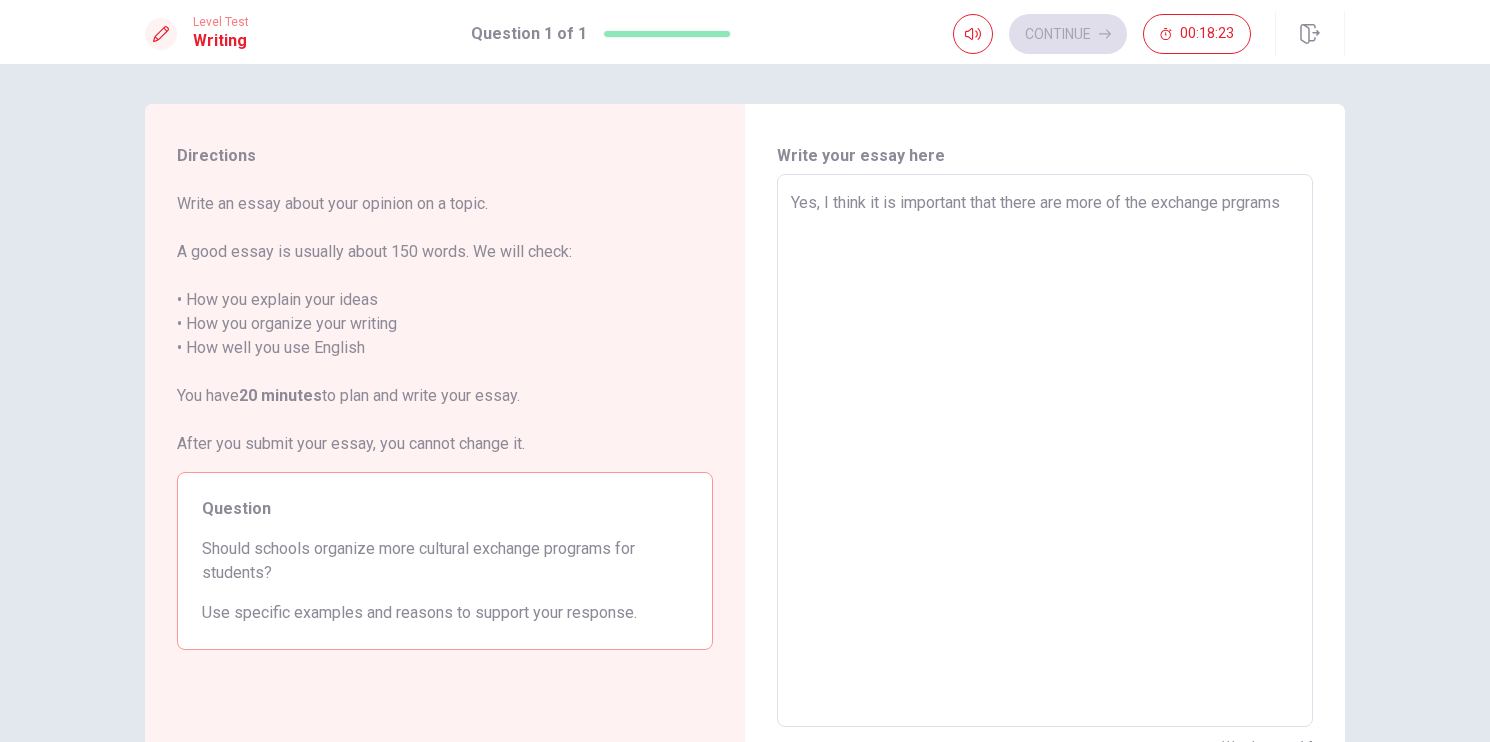 type on "x" 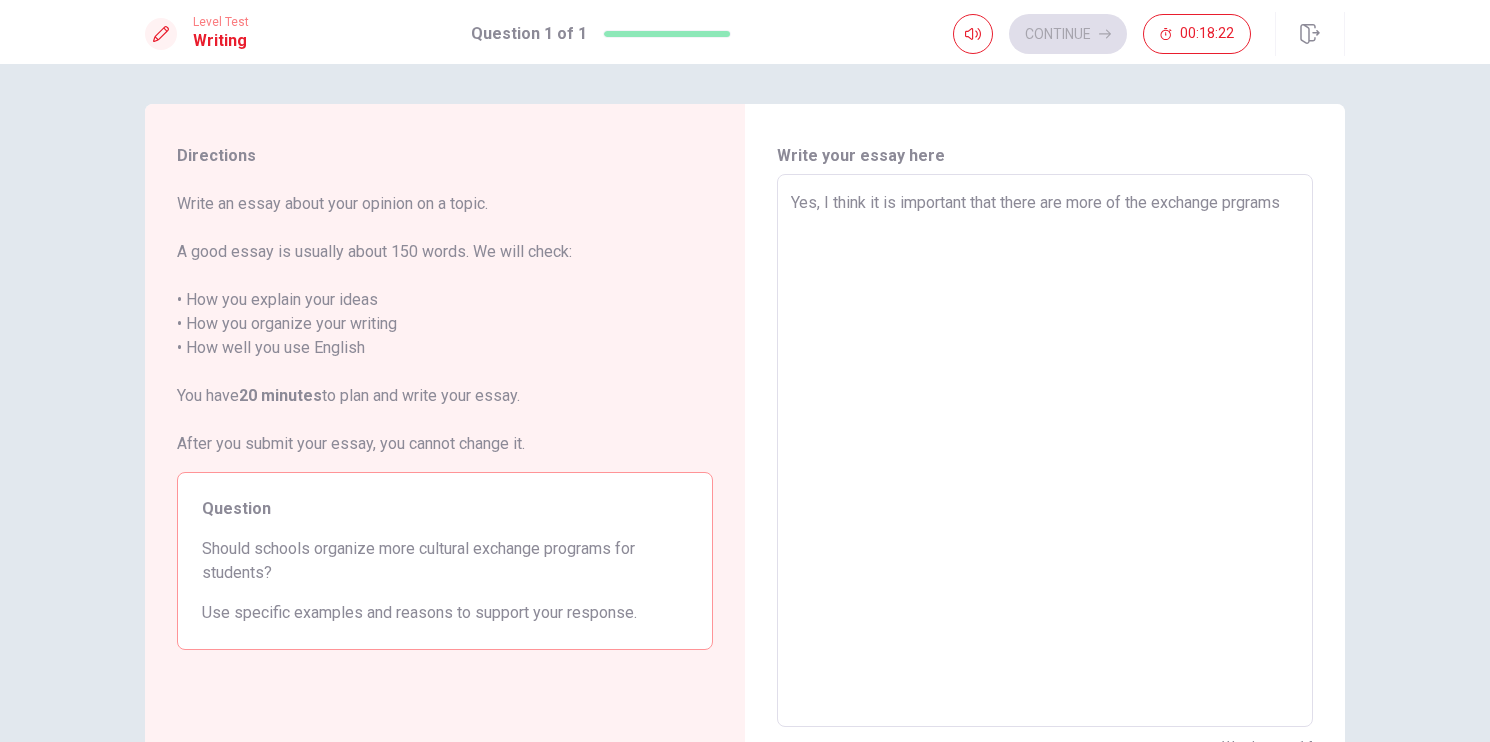 type on "Yes, I think it is important that there are more of the exchange prgrams f" 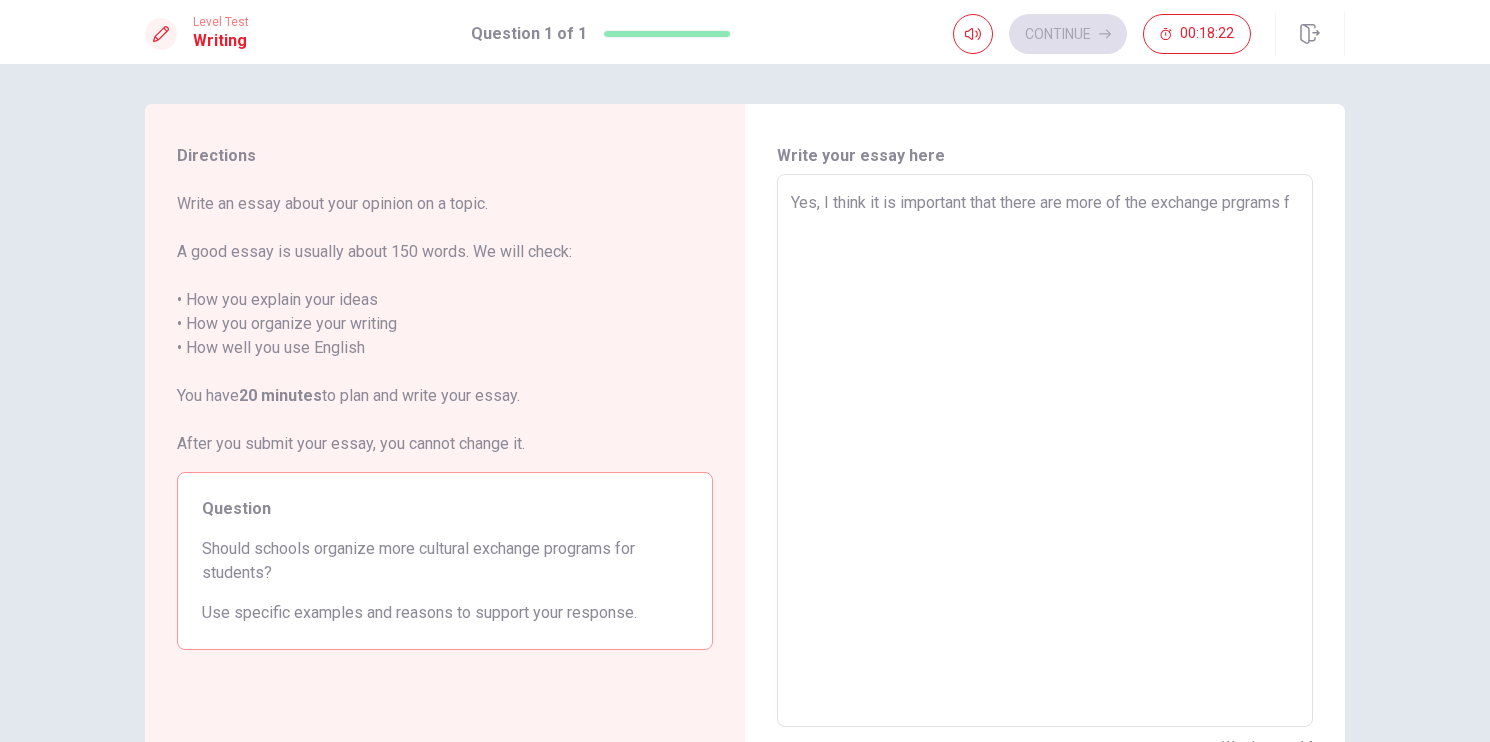 type on "x" 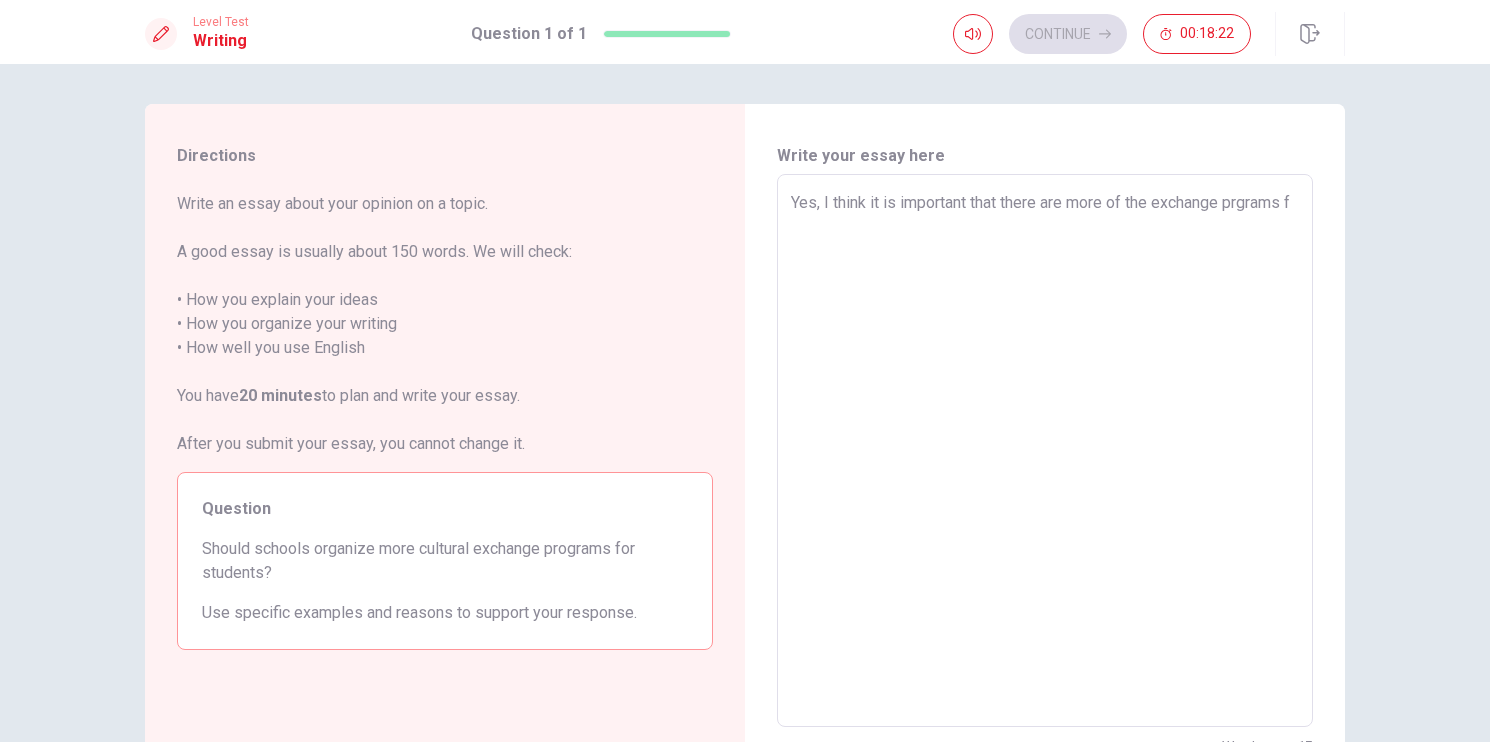 type on "Yes, I think it is important that there are more of the exchange prgrams fo" 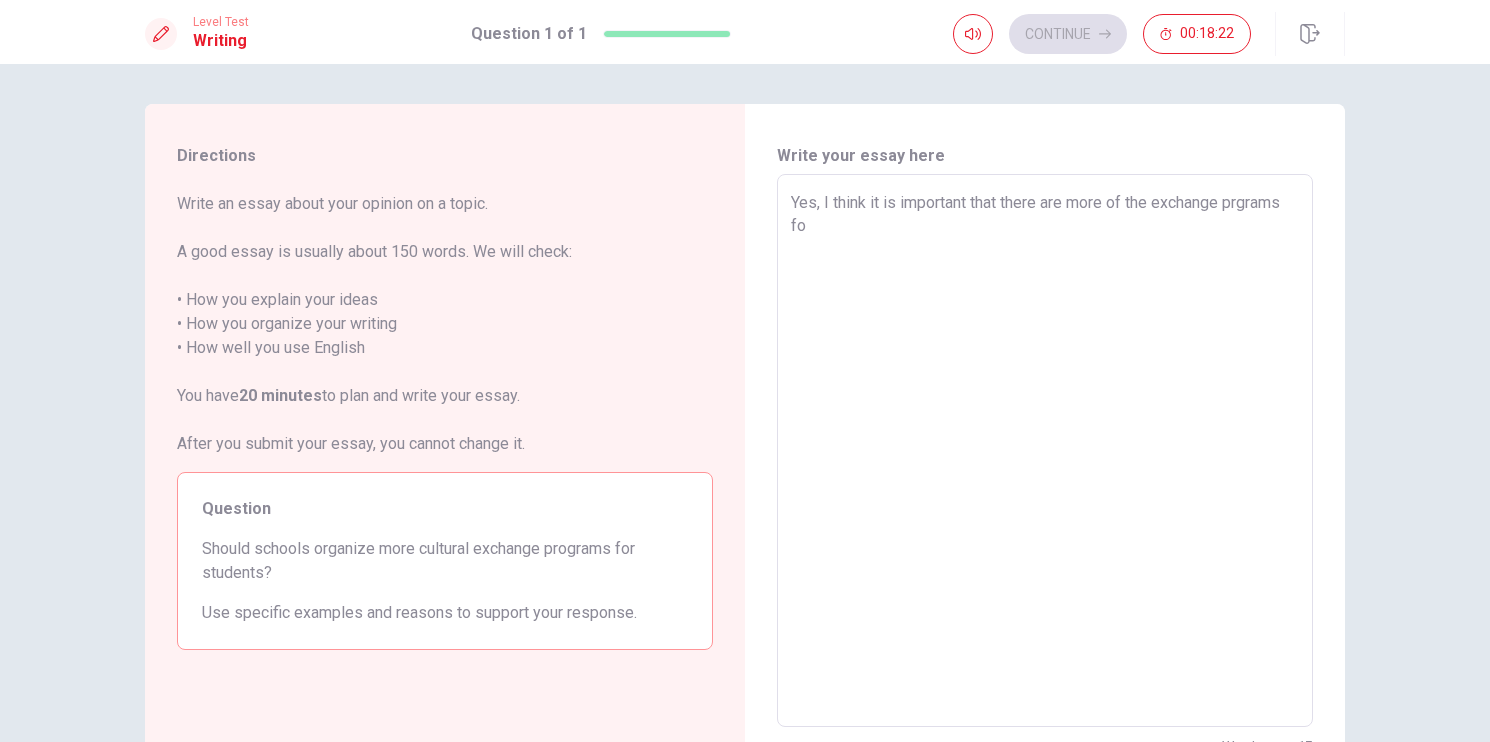 type on "x" 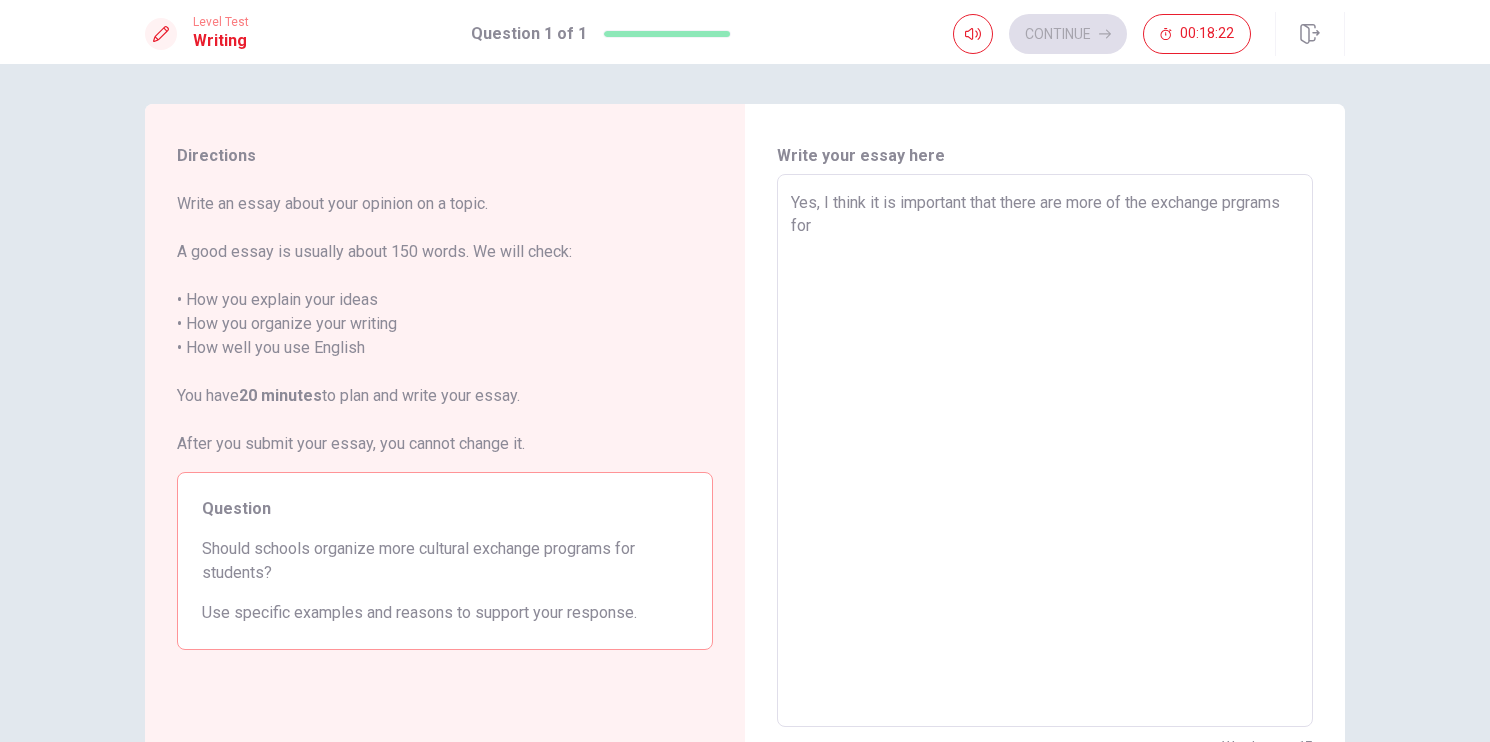 type on "x" 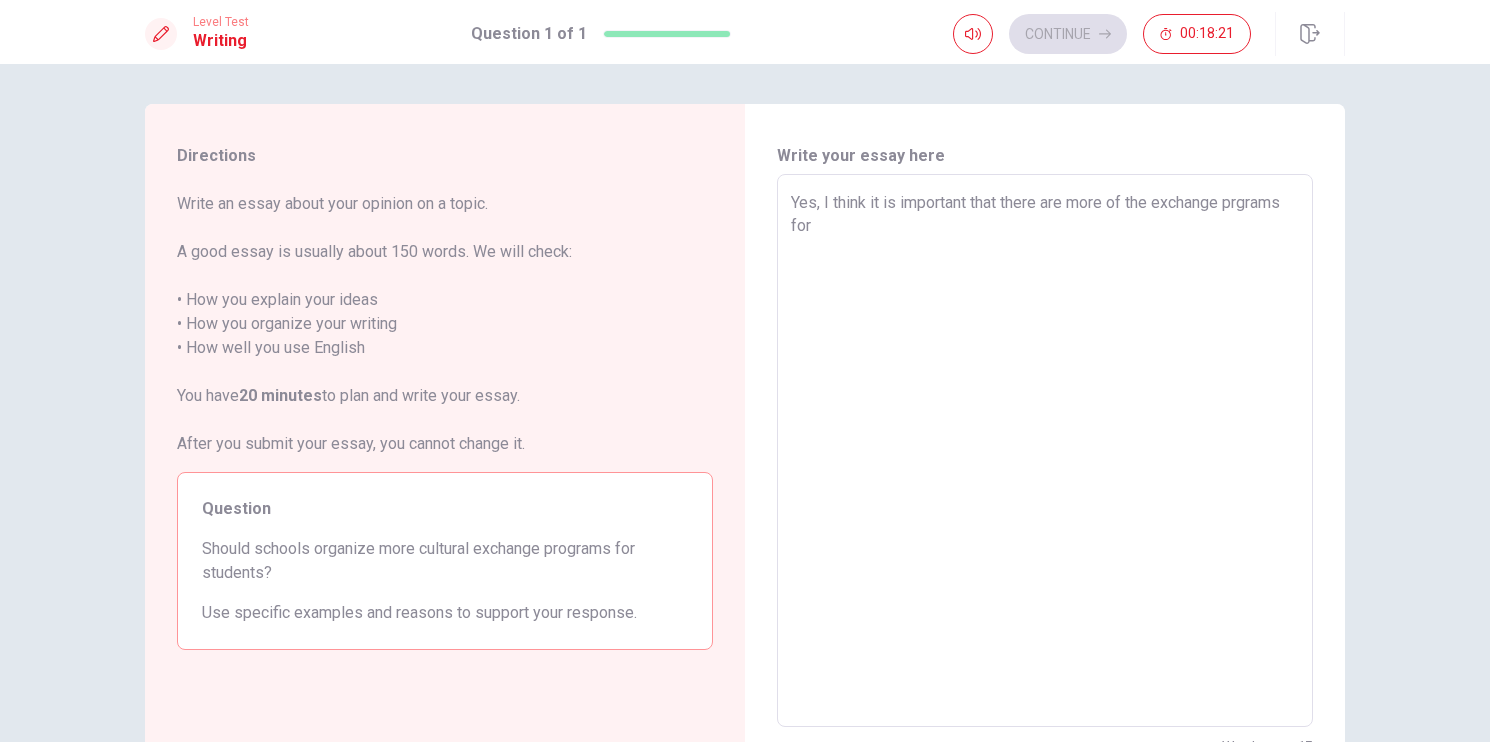 type on "Yes, I think it is important that there are more of the exchange prgrams for s" 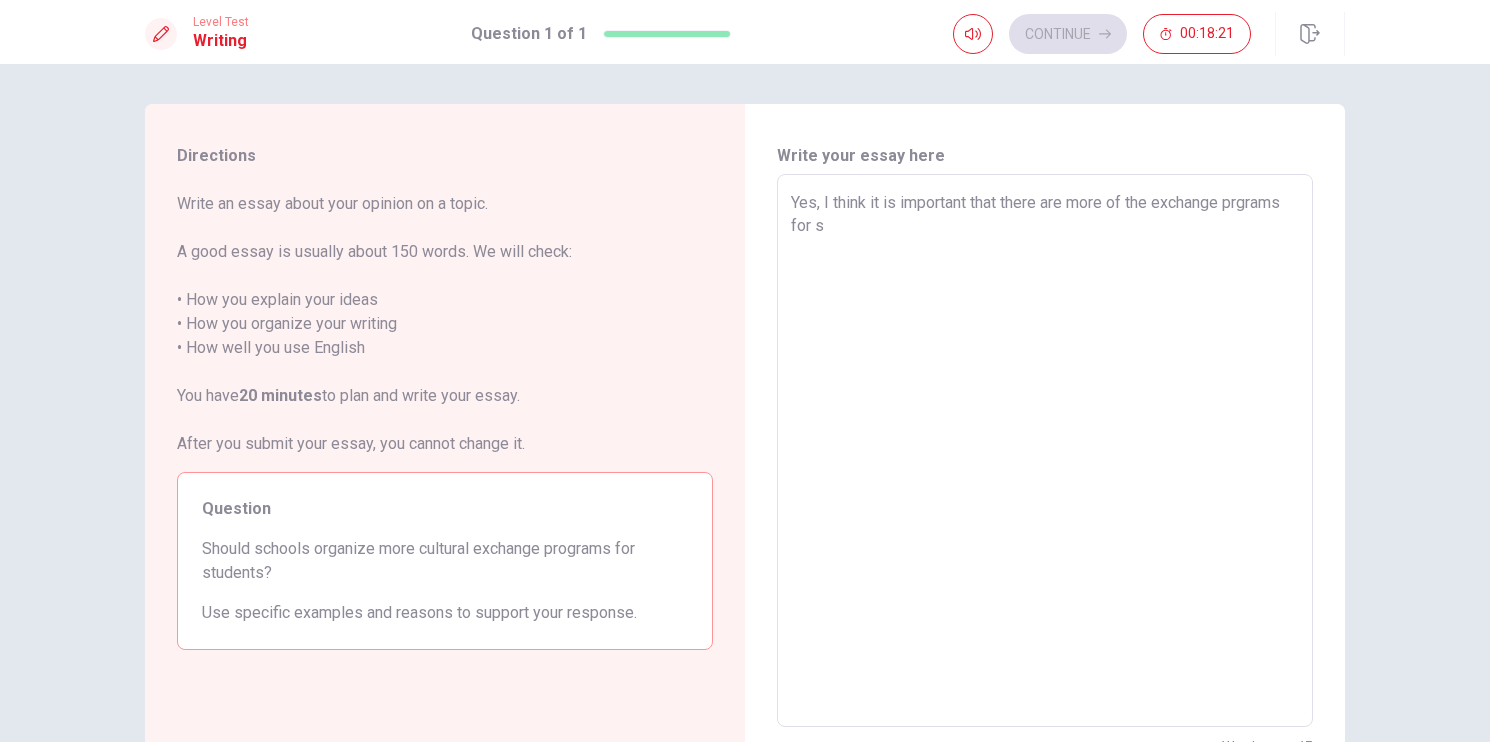 type on "x" 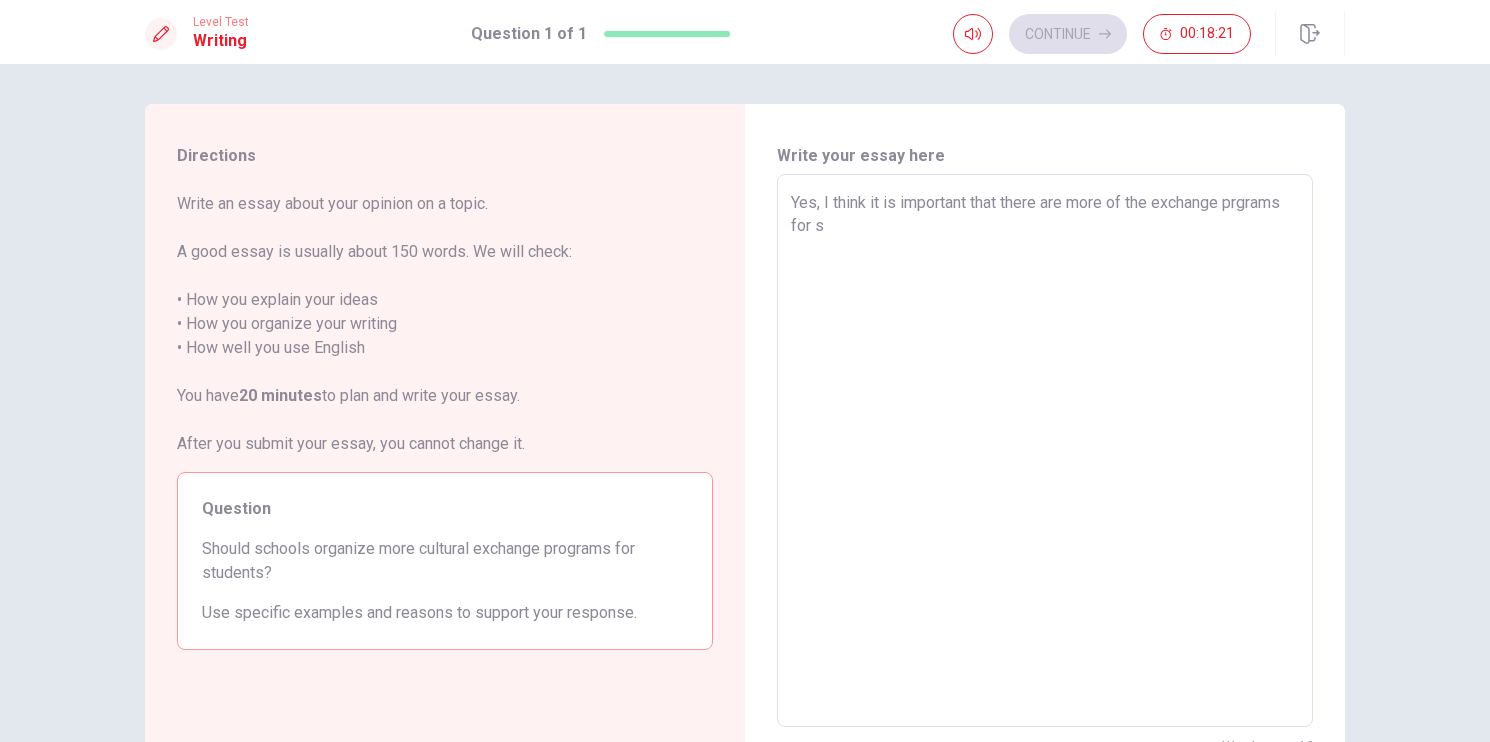 type on "Yes, I think it is important that there are more of the exchange prgrams for st" 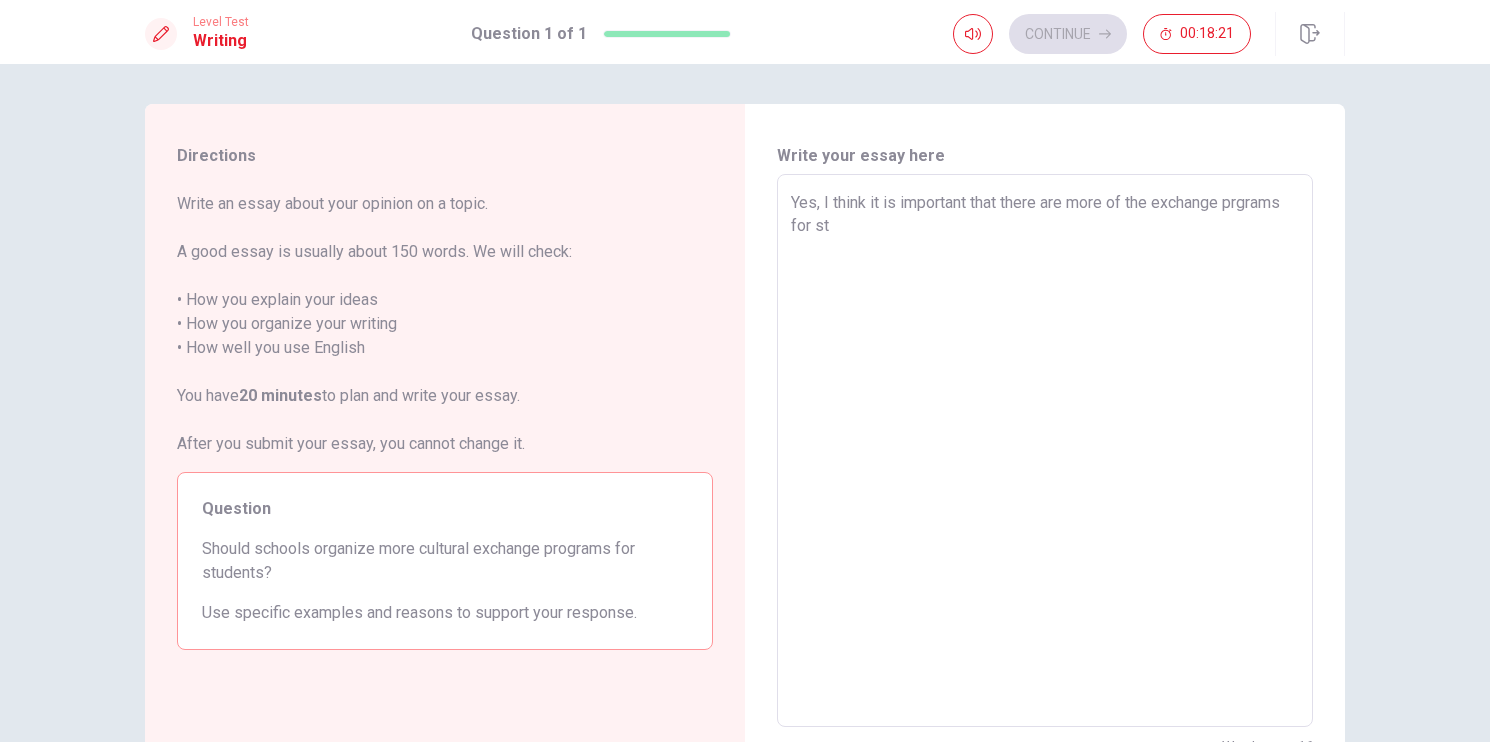 type on "x" 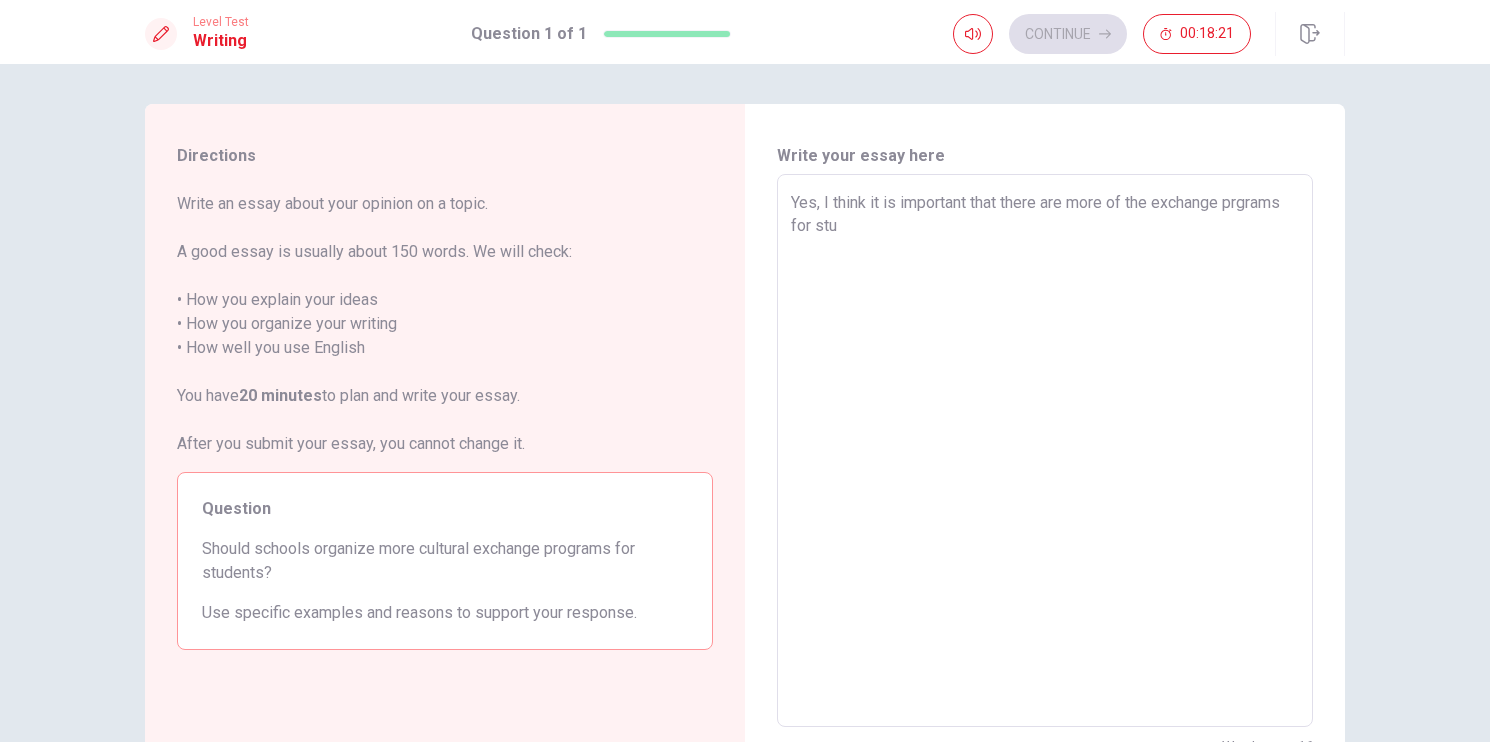type on "x" 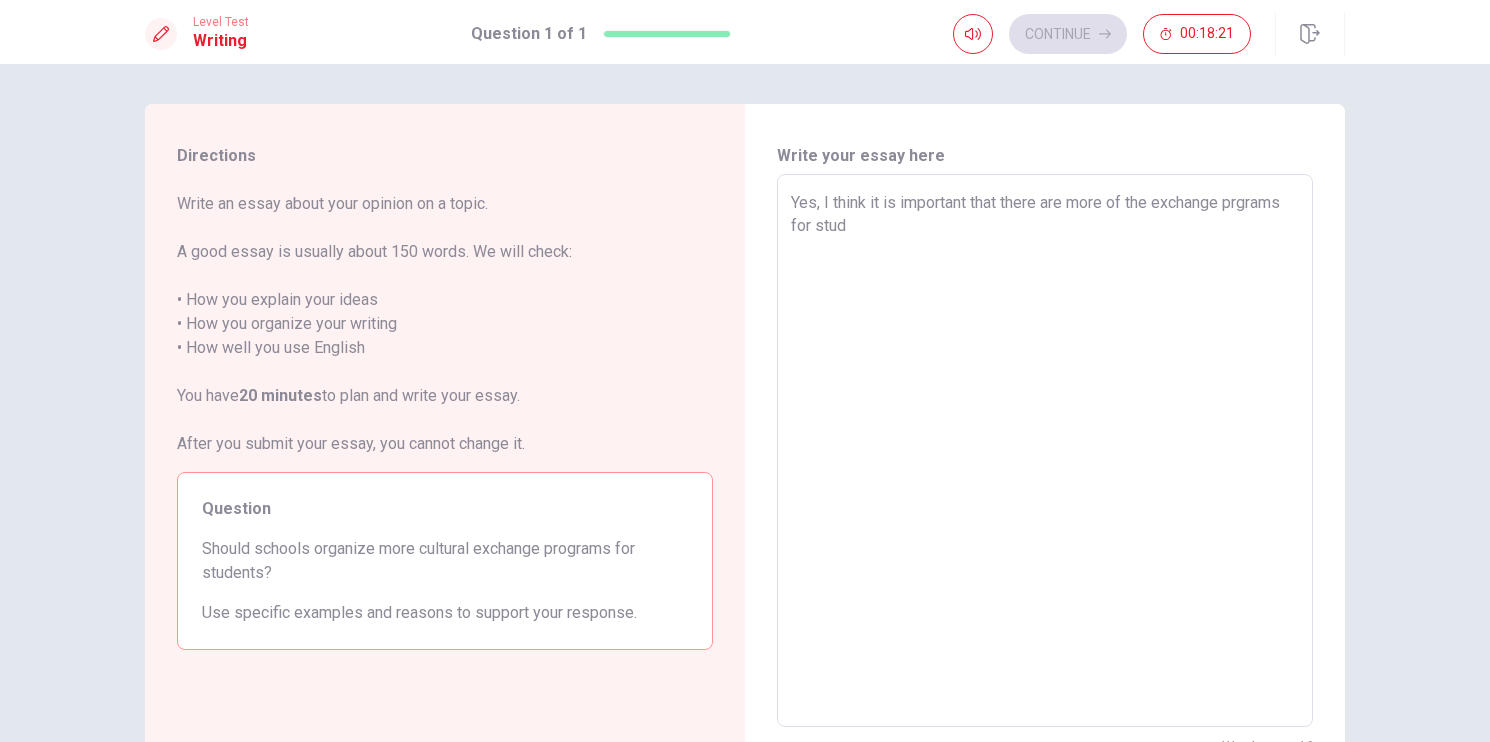 type on "x" 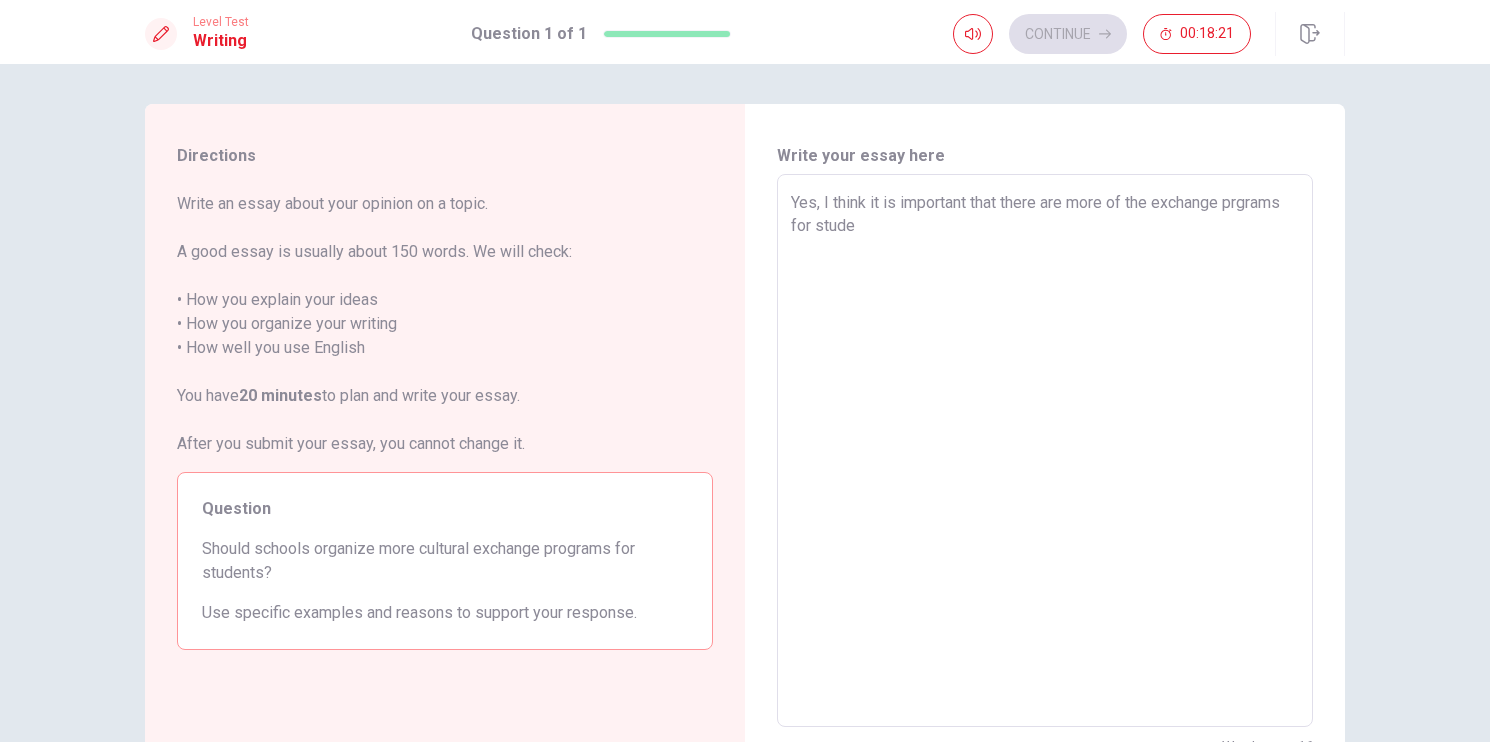 type on "Yes, I think it is important that there are more of the exchange prgrams for studen" 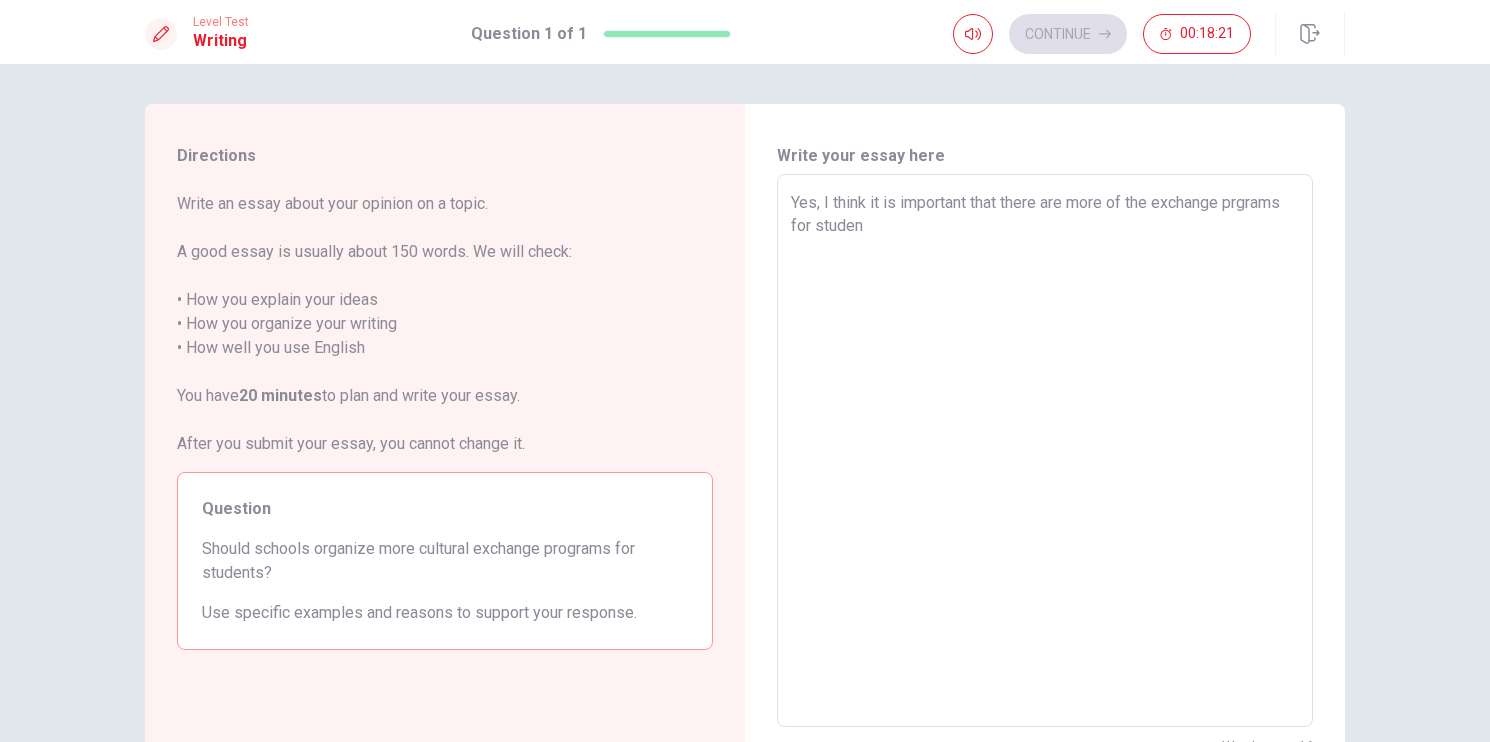 type on "x" 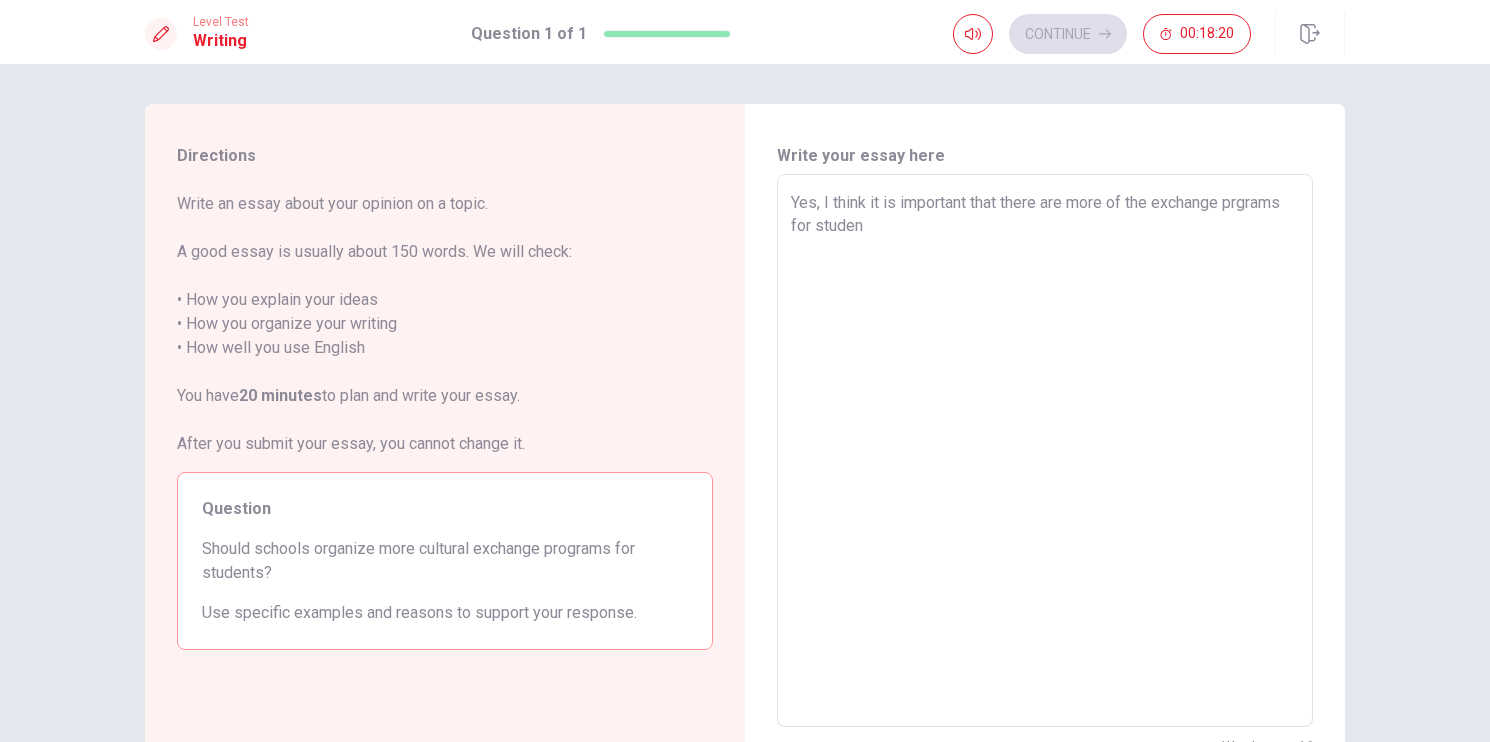 type on "Yes, I think it is important that there are more of the exchange prgrams for student" 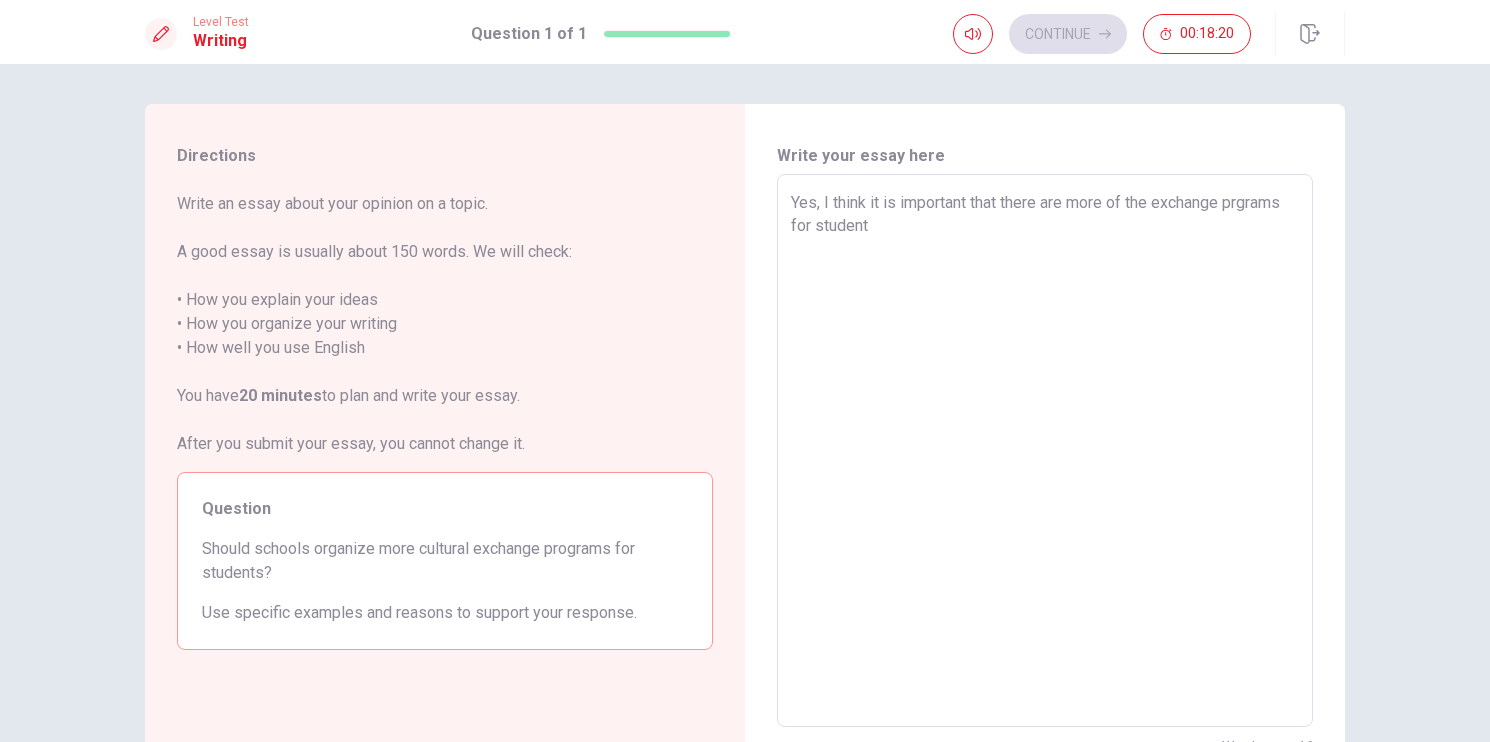 type on "x" 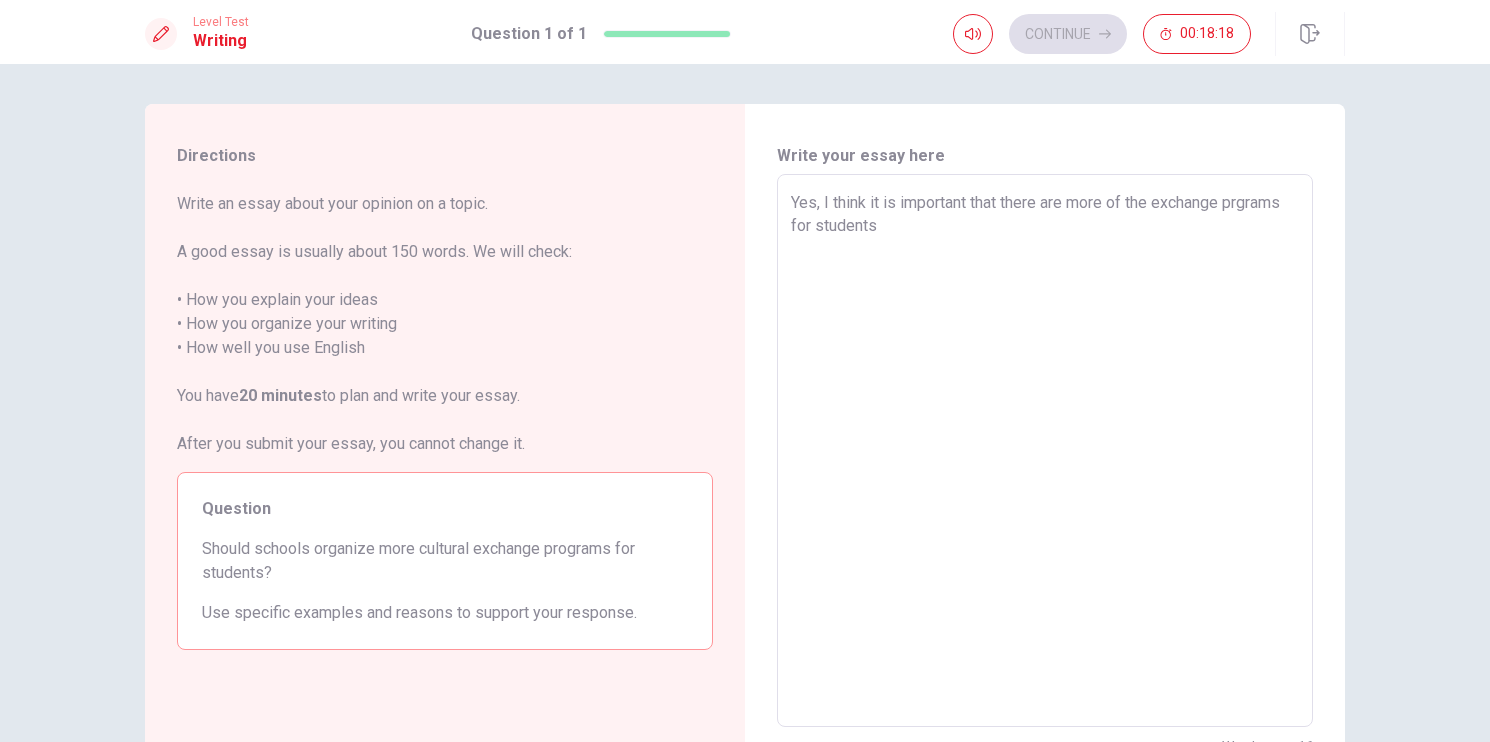 type on "x" 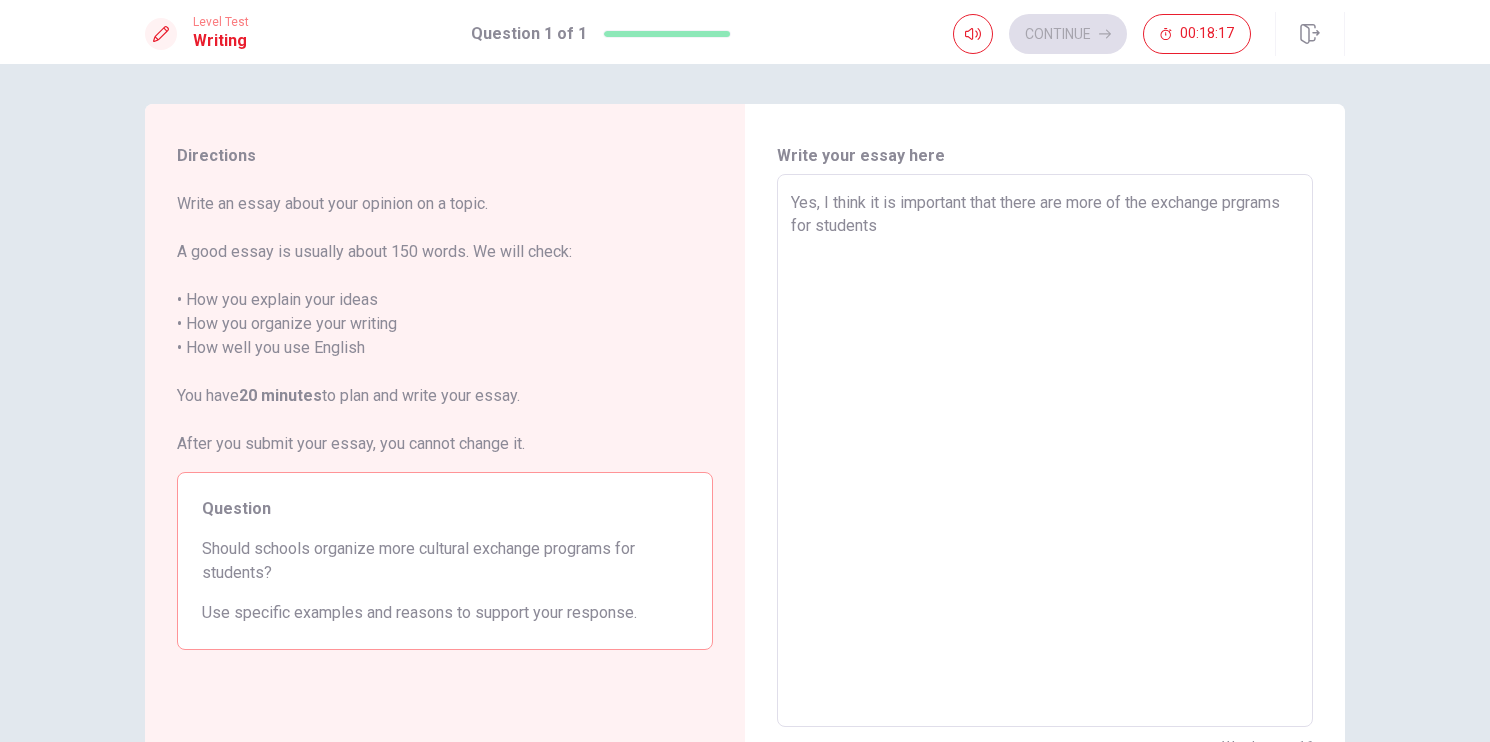 type on "Yes, I think it is important that there are more of the exchange prgrams for students." 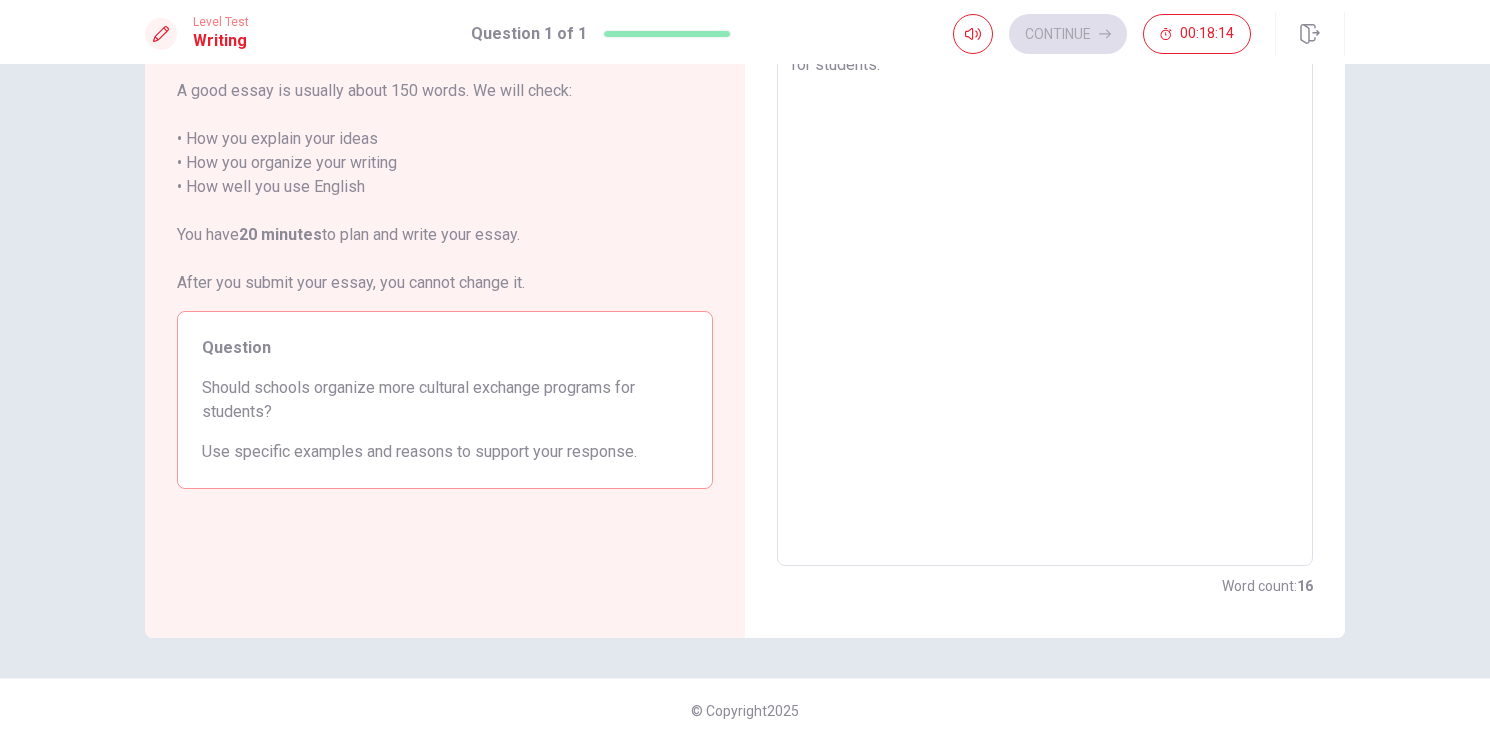 scroll, scrollTop: 0, scrollLeft: 0, axis: both 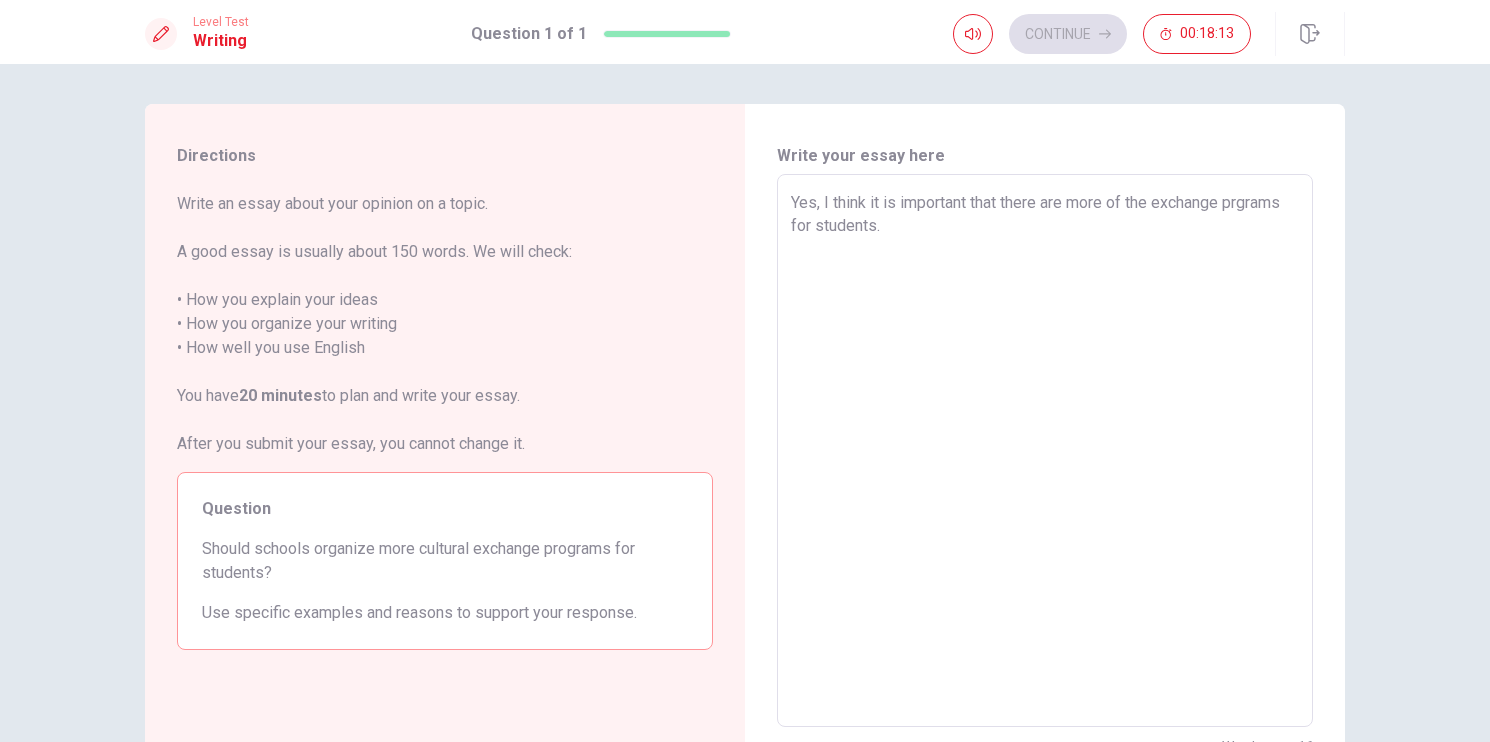 type on "x" 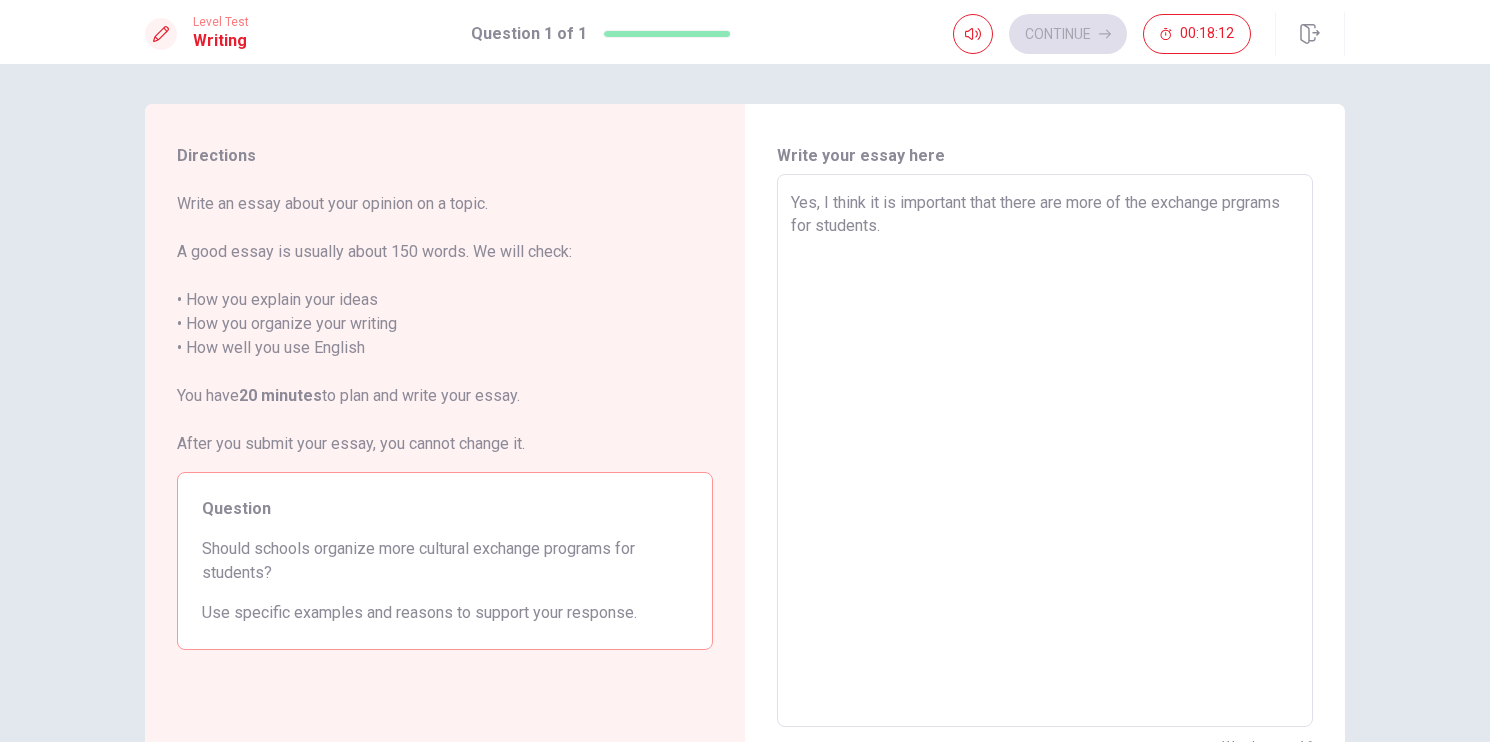 type on "Yes, I think it is important that there are more of the exchange prgrams for students." 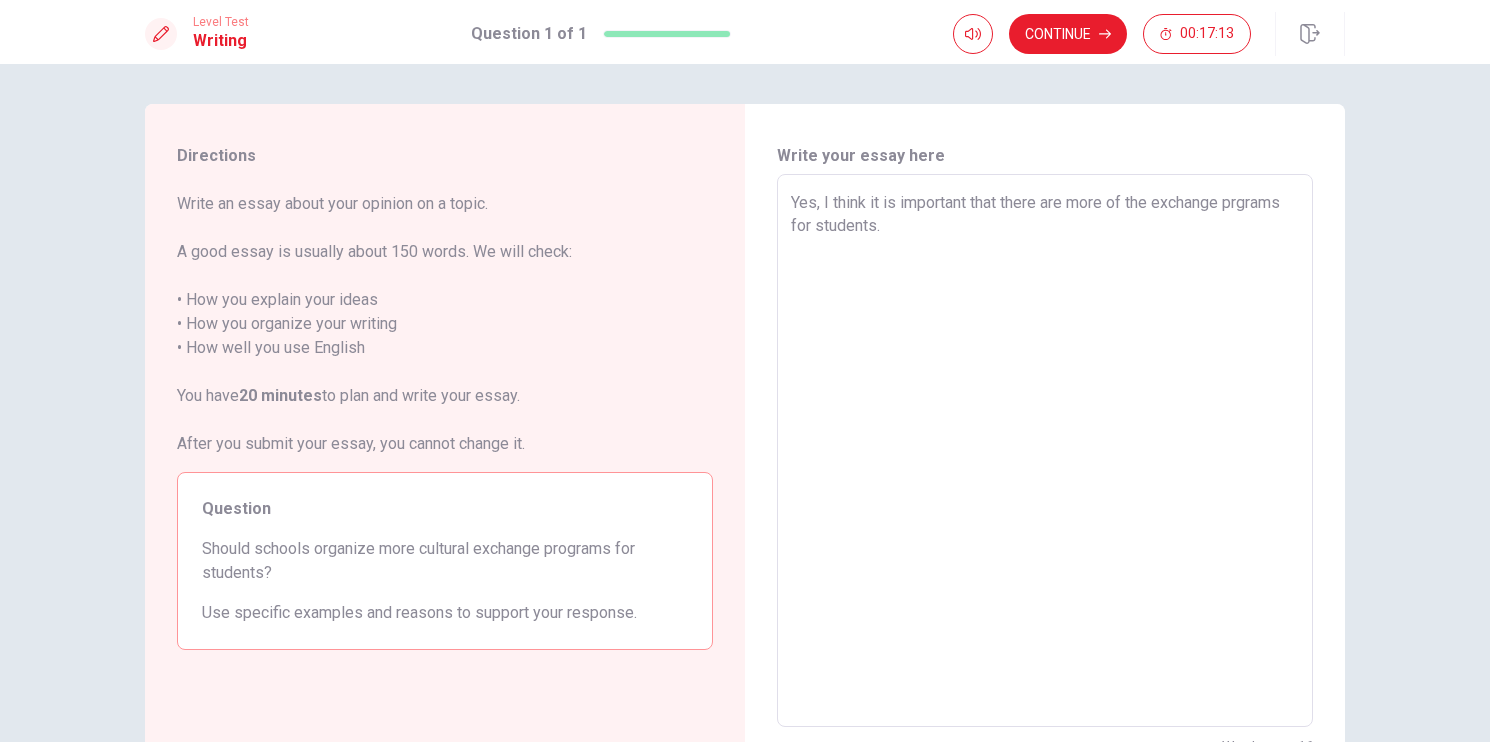 type on "x" 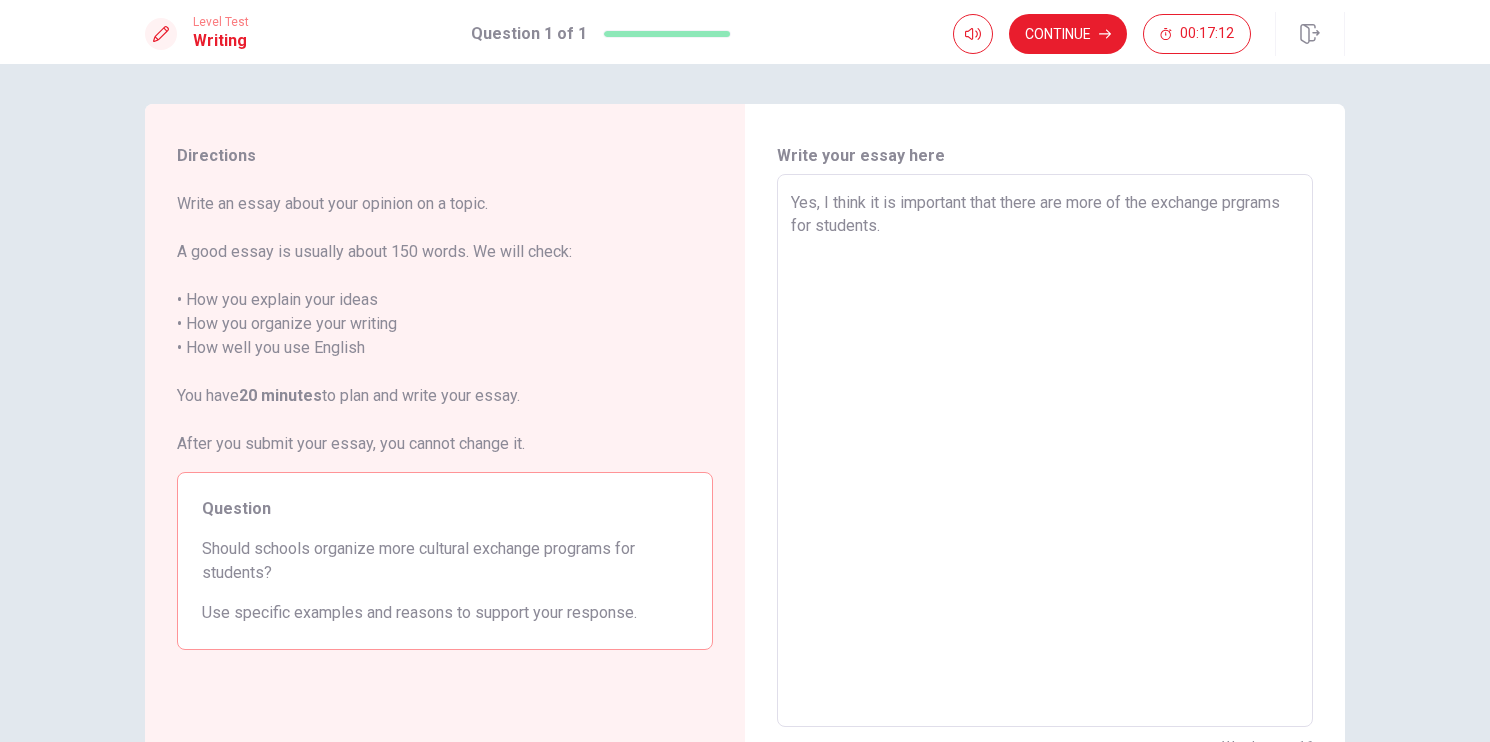 type on "Yes, I think it is important that there are more of the exchange prgrams for students. E" 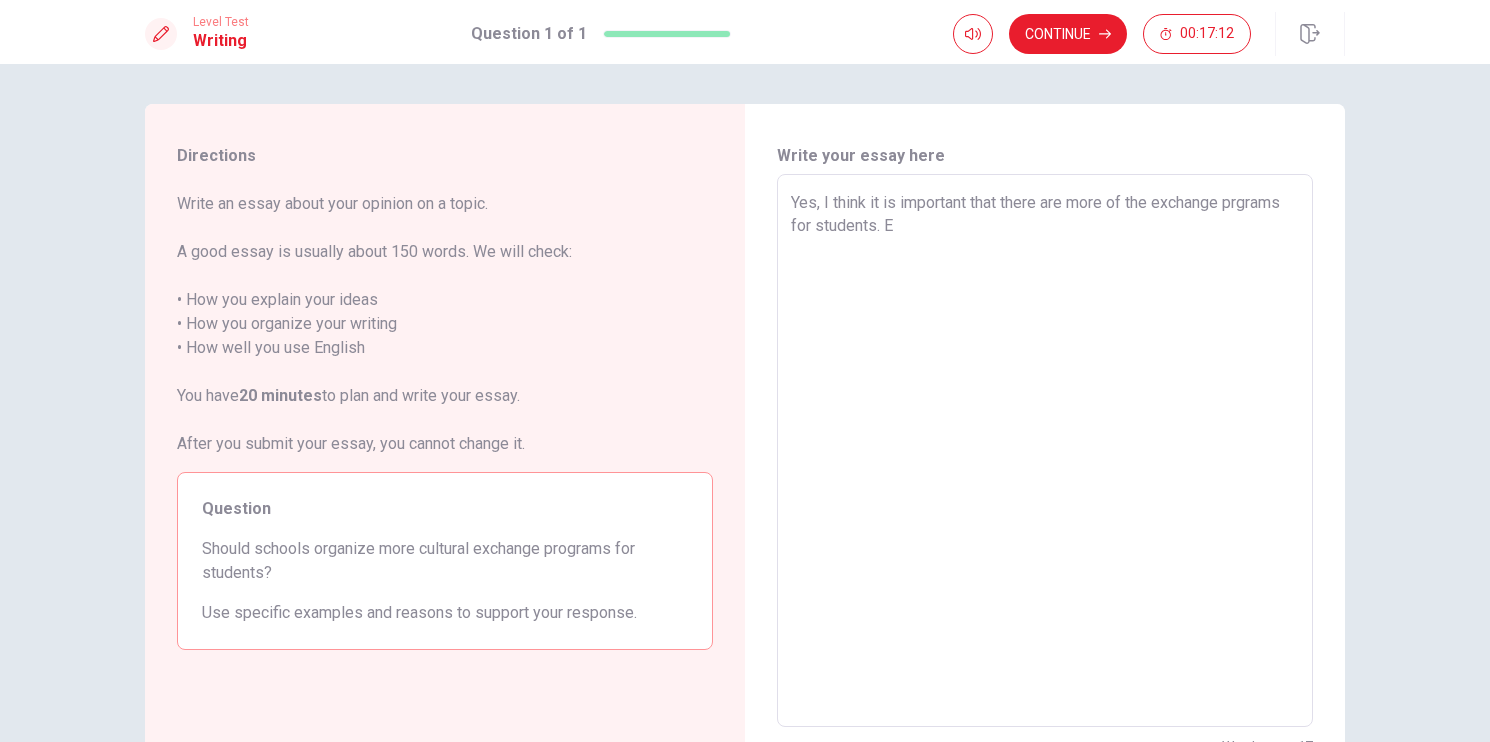 type on "x" 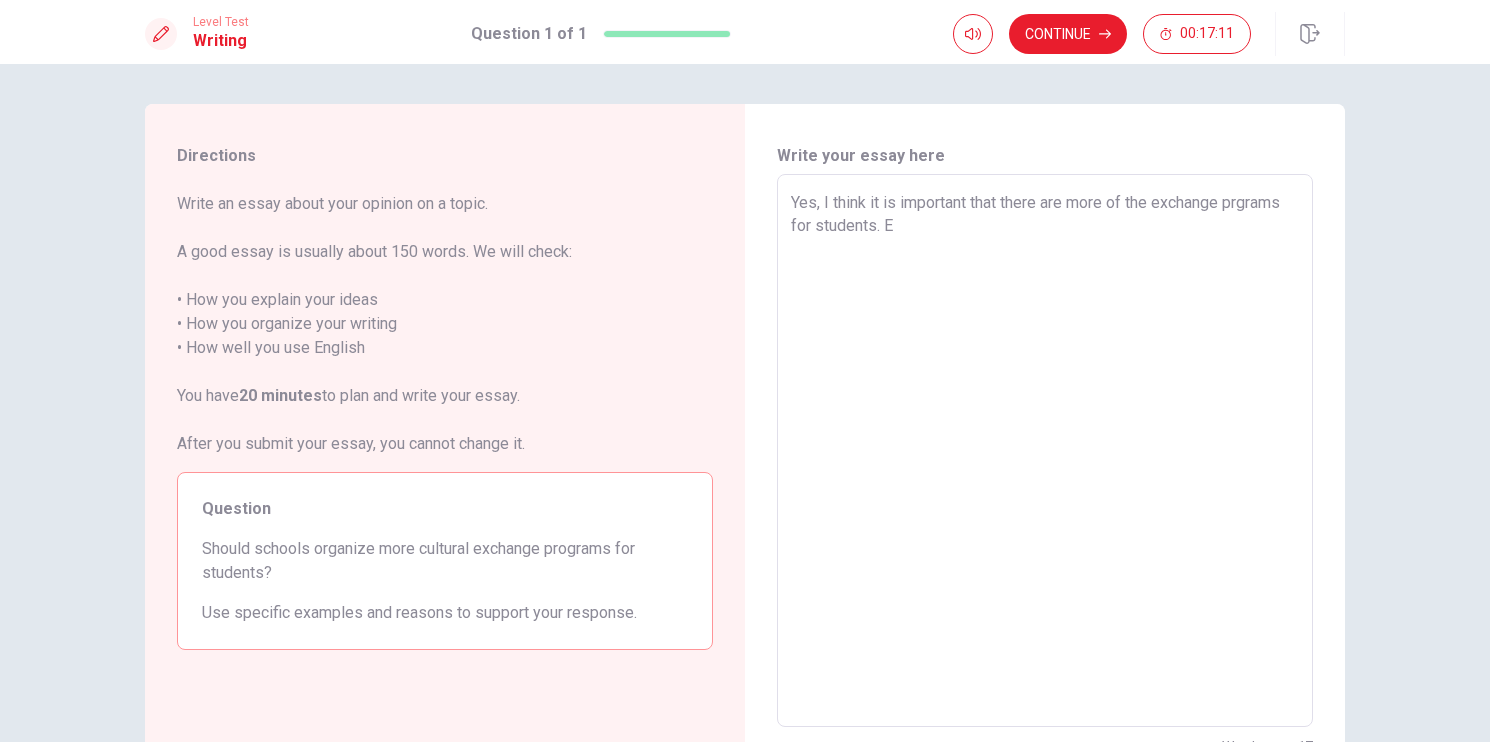 type on "Yes, I think it is important that there are more of the exchange prgrams for students. Es" 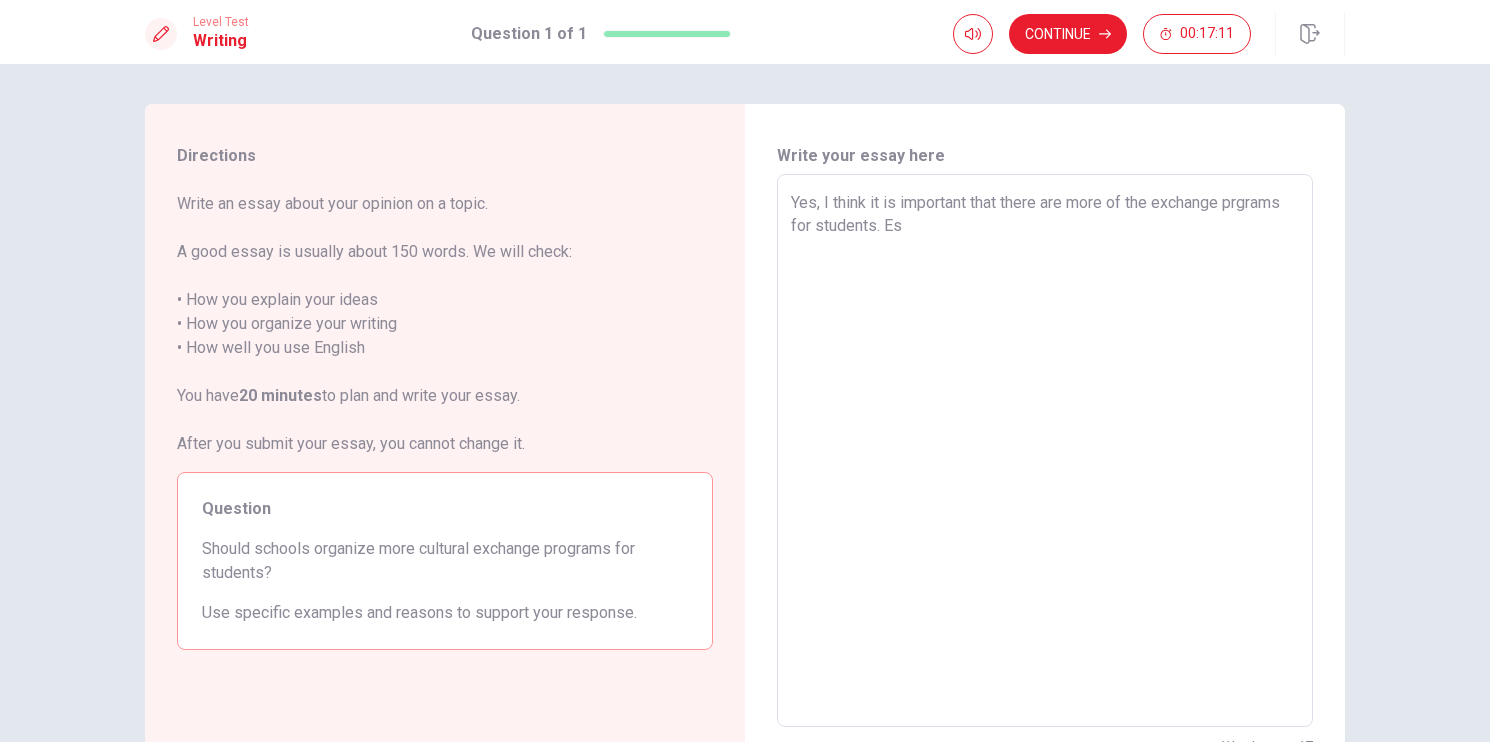 type on "x" 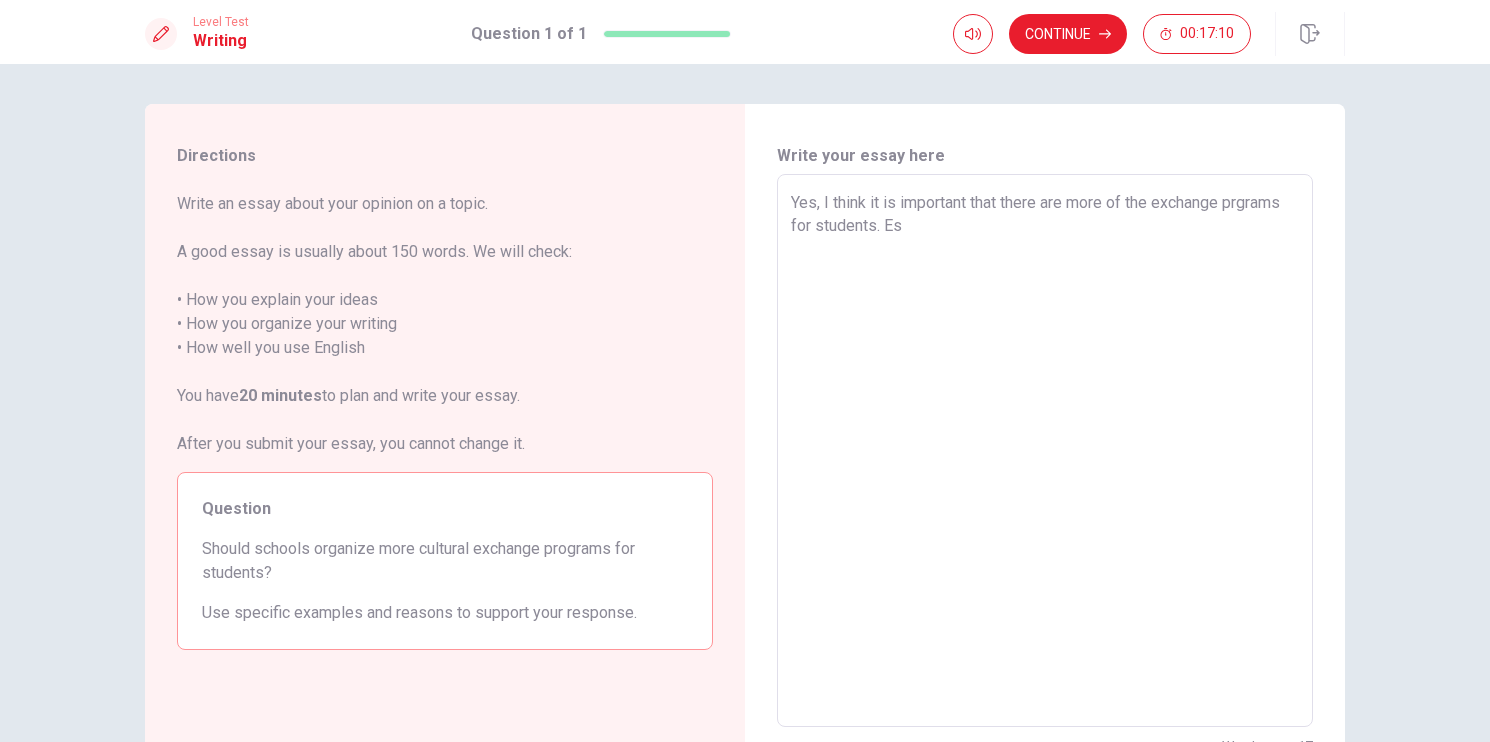 type on "Yes, I think it is important that there are more of the exchange prgrams for students. Esp" 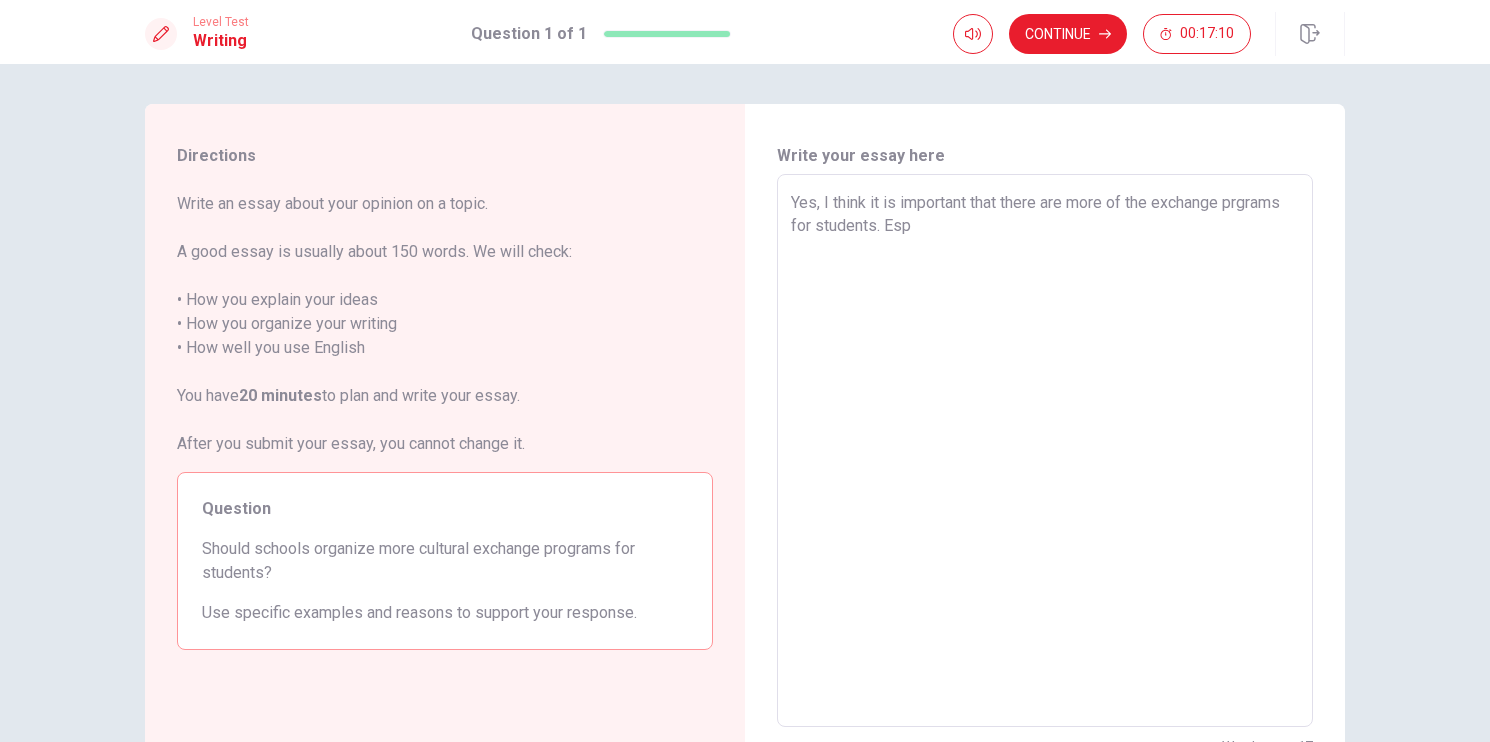 type on "x" 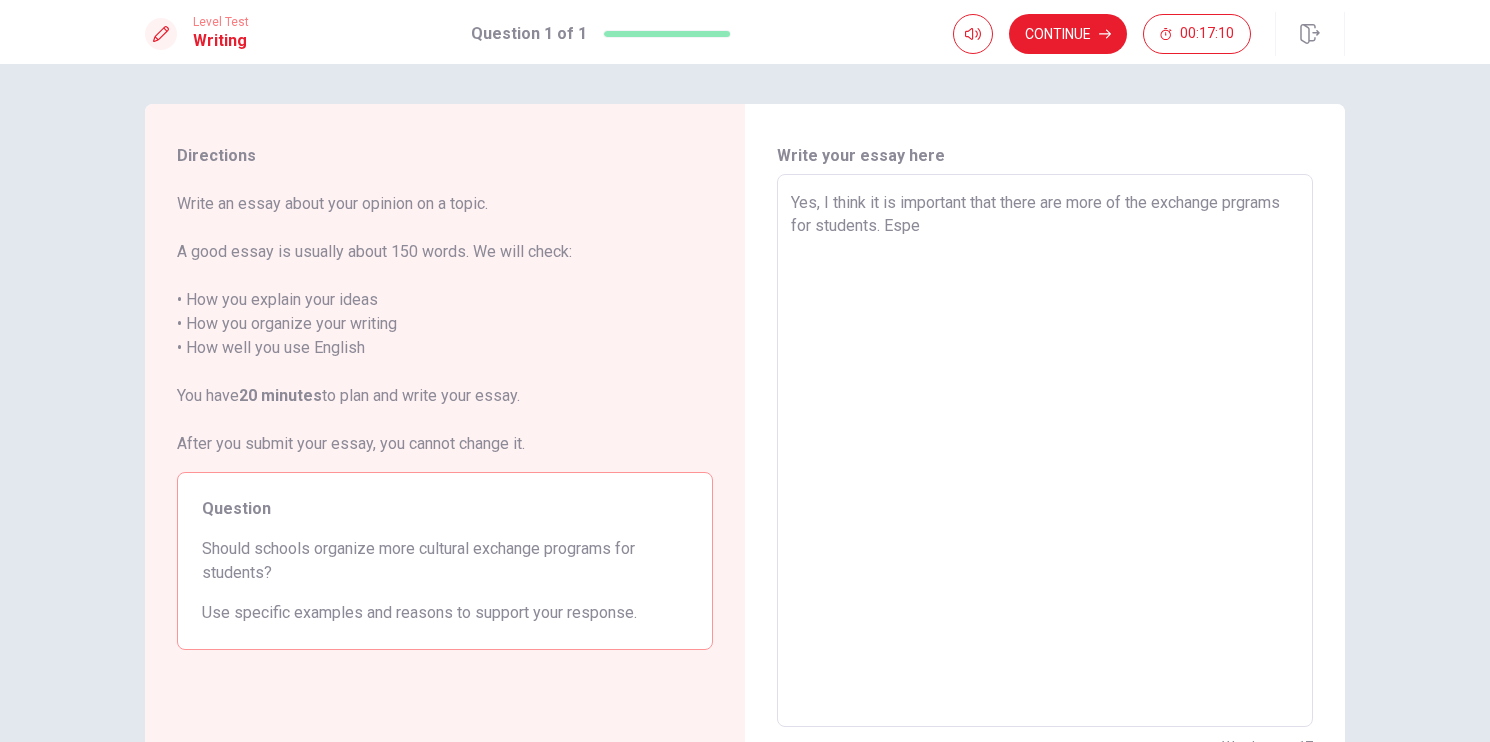 type on "x" 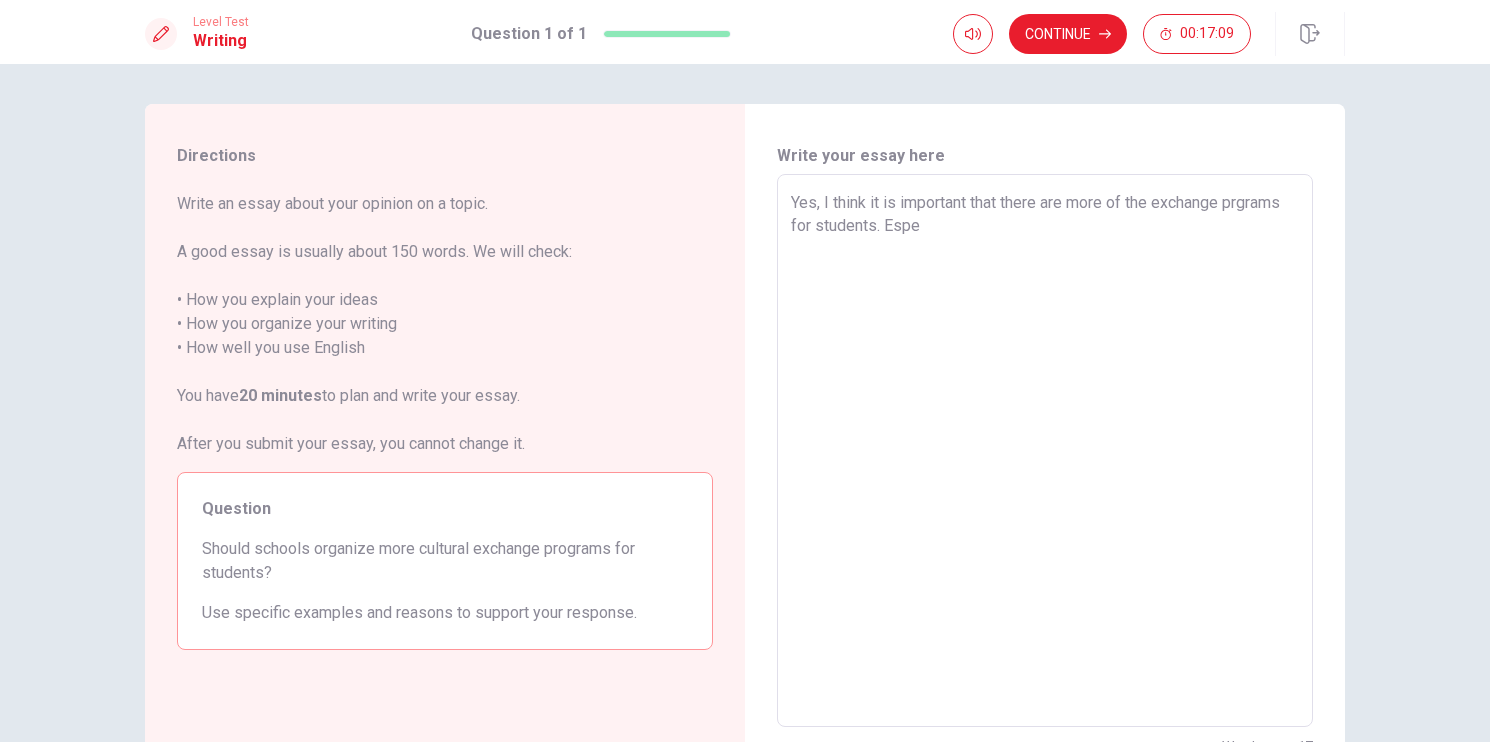 type on "Yes, I think it is important that there are more of the exchange prgrams for students. Espec" 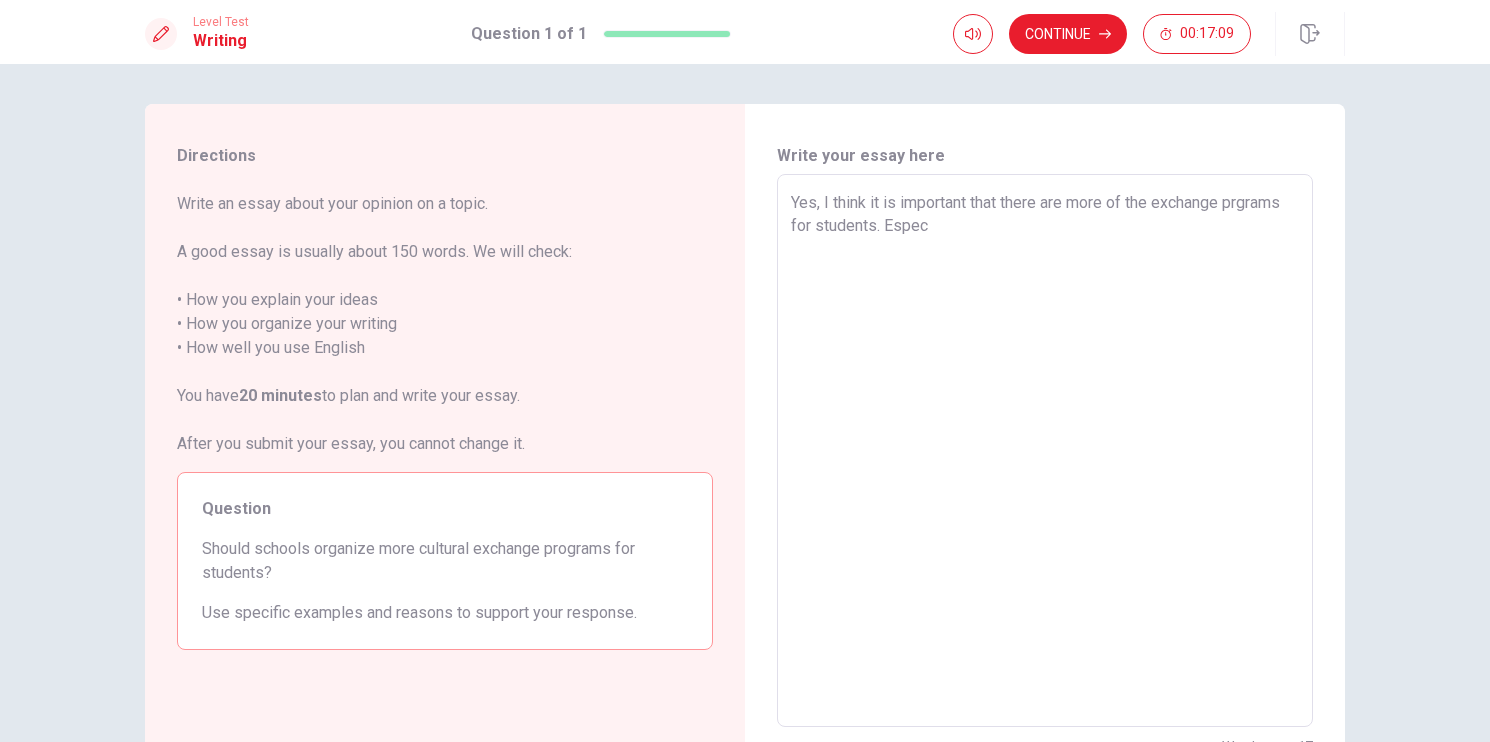 type on "x" 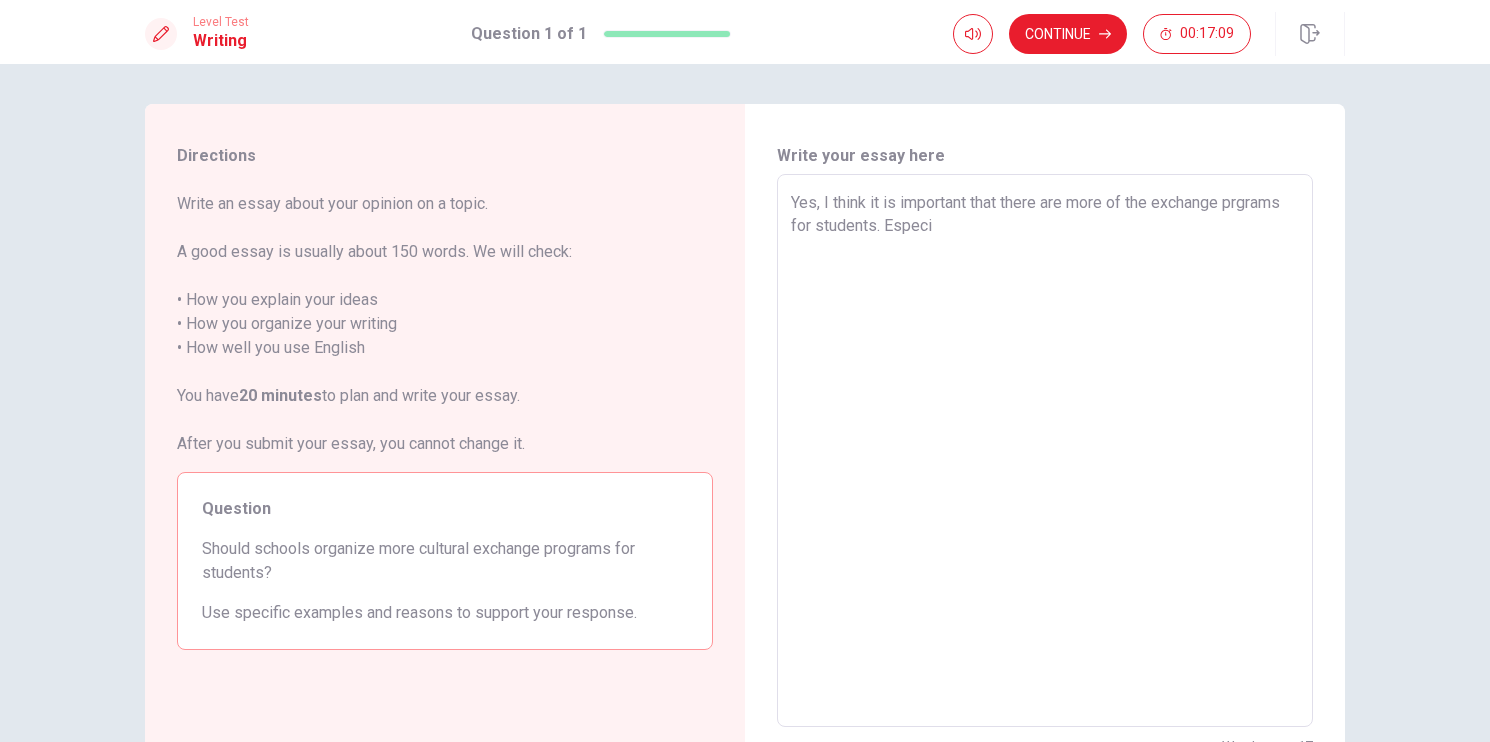 type on "x" 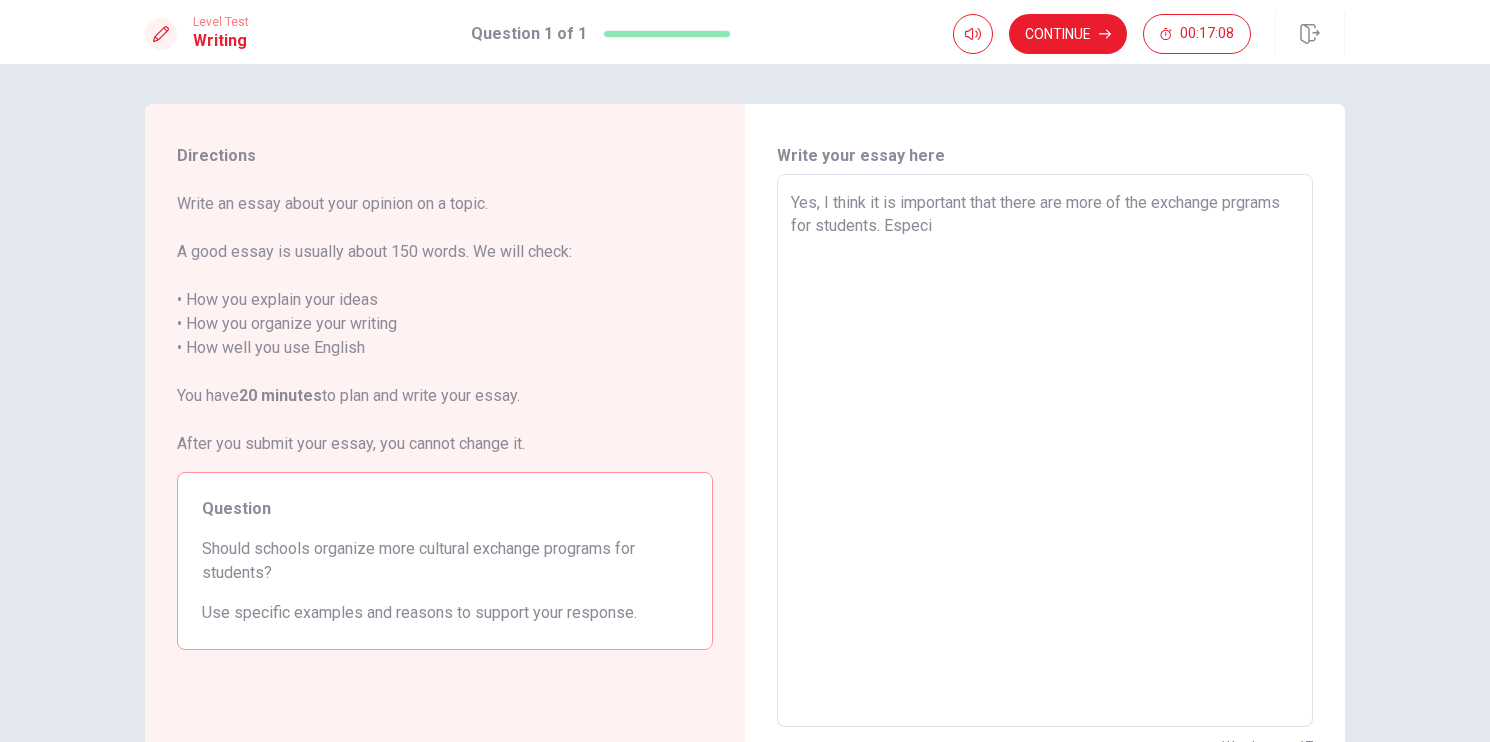 type on "Yes, I think it is important that there are more of the exchange prgrams for students. [GEOGRAPHIC_DATA]" 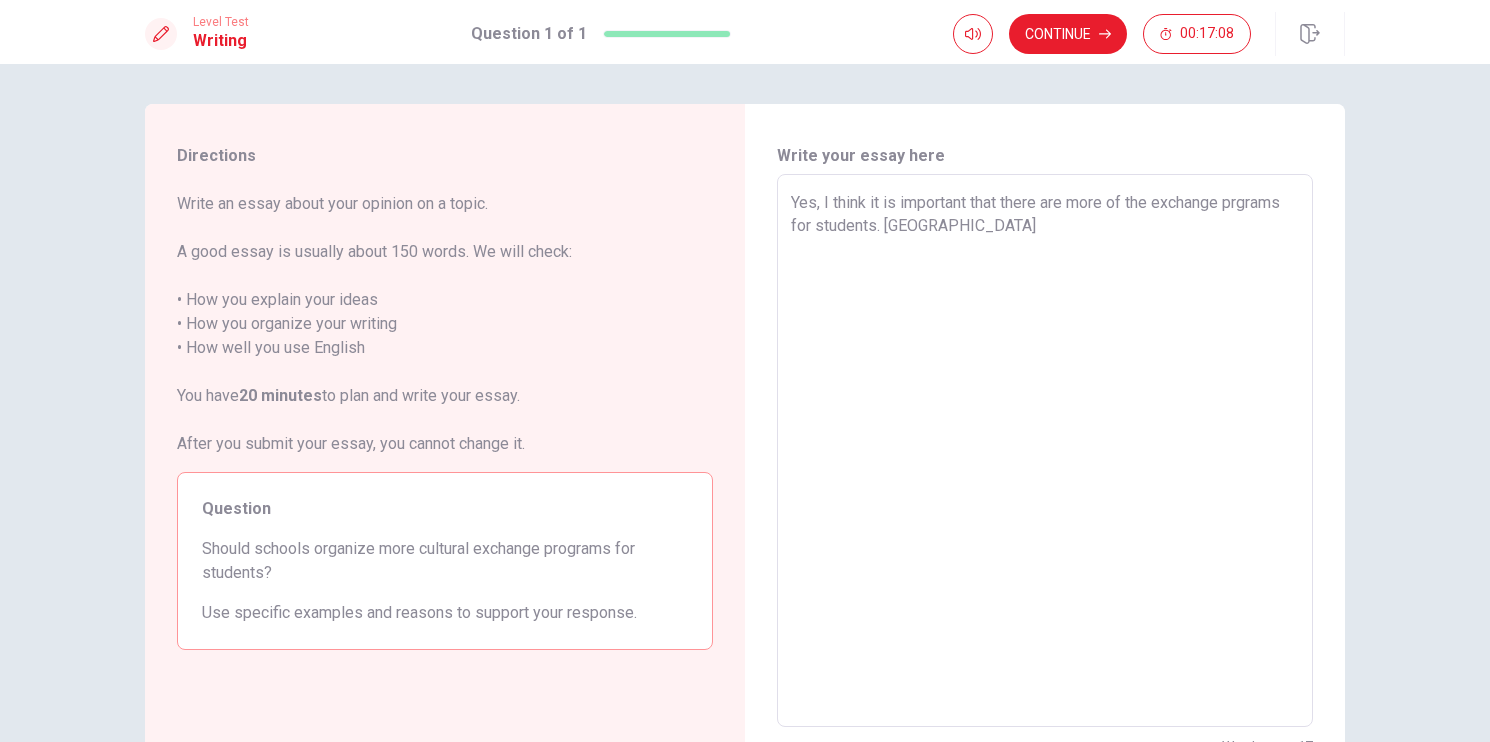 type on "x" 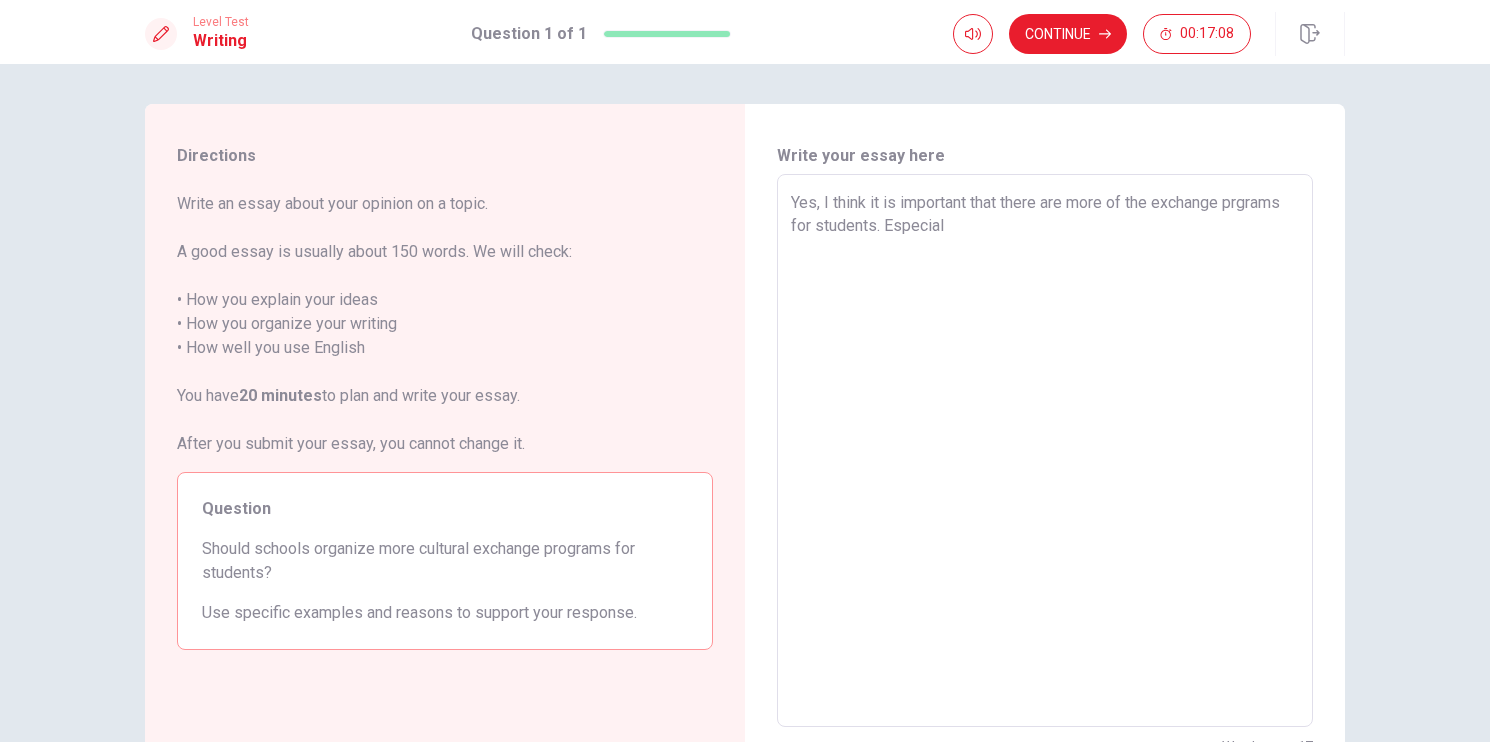 type on "x" 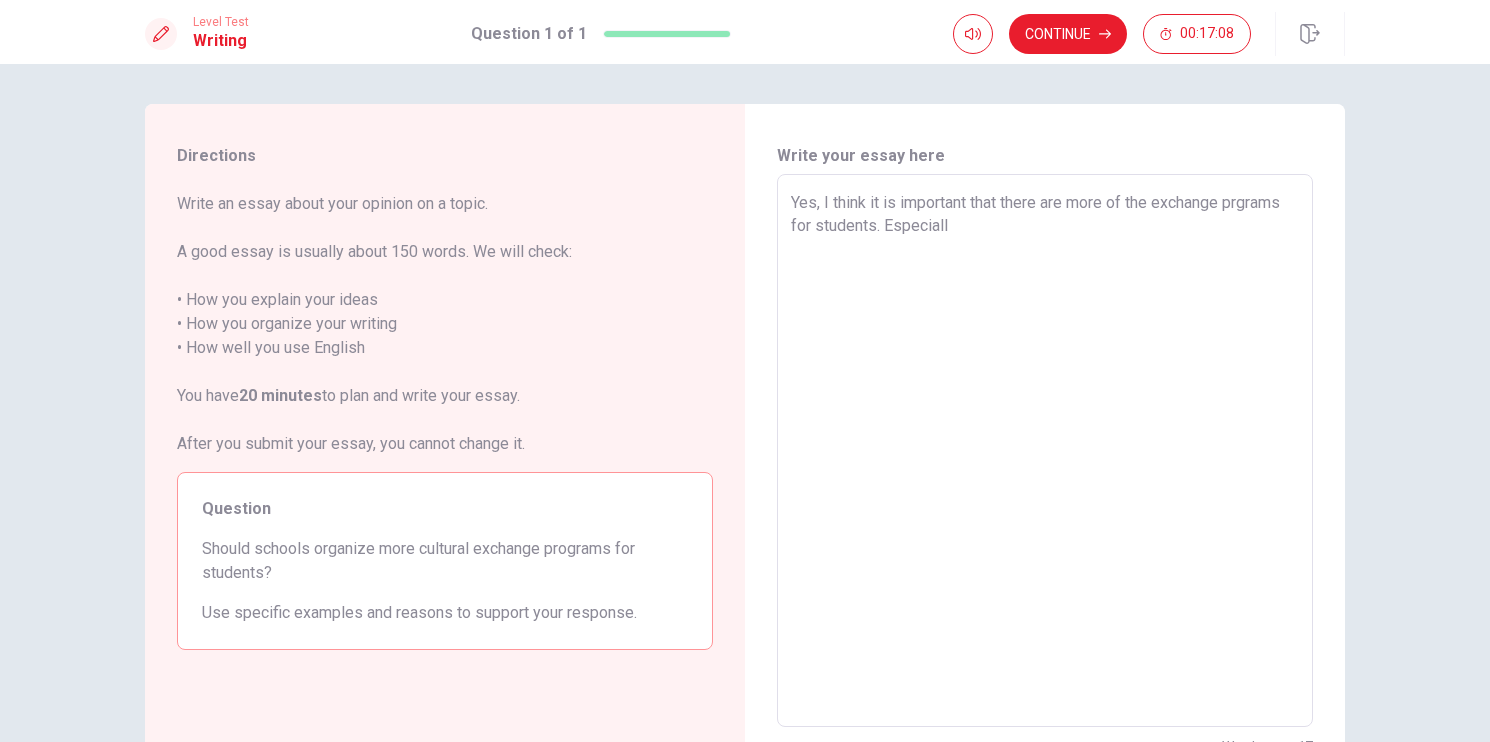 type on "x" 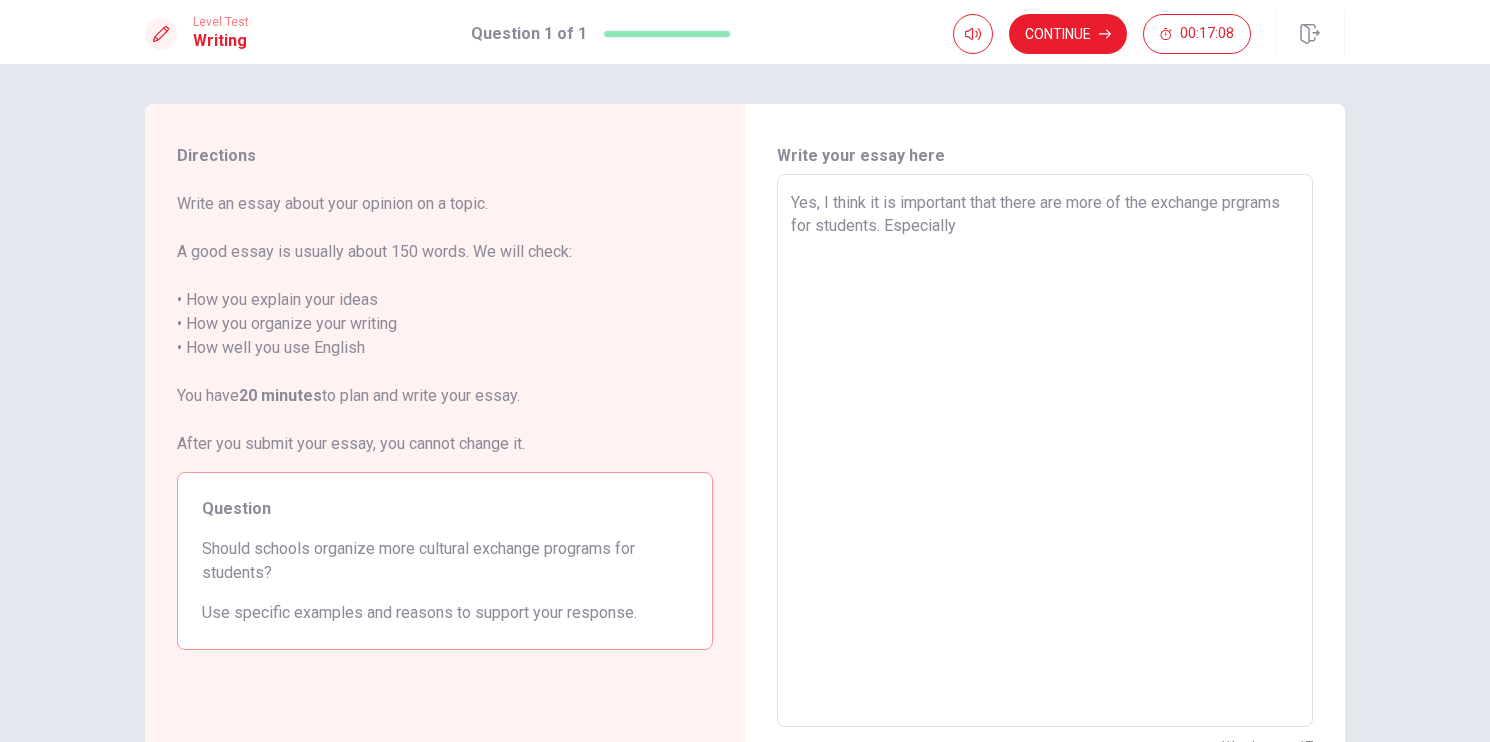 type on "x" 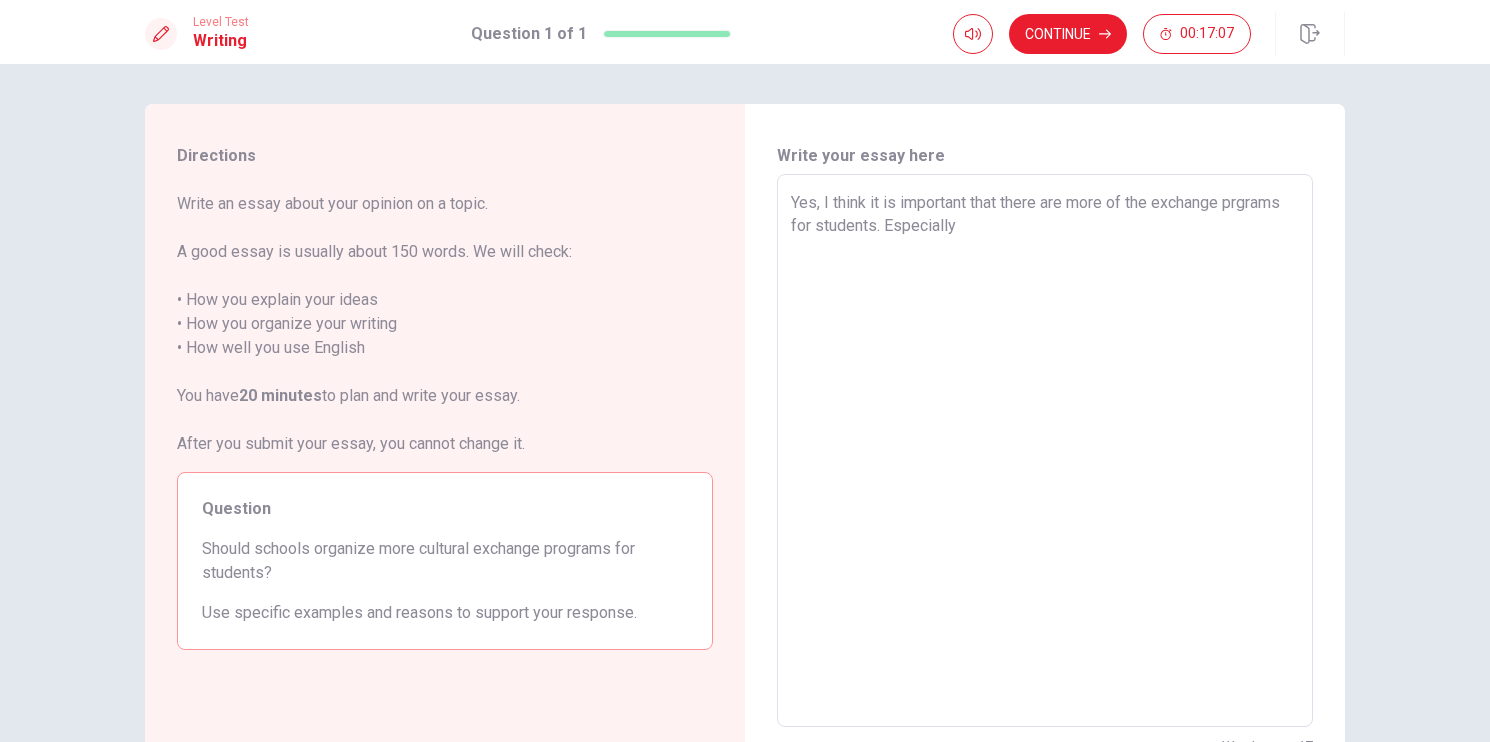 type on "Yes, I think it is important that there are more of the exchange prgrams for students. Especially" 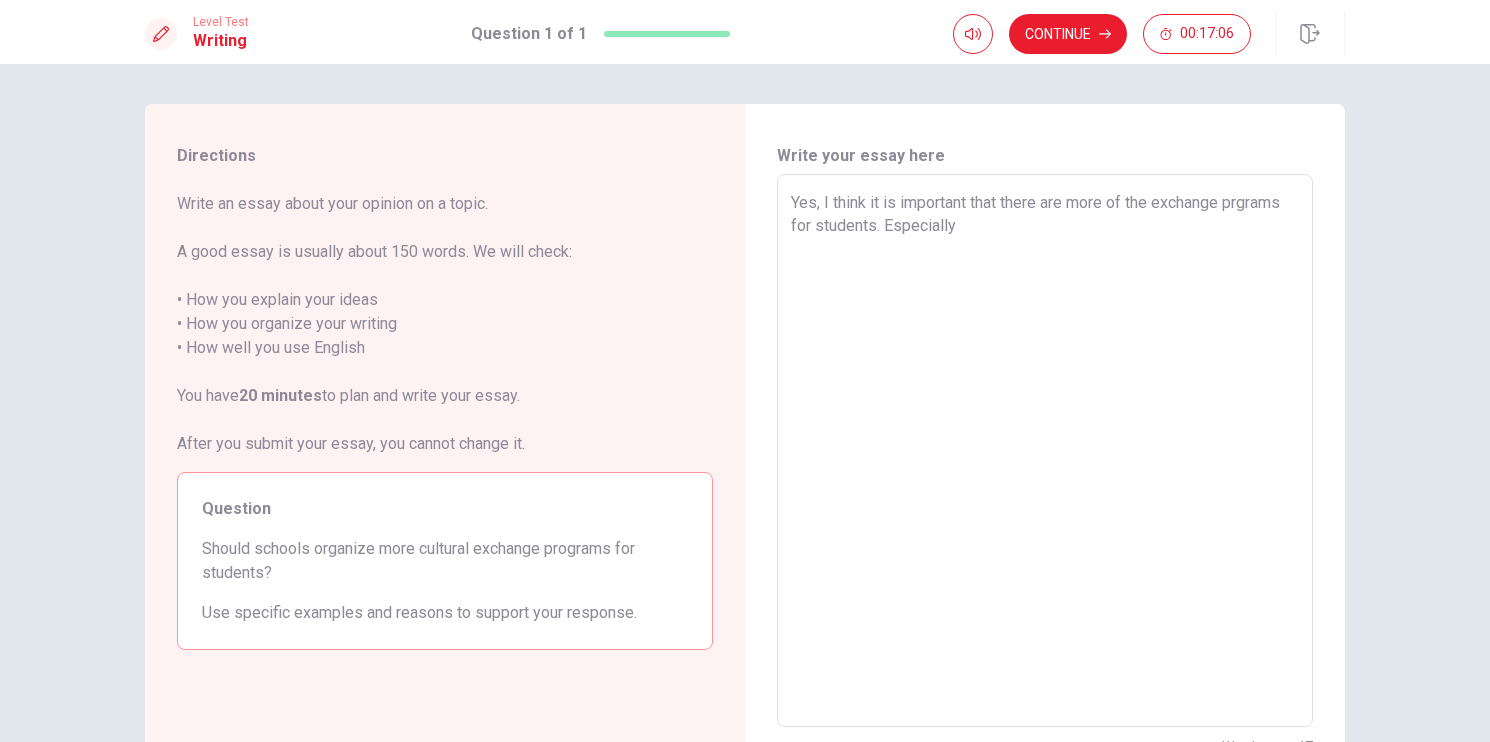 type on "Yes, I think it is important that there are more of the exchange prgrams for students. Especially y" 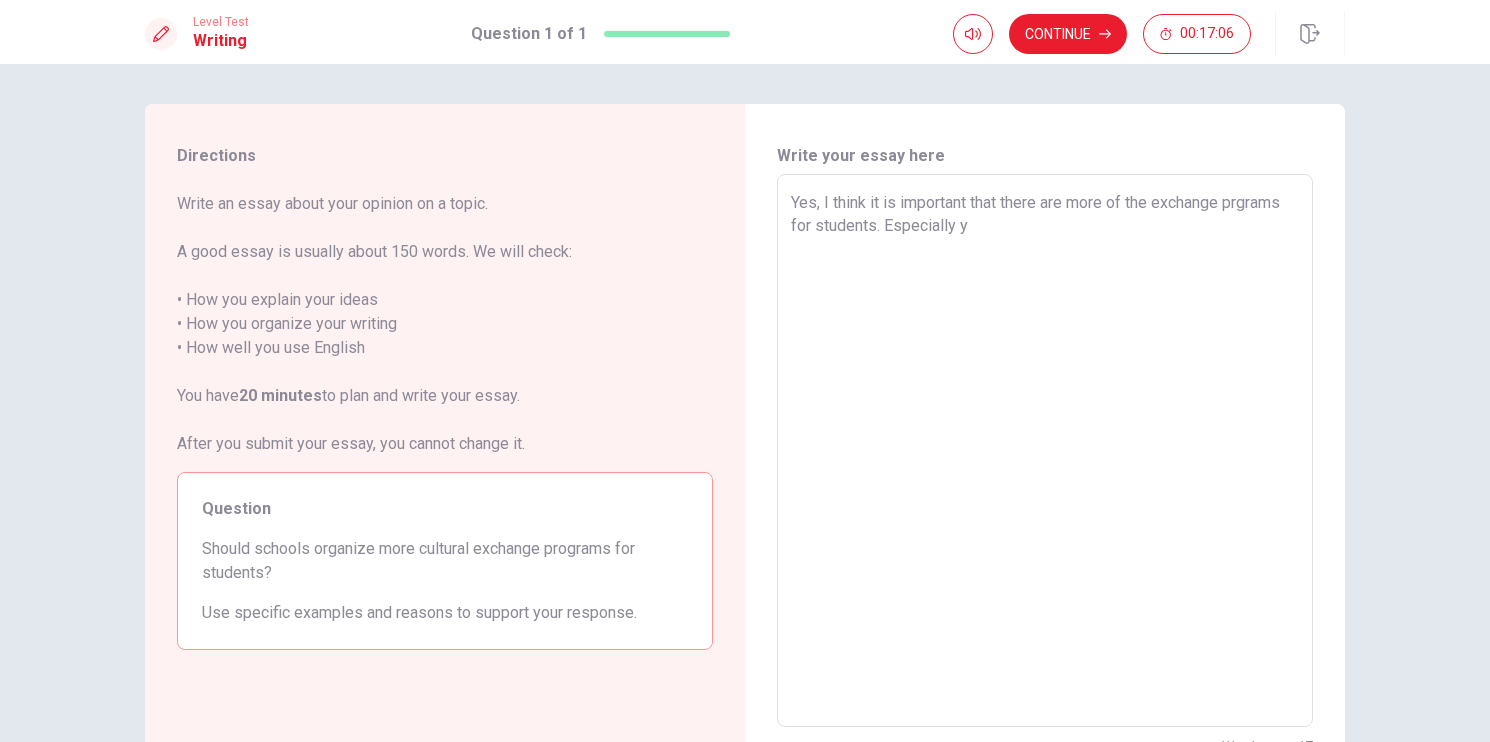 type on "x" 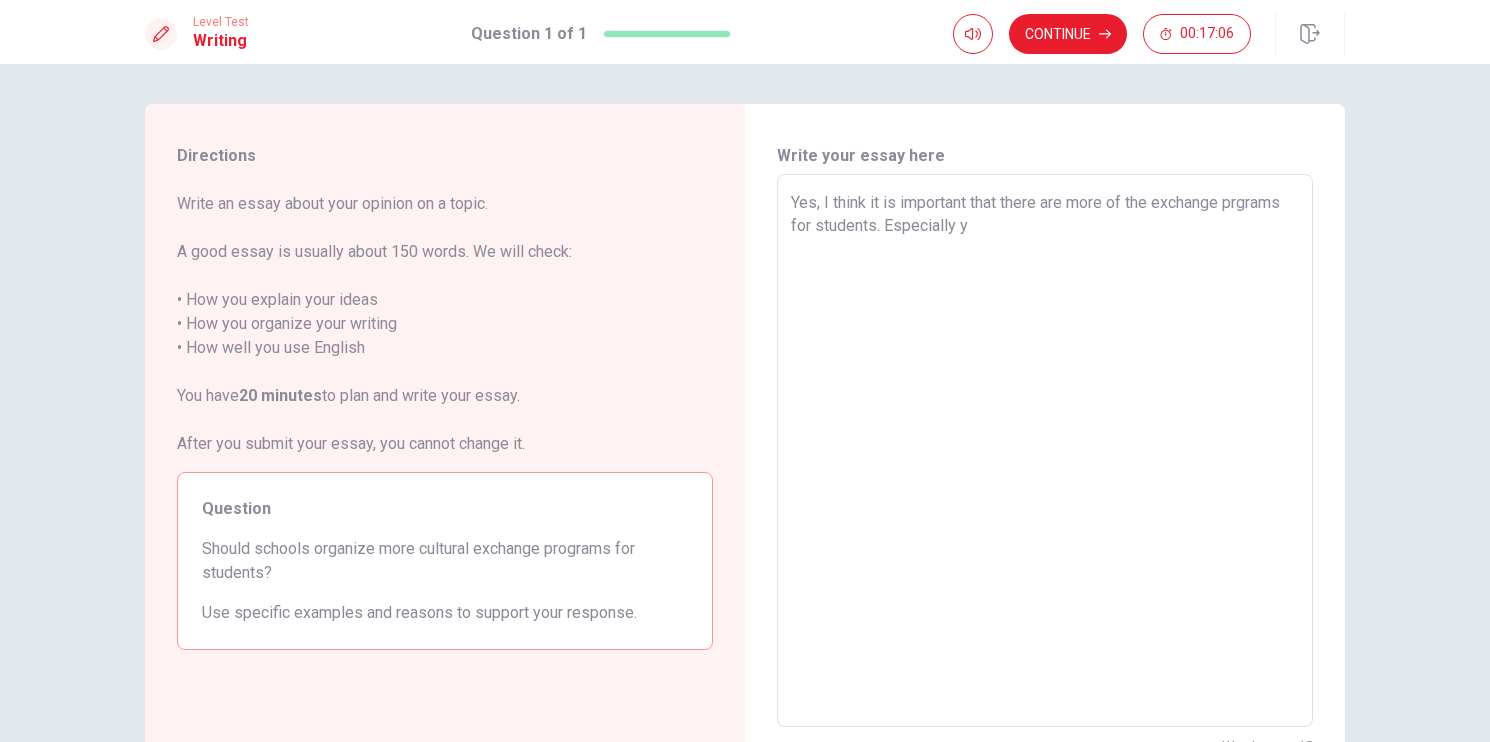 type on "Yes, I think it is important that there are more of the exchange prgrams for students. Especially yo" 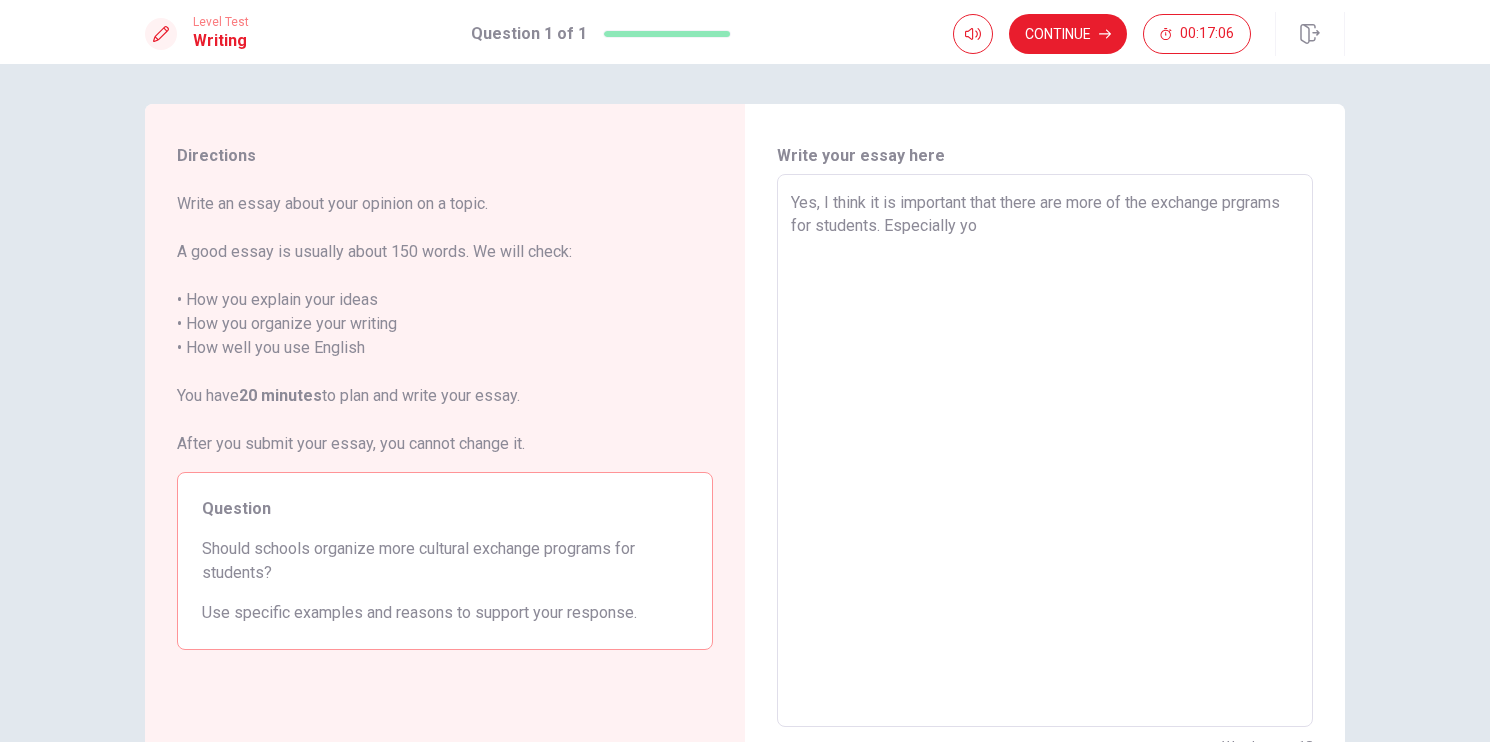 type on "x" 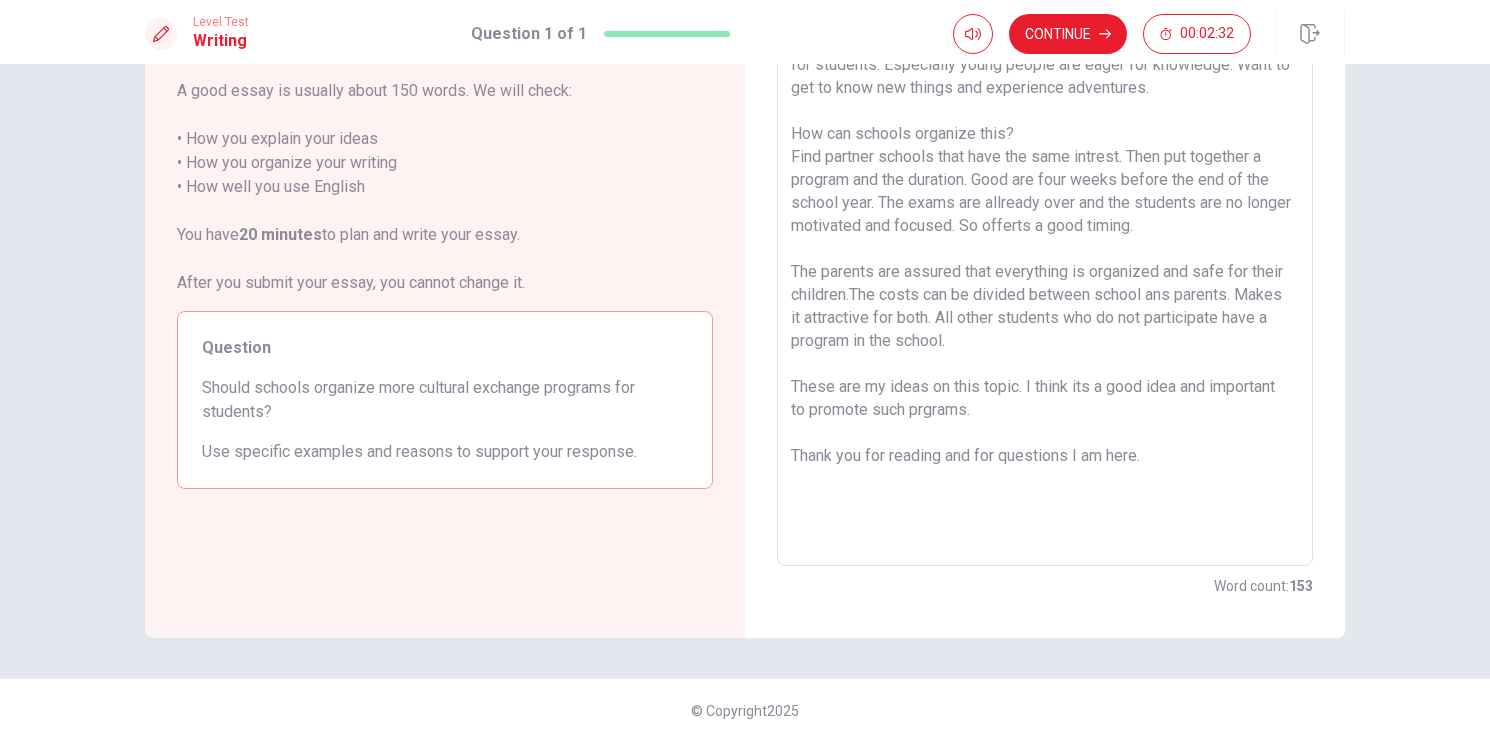 scroll, scrollTop: 0, scrollLeft: 0, axis: both 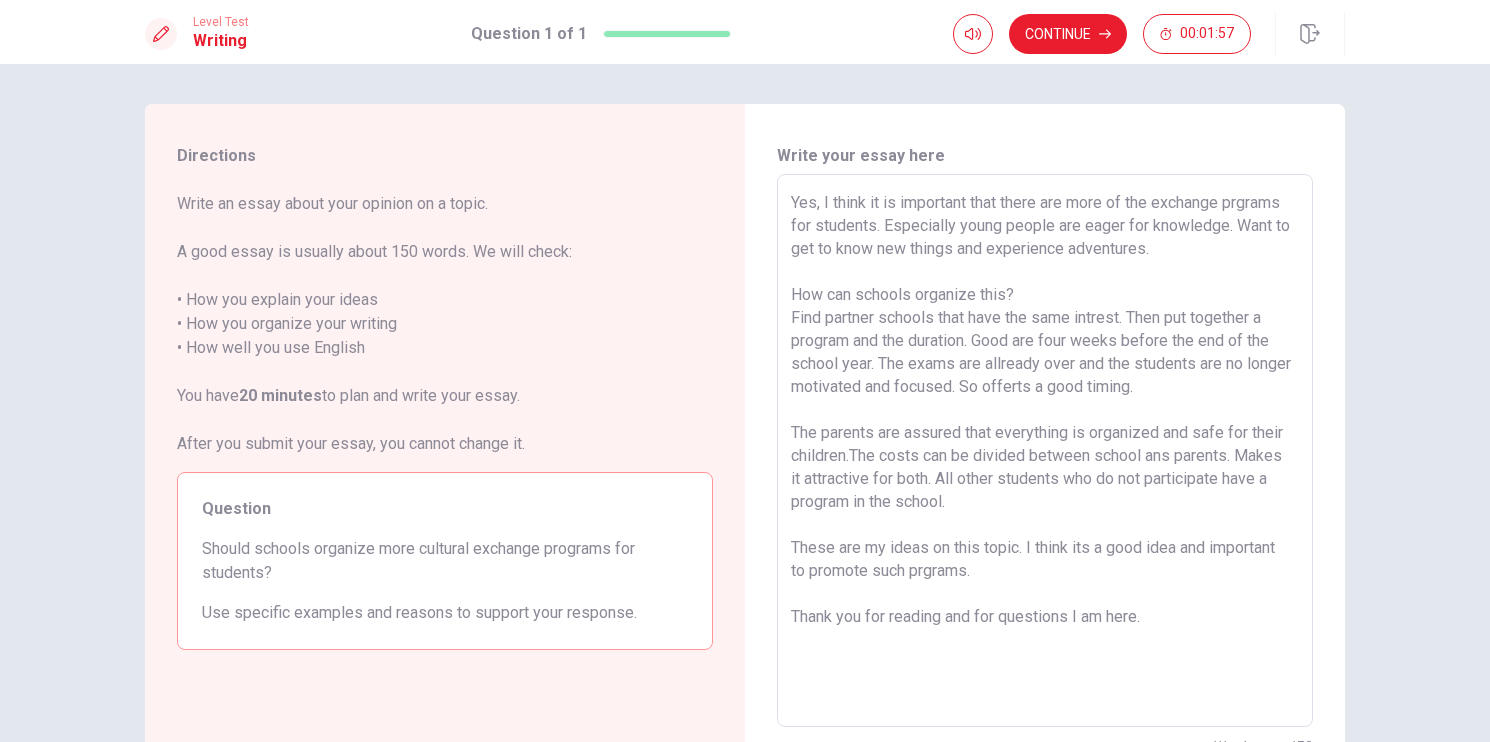click on "Yes, I think it is important that there are more of the exchange prgrams for students. Especially young people are eager for knowledge. Want to get to know new things and experience adventures.
How can schools organize this?
Find partner schools that have the same intrest. Then put together a program and the duration. Good are four weeks before the end of the school year. The exams are allready over and the students are no longer motivated and focused. So offerts a good timing.
The parents are assured that everything is organized and safe for their children.The costs can be divided between school ans parents. Makes it attractive for both. All other students who do not participate have a program in the school.
These are my ideas on this topic. I think its a good idea and important to promote such prgrams.
Thank you for reading and for questions I am here." at bounding box center (1045, 451) 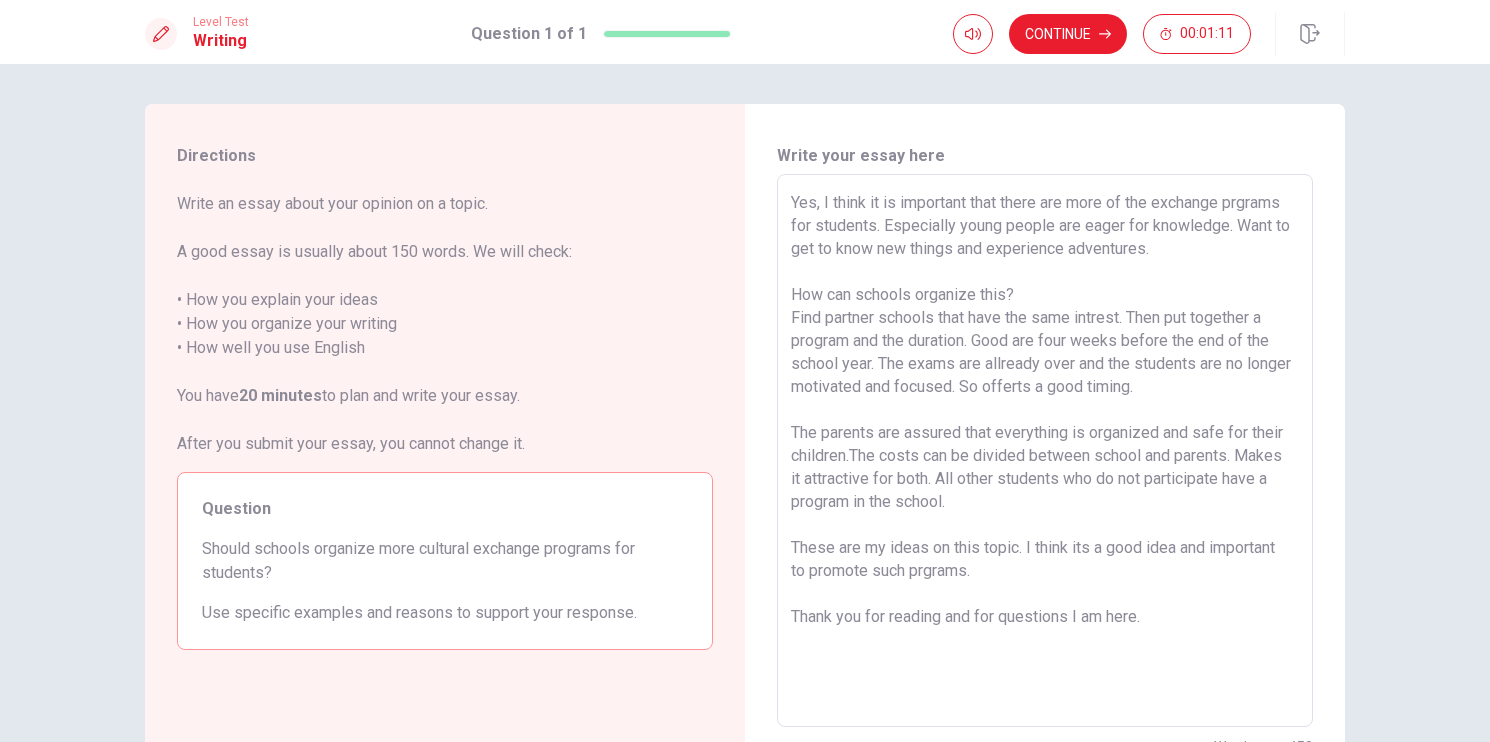 click on "Yes, I think it is important that there are more of the exchange prgrams for students. Especially young people are eager for knowledge. Want to get to know new things and experience adventures.
How can schools organize this?
Find partner schools that have the same intrest. Then put together a program and the duration. Good are four weeks before the end of the school year. The exams are allready over and the students are no longer motivated and focused. So offerts a good timing.
The parents are assured that everything is organized and safe for their children.The costs can be divided between school and parents. Makes it attractive for both. All other students who do not participate have a program in the school.
These are my ideas on this topic. I think its a good idea and important to promote such prgrams.
Thank you for reading and for questions I am here." at bounding box center [1045, 451] 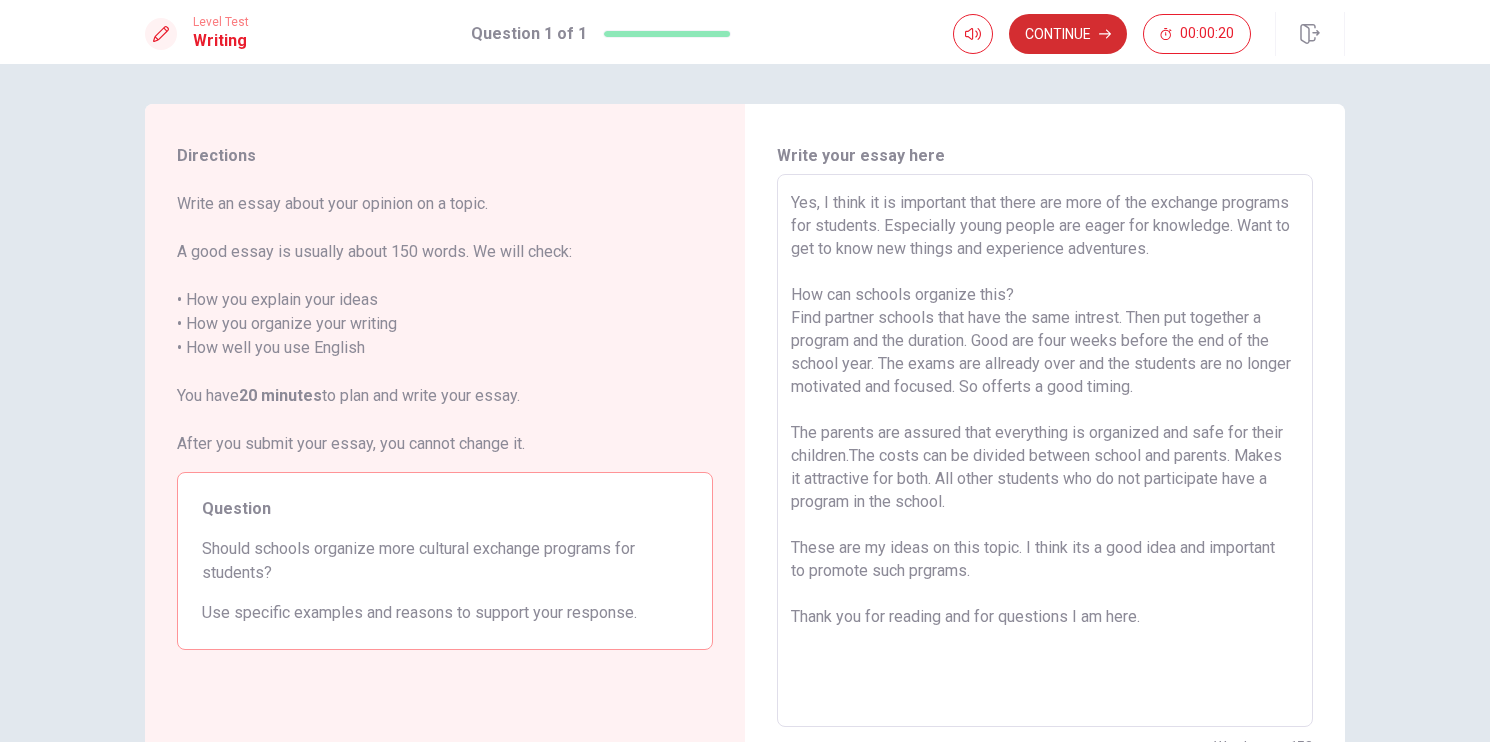 click on "Continue" at bounding box center [1068, 34] 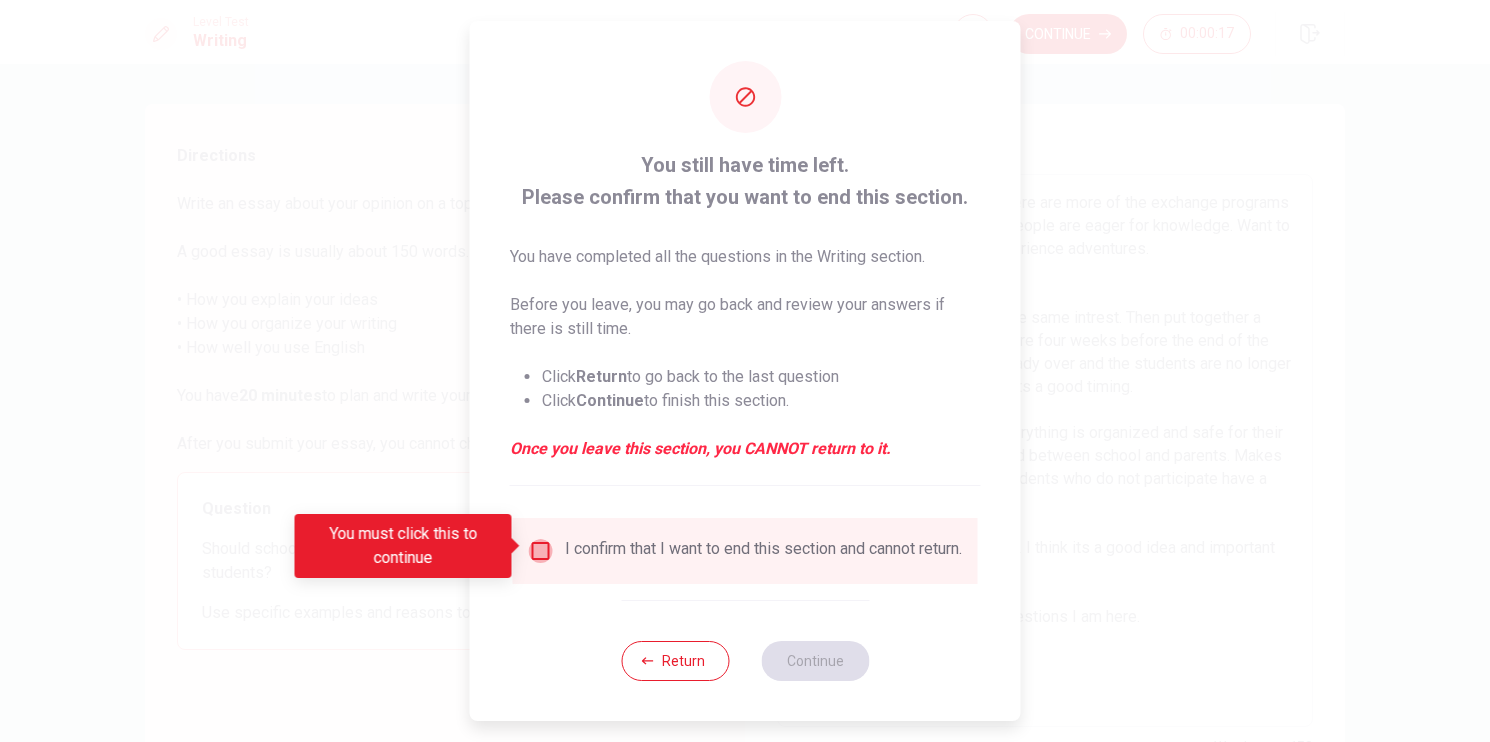 click at bounding box center (541, 551) 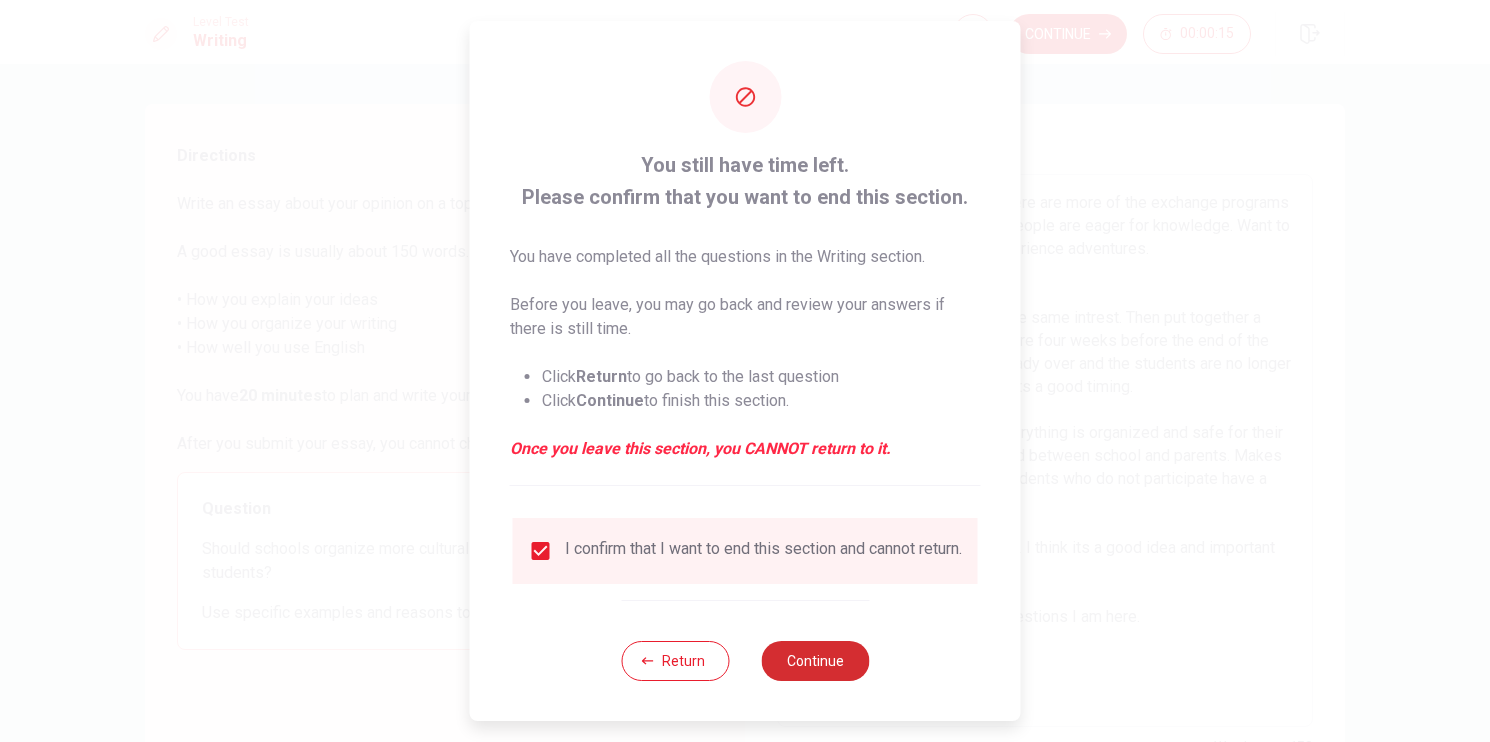 click on "Continue" at bounding box center [815, 661] 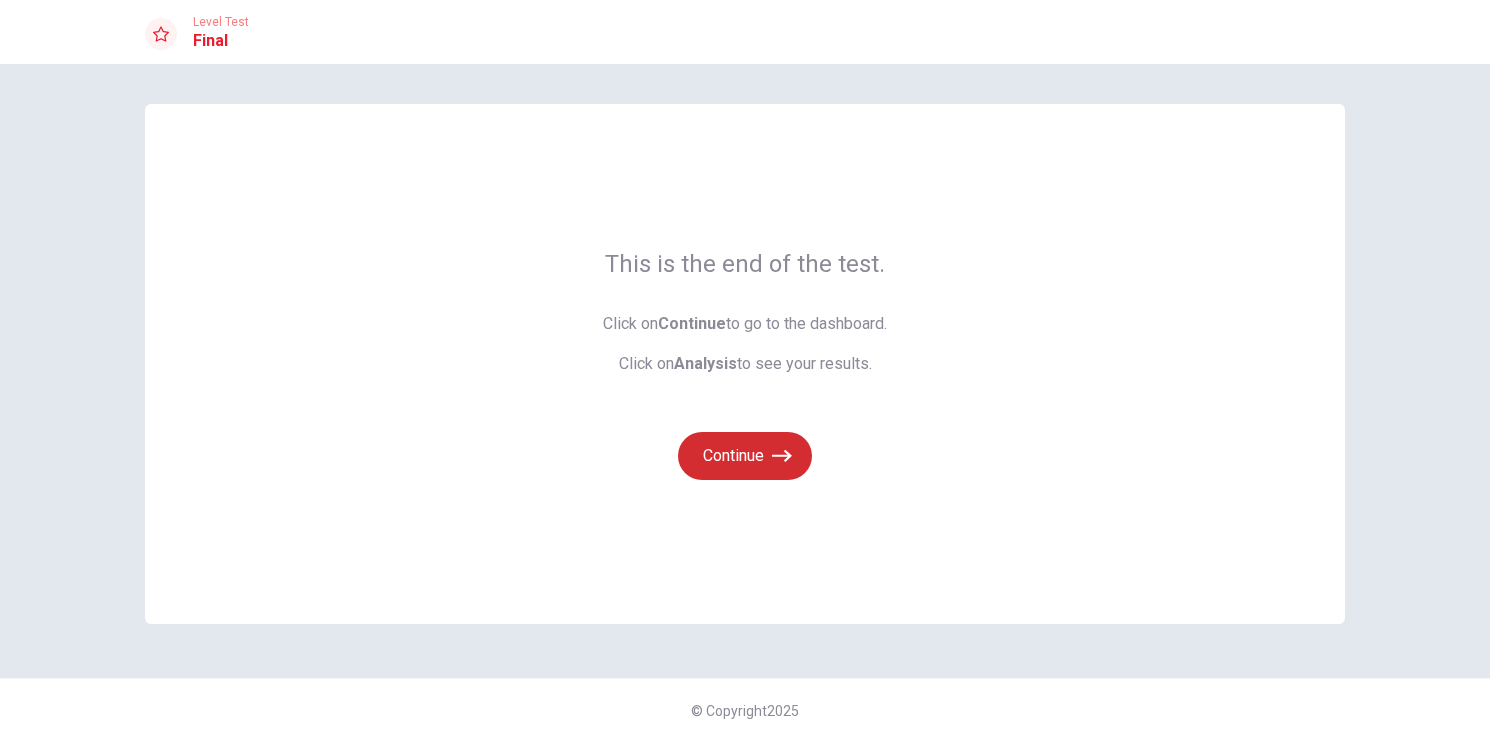 click on "Continue" at bounding box center [745, 456] 